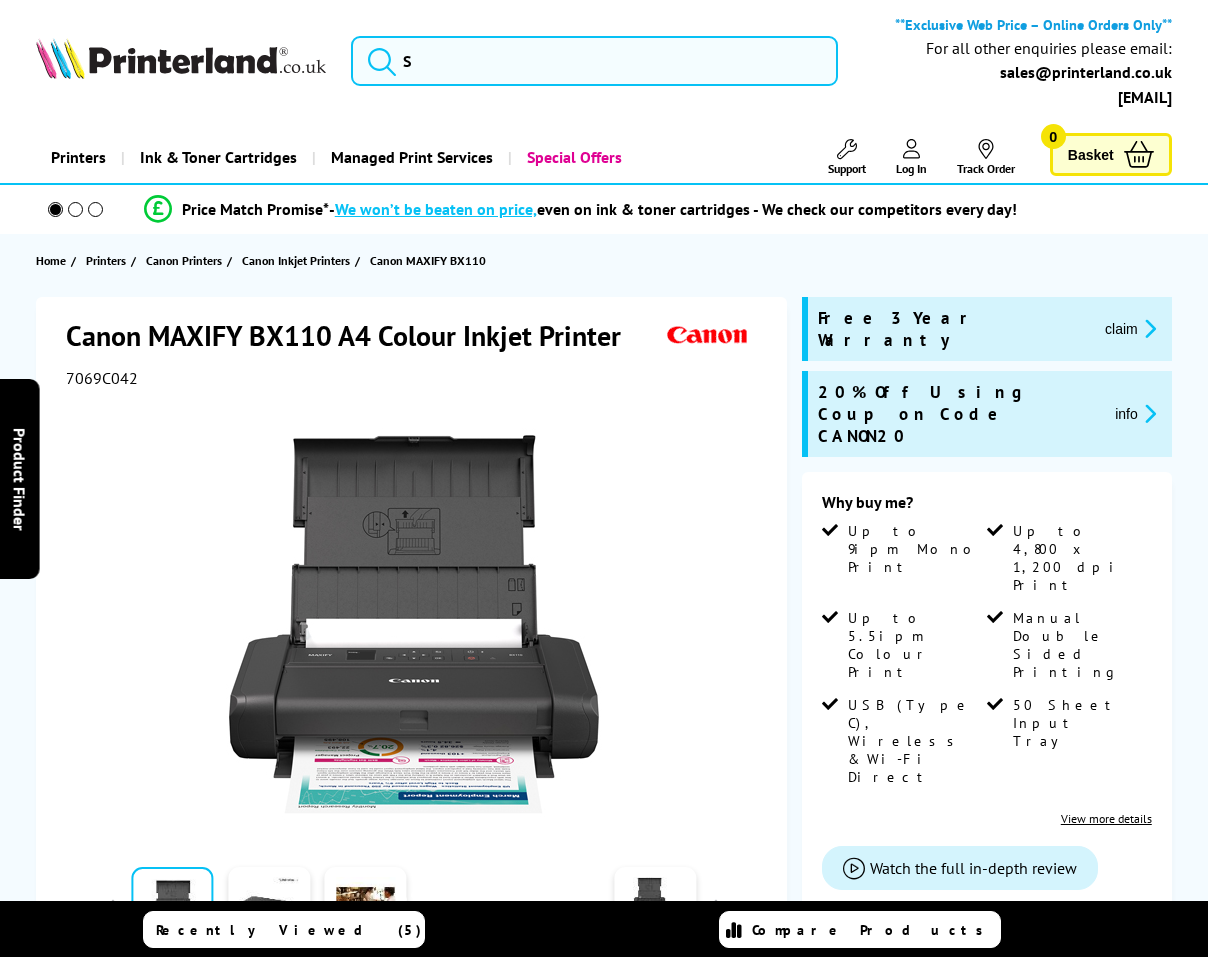 scroll, scrollTop: 0, scrollLeft: 0, axis: both 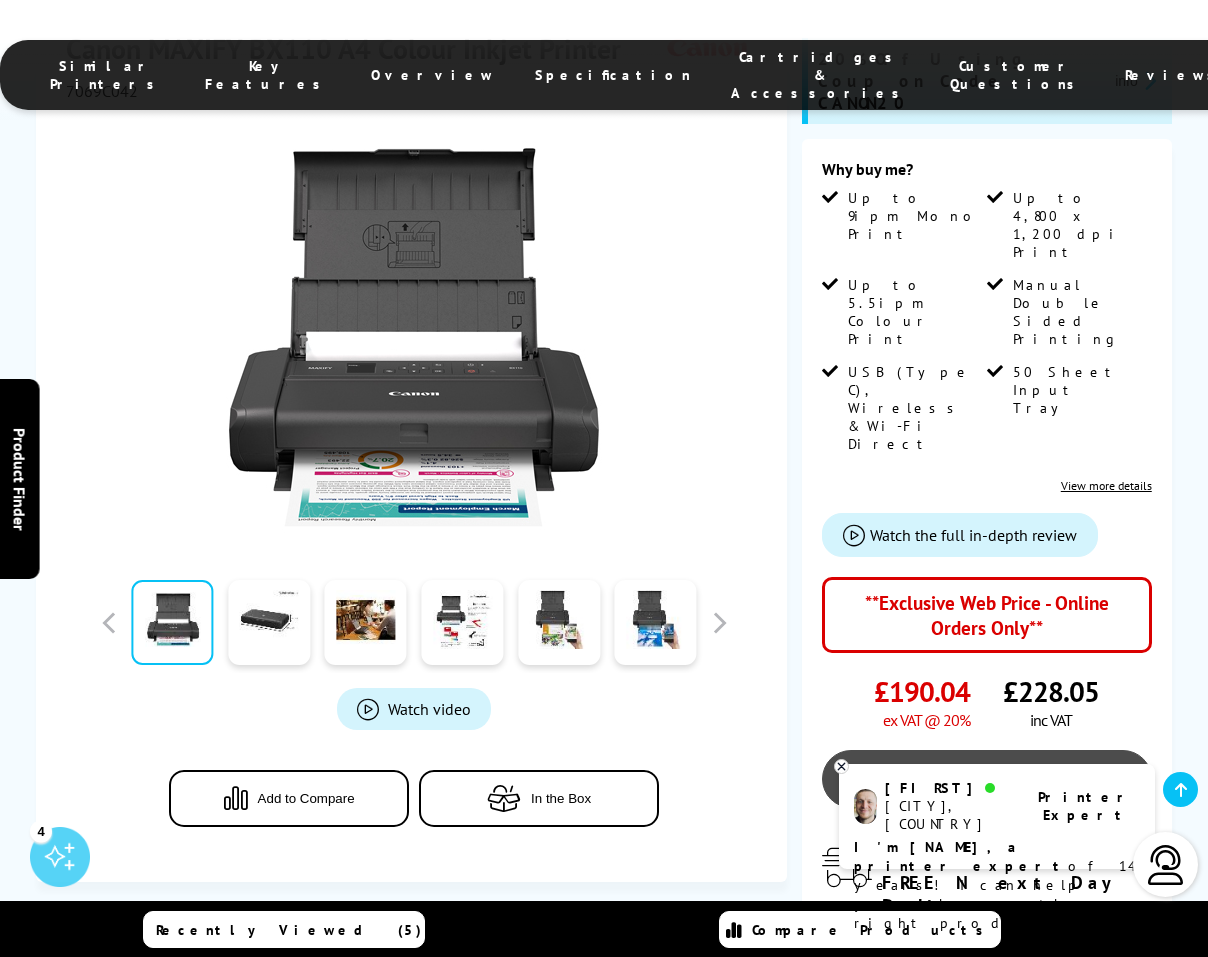 click on "Add to Basket" at bounding box center (987, 779) 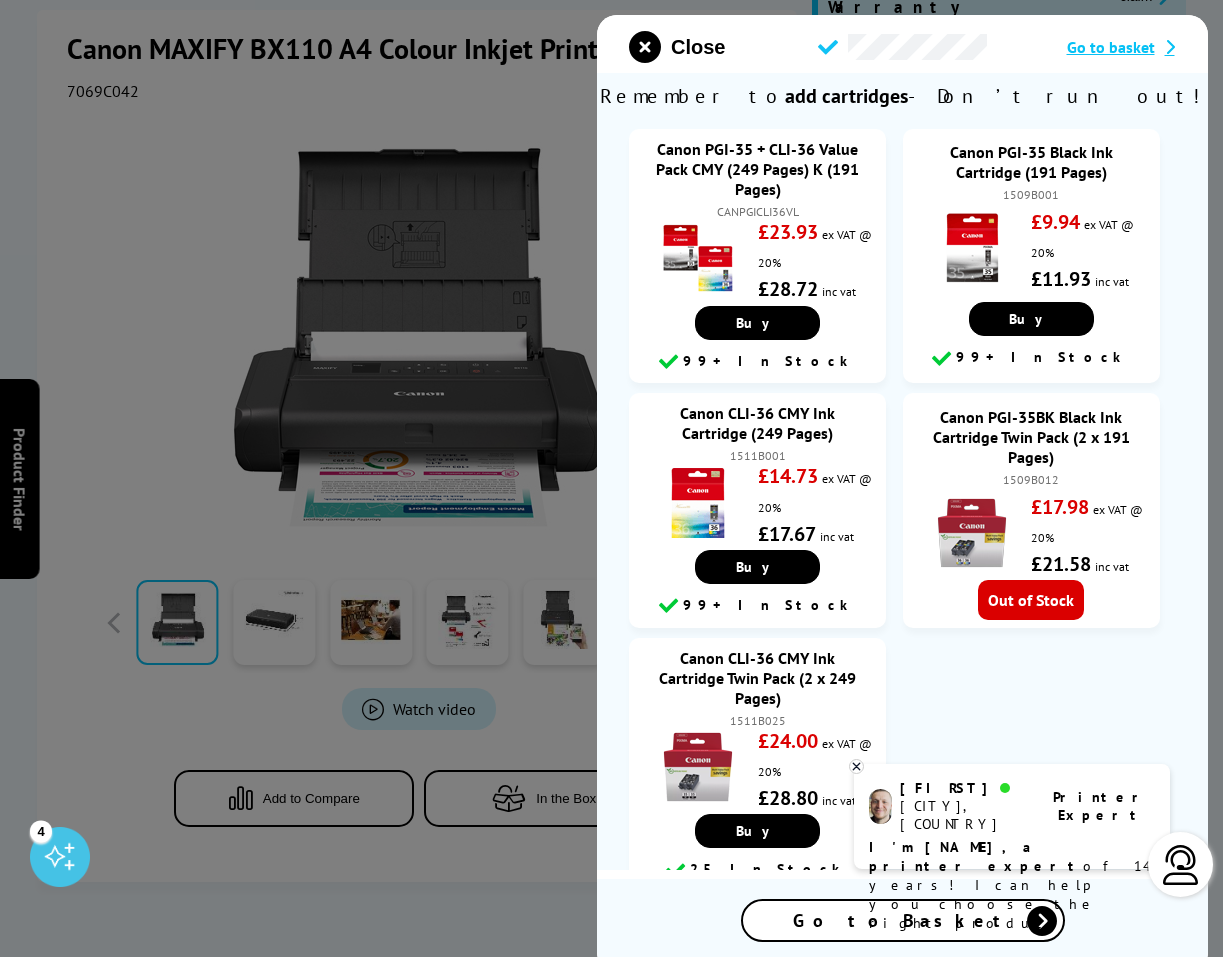 click on "Go to Basket" at bounding box center (902, 920) 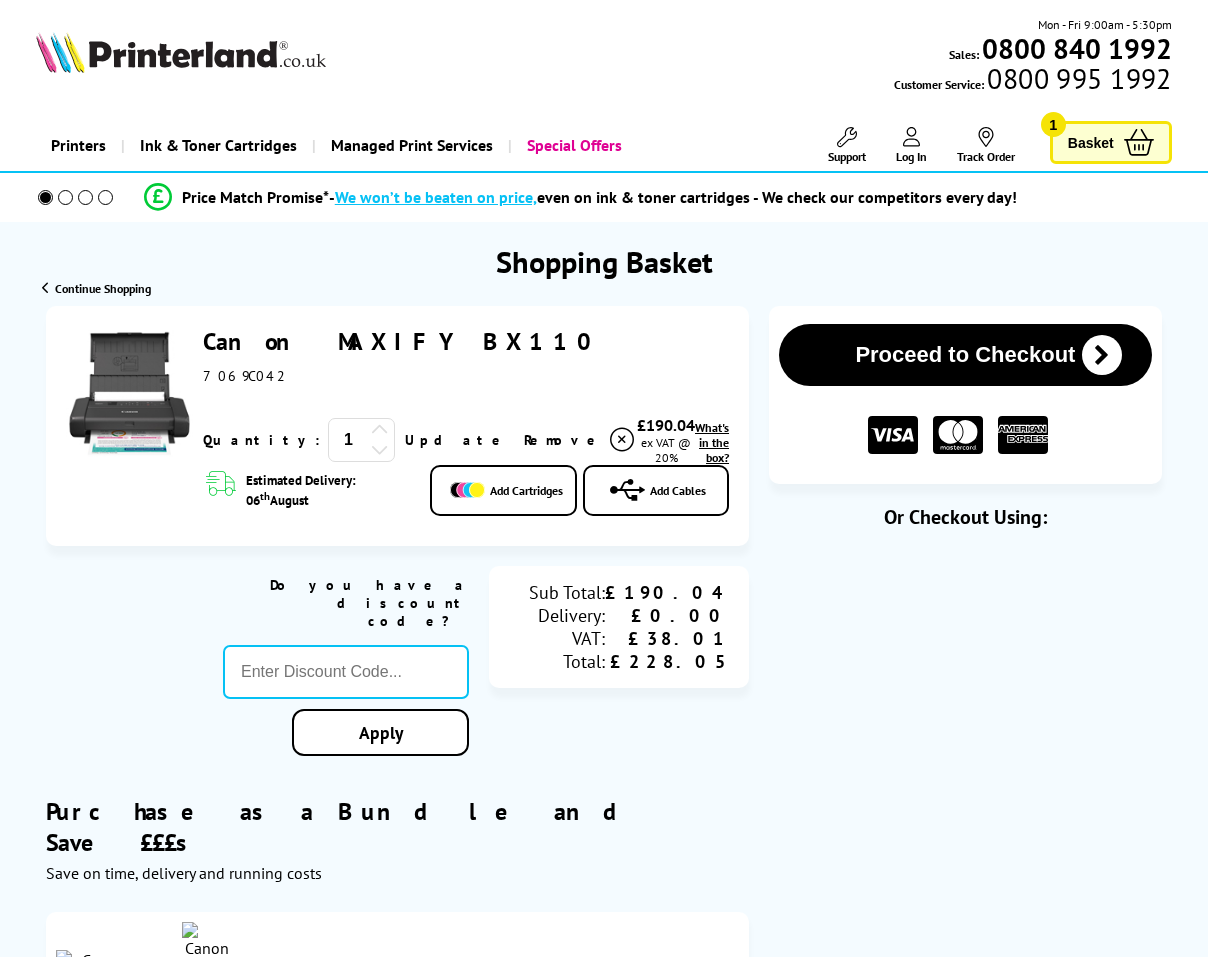 scroll, scrollTop: 0, scrollLeft: 0, axis: both 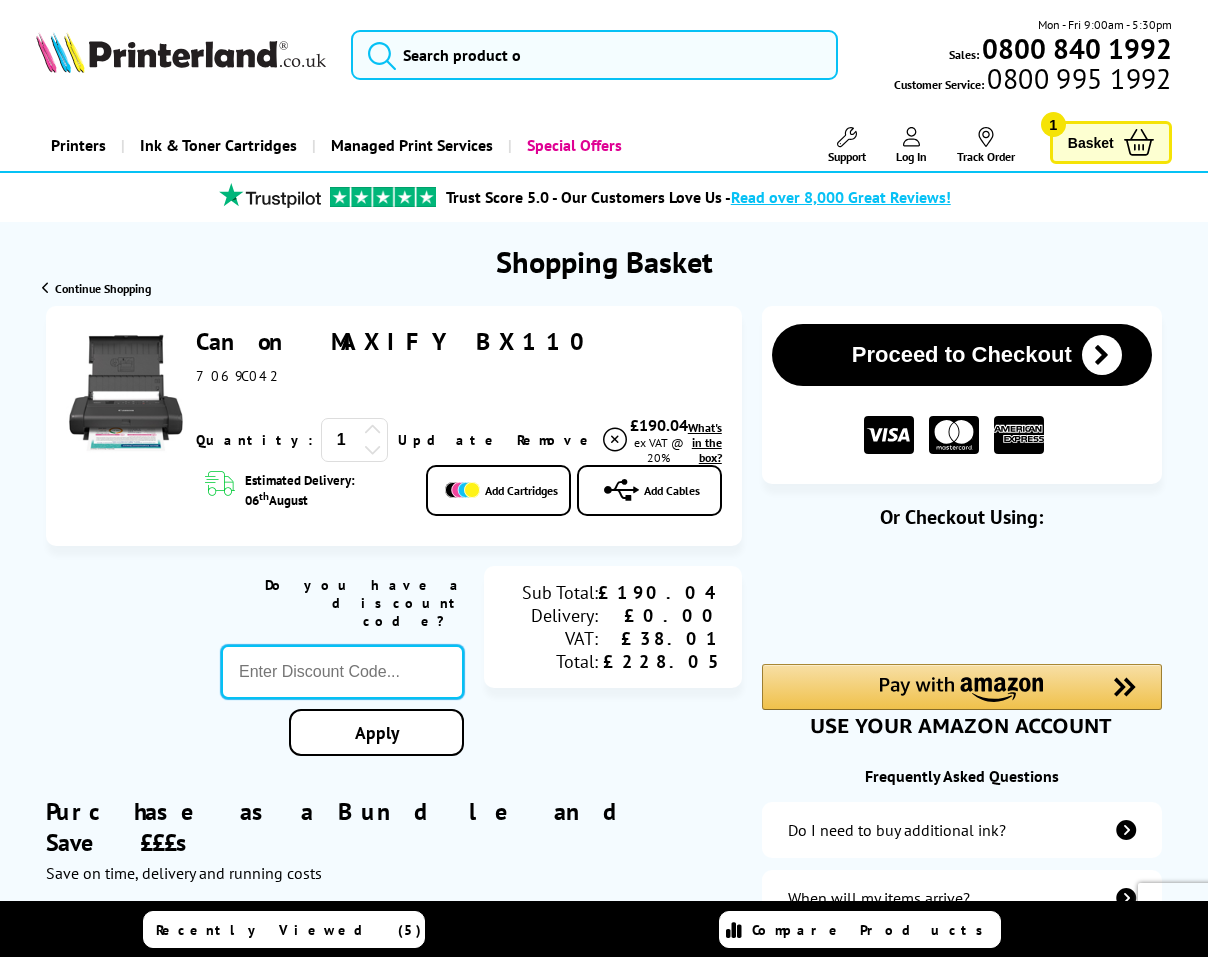 click at bounding box center (342, 672) 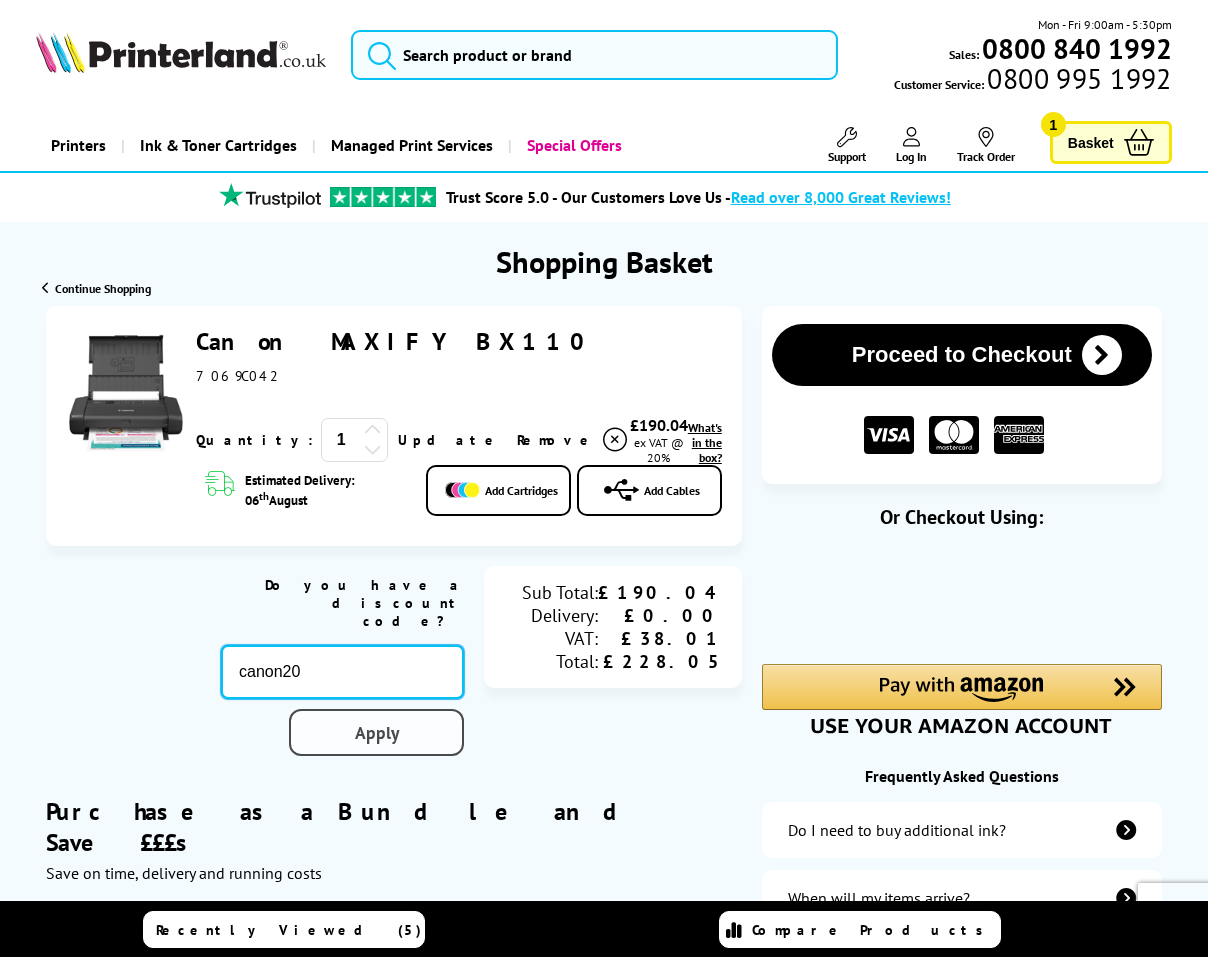 type on "canon20" 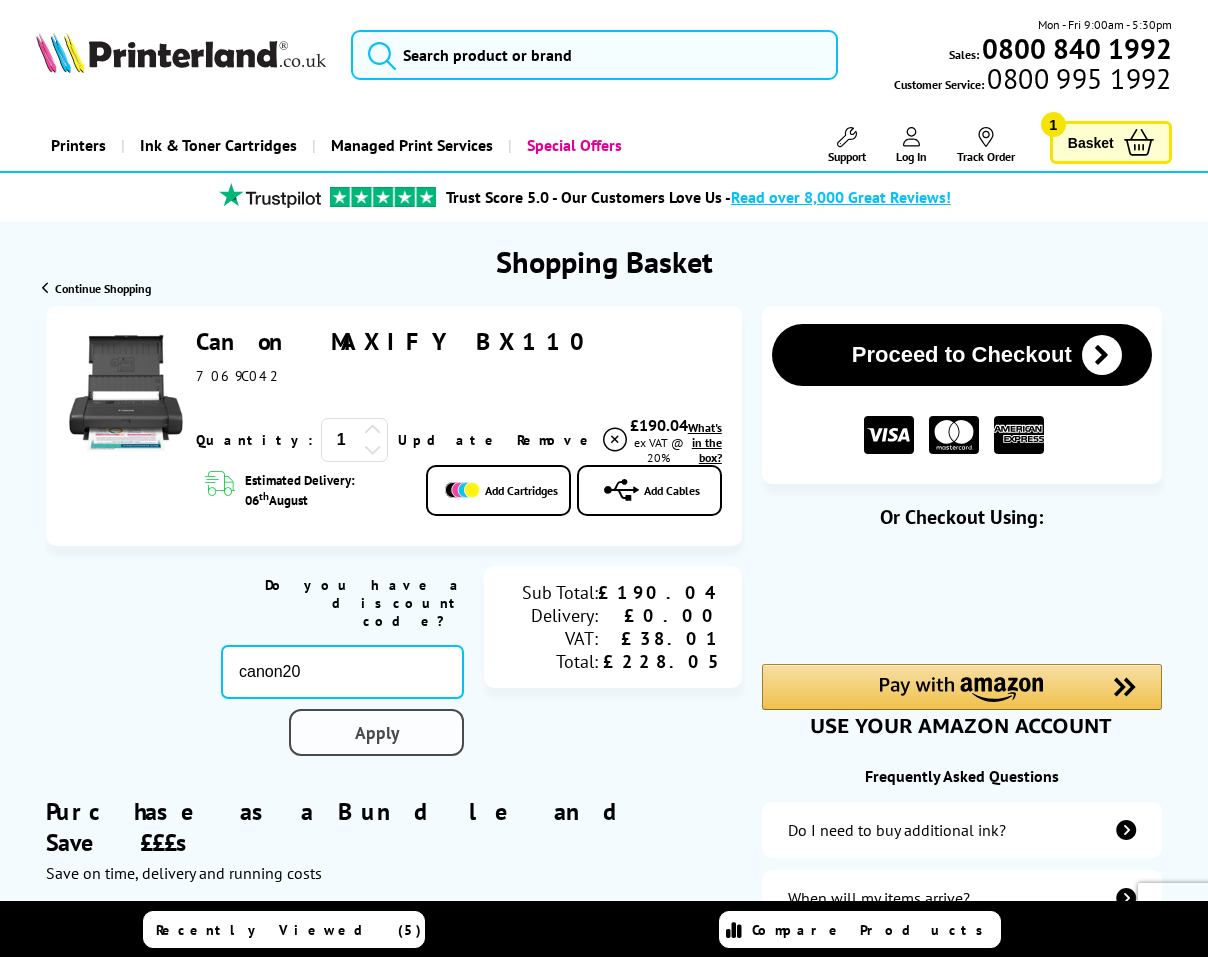 click on "Apply" at bounding box center (377, 732) 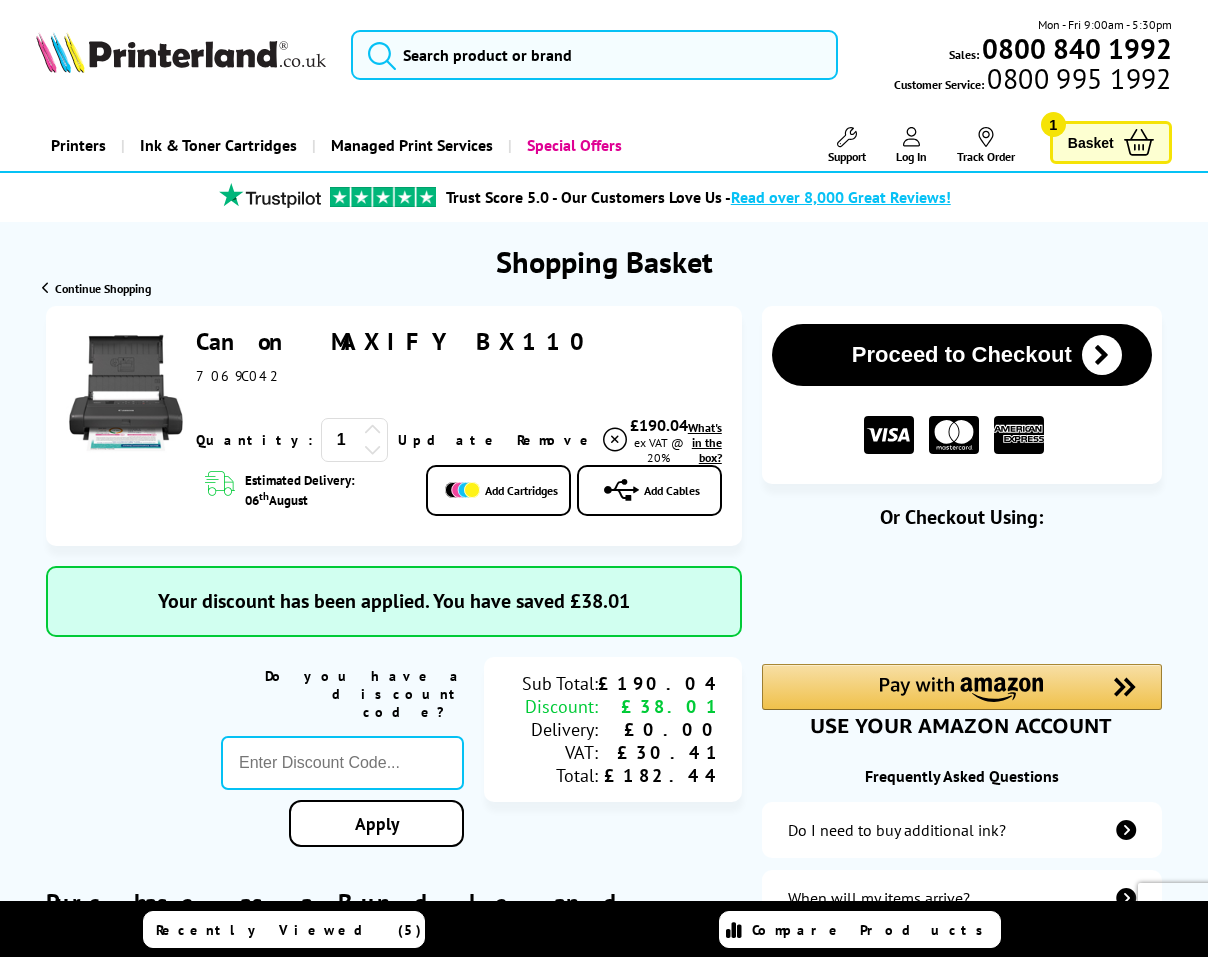 click on "Proceed to Checkout" at bounding box center (962, 355) 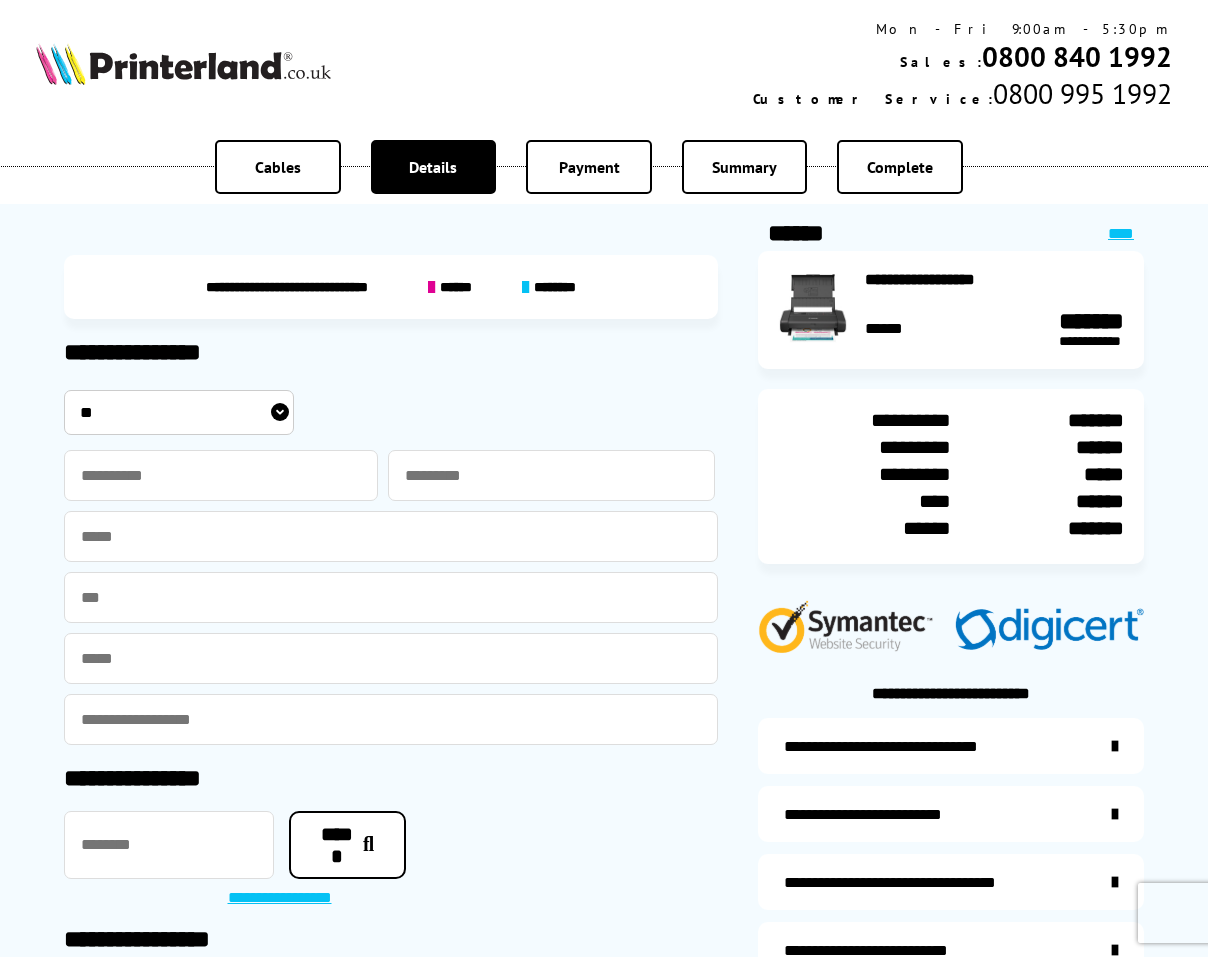 scroll, scrollTop: 0, scrollLeft: 0, axis: both 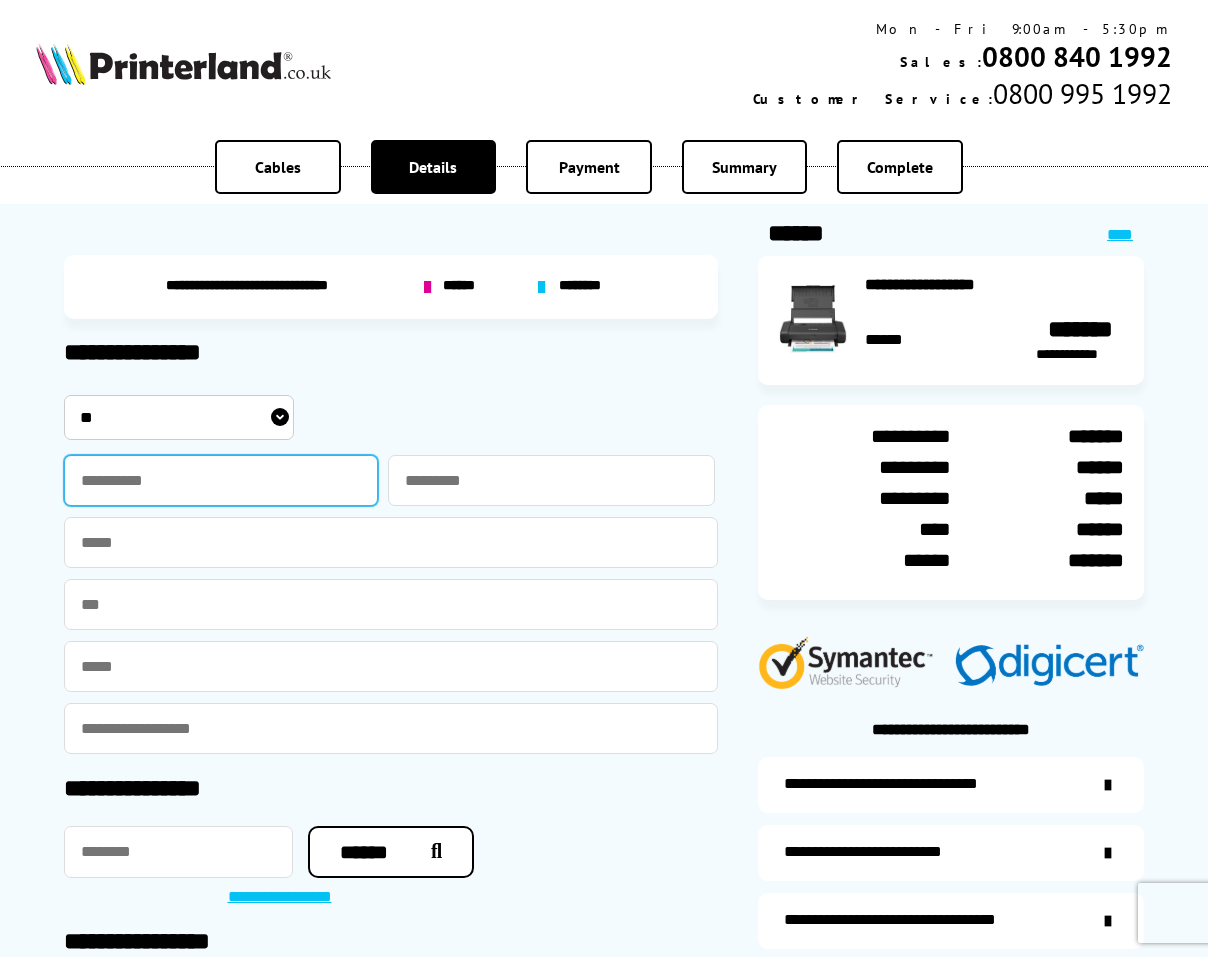 click at bounding box center [221, 480] 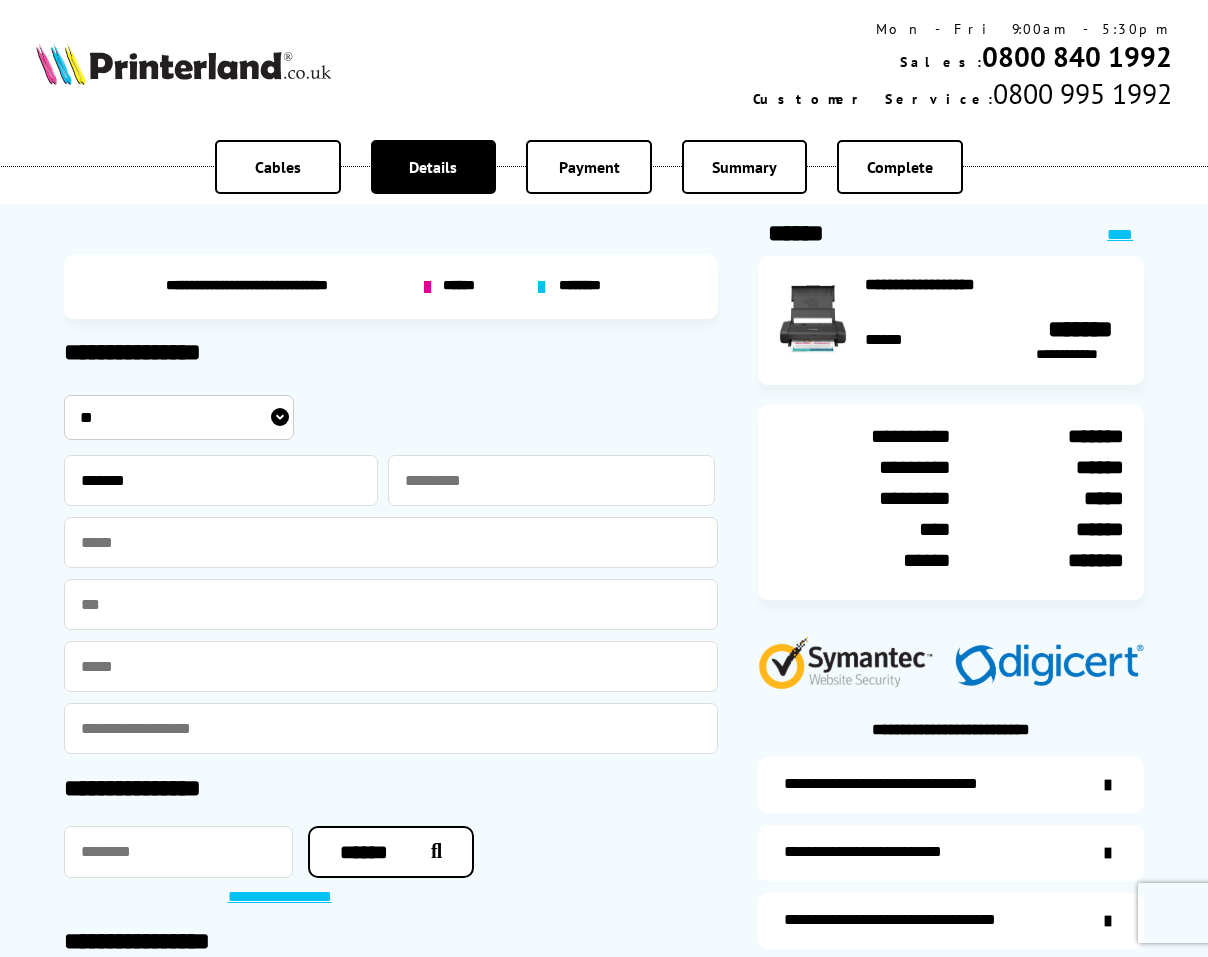 type on "**********" 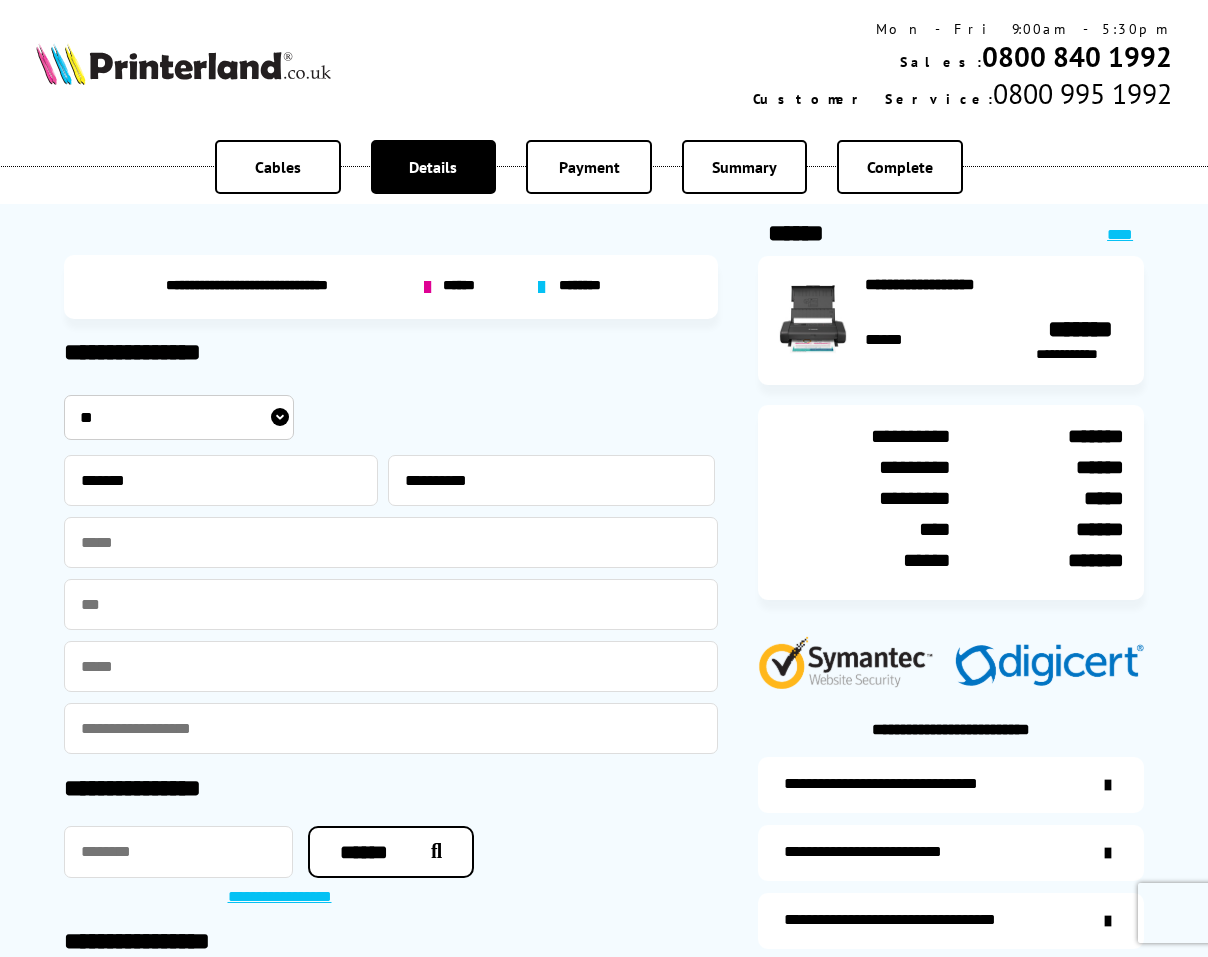 type on "**********" 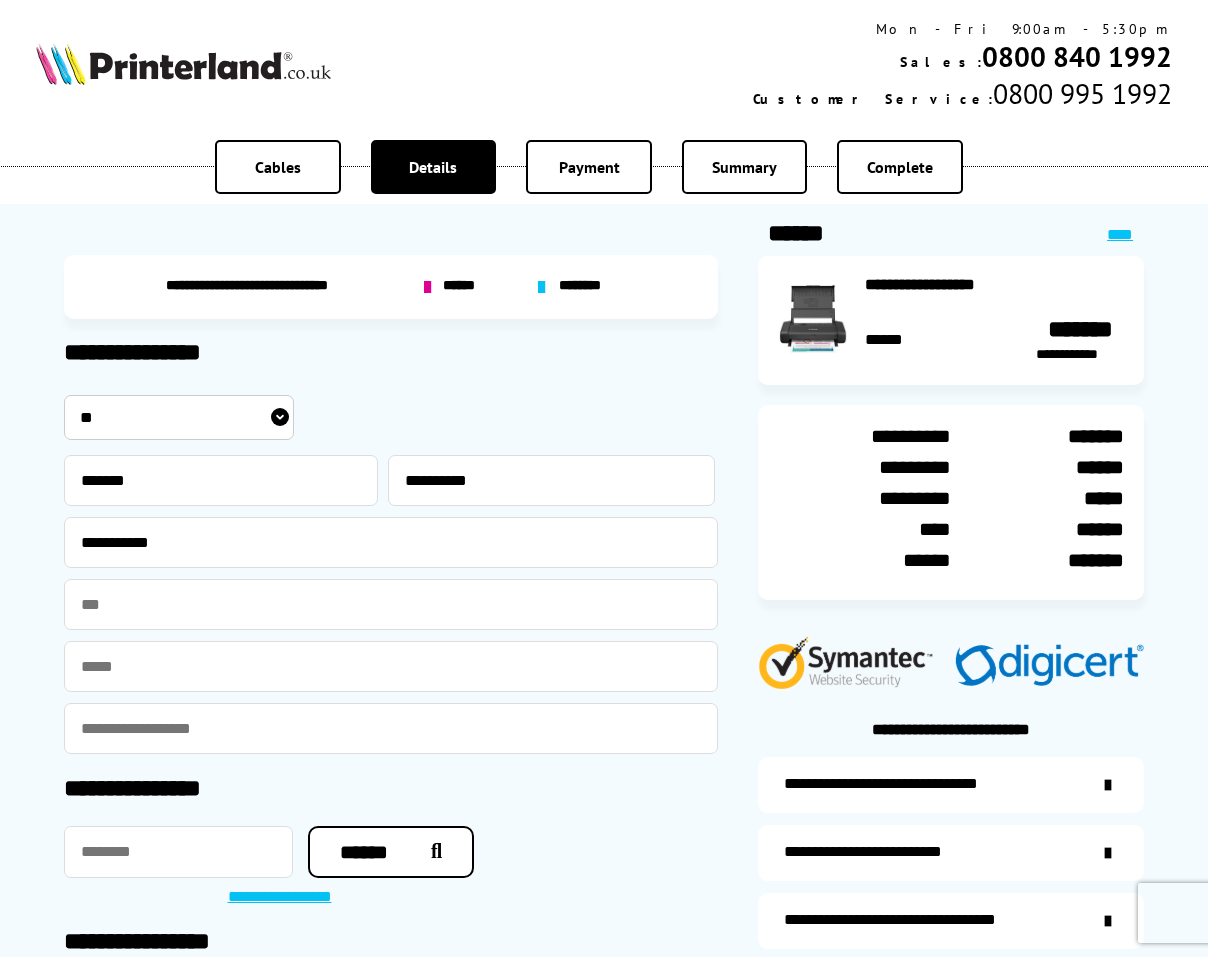 type on "**********" 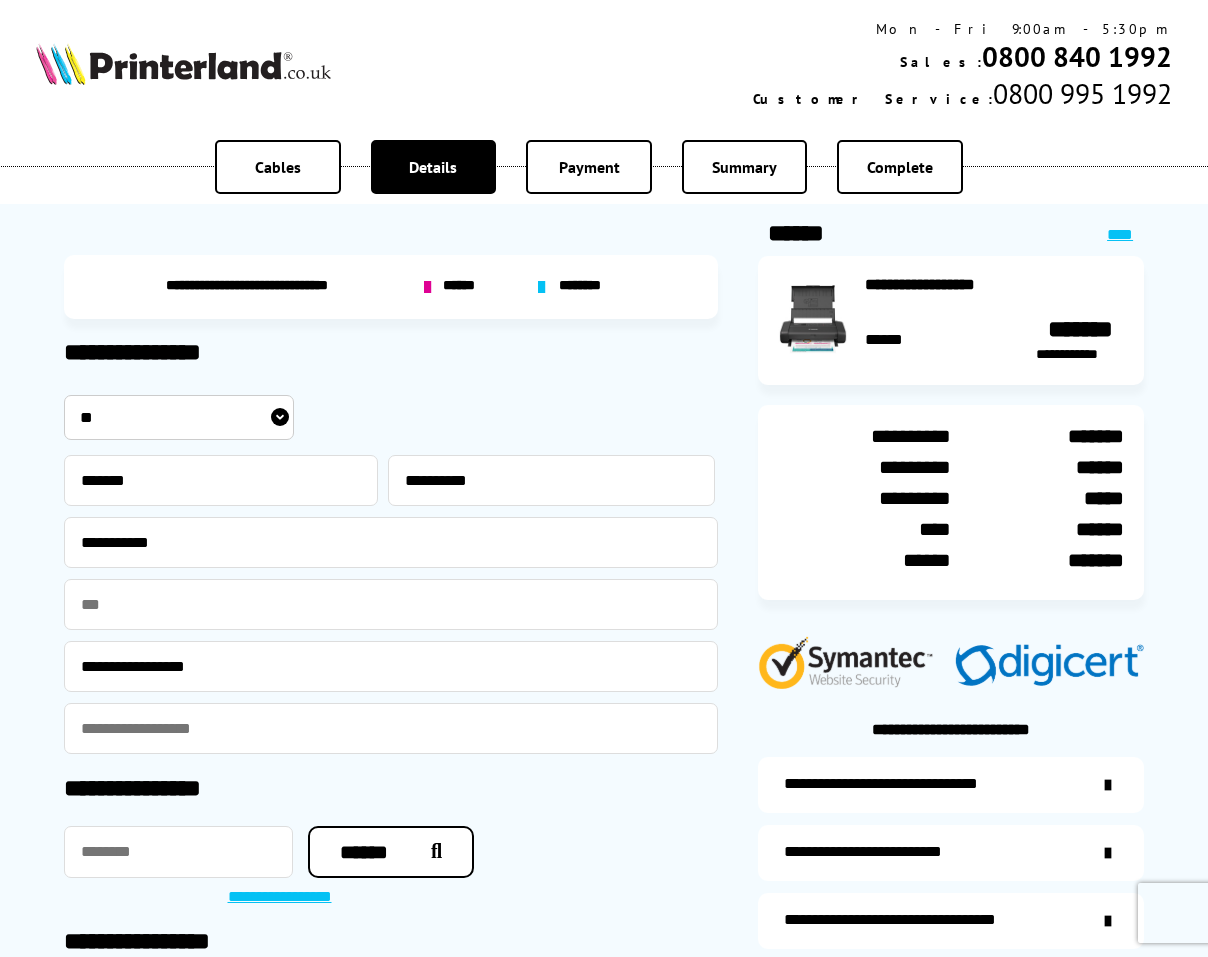 type on "**********" 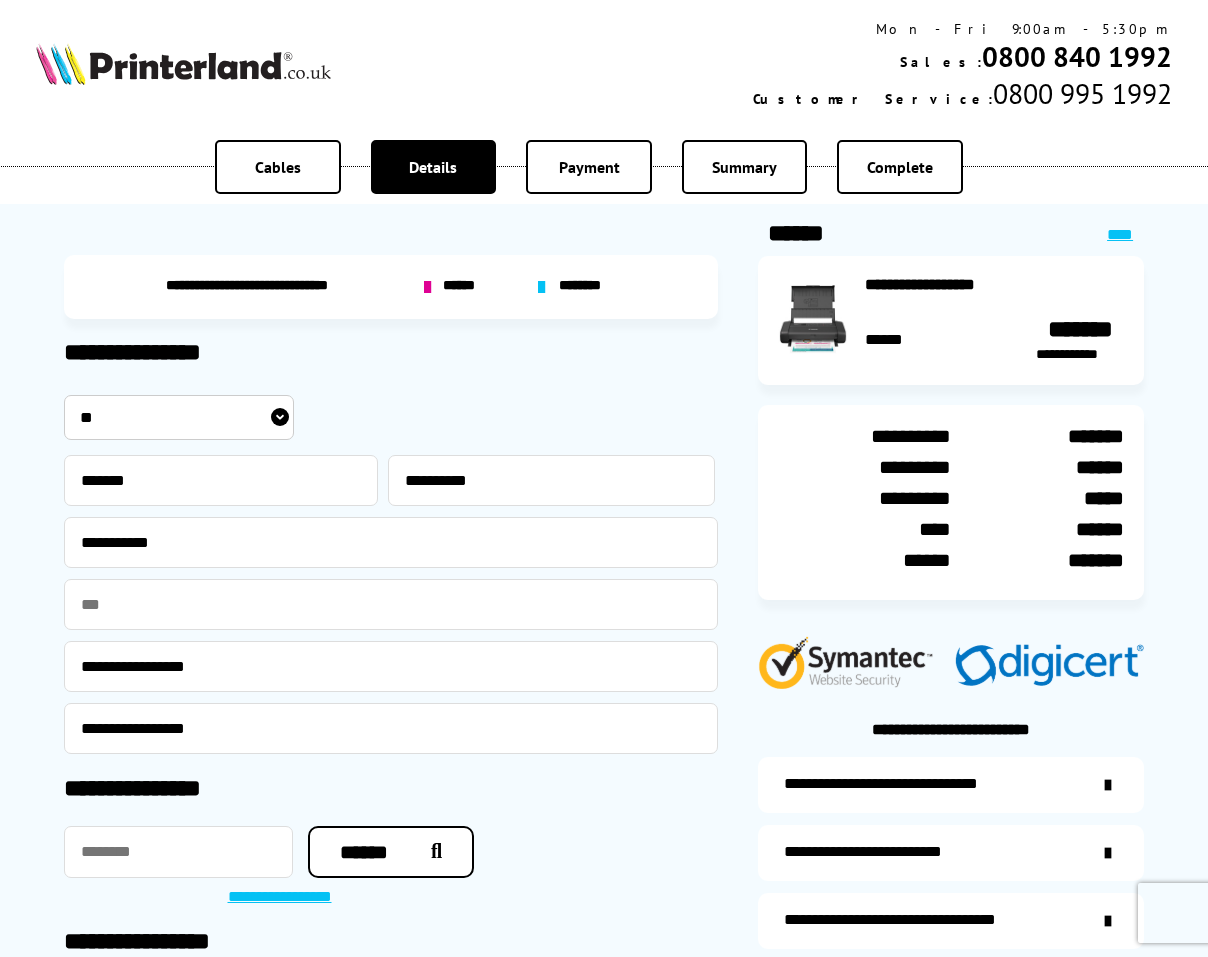 type on "********" 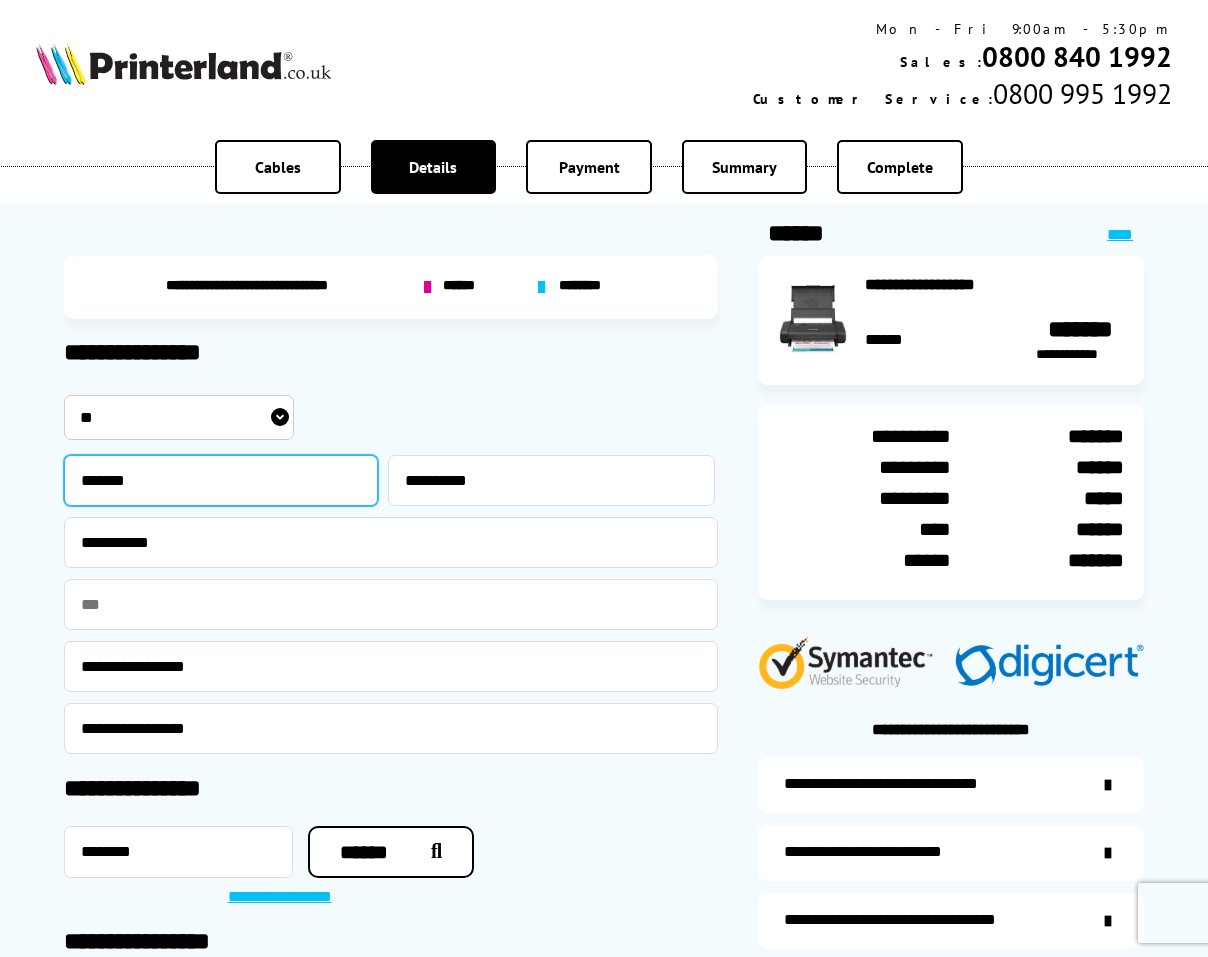 scroll, scrollTop: 333, scrollLeft: 0, axis: vertical 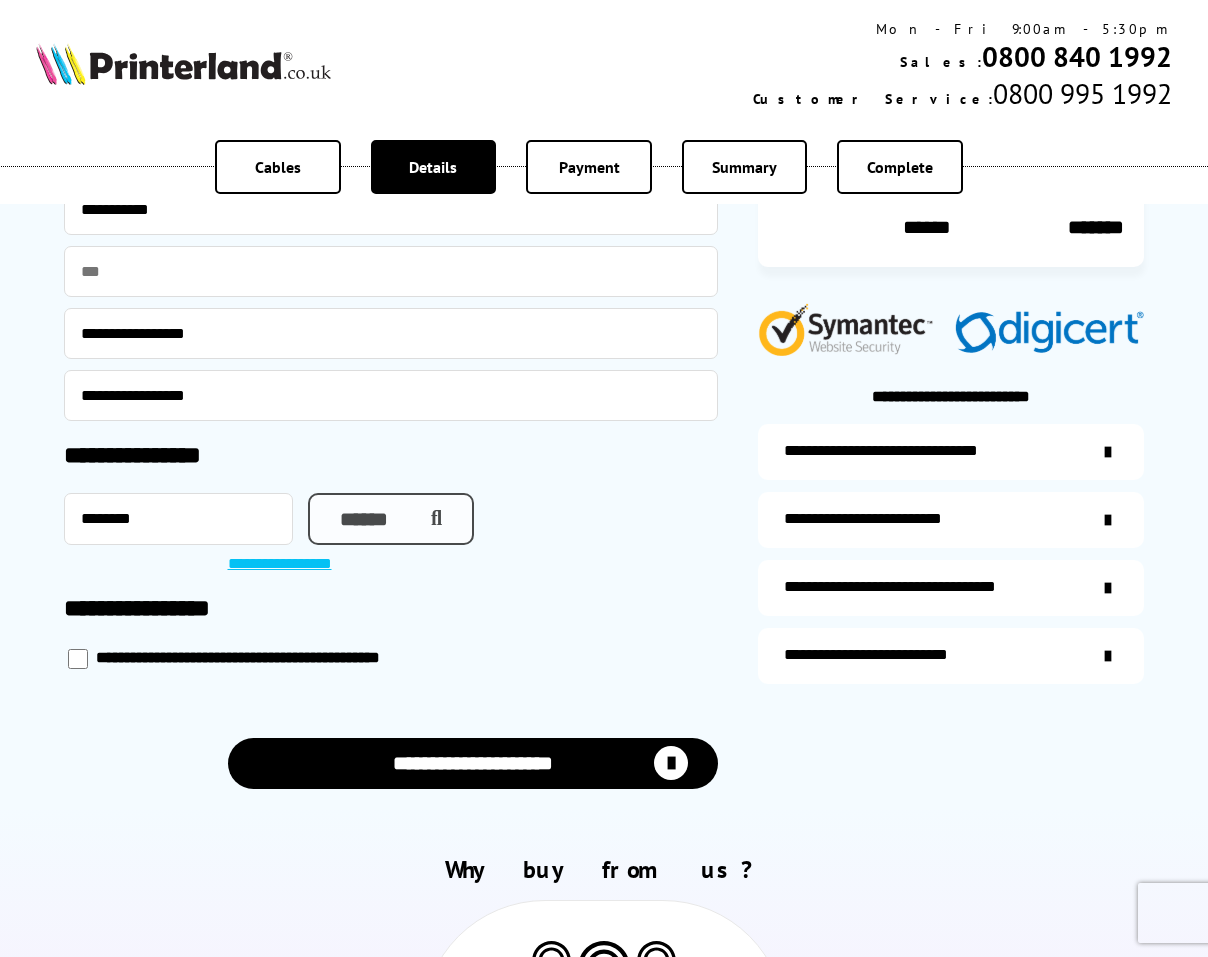 click on "******" at bounding box center (391, 519) 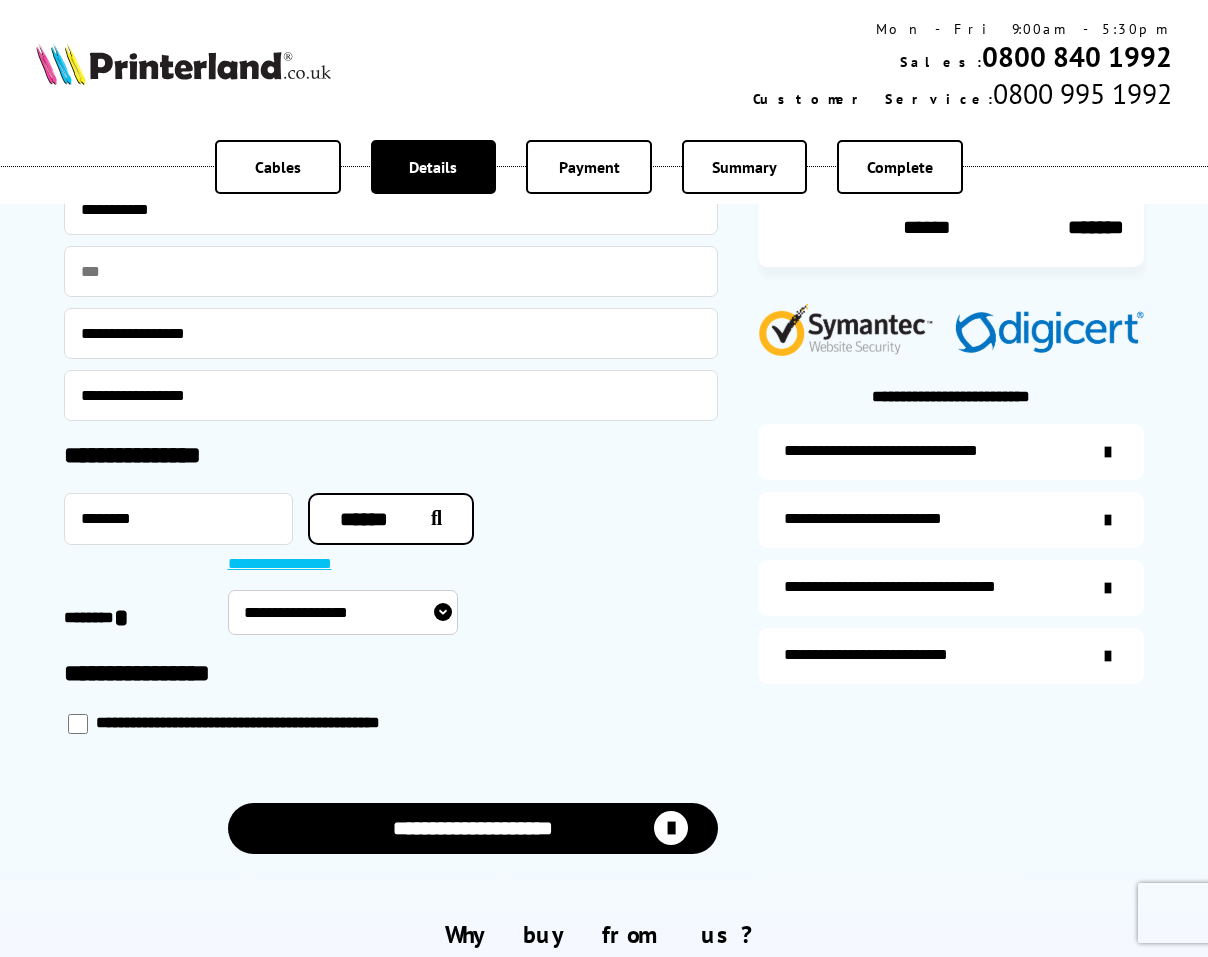 scroll, scrollTop: 667, scrollLeft: 0, axis: vertical 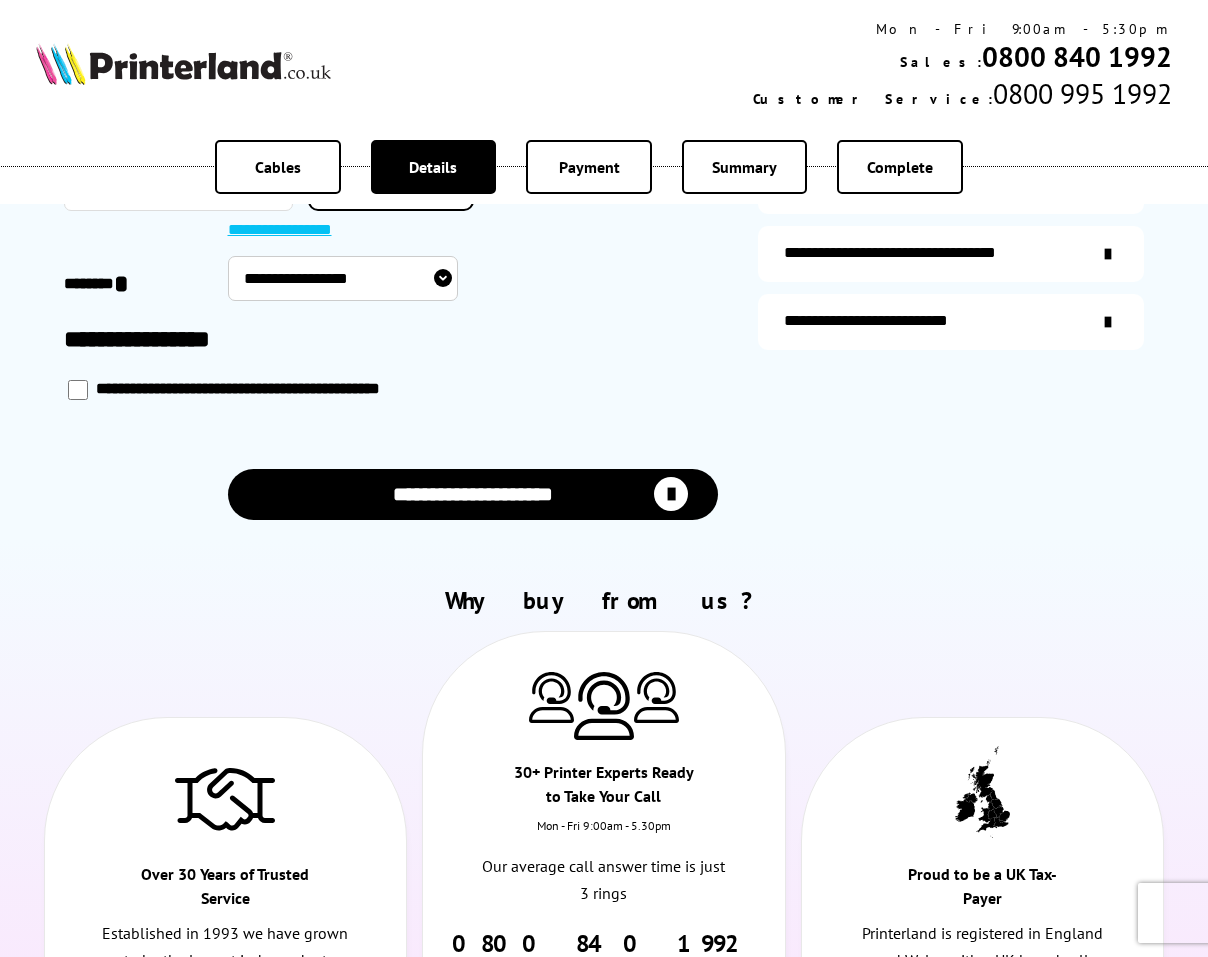 click on "**********" at bounding box center (343, 278) 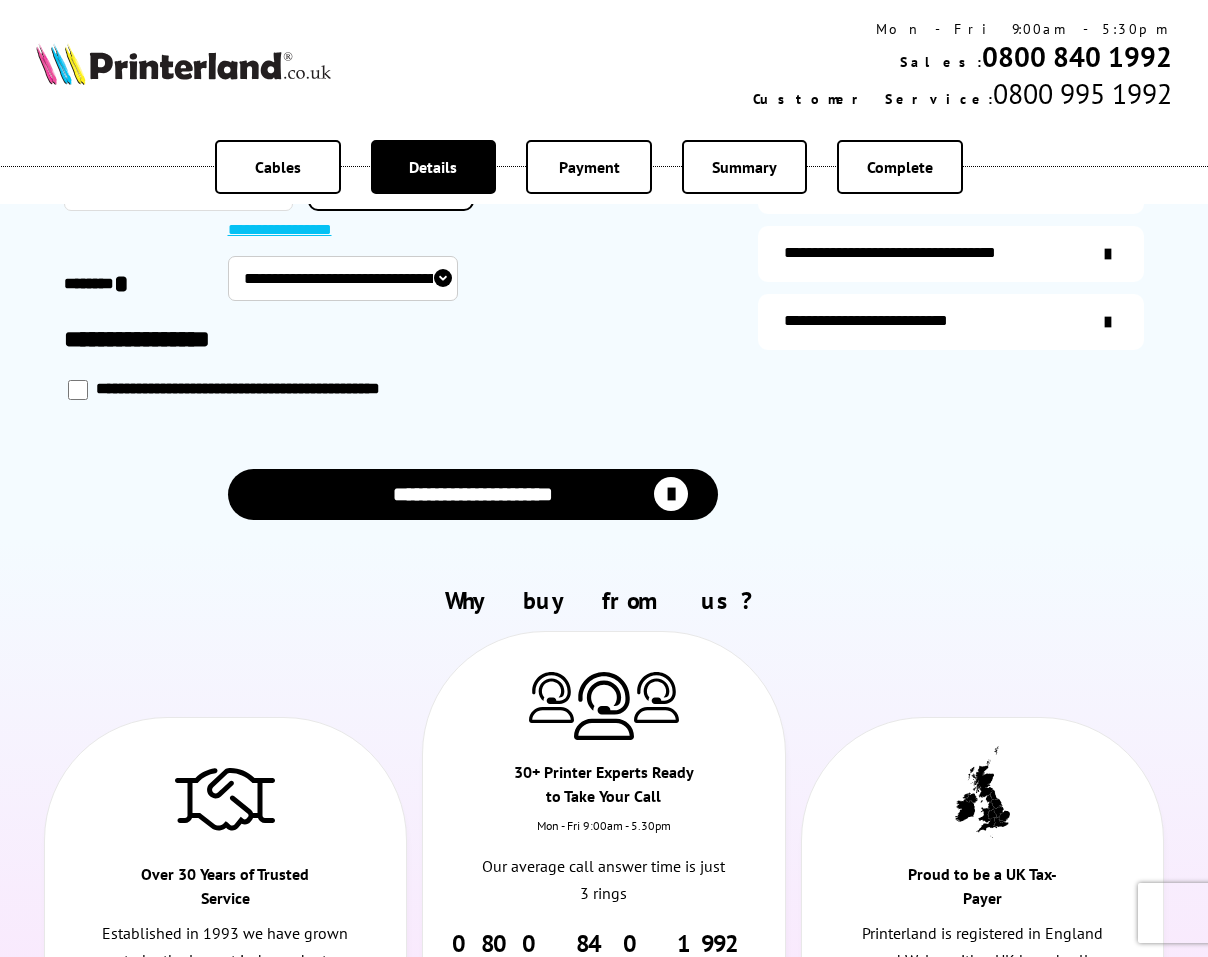 click on "**********" at bounding box center [343, 278] 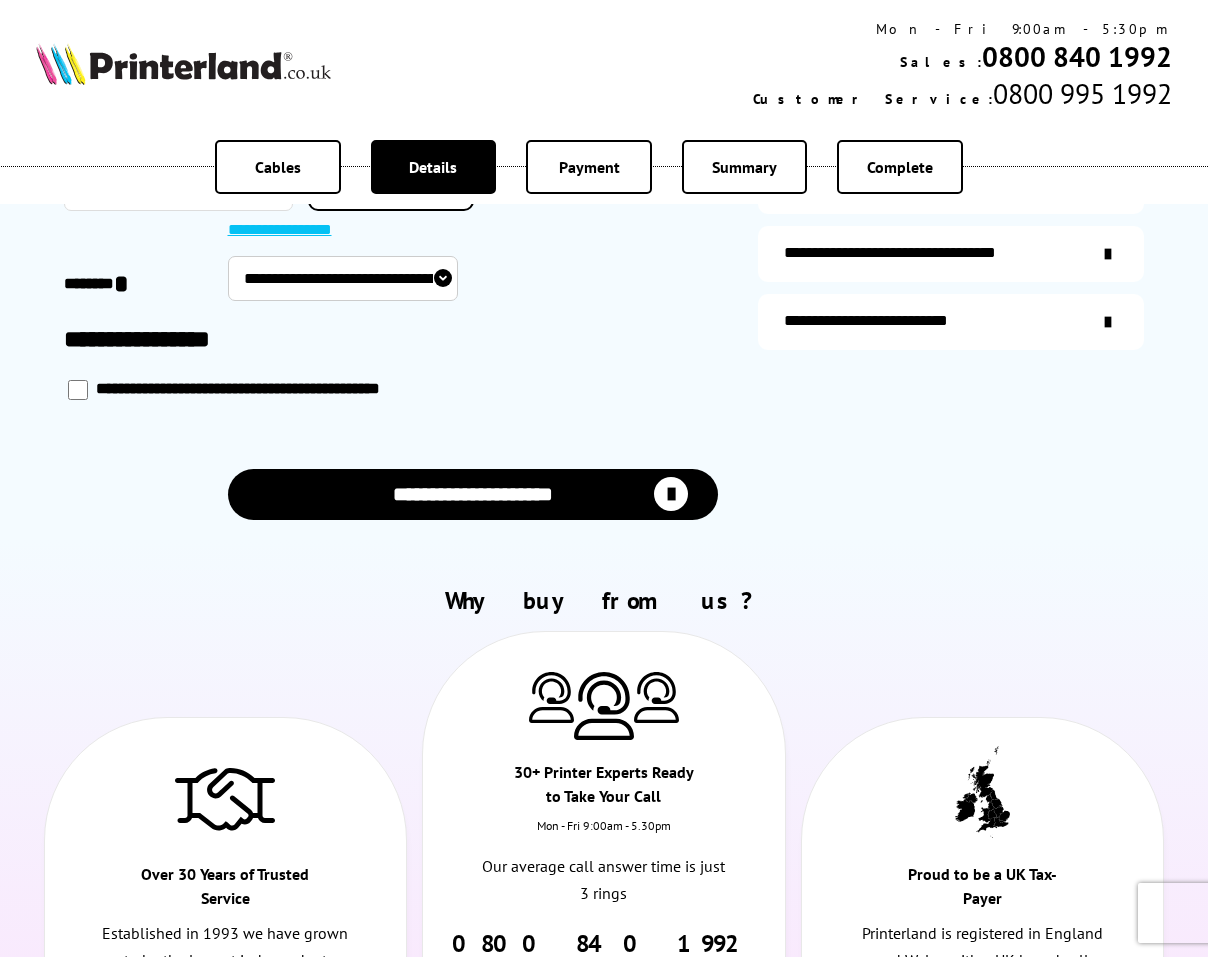 select on "**********" 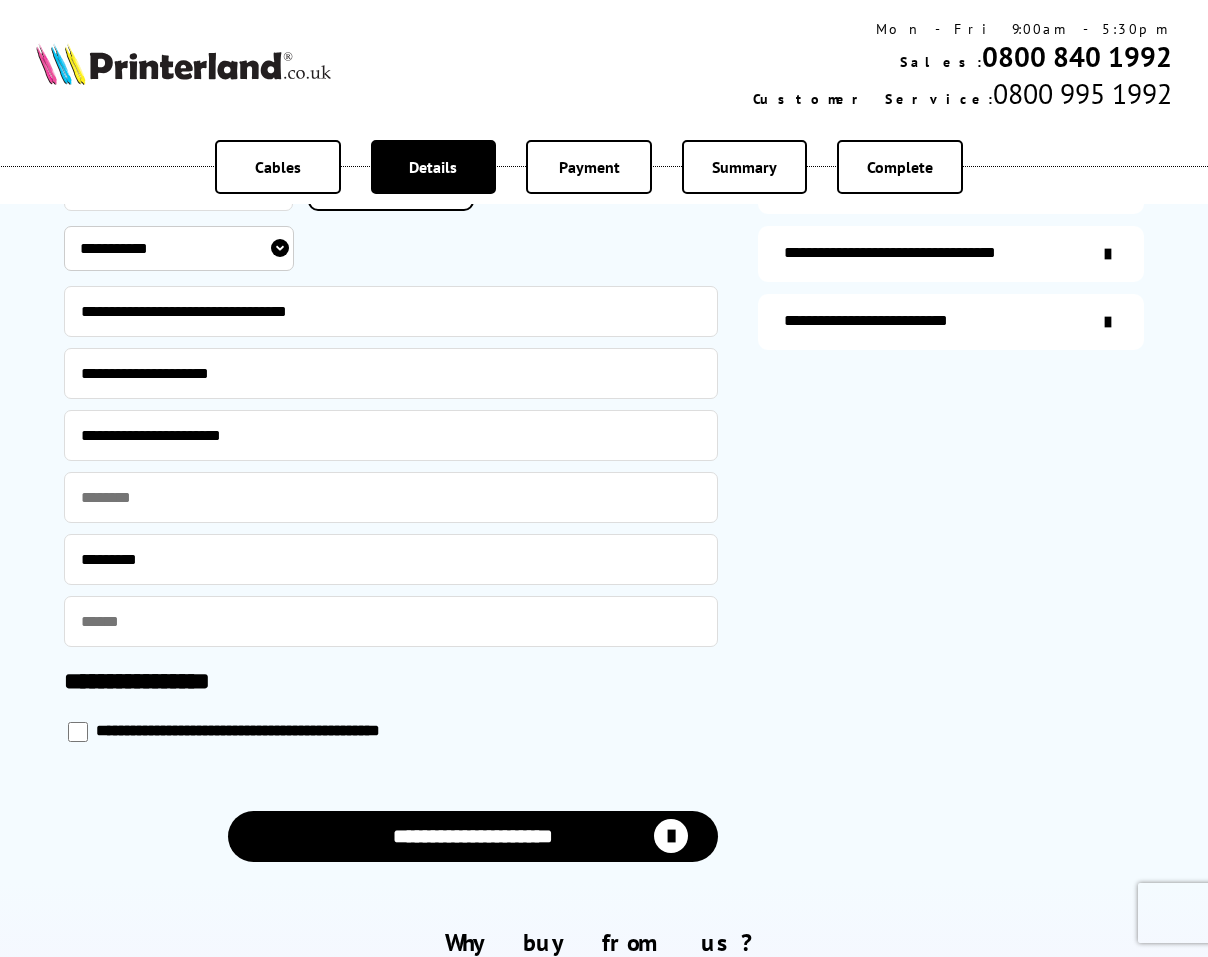 click at bounding box center [78, 732] 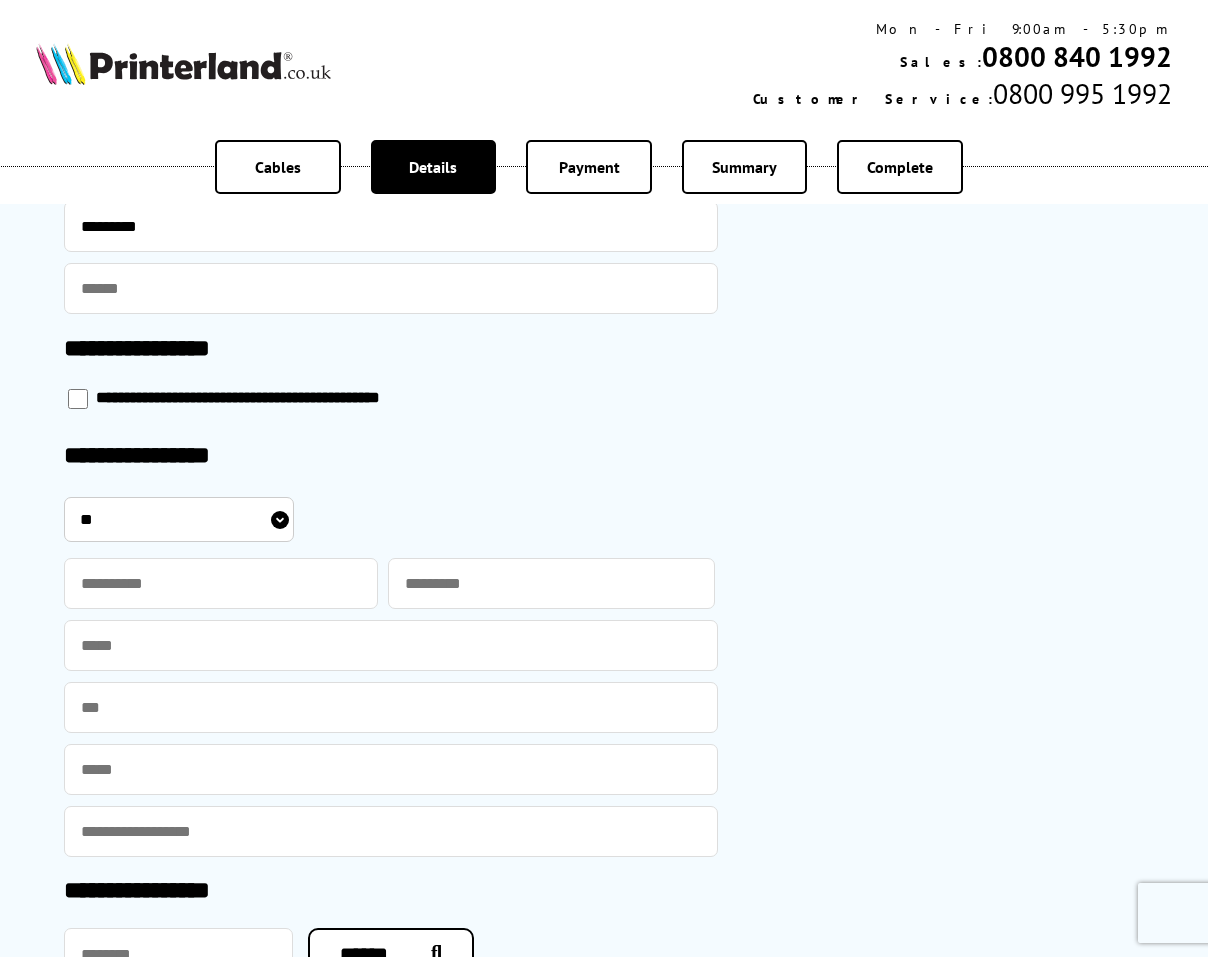 scroll, scrollTop: 1333, scrollLeft: 0, axis: vertical 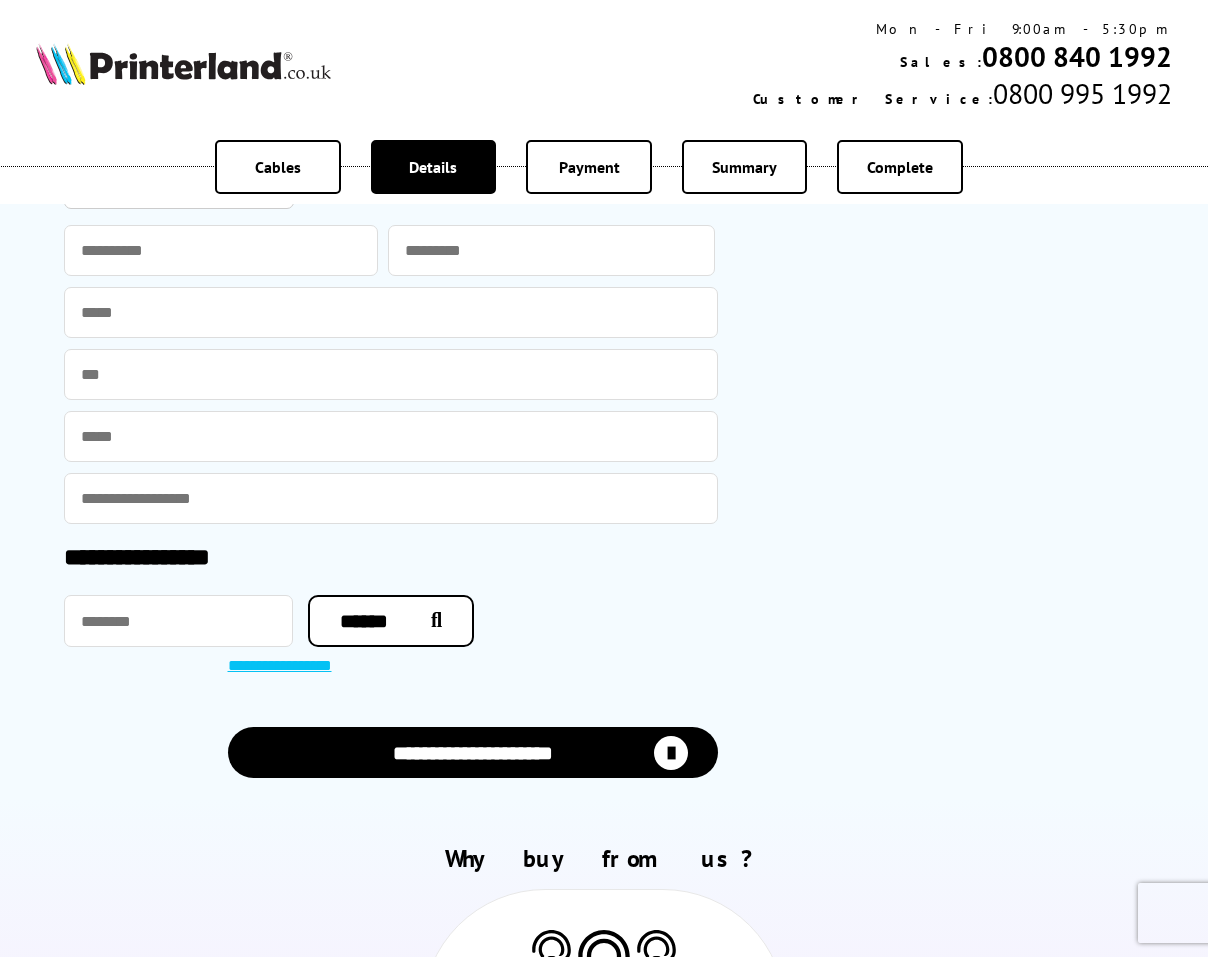 click on "**********" at bounding box center (951, -168) 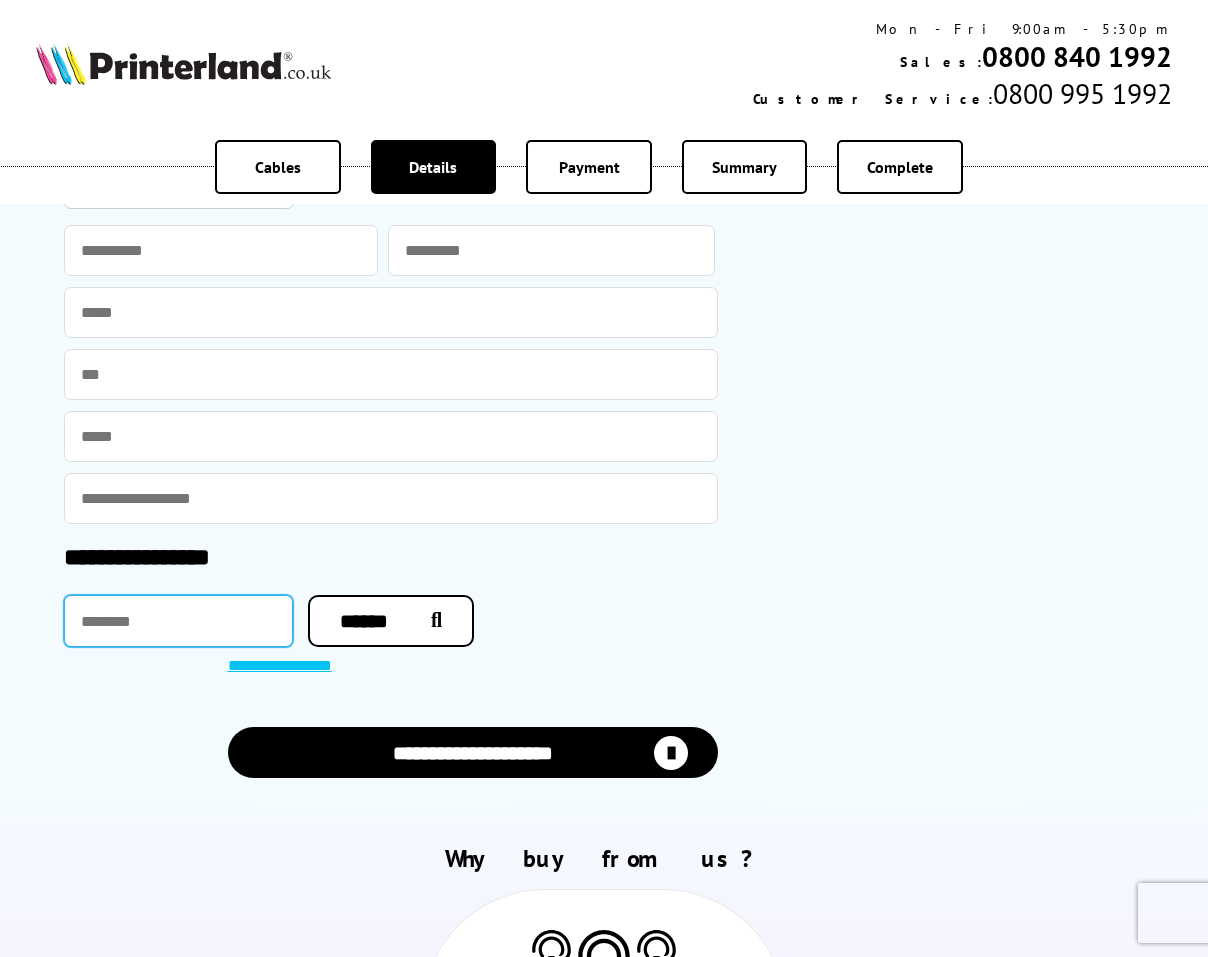 click at bounding box center [178, 621] 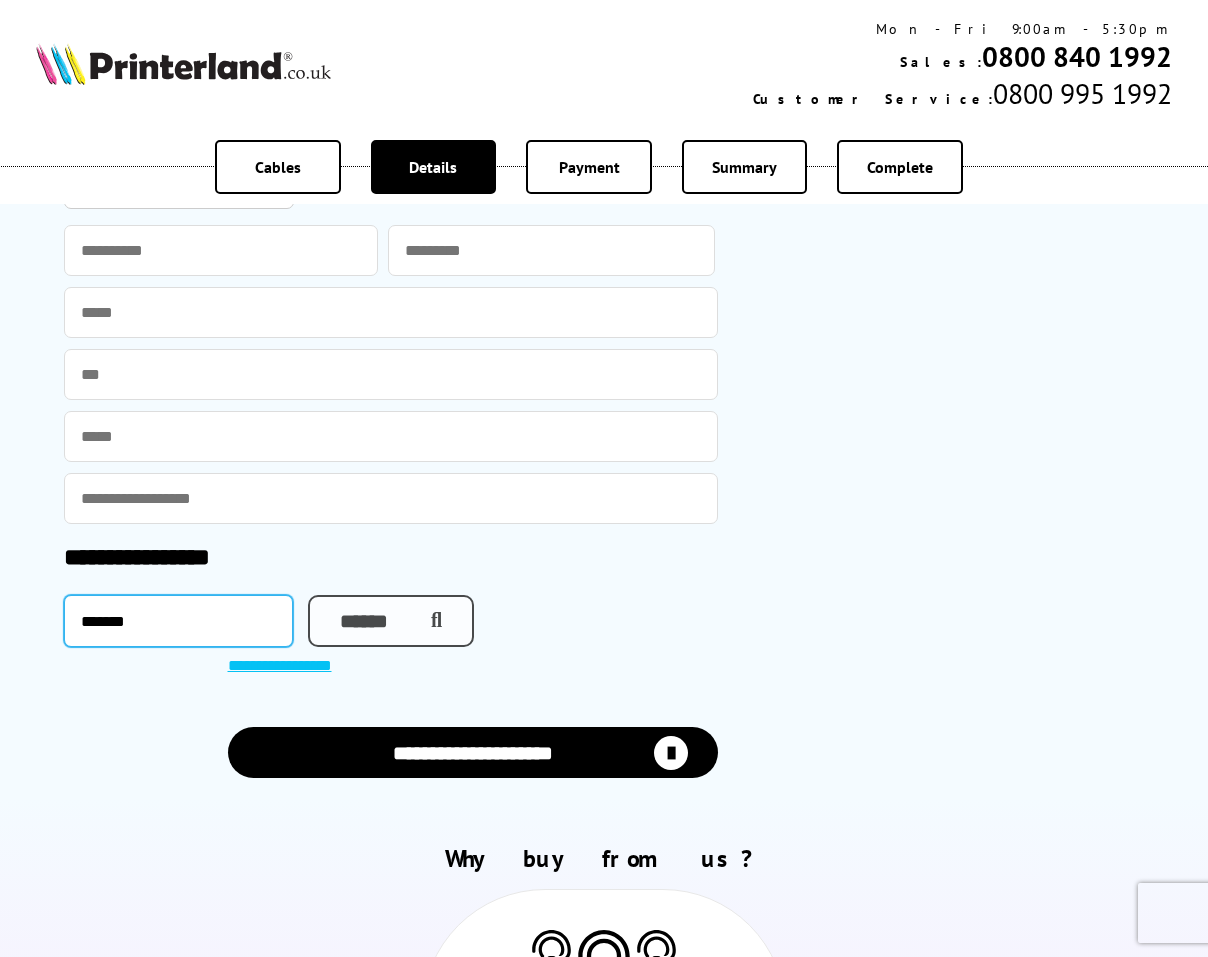 type on "*******" 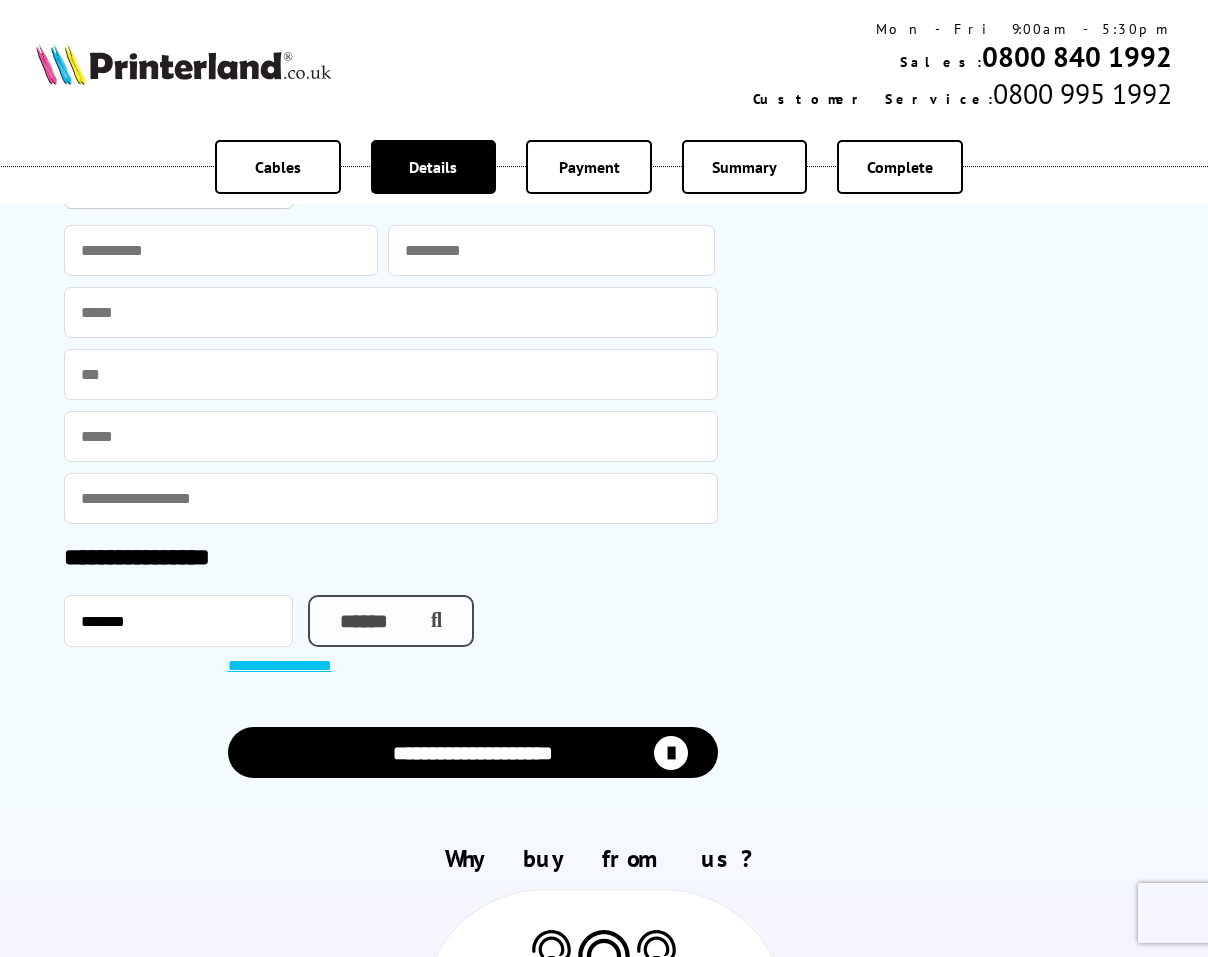click on "******" at bounding box center (391, 621) 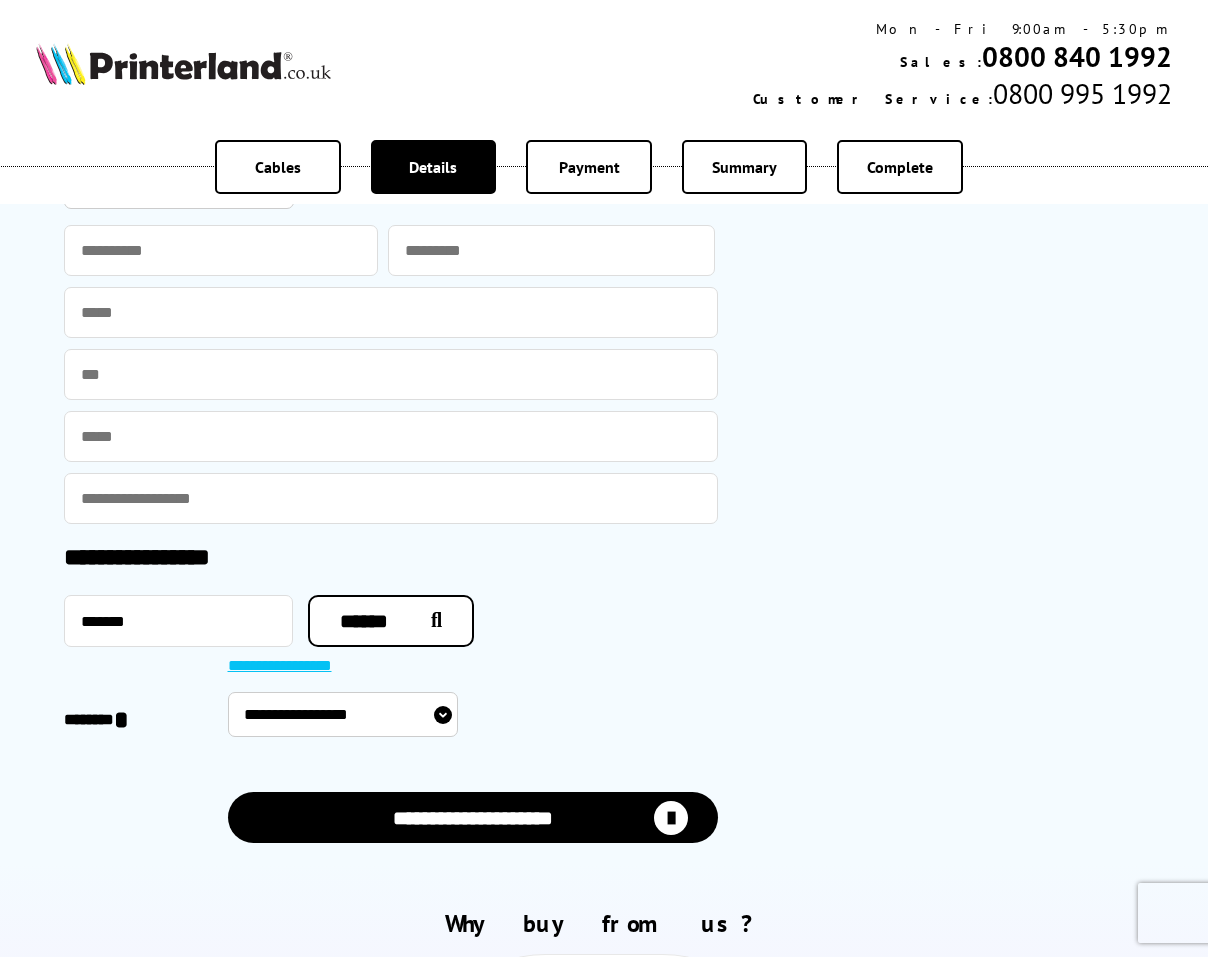 click on "**********" at bounding box center [343, 714] 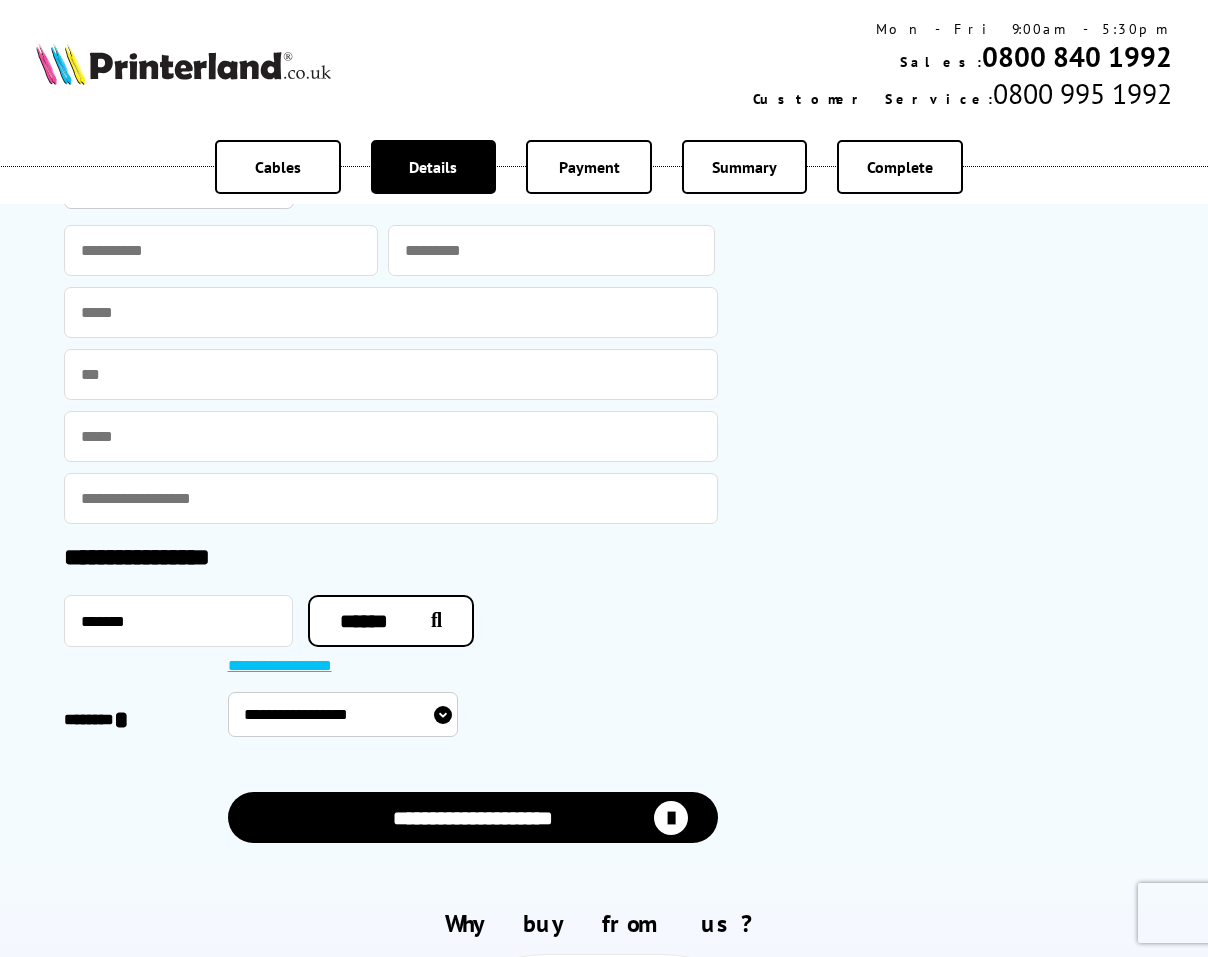 select on "**********" 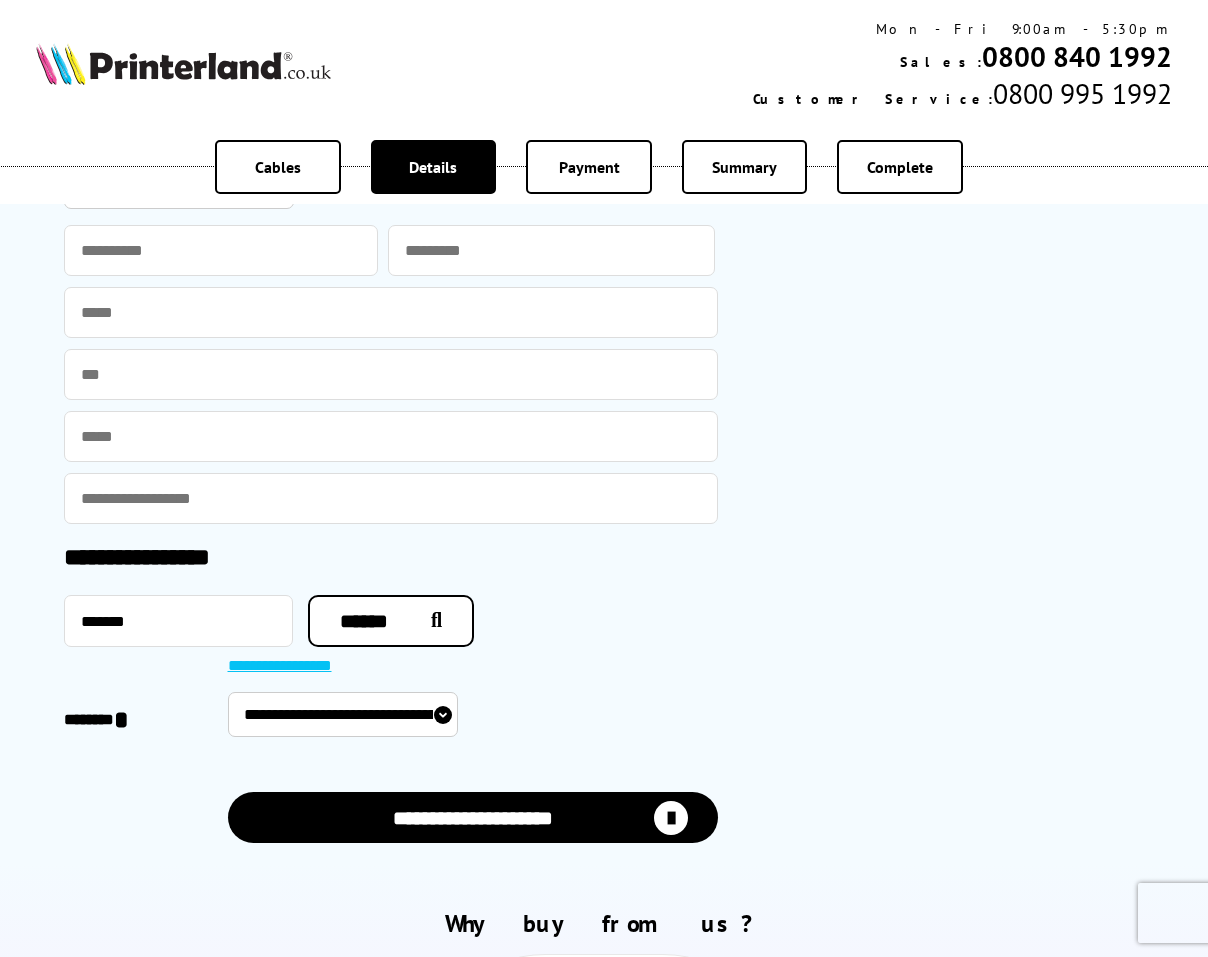 click on "**********" at bounding box center (343, 714) 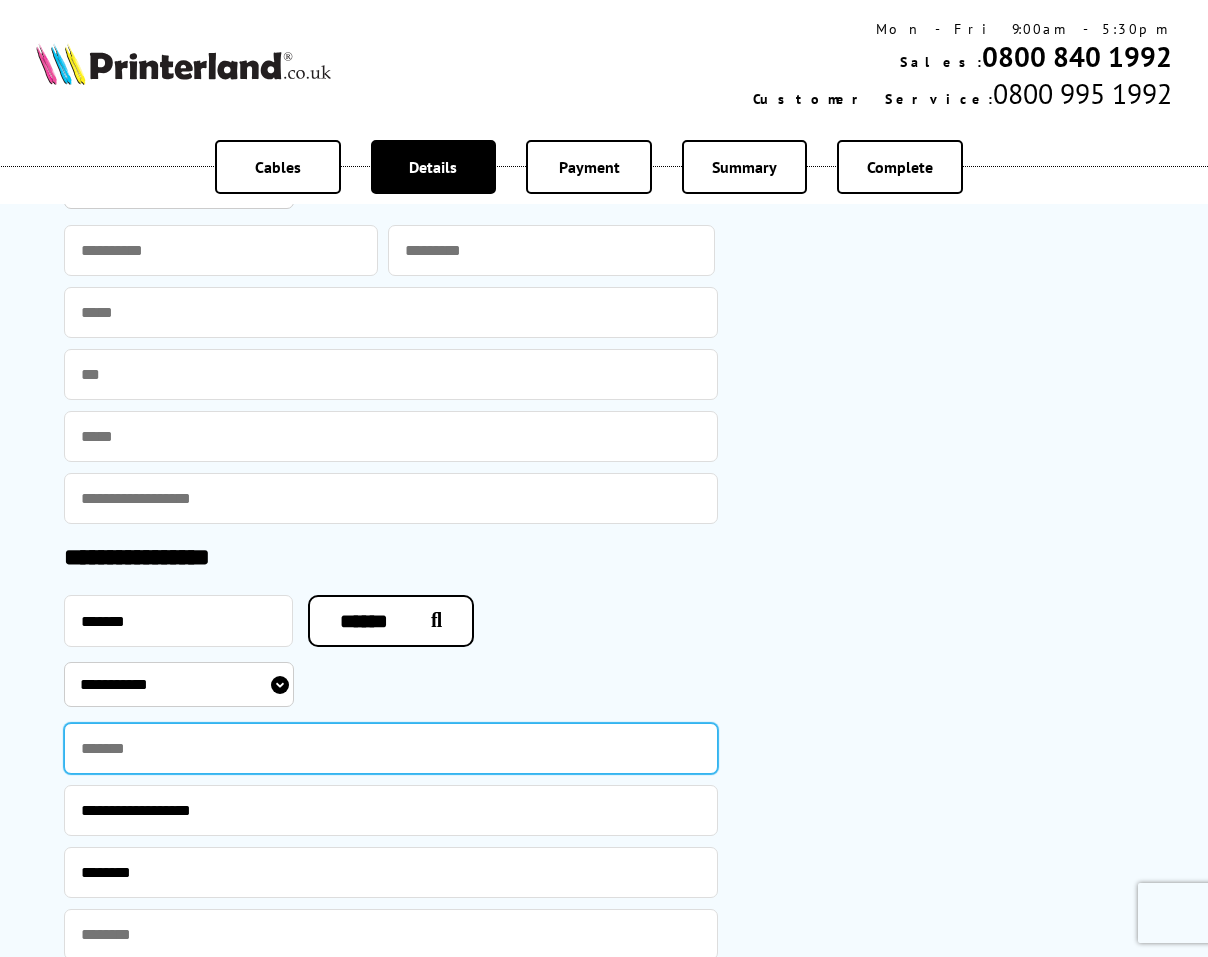 click at bounding box center [391, 748] 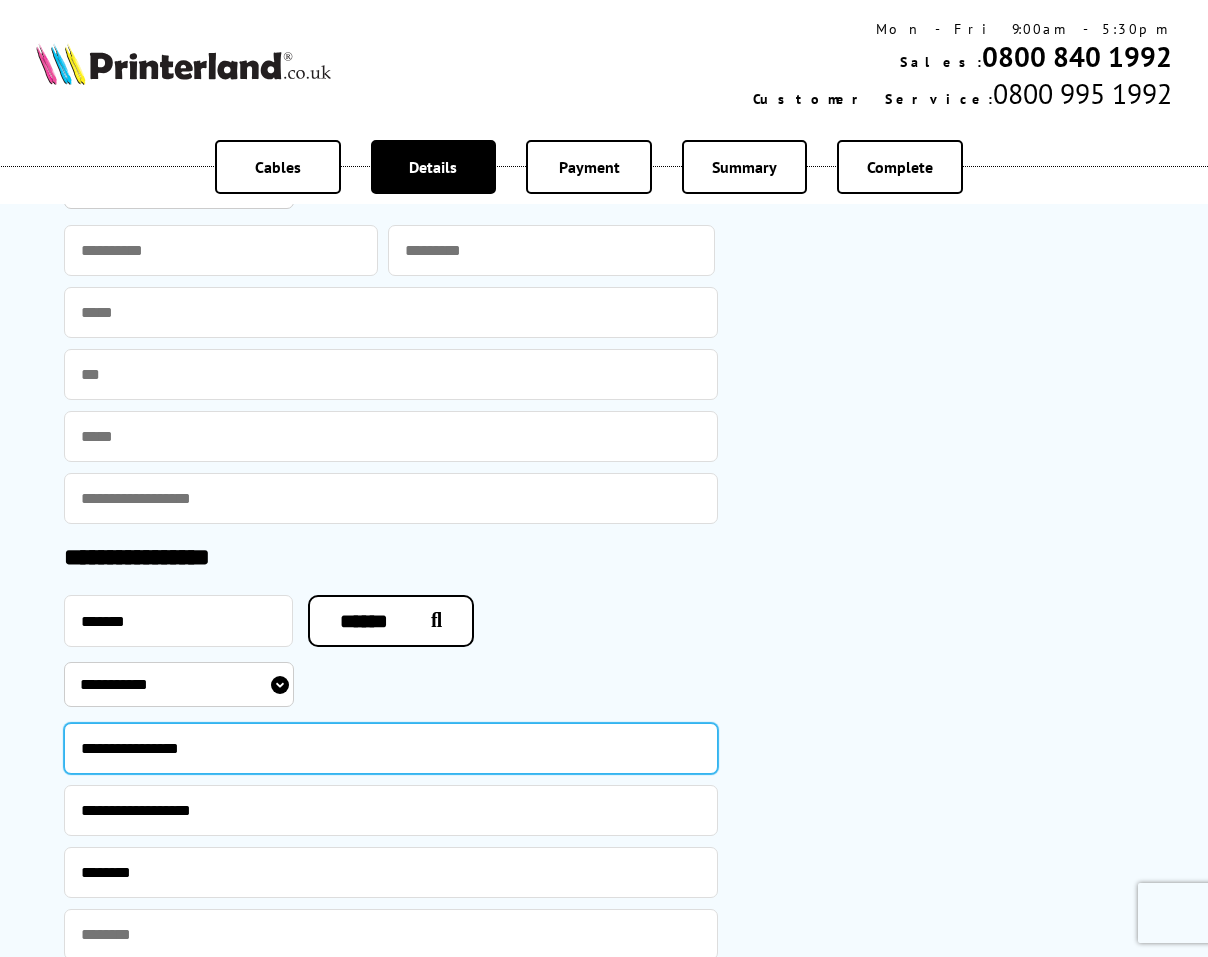 scroll, scrollTop: 1000, scrollLeft: 0, axis: vertical 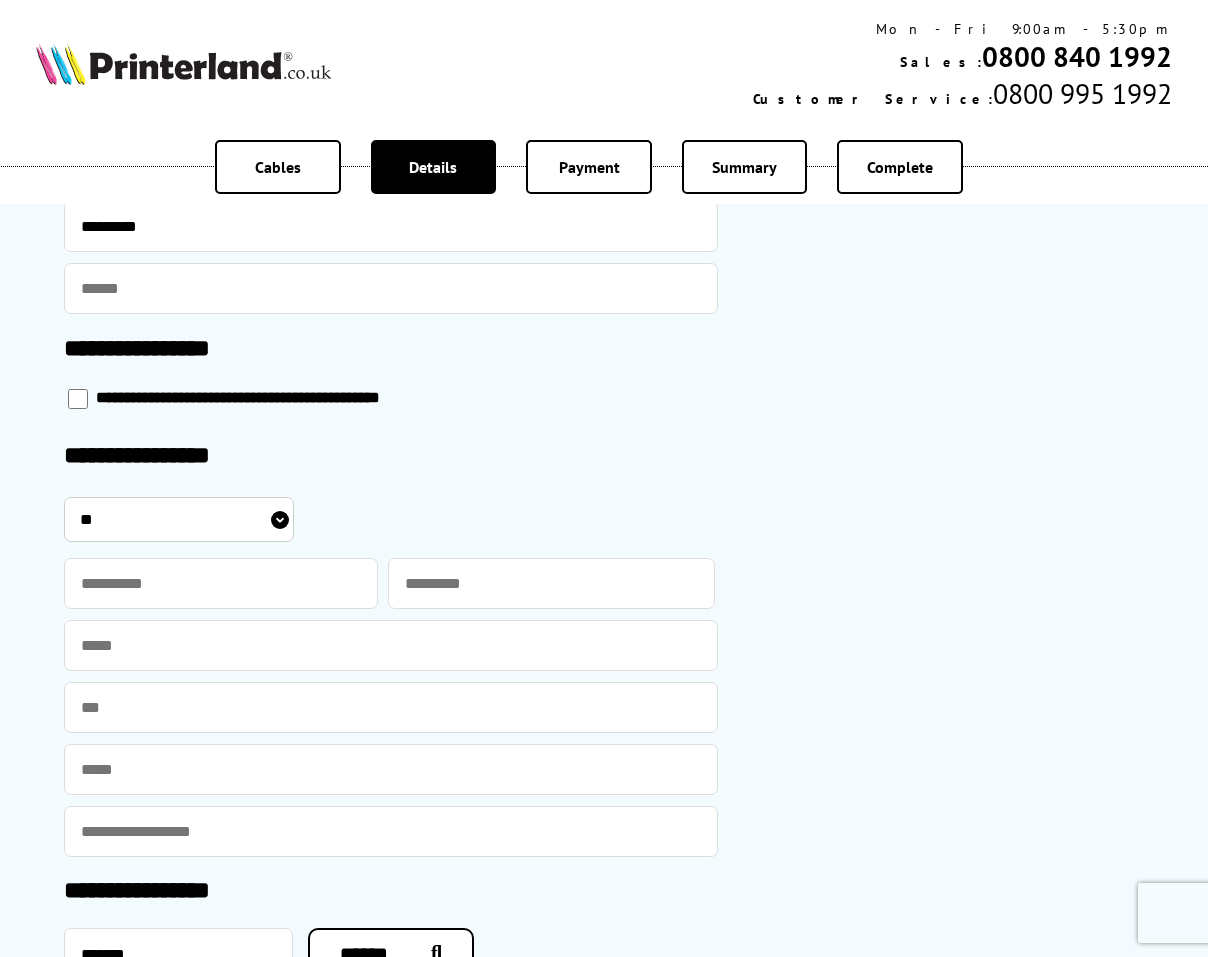 type on "**********" 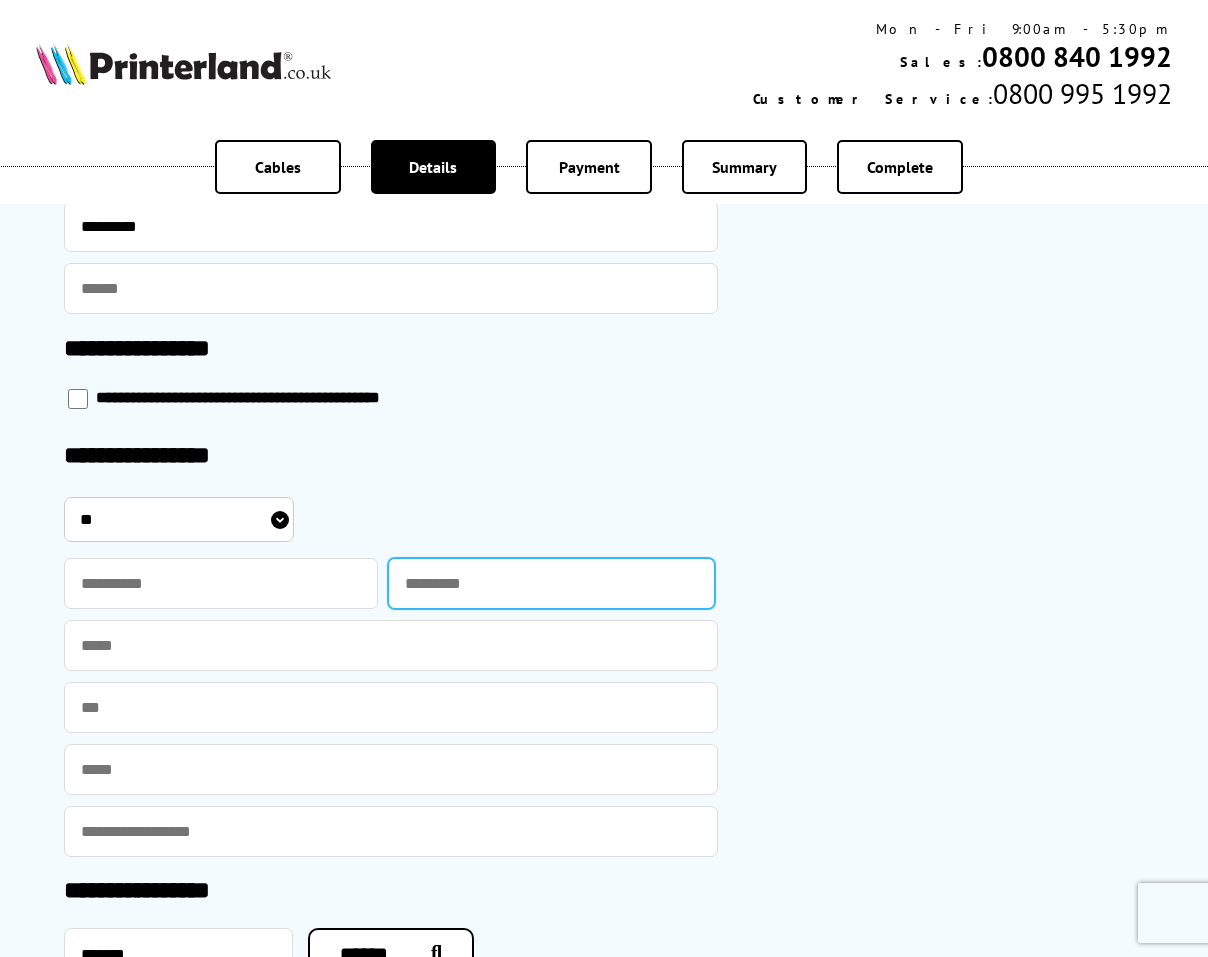 click at bounding box center [551, 583] 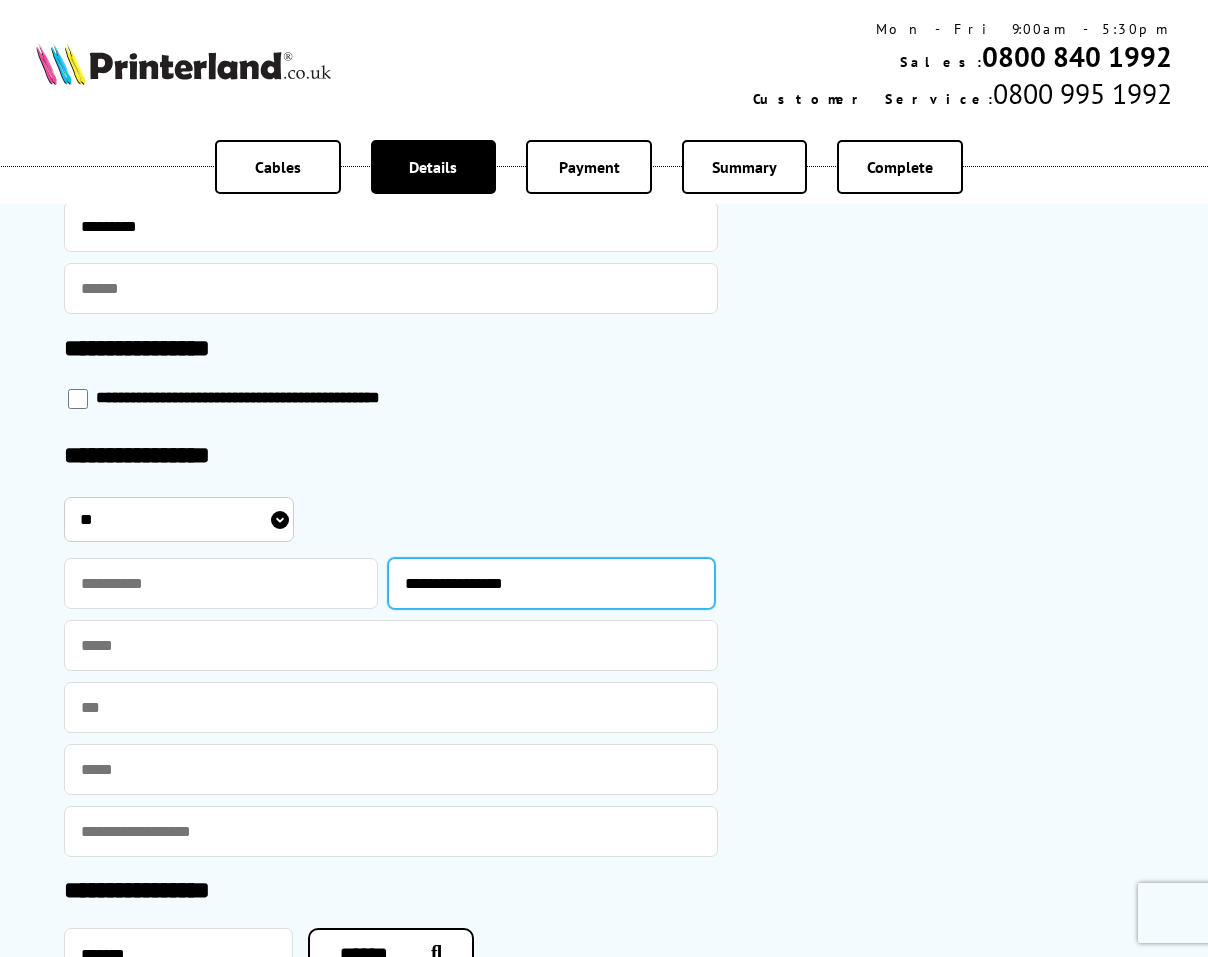 drag, startPoint x: 454, startPoint y: 584, endPoint x: 252, endPoint y: 593, distance: 202.2004 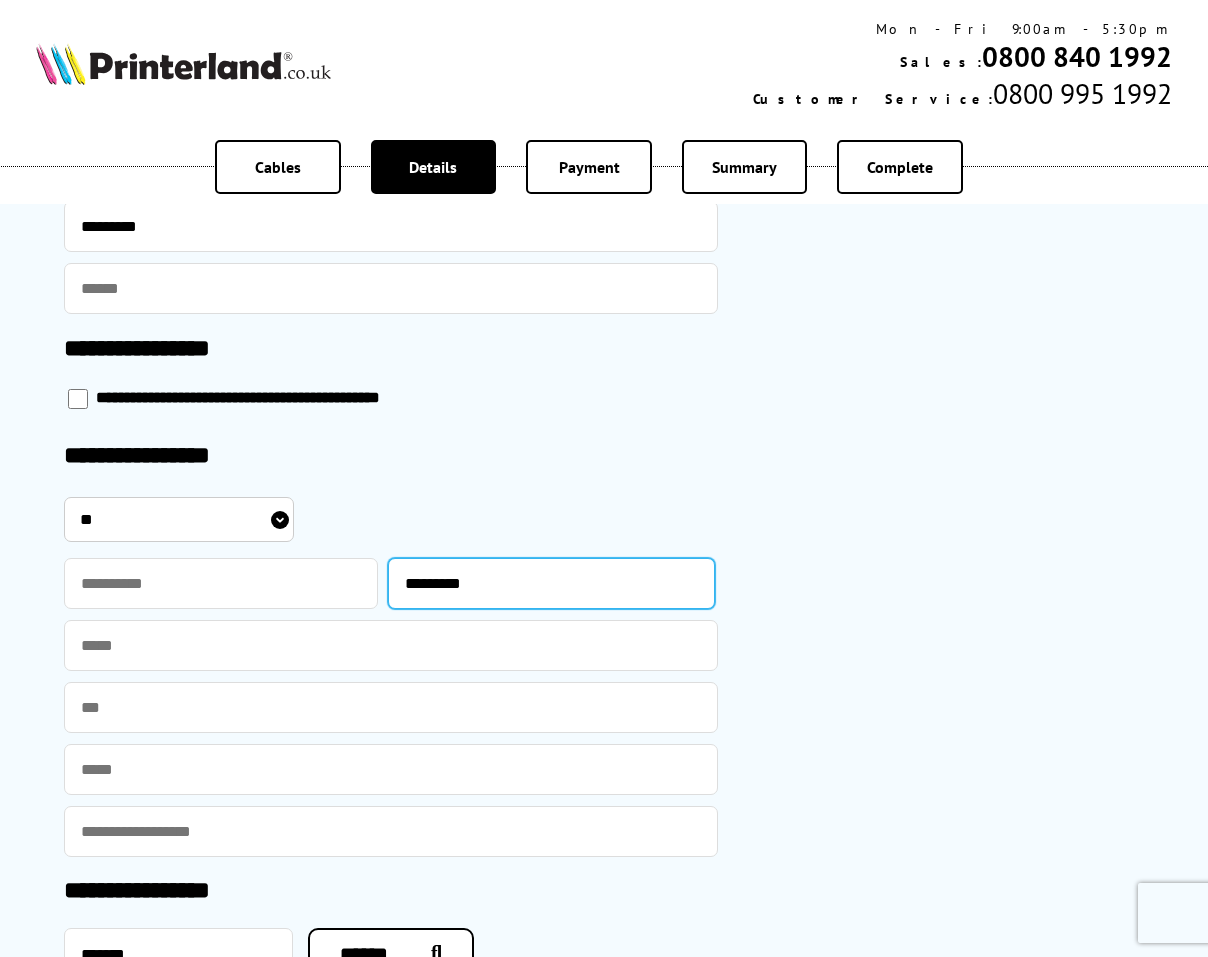 type on "*********" 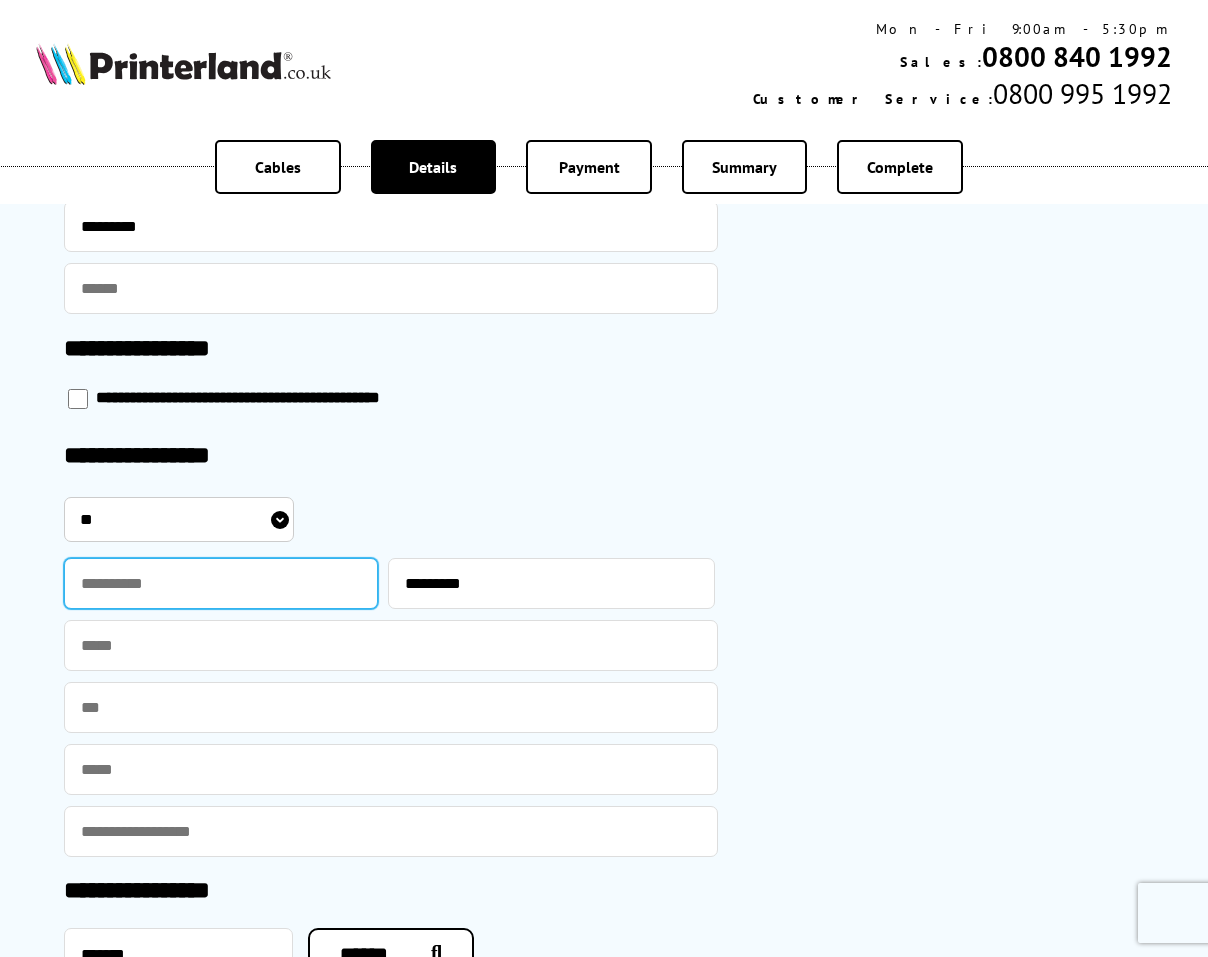 click at bounding box center [221, 583] 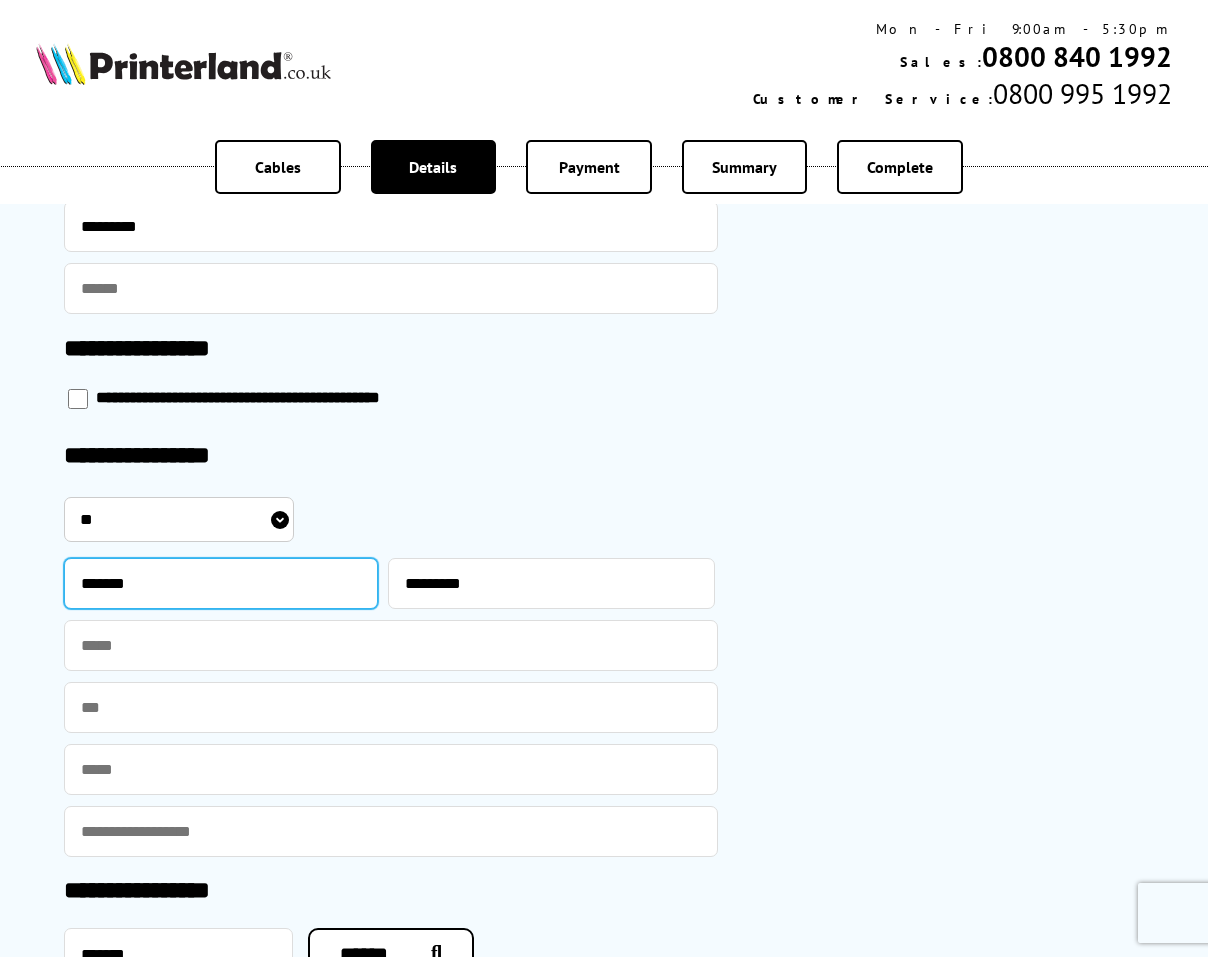 type on "******" 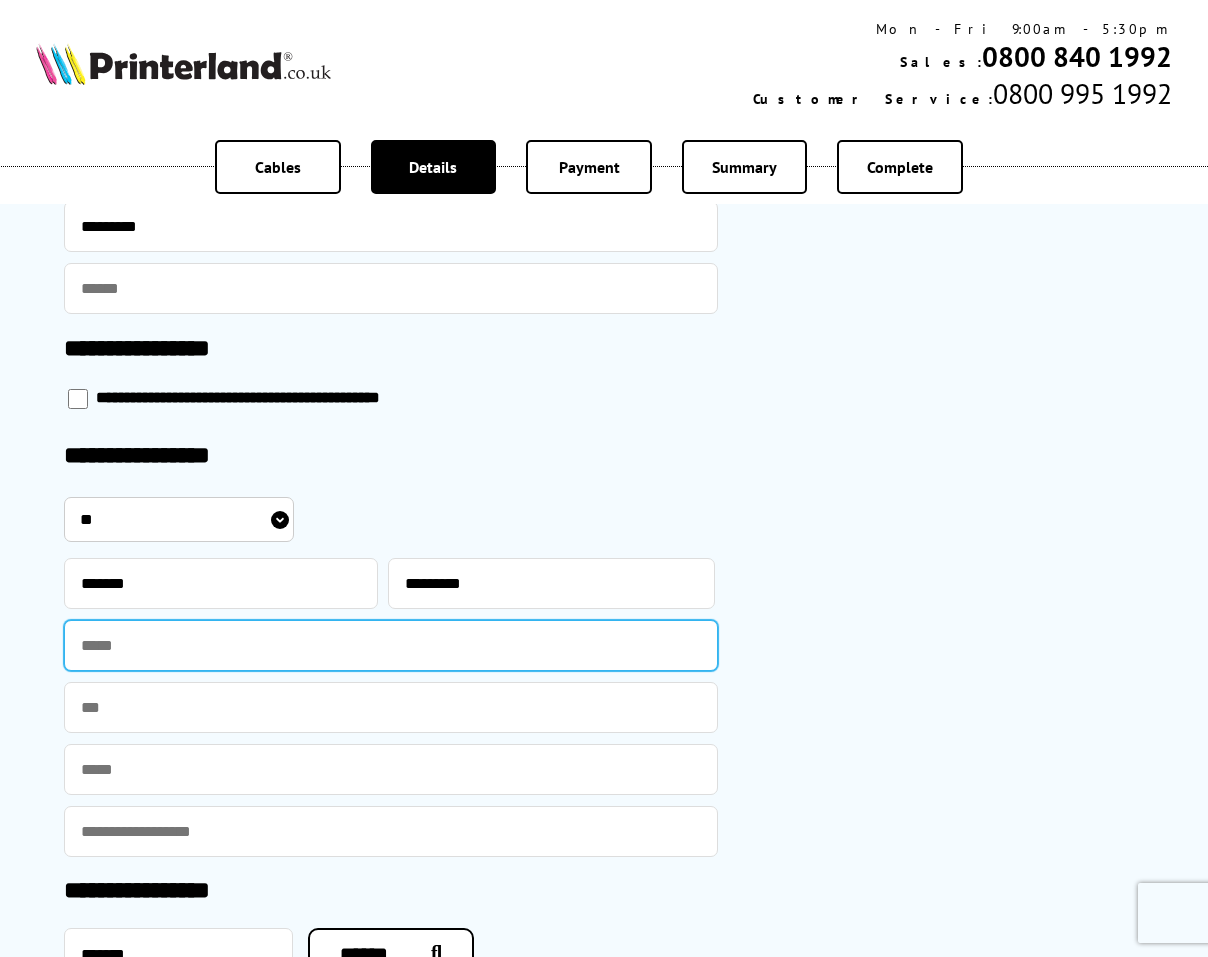 click at bounding box center (391, 645) 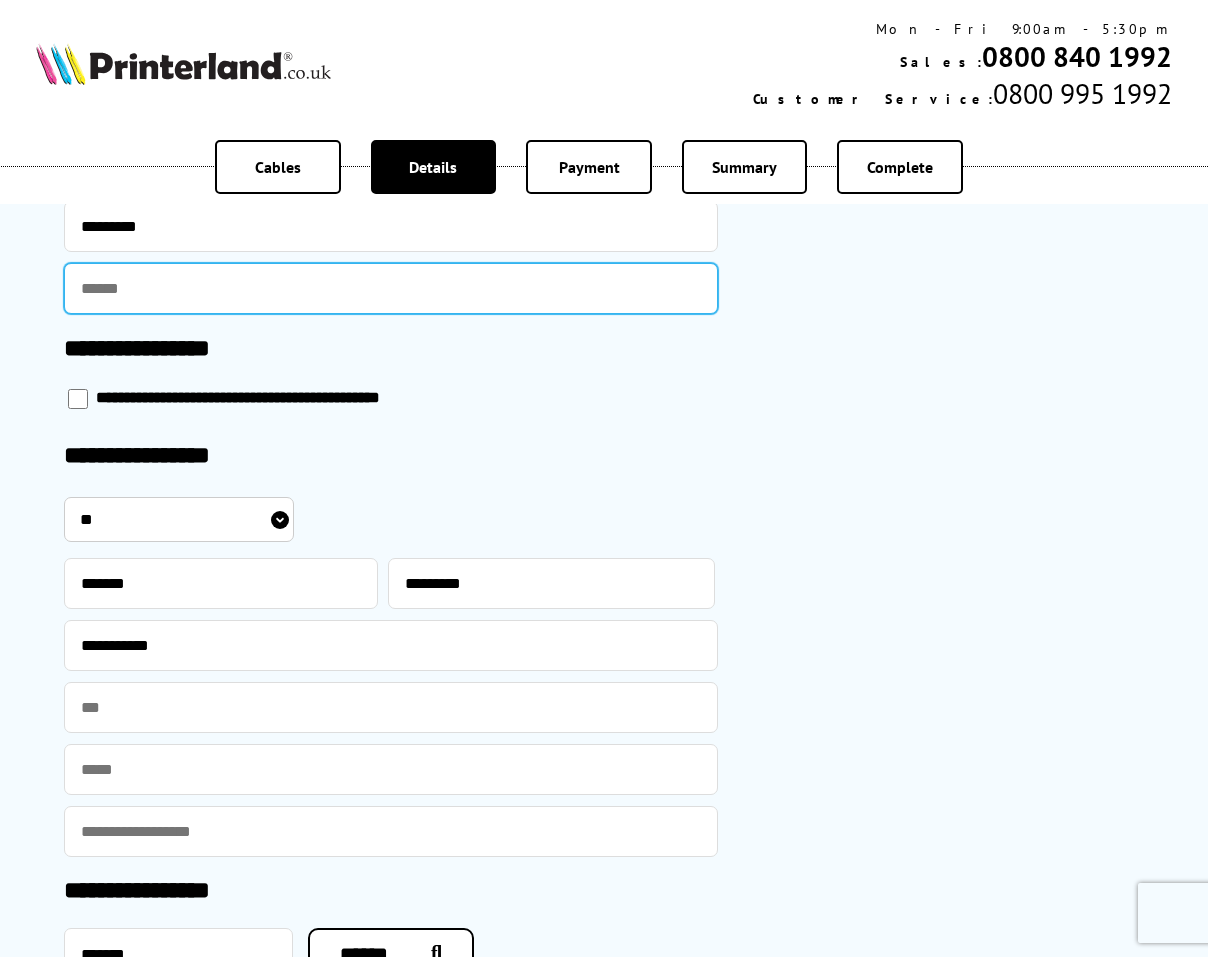 type on "*********" 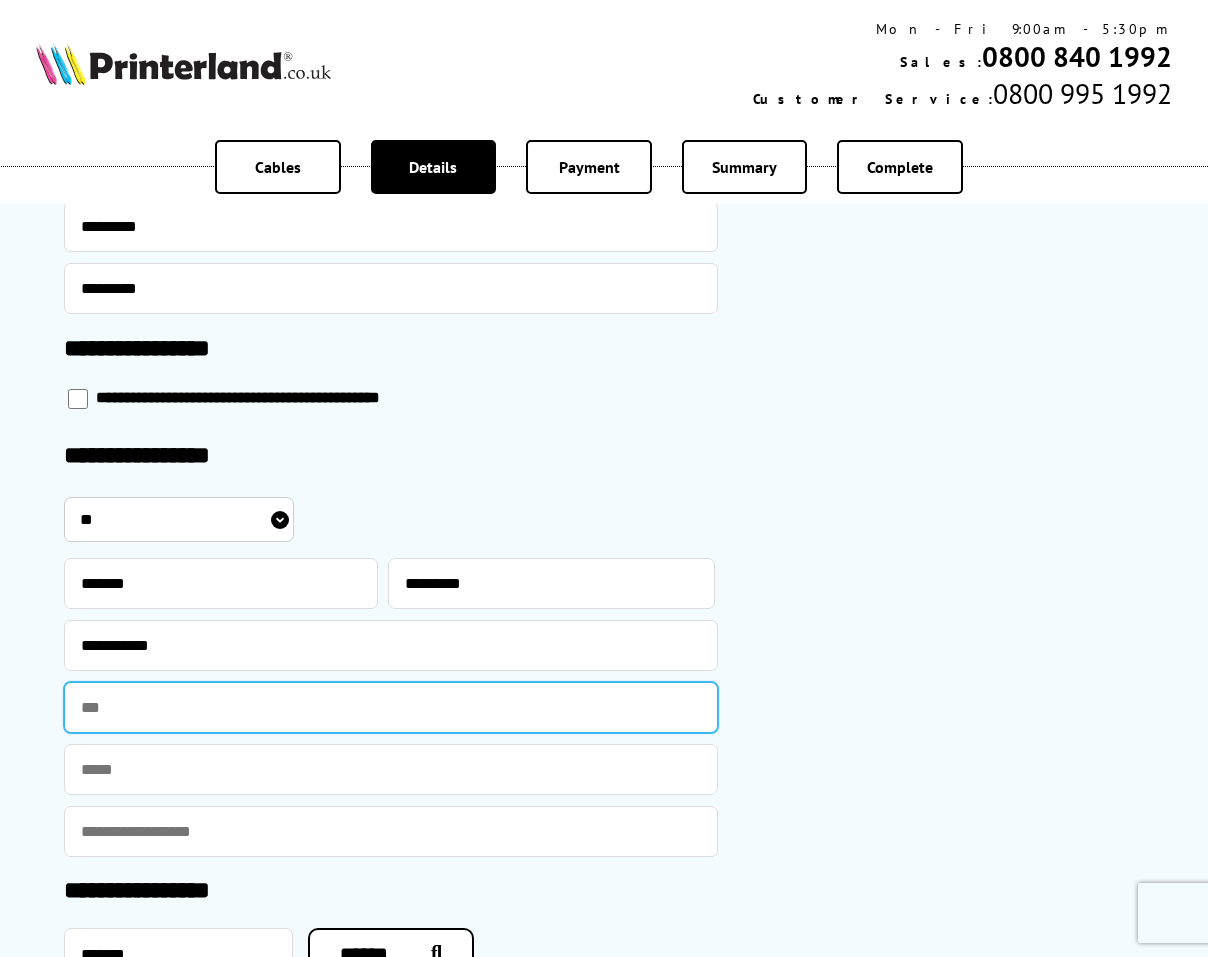 type on "**********" 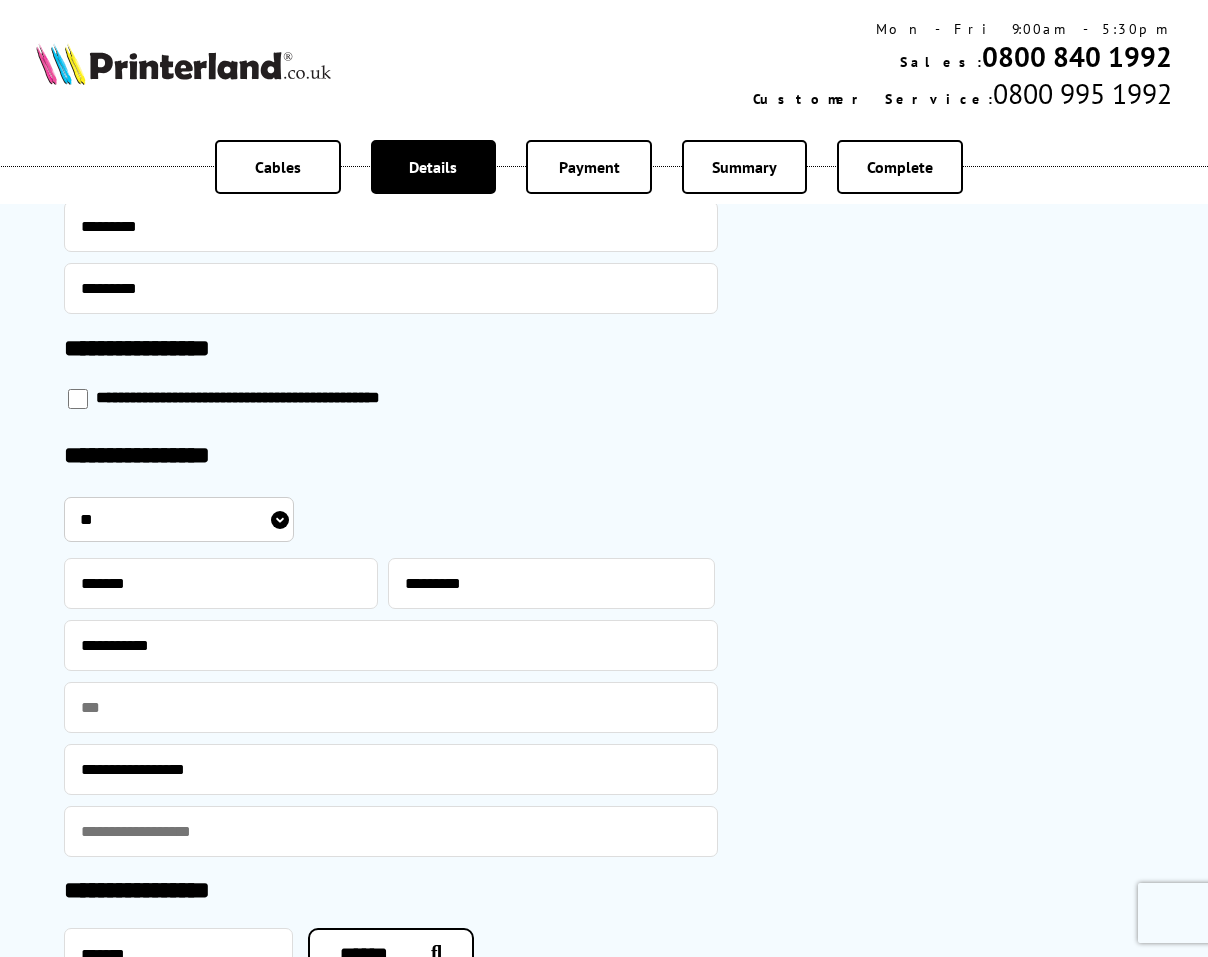 type on "**********" 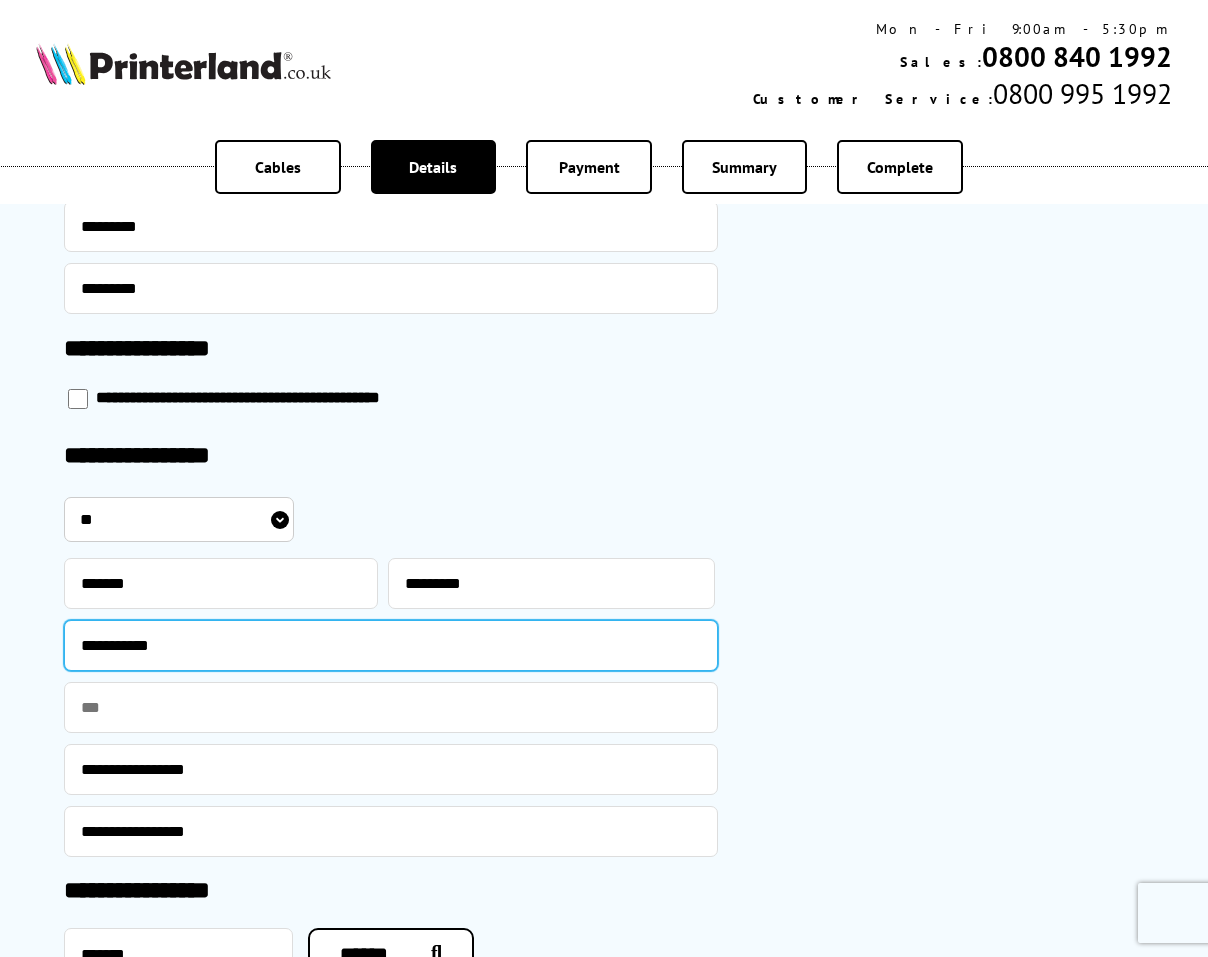 select on "**********" 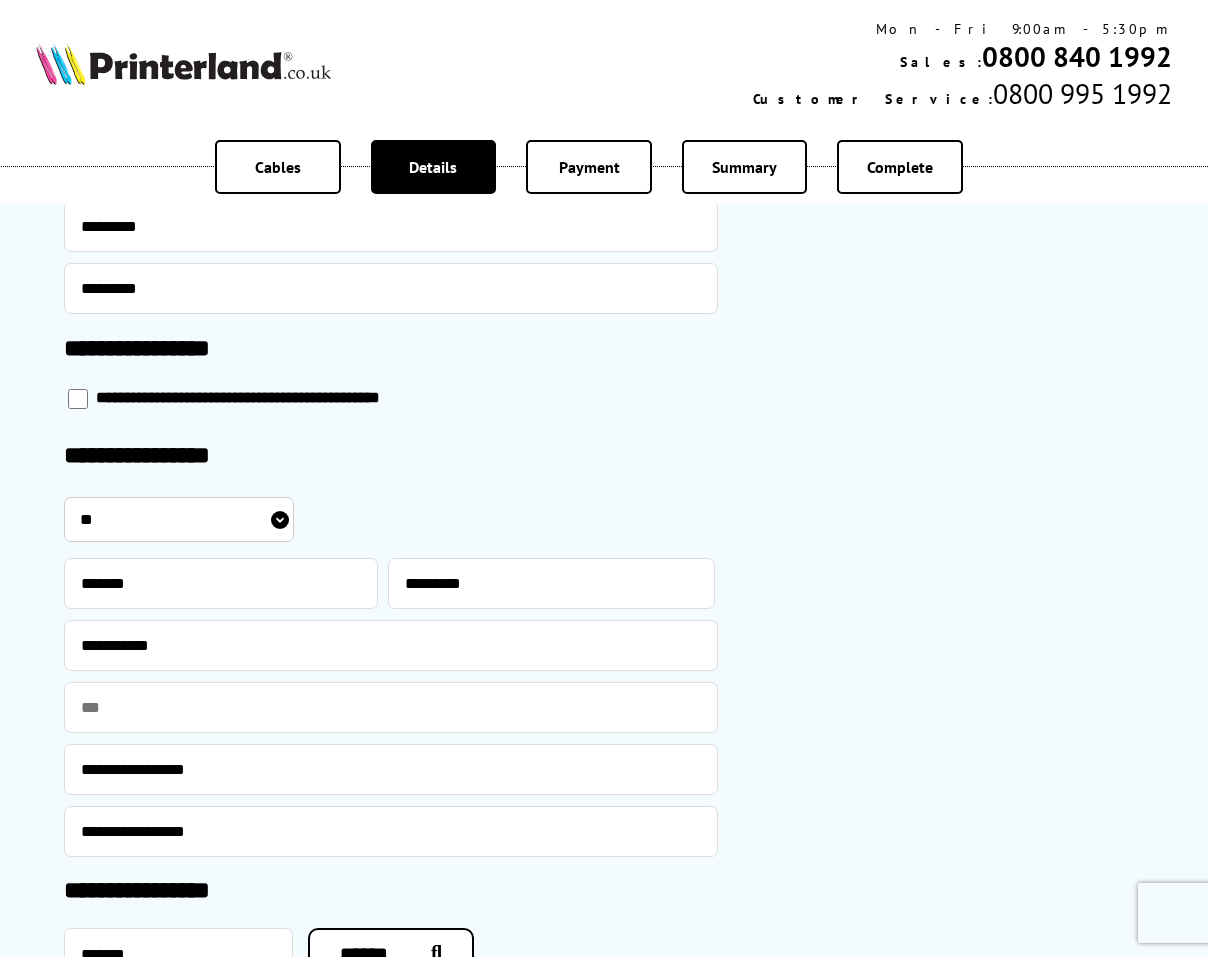 type on "**********" 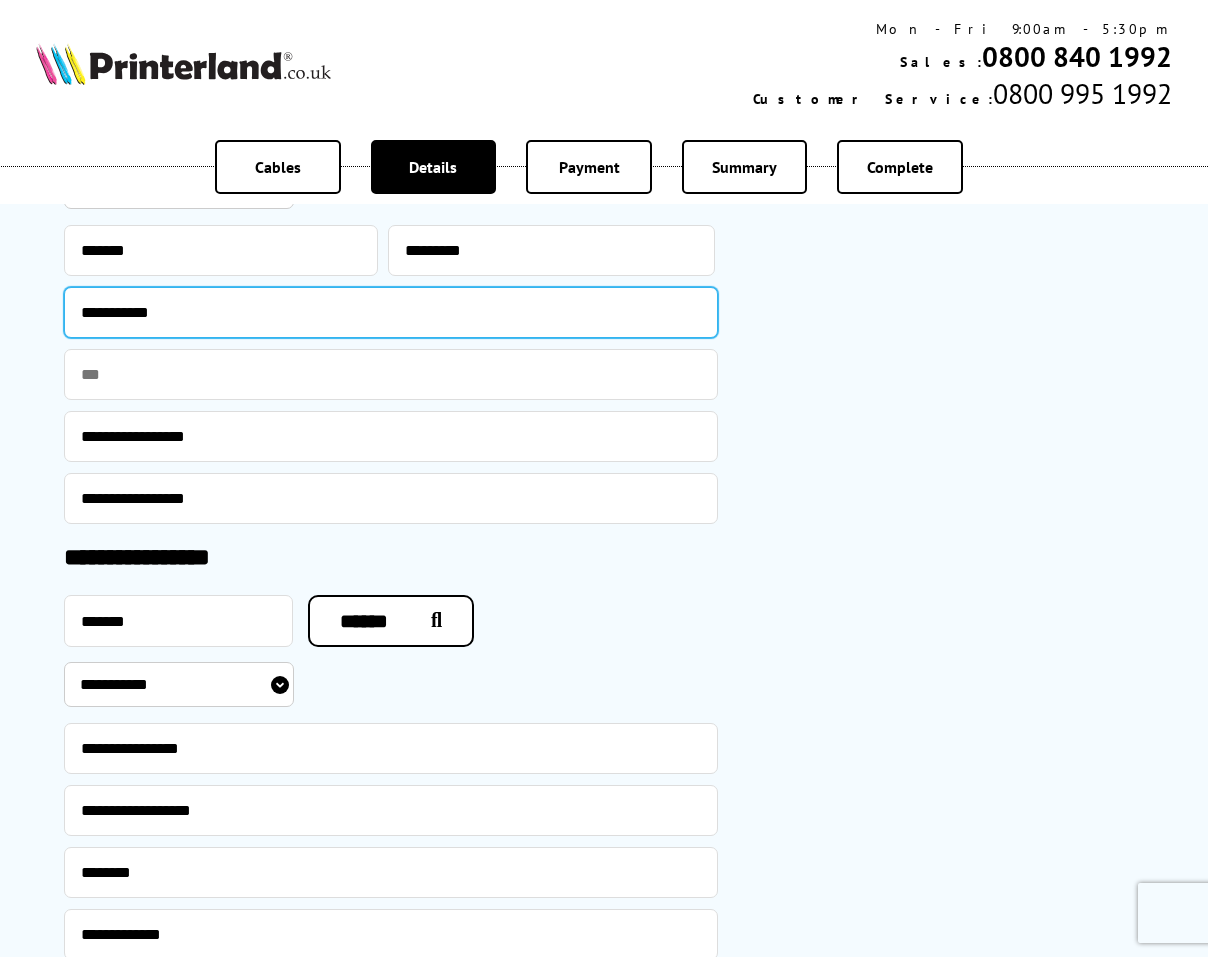 scroll, scrollTop: 1667, scrollLeft: 0, axis: vertical 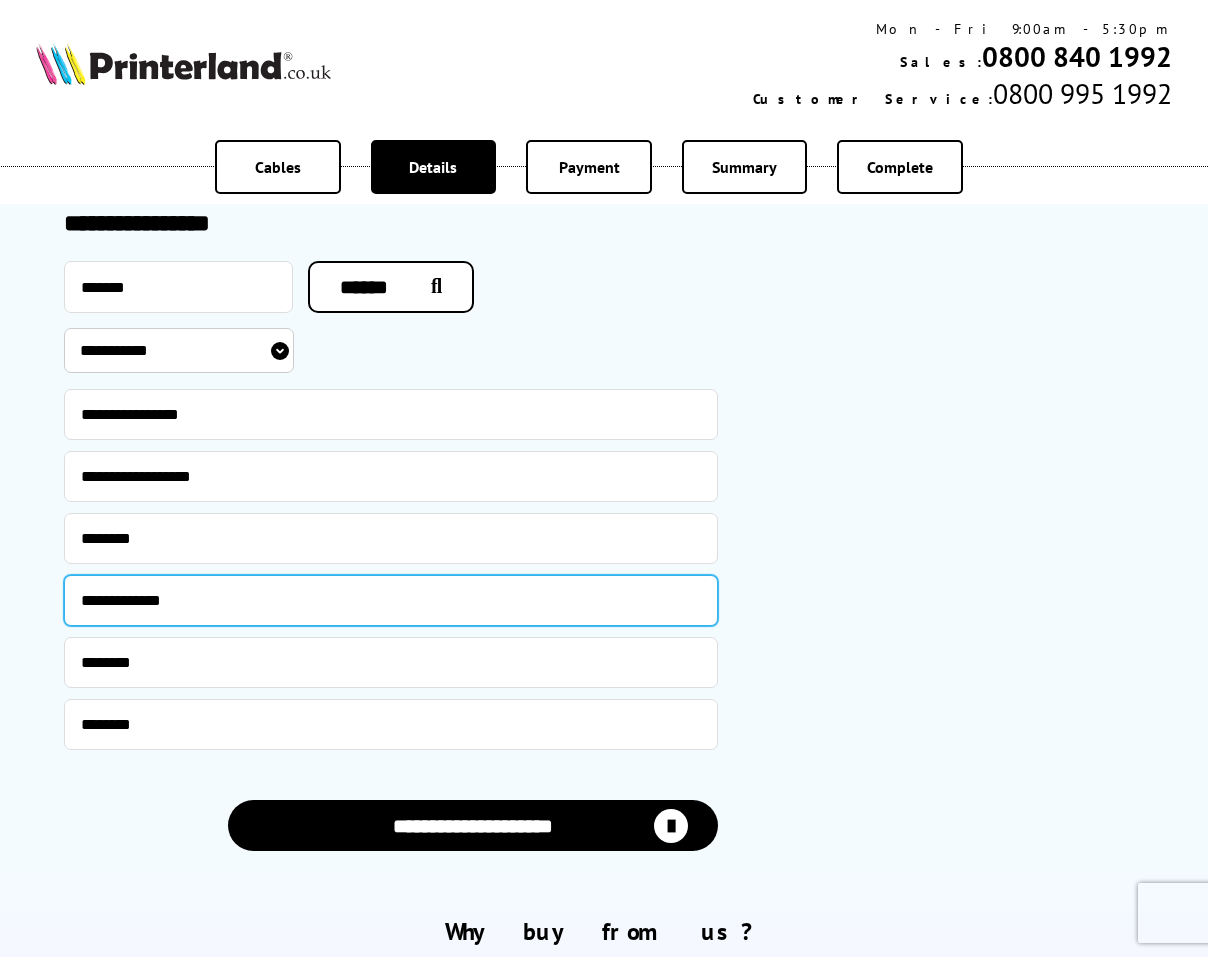 drag, startPoint x: 164, startPoint y: 615, endPoint x: -52, endPoint y: 605, distance: 216.23135 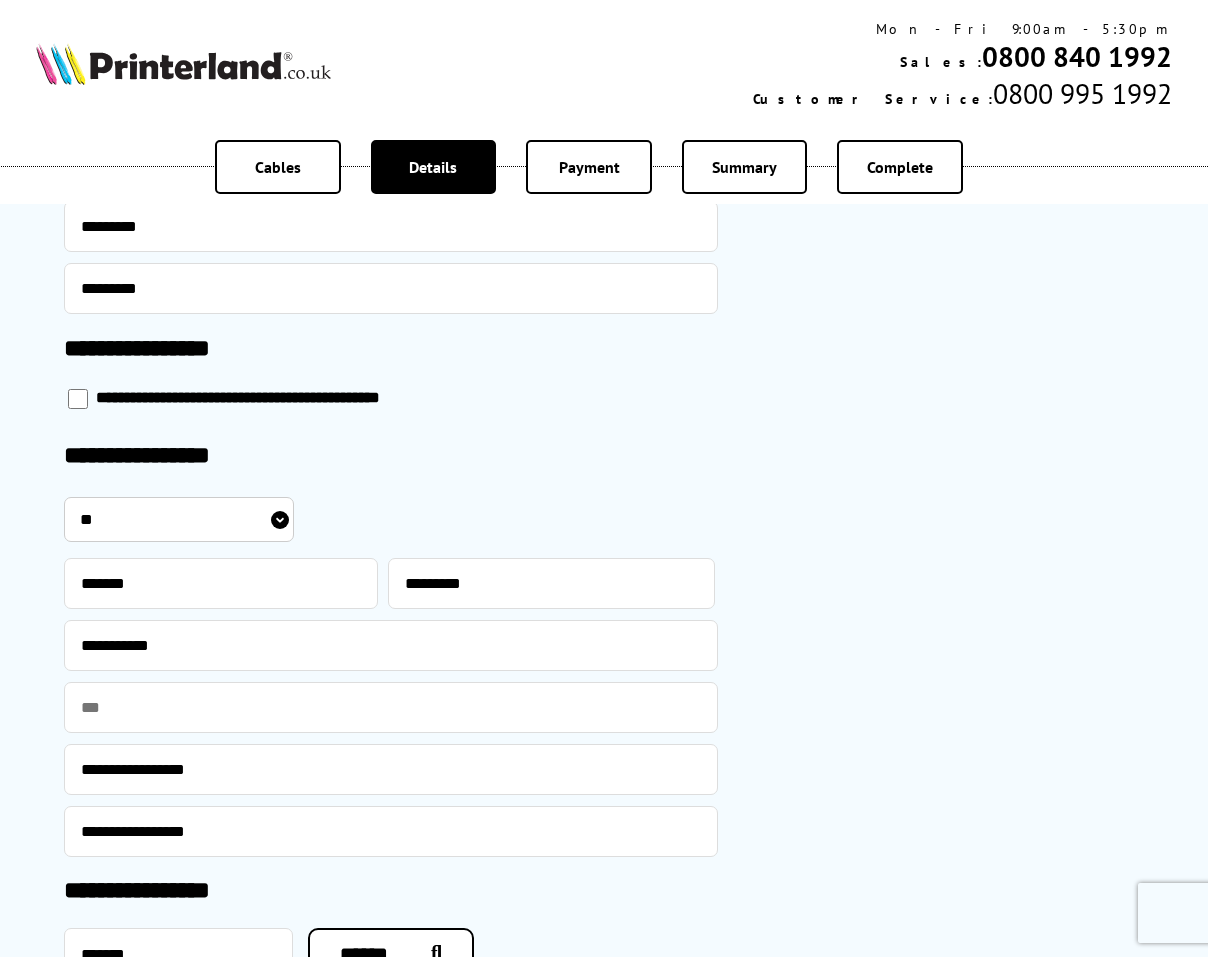 scroll, scrollTop: 667, scrollLeft: 0, axis: vertical 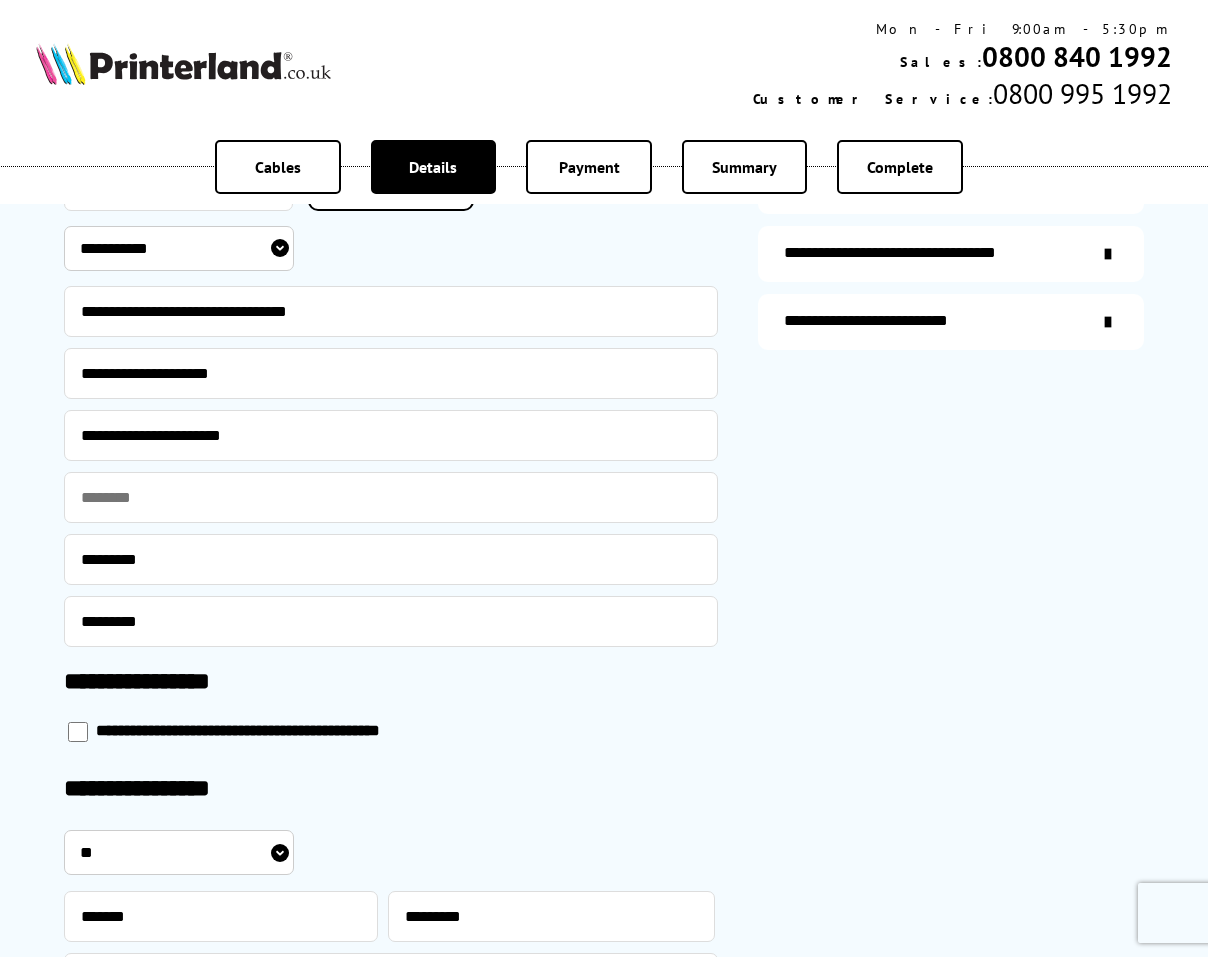 type 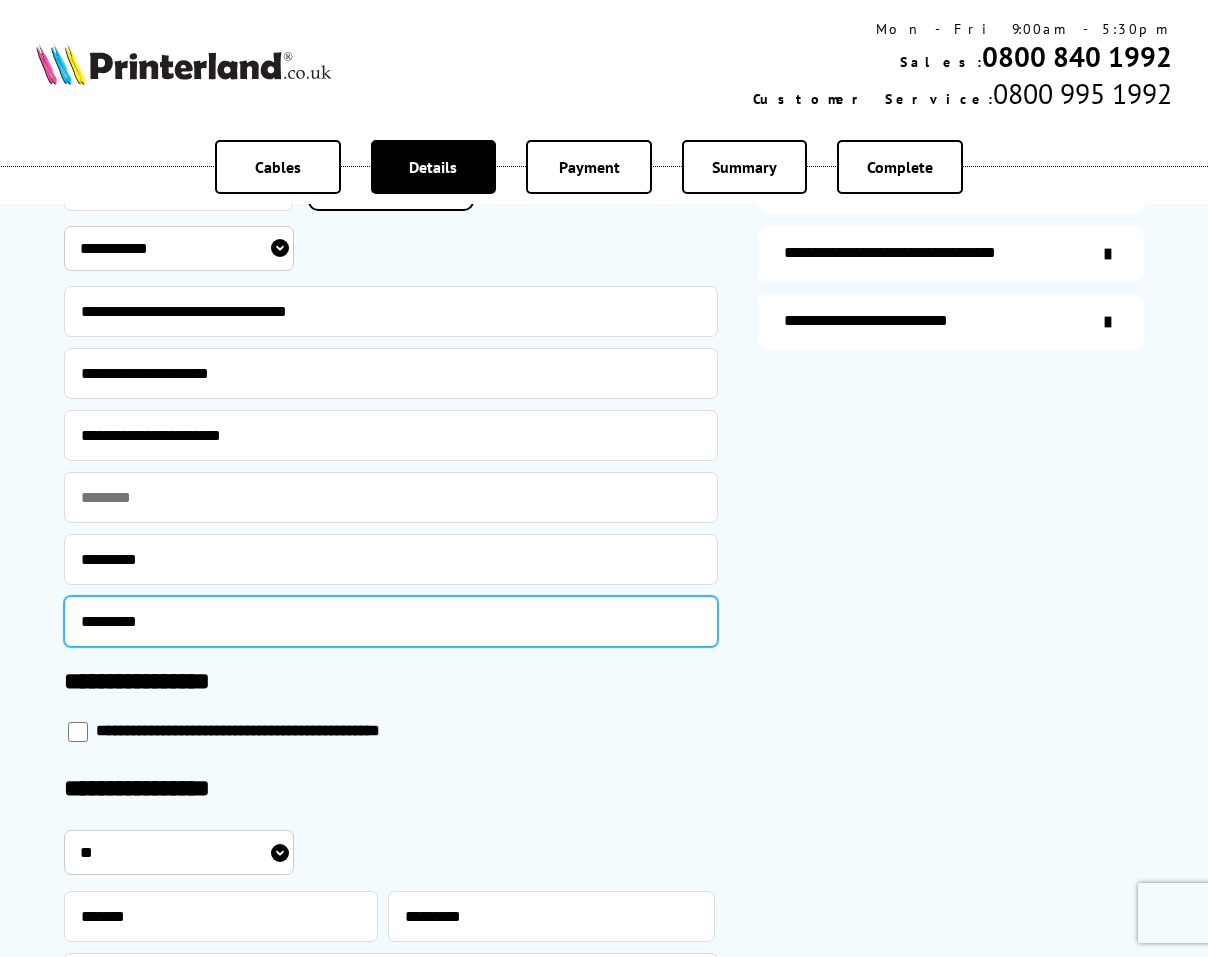 drag, startPoint x: 152, startPoint y: 630, endPoint x: -47, endPoint y: 633, distance: 199.02261 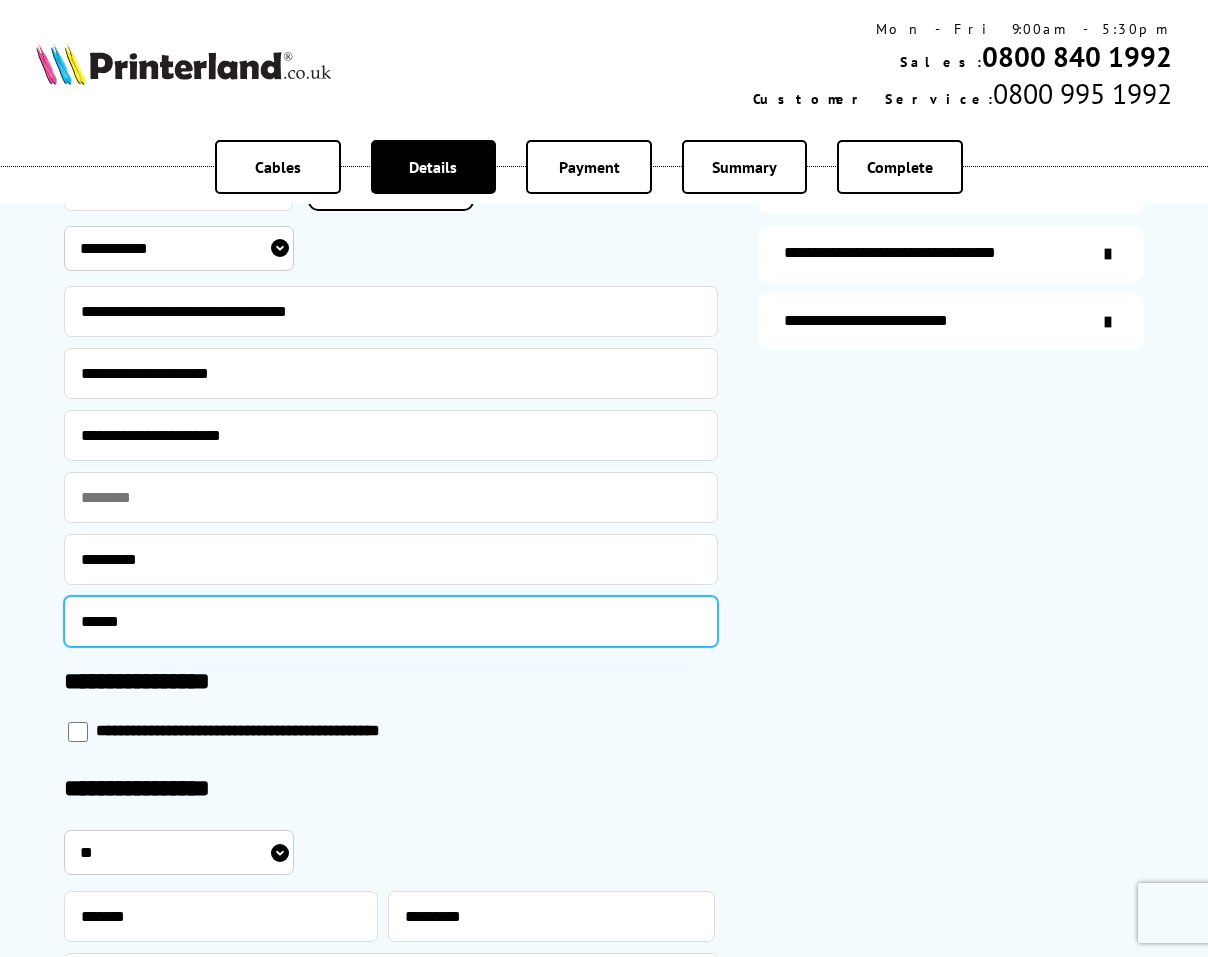 type on "******" 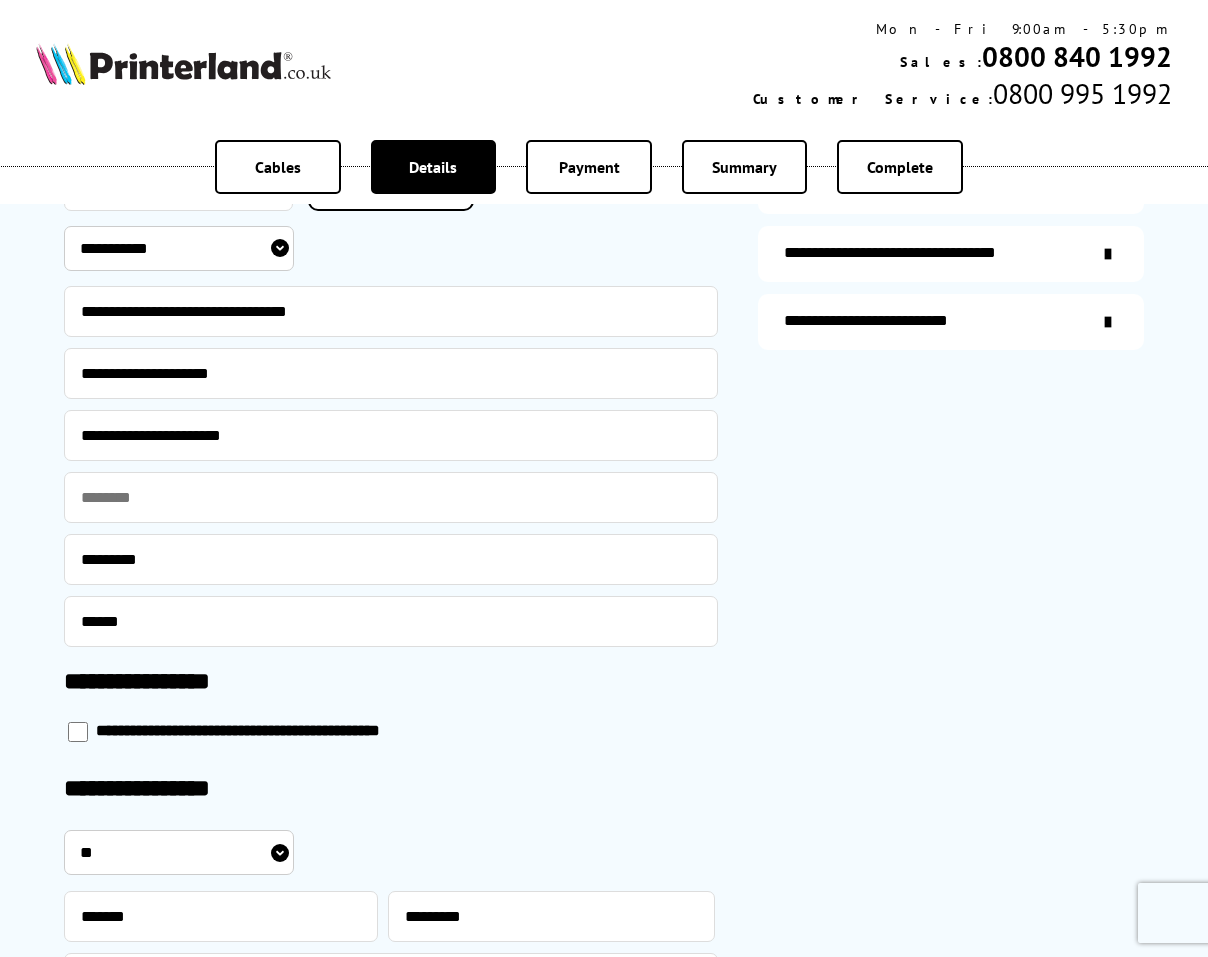 click on "**********" at bounding box center (951, 702) 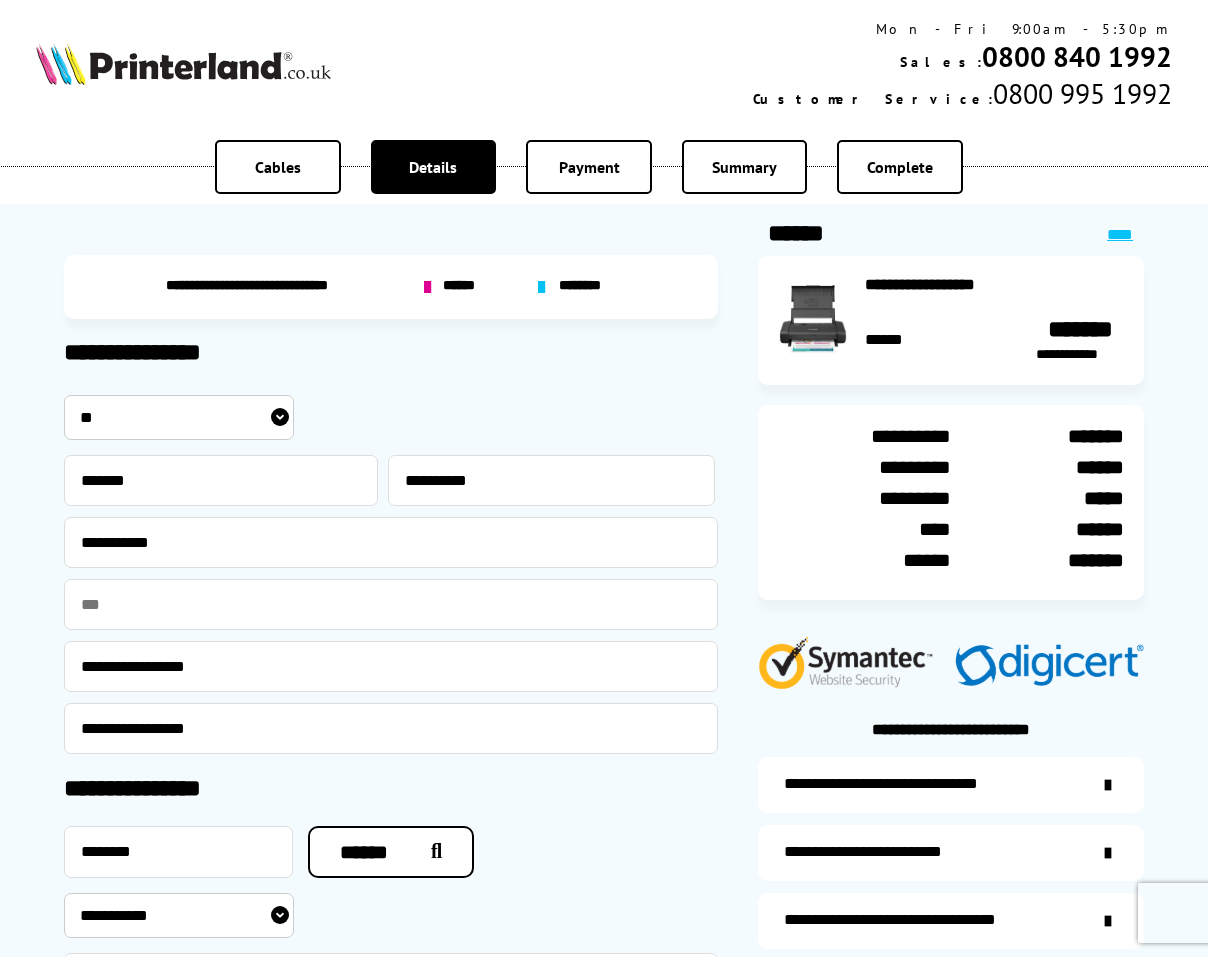 scroll, scrollTop: 2000, scrollLeft: 0, axis: vertical 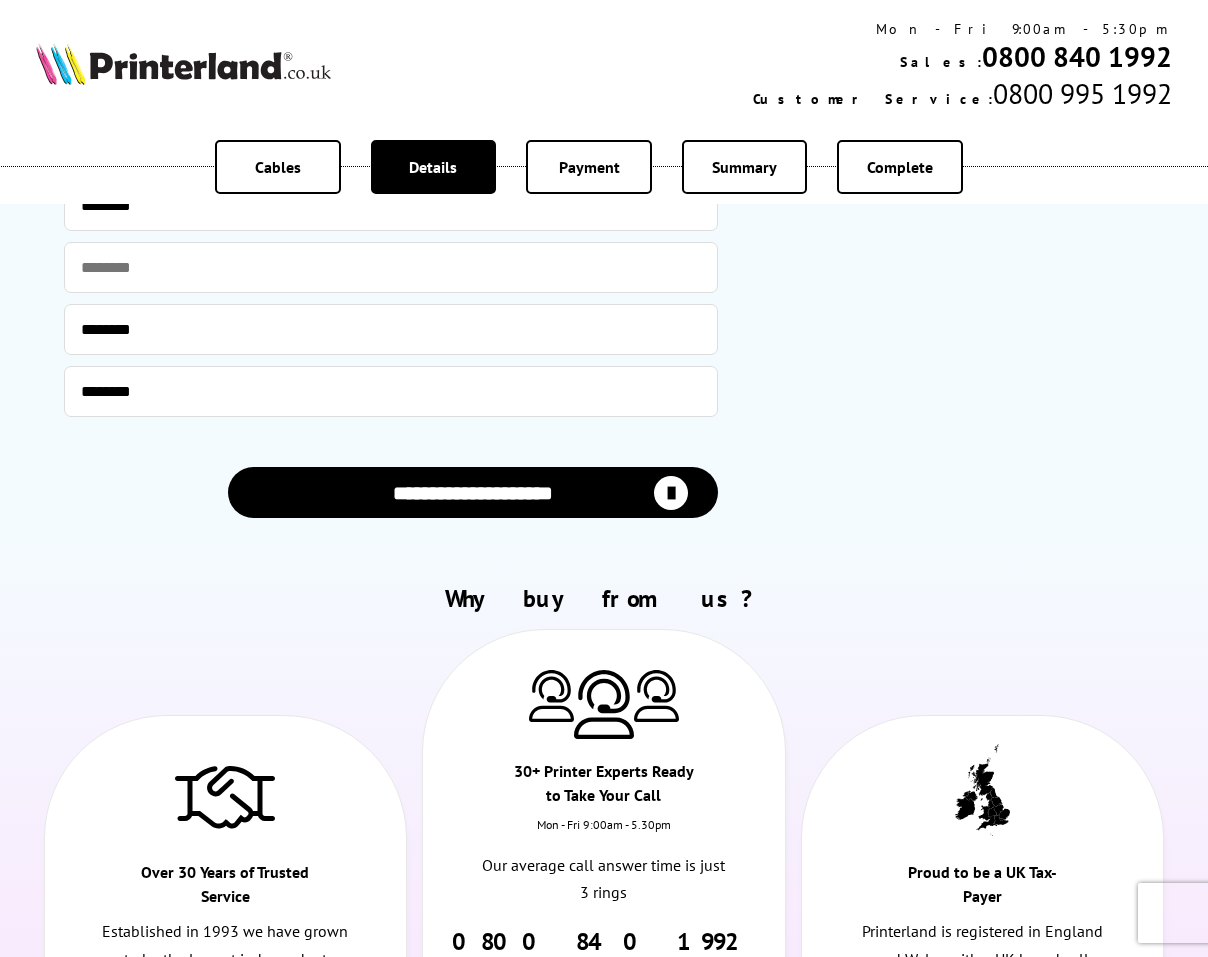 click on "**********" at bounding box center (473, 492) 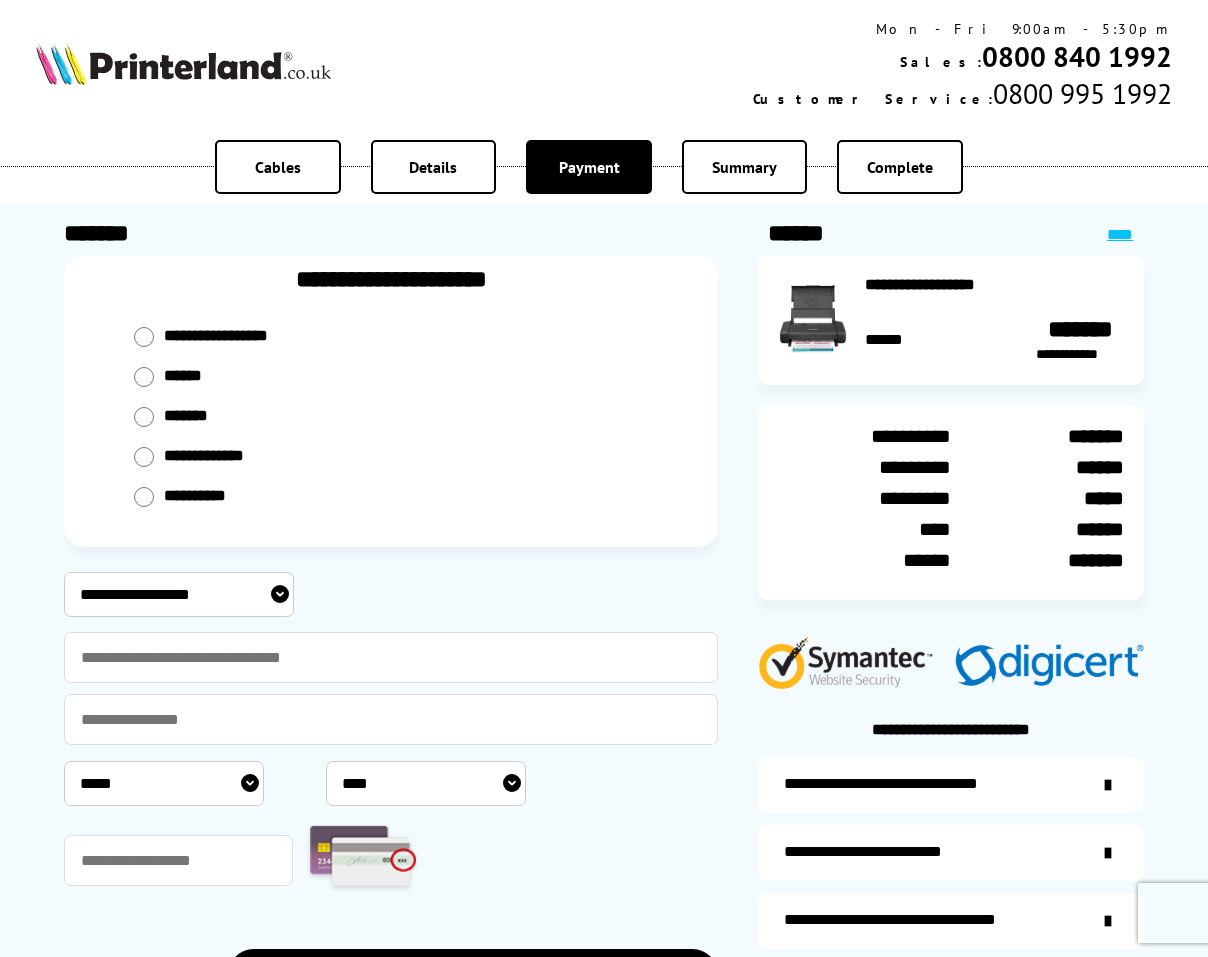 scroll, scrollTop: 0, scrollLeft: 0, axis: both 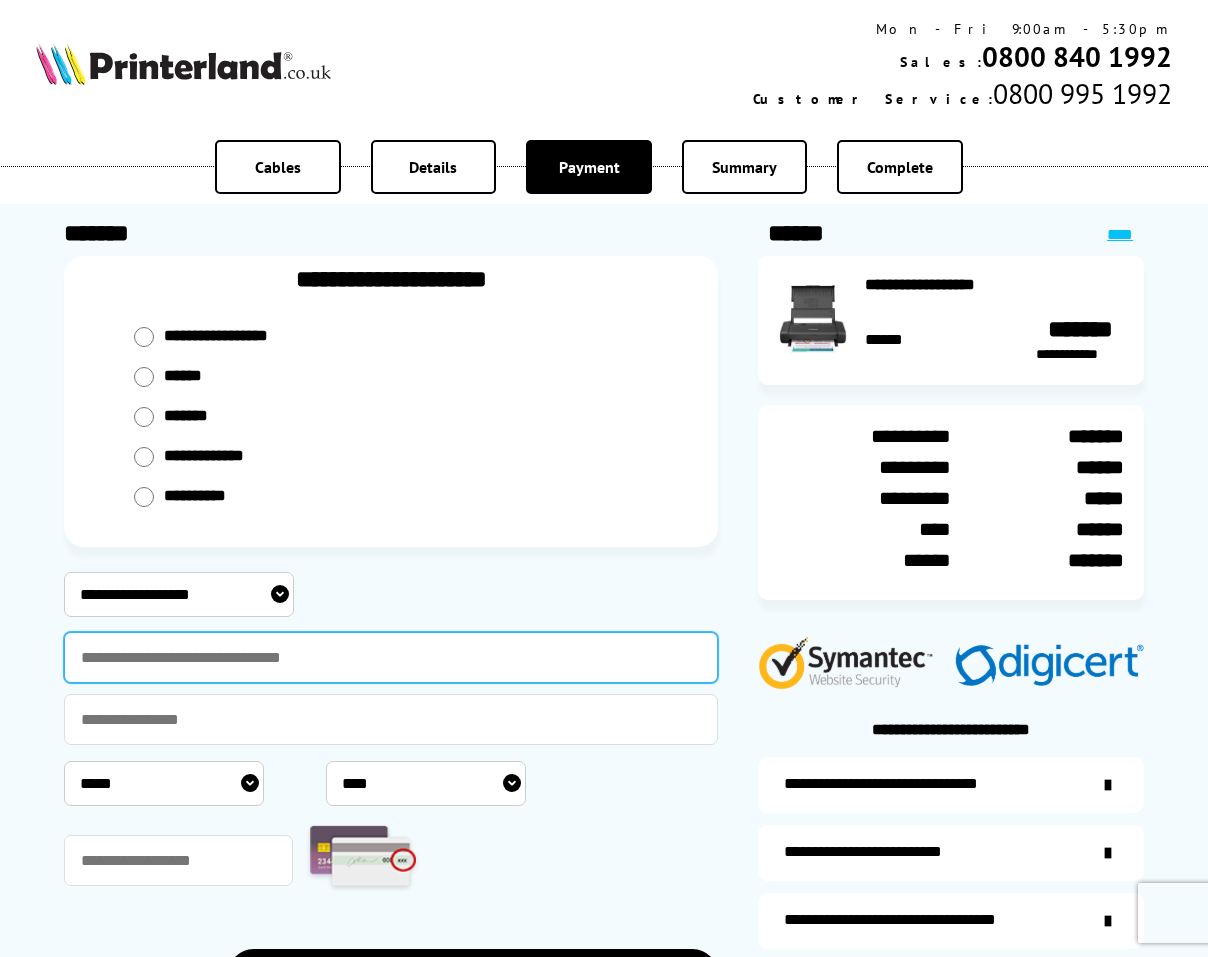 click at bounding box center (391, 657) 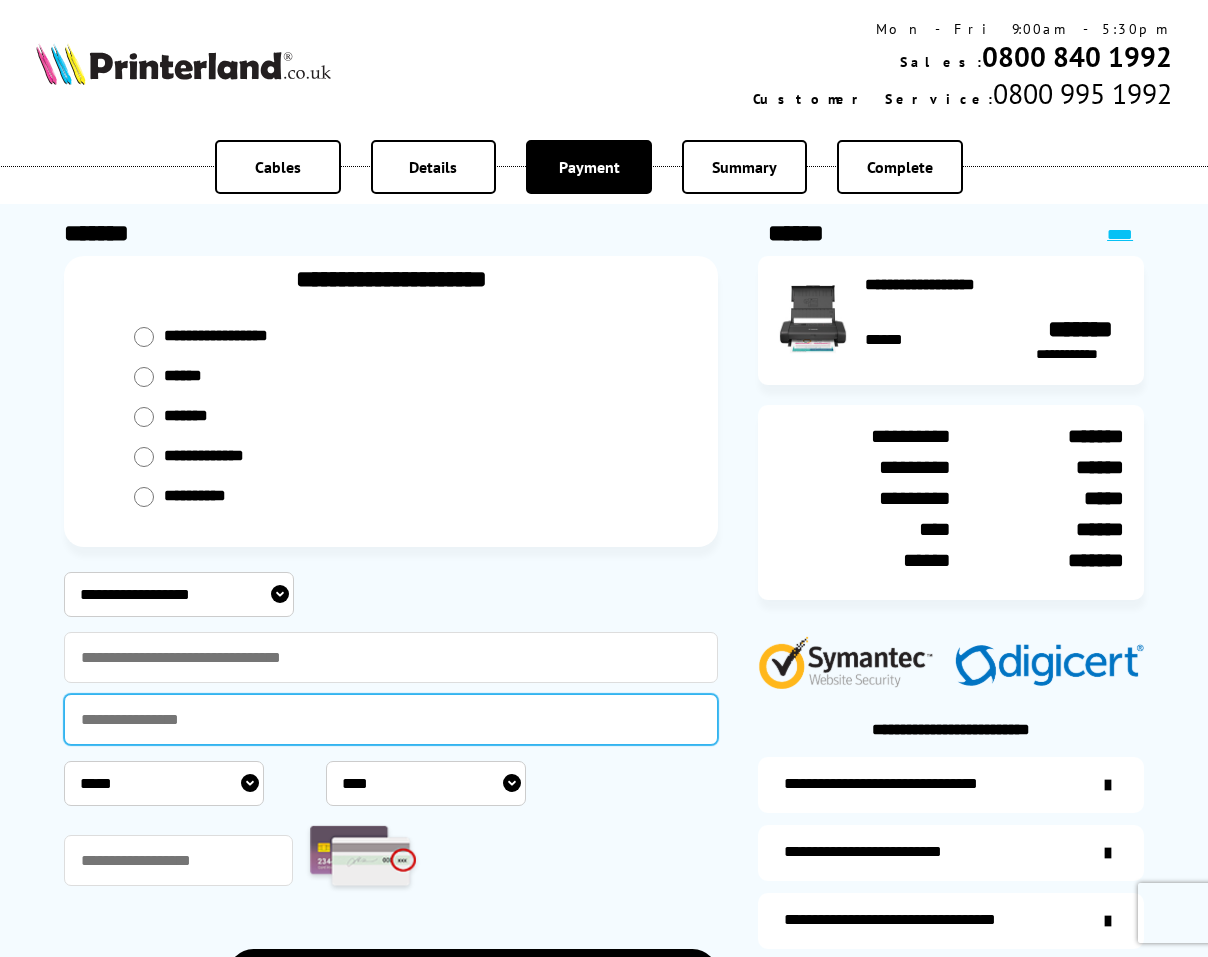 type on "**********" 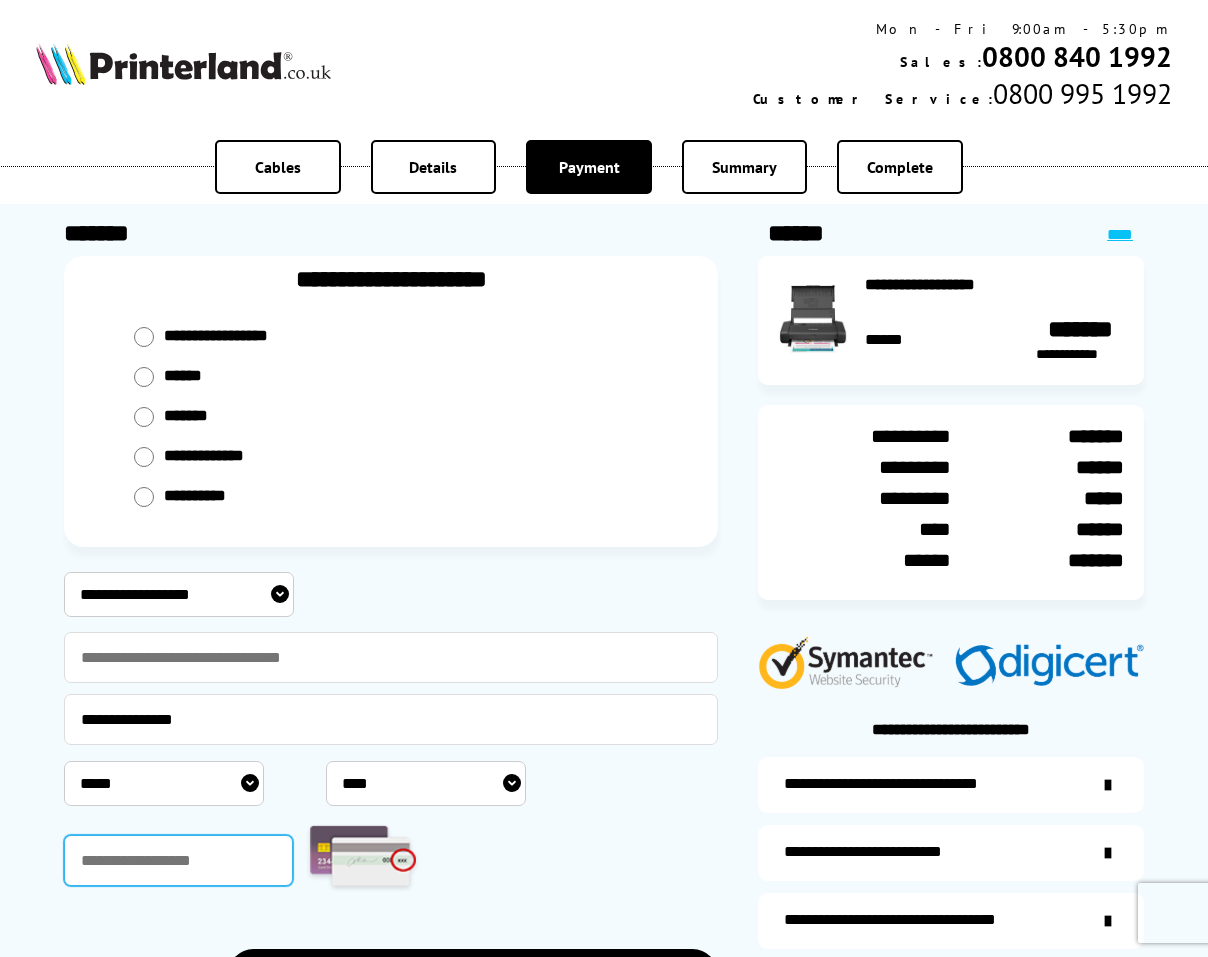 type on "****" 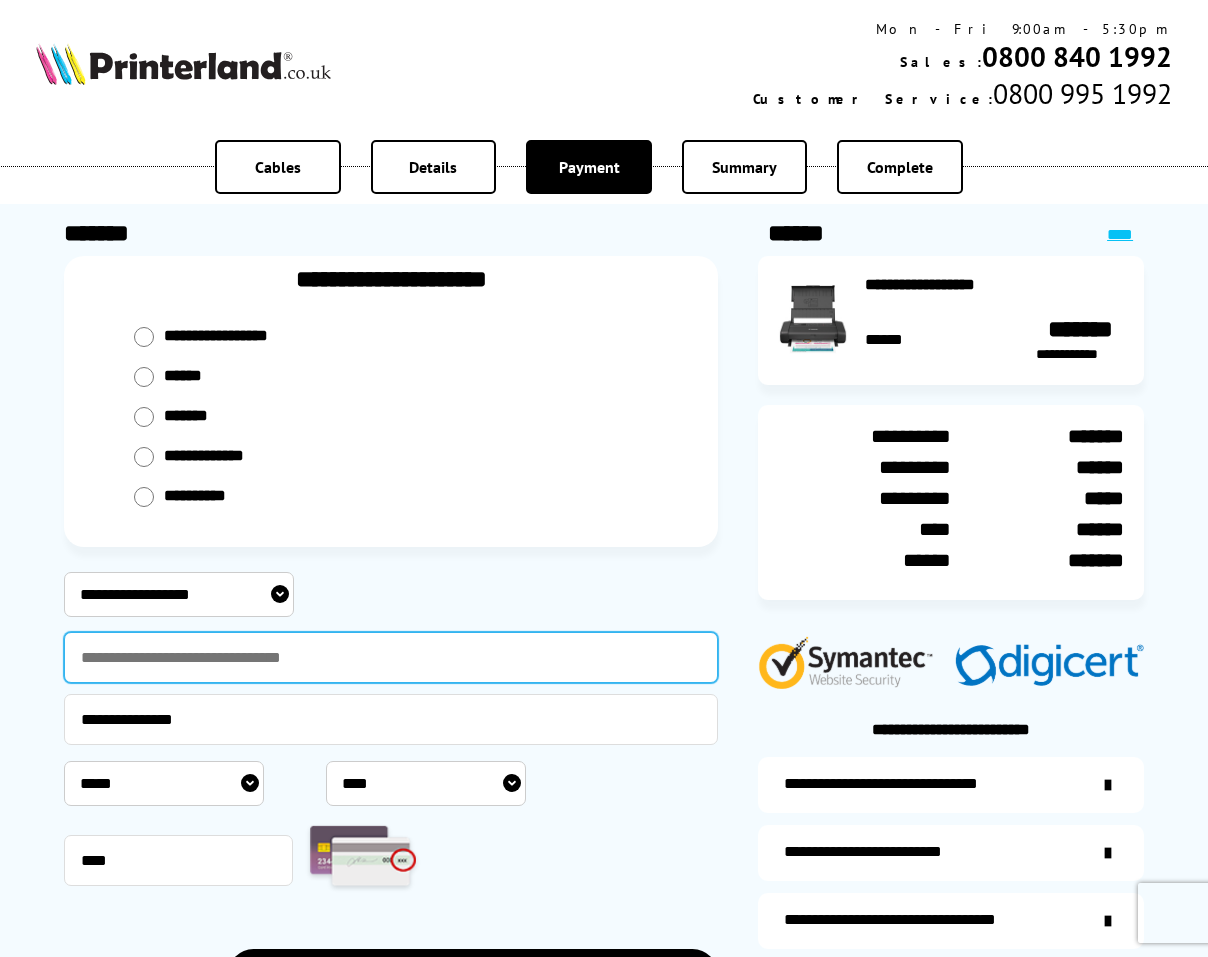 type on "*" 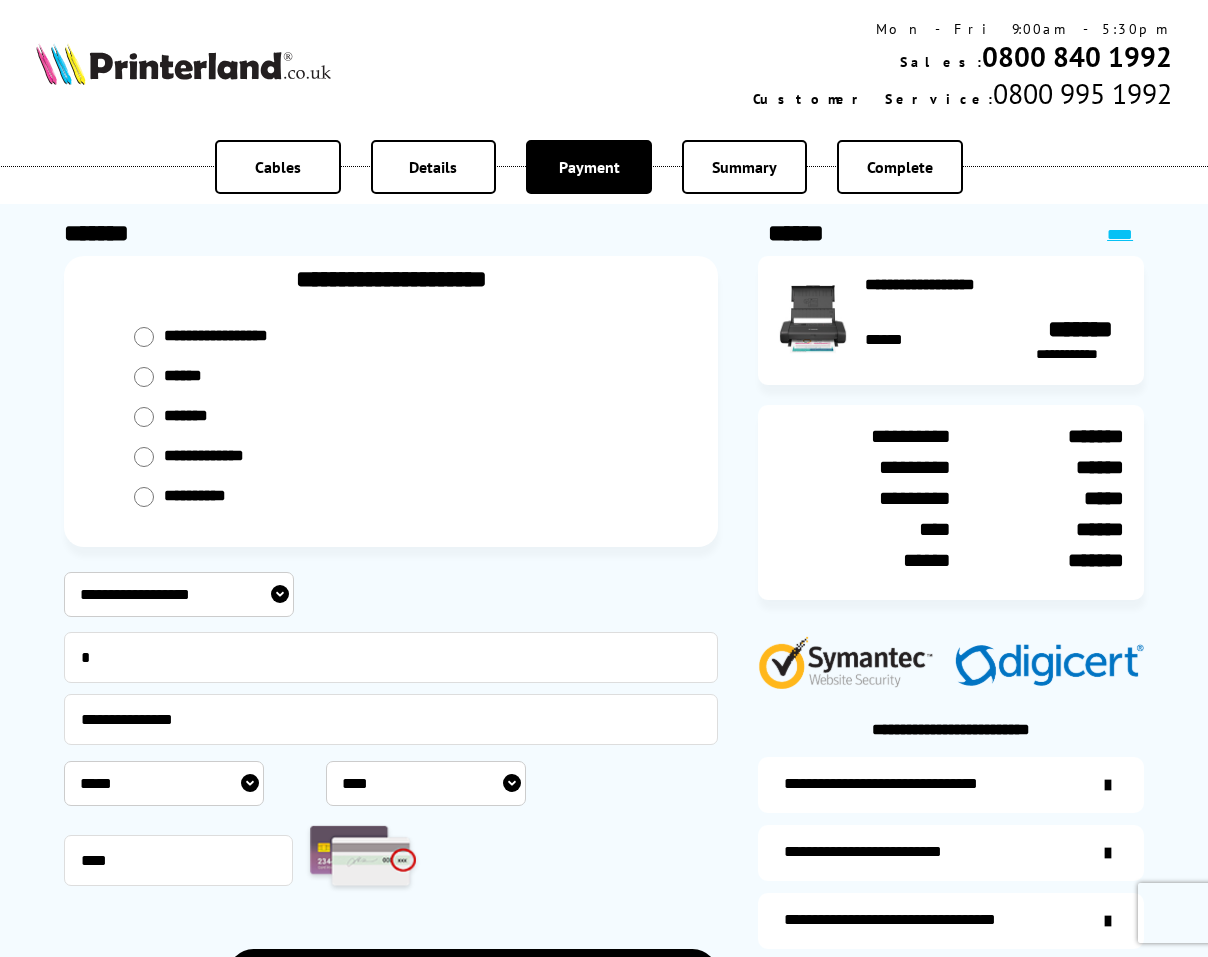 select on "****" 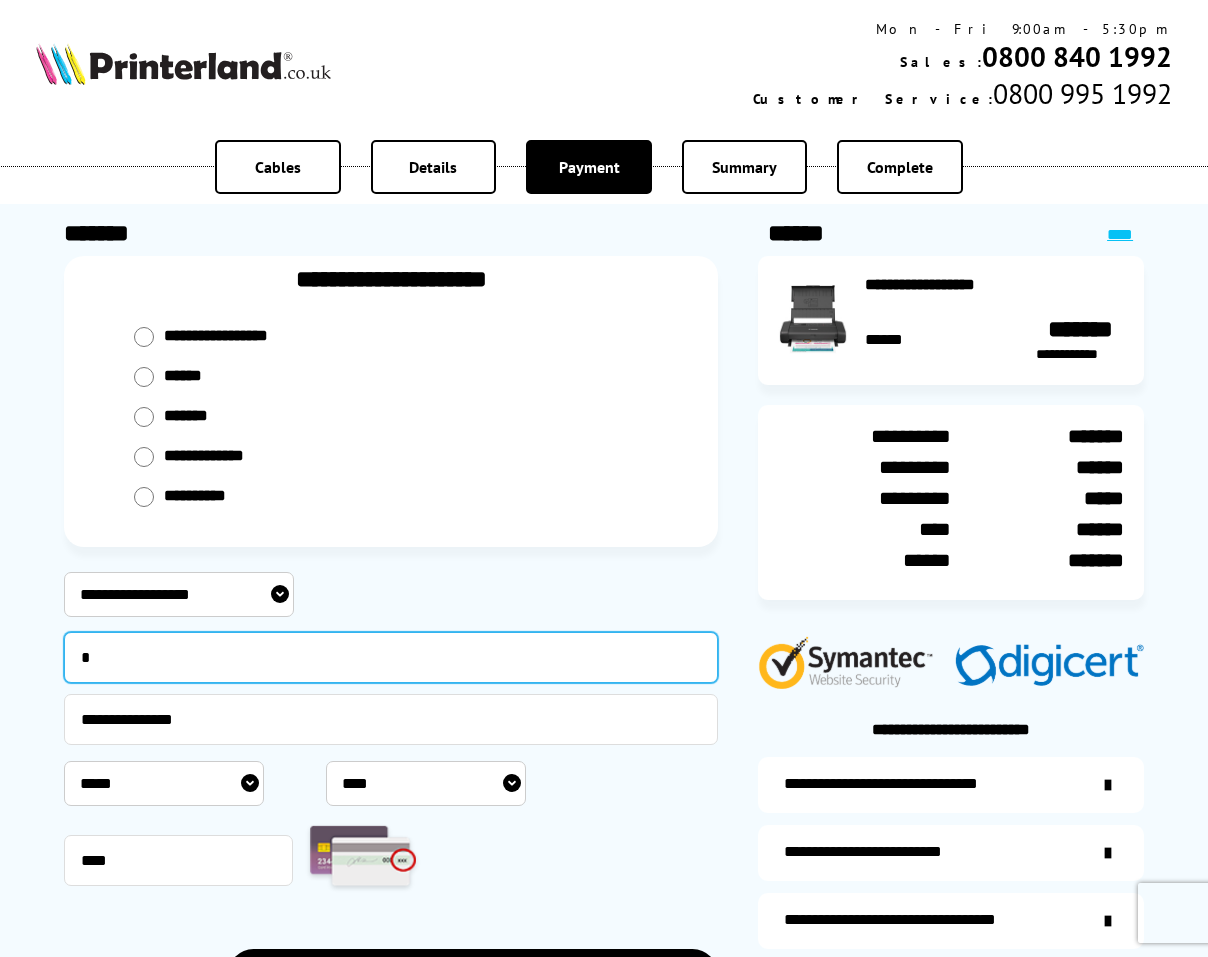 click on "*" at bounding box center [391, 657] 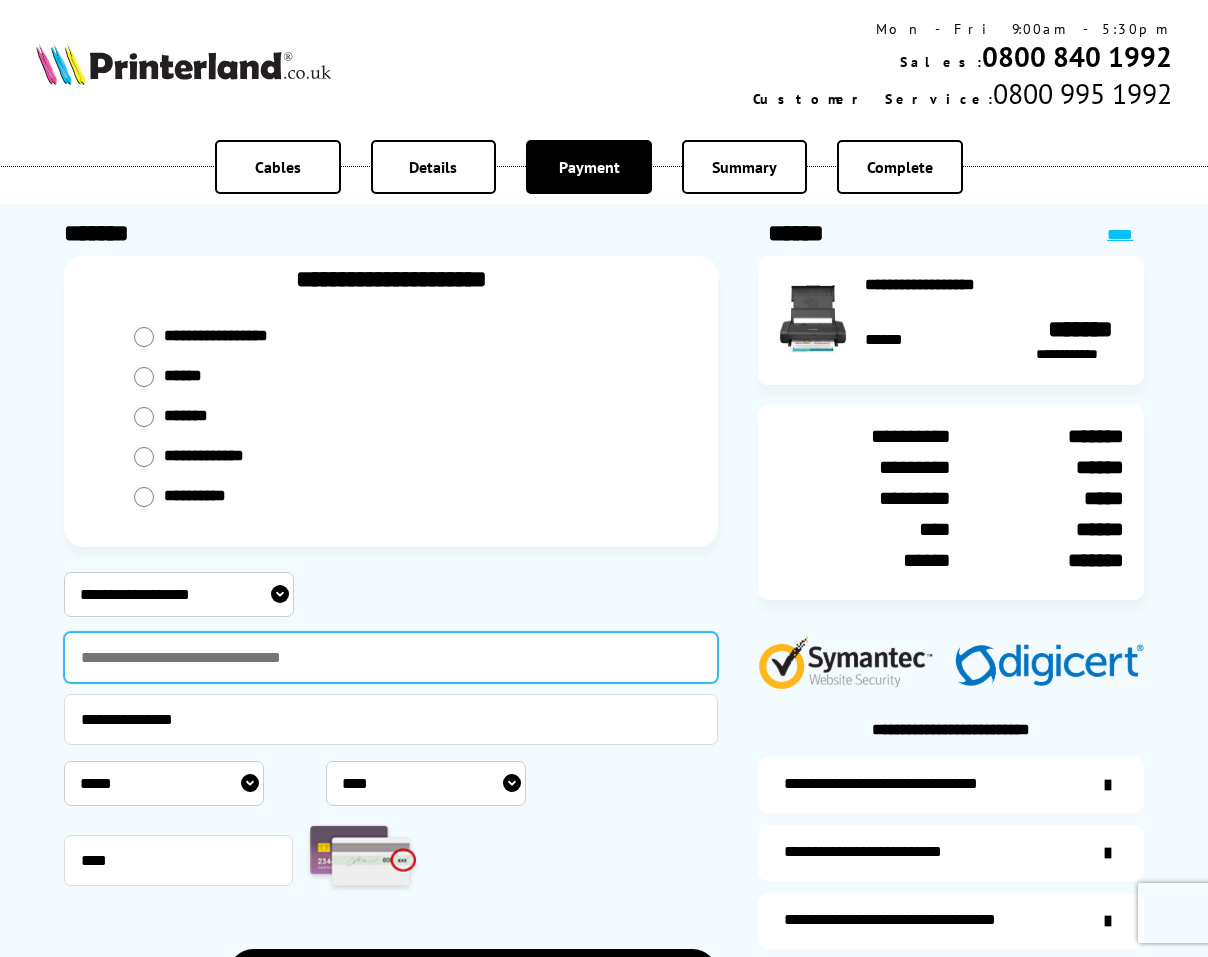 click at bounding box center (391, 657) 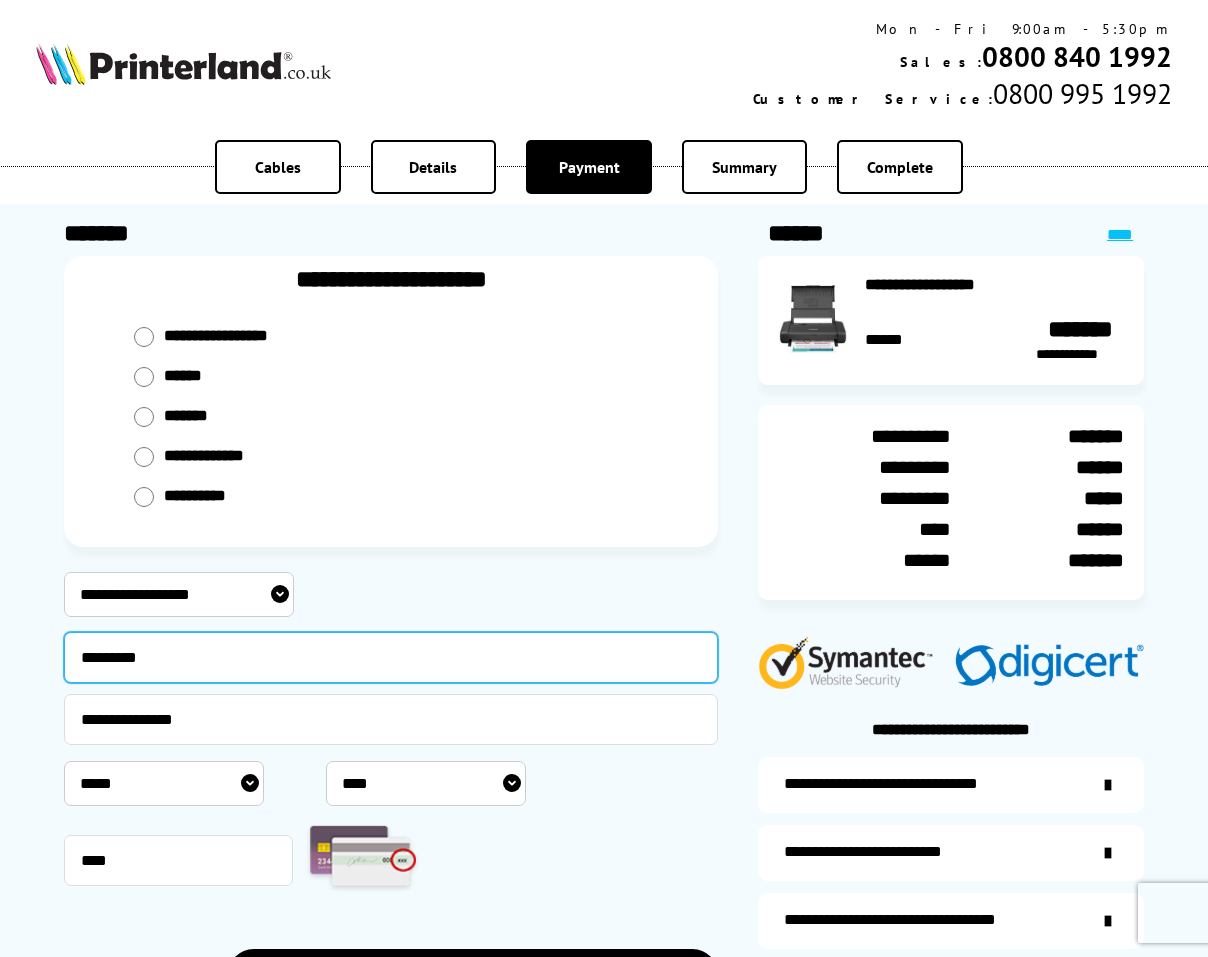 type on "*********" 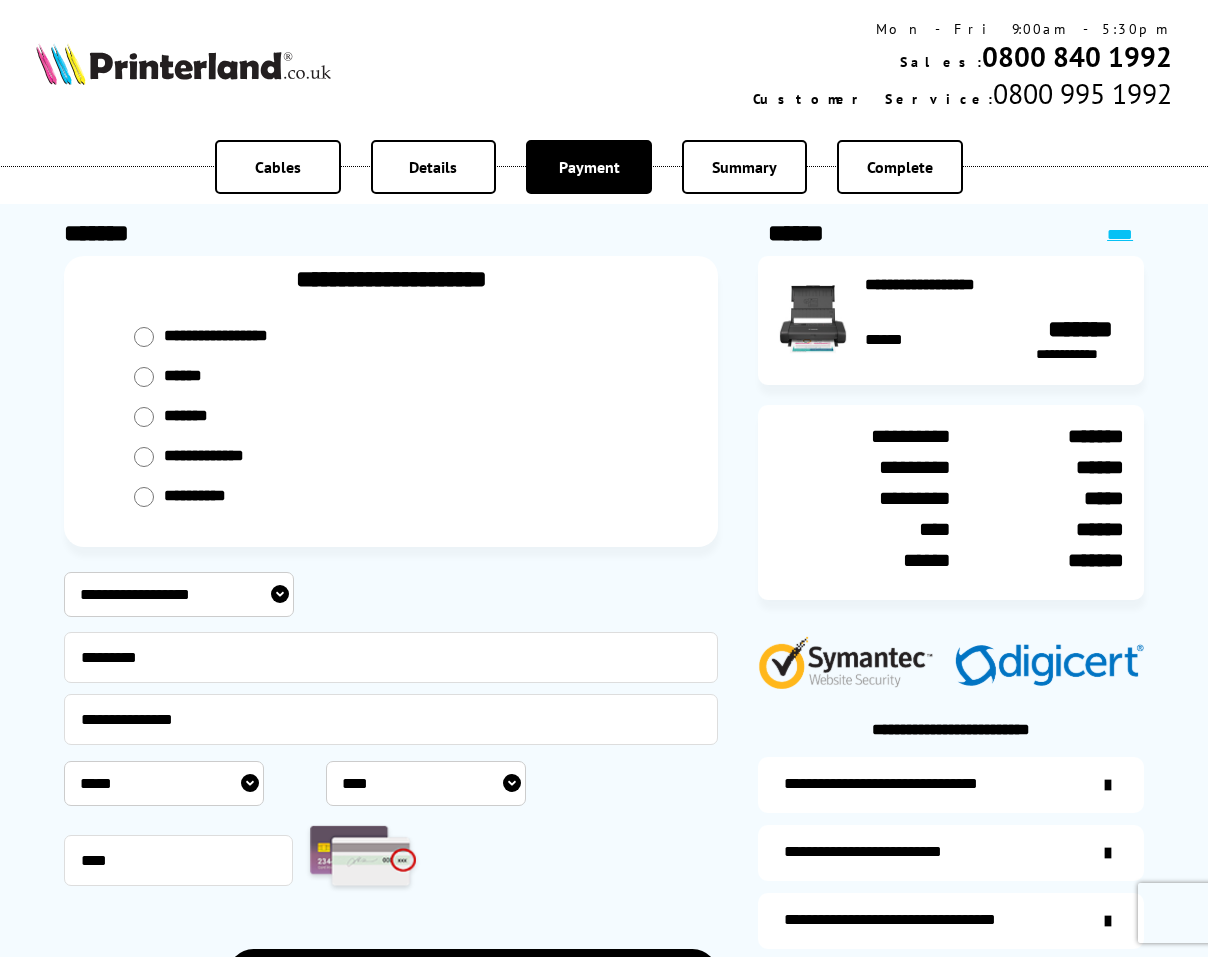 click on "*****
*
*
*
*
*
*
*
*
*
**
**
**" at bounding box center (164, 783) 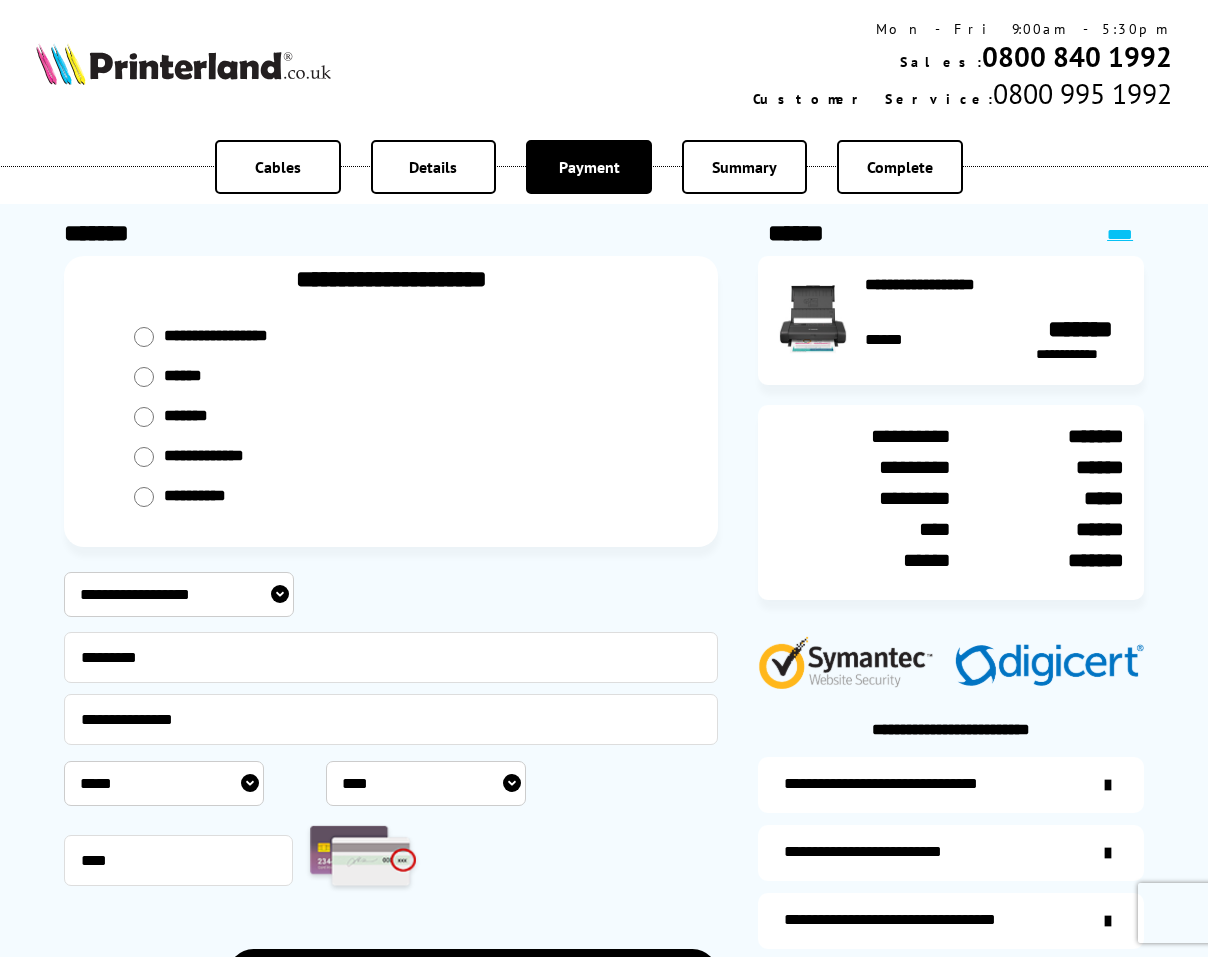 select on "*" 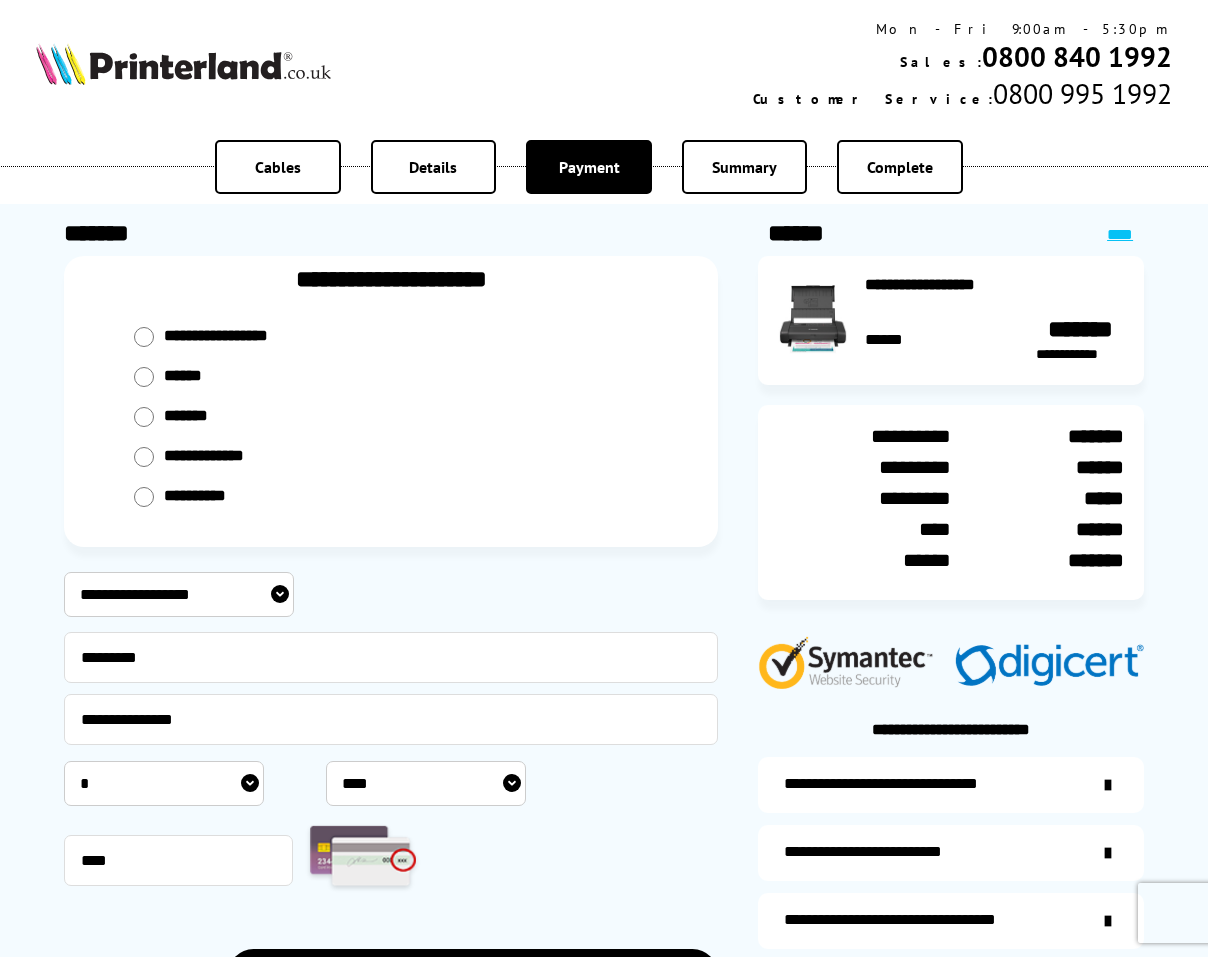 scroll, scrollTop: 333, scrollLeft: 0, axis: vertical 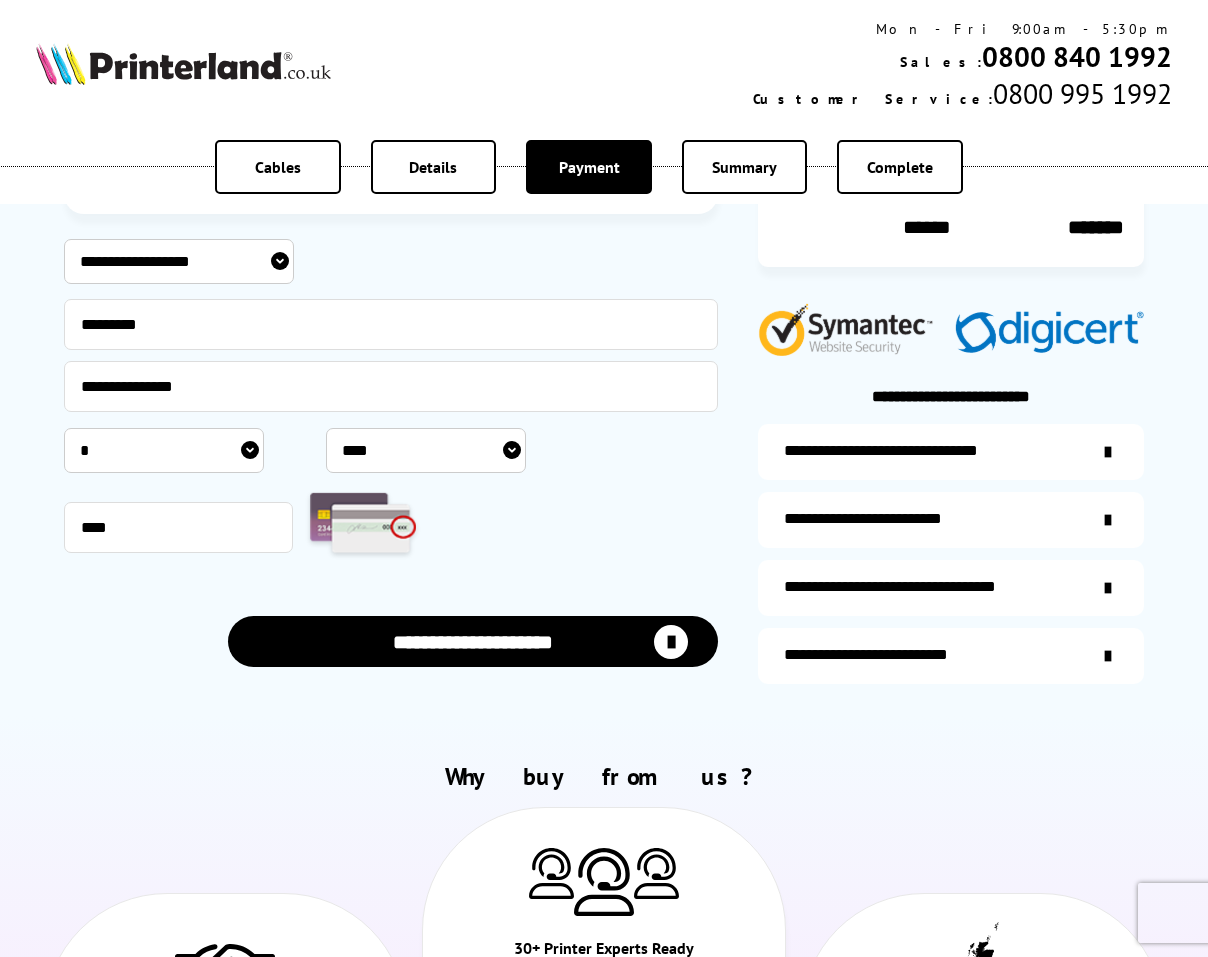 click on "**********" at bounding box center [179, 261] 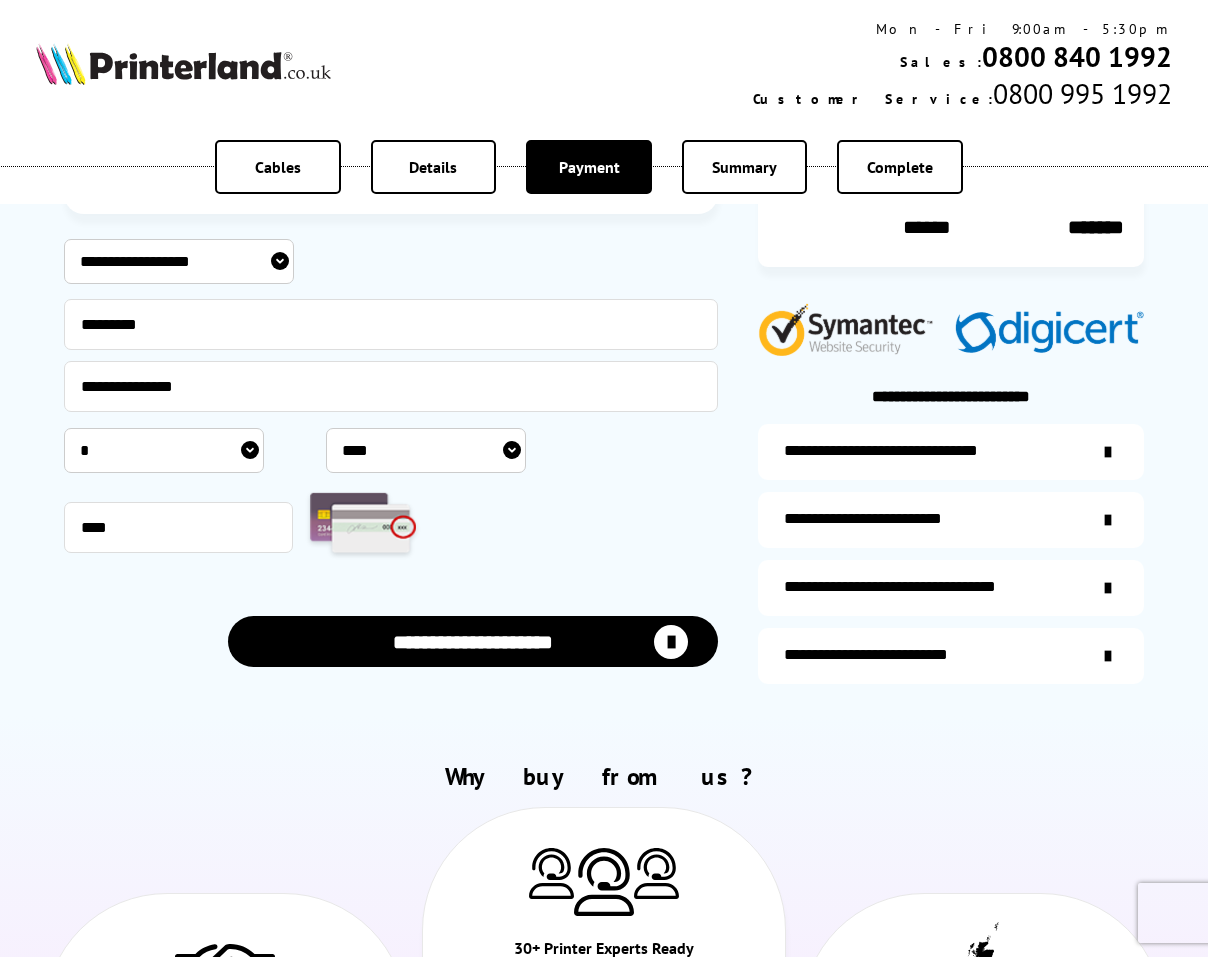 select on "**********" 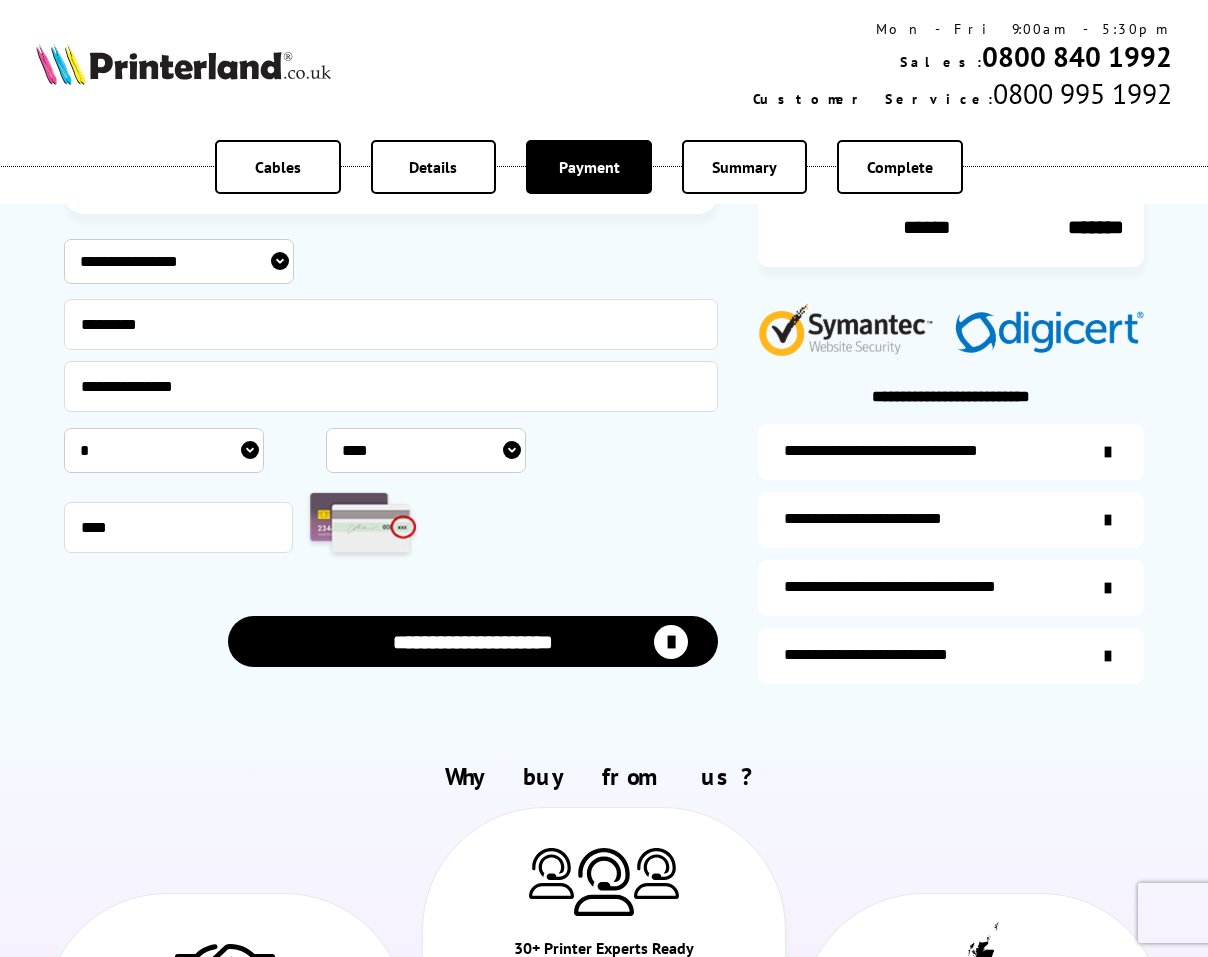 click on "**********" at bounding box center (179, 261) 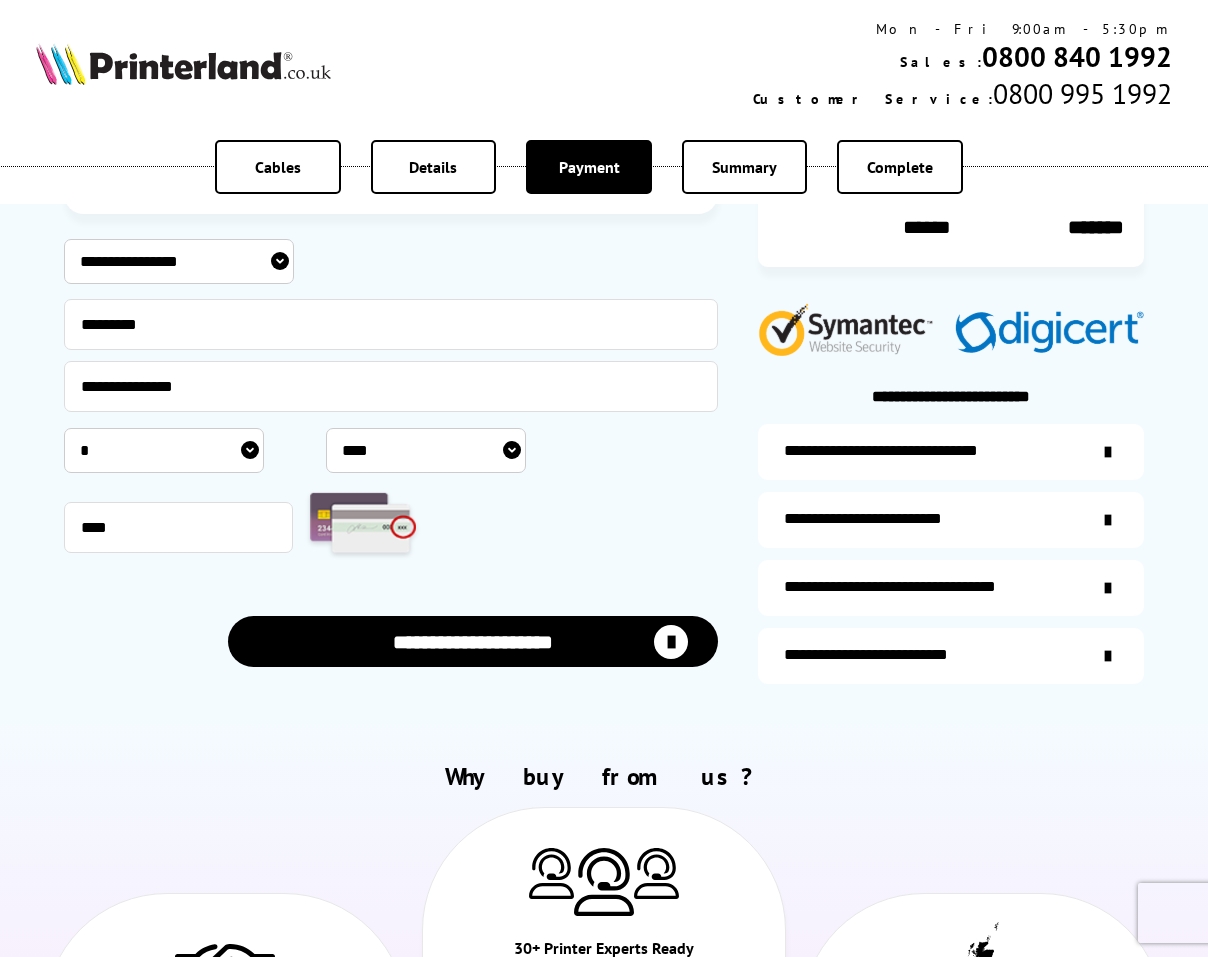 click on "**********" at bounding box center [473, 641] 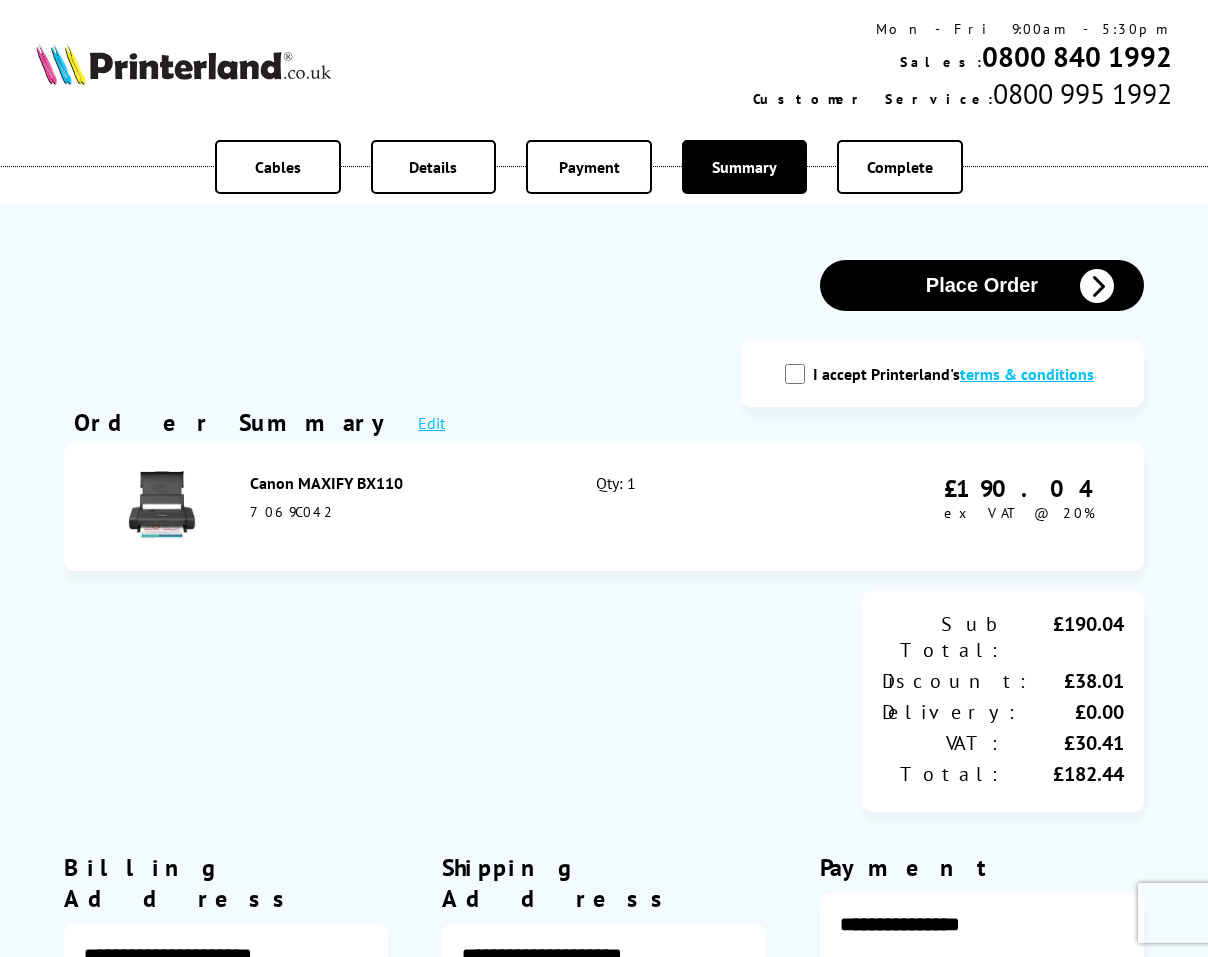 scroll, scrollTop: 0, scrollLeft: 0, axis: both 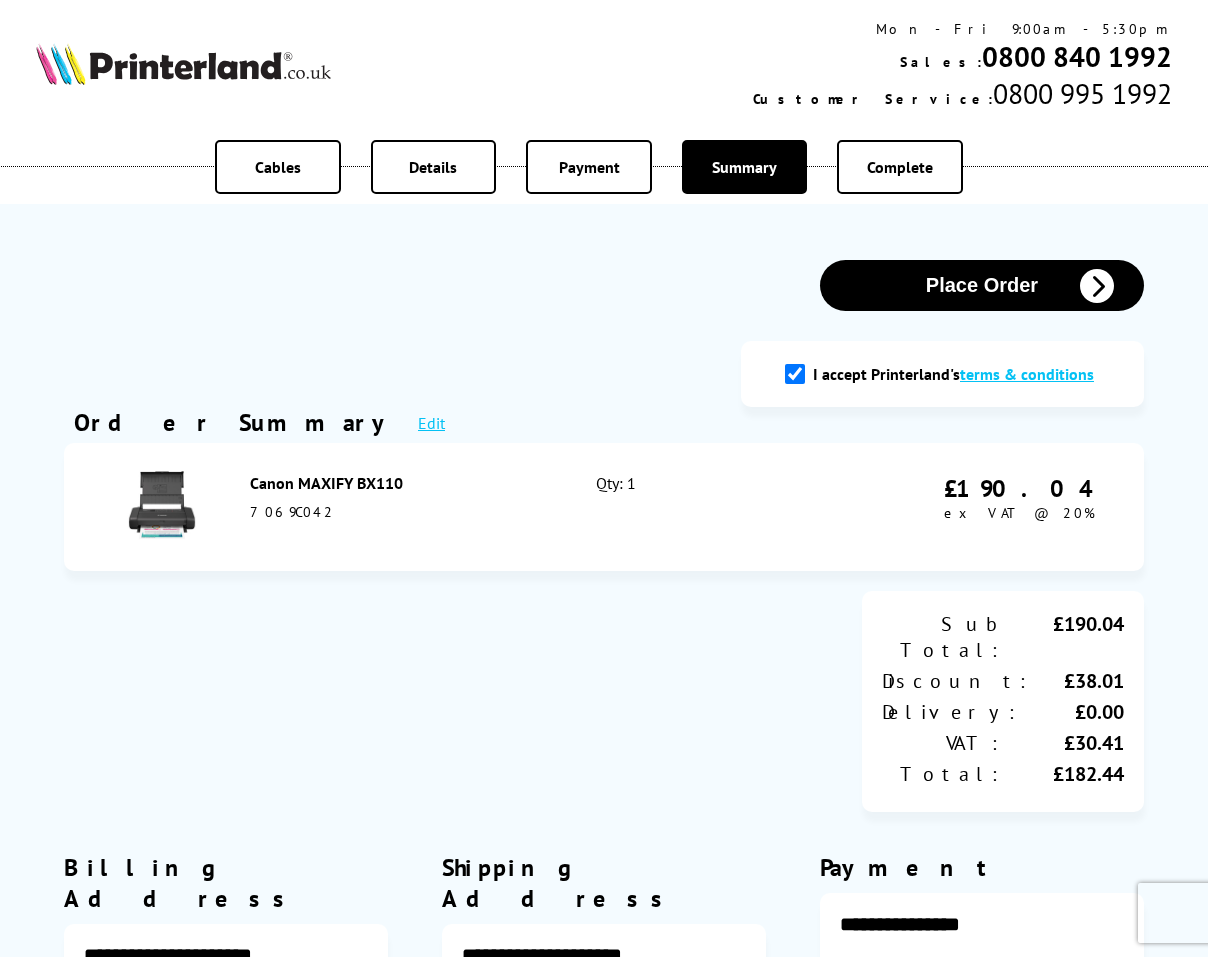 click on "Place Order" at bounding box center [982, 285] 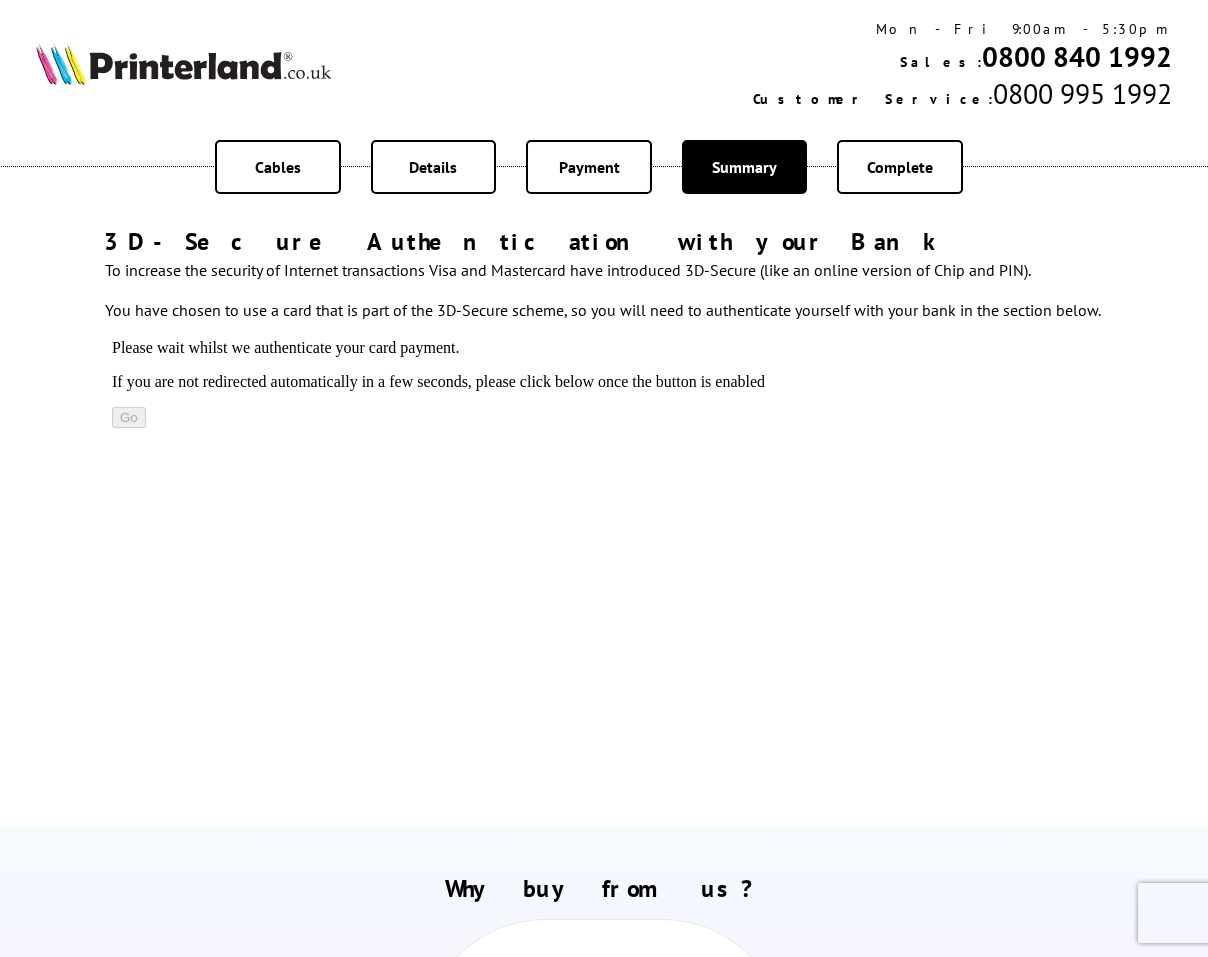 scroll, scrollTop: 0, scrollLeft: 0, axis: both 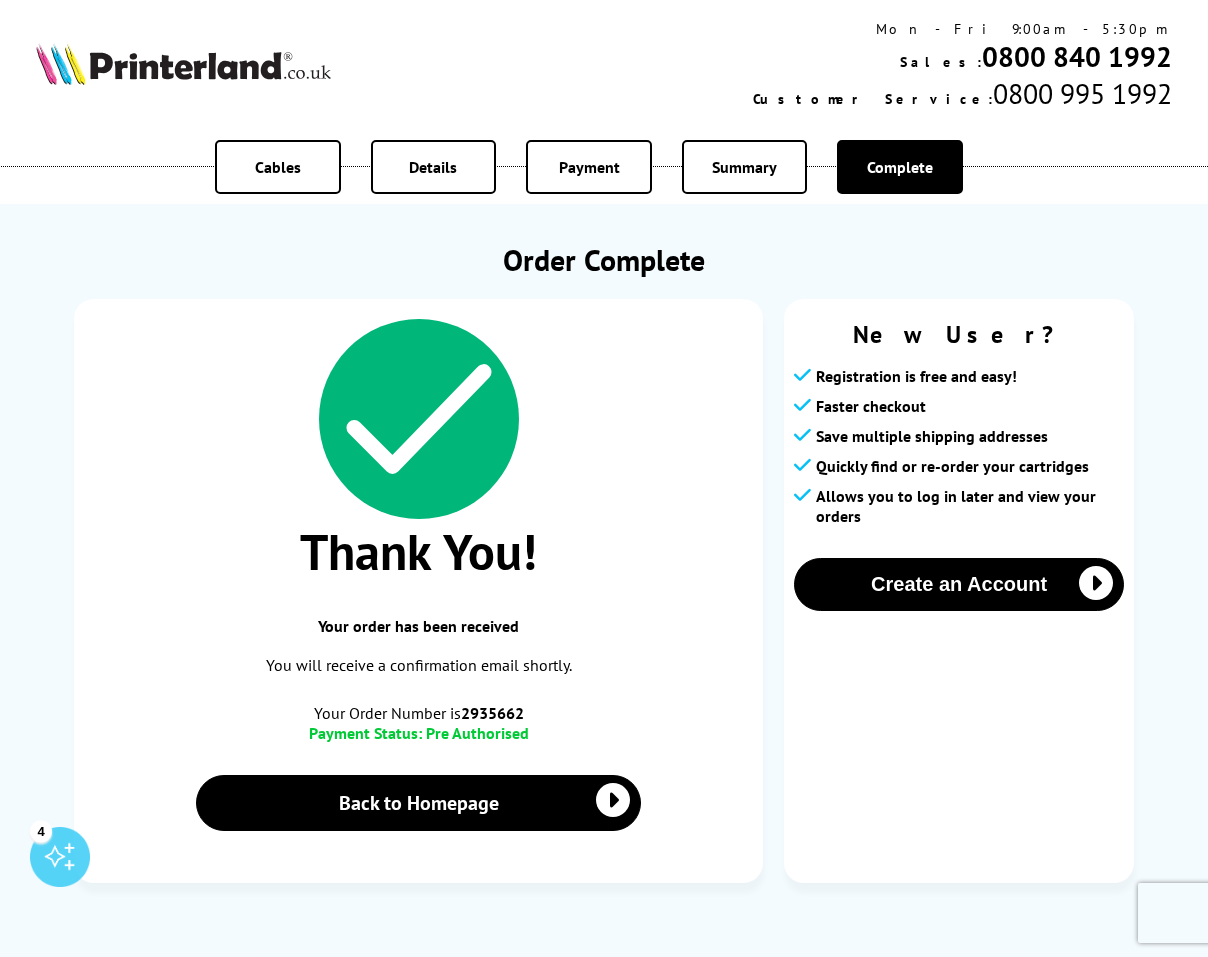 click on "2935662" at bounding box center (492, 713) 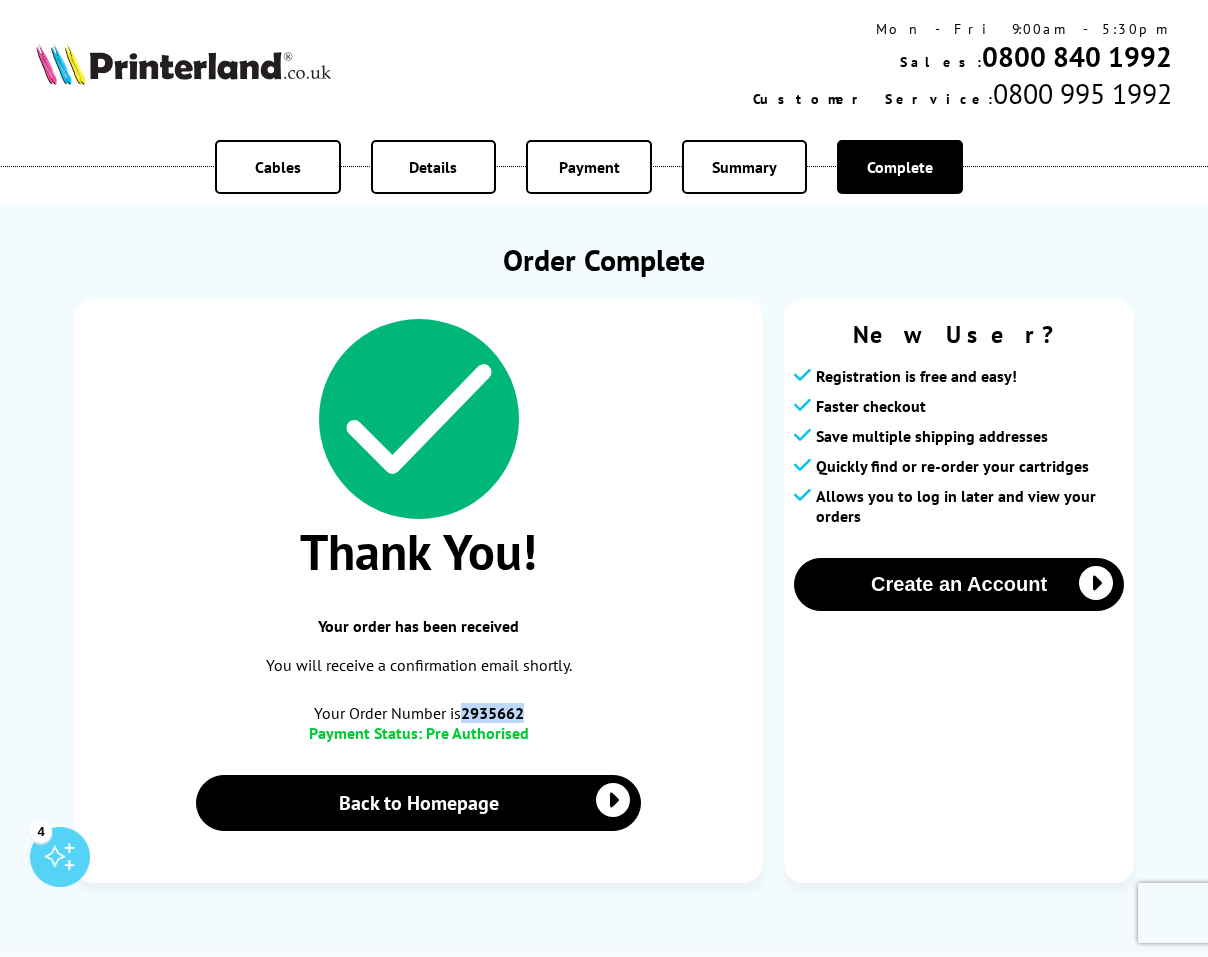 click on "2935662" at bounding box center [492, 713] 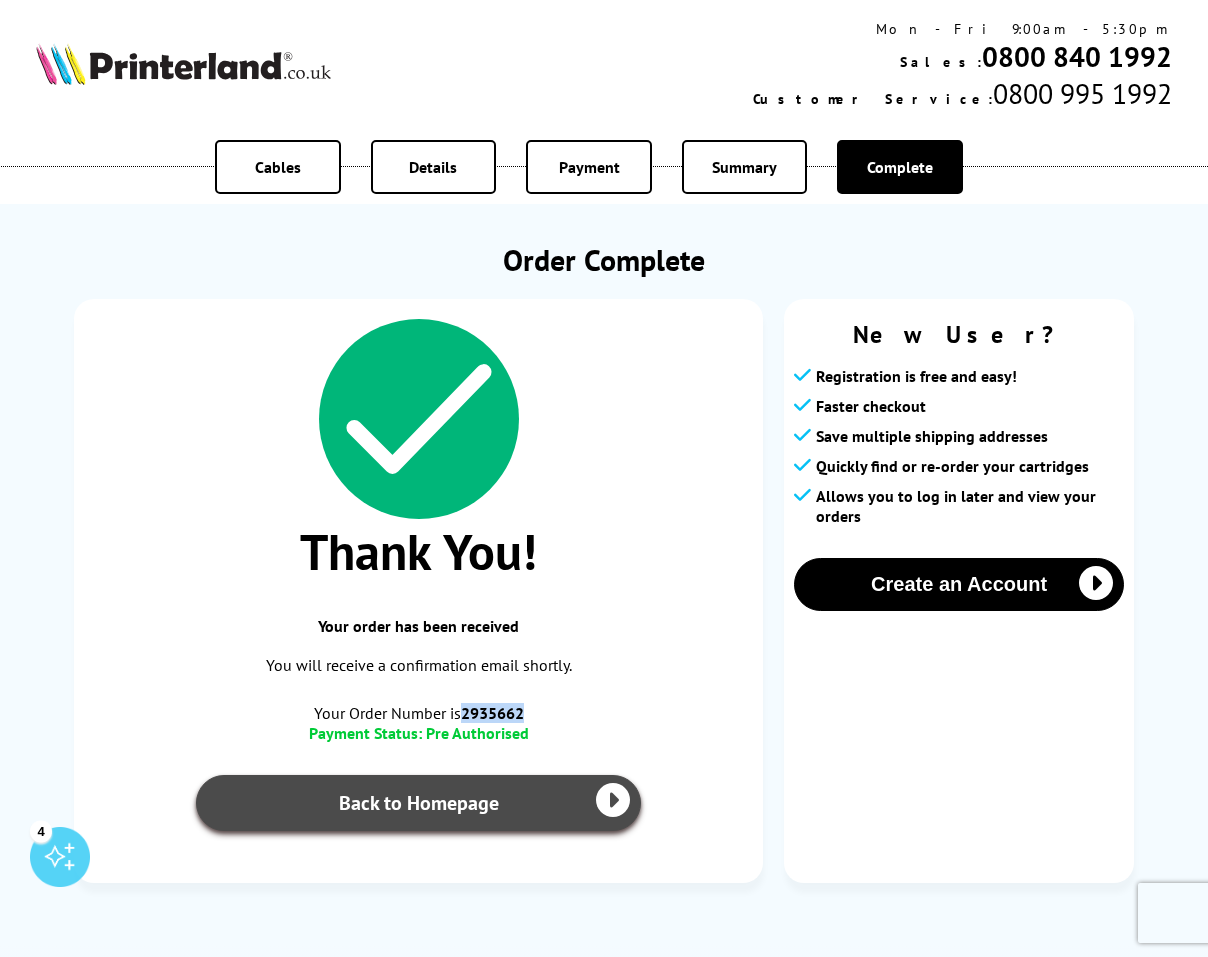 click on "Back to Homepage" at bounding box center (418, 803) 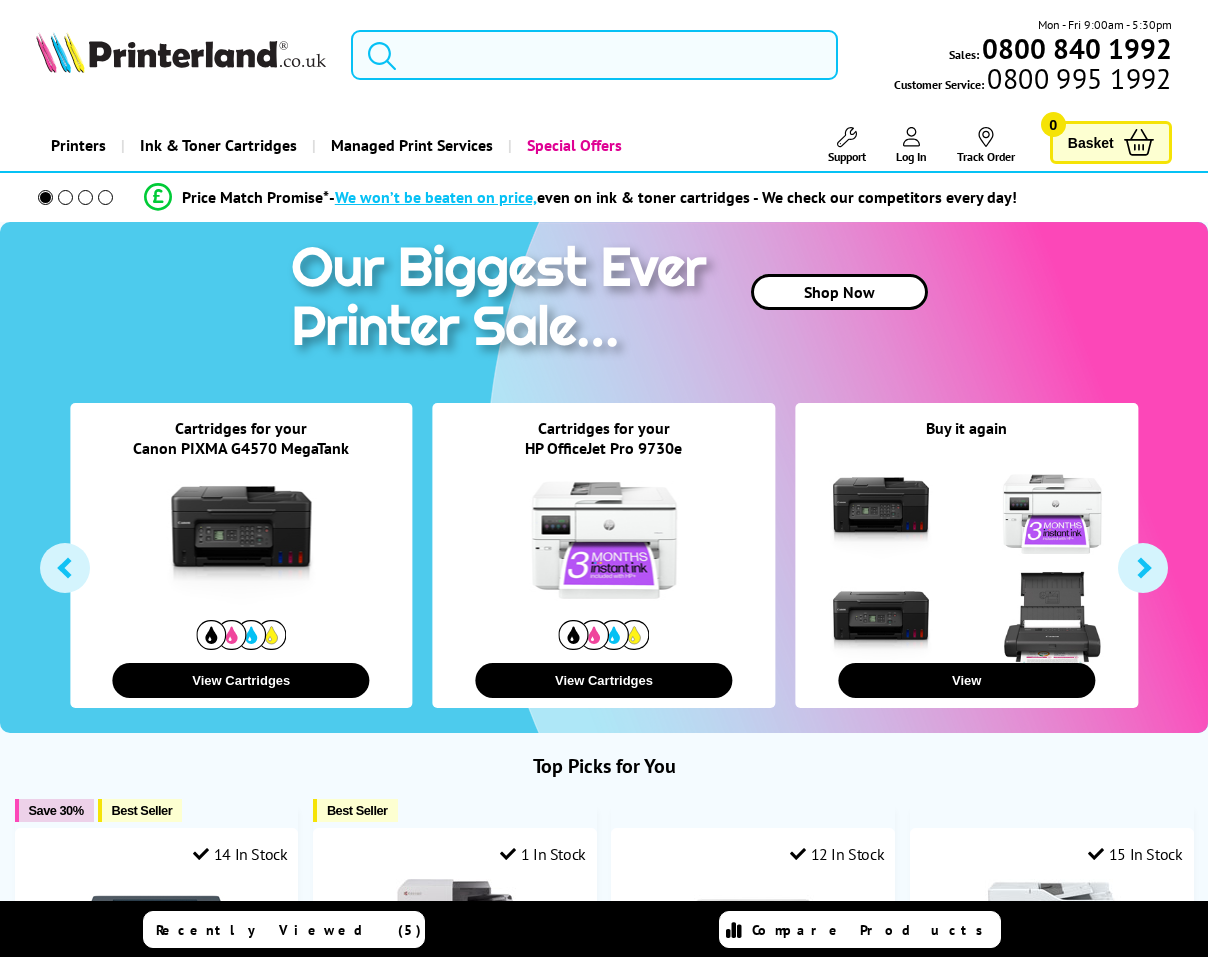scroll, scrollTop: 0, scrollLeft: 0, axis: both 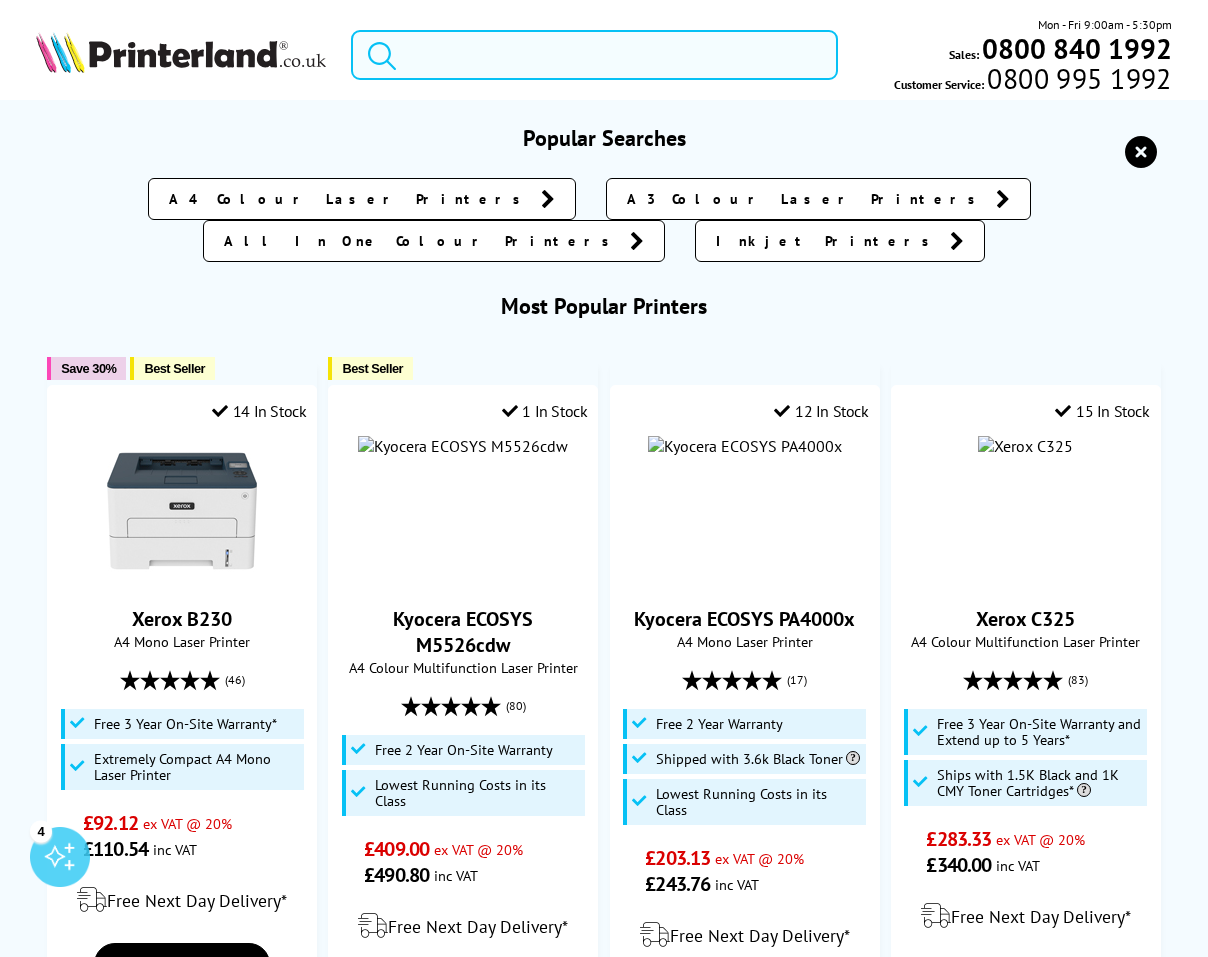 click at bounding box center (594, 55) 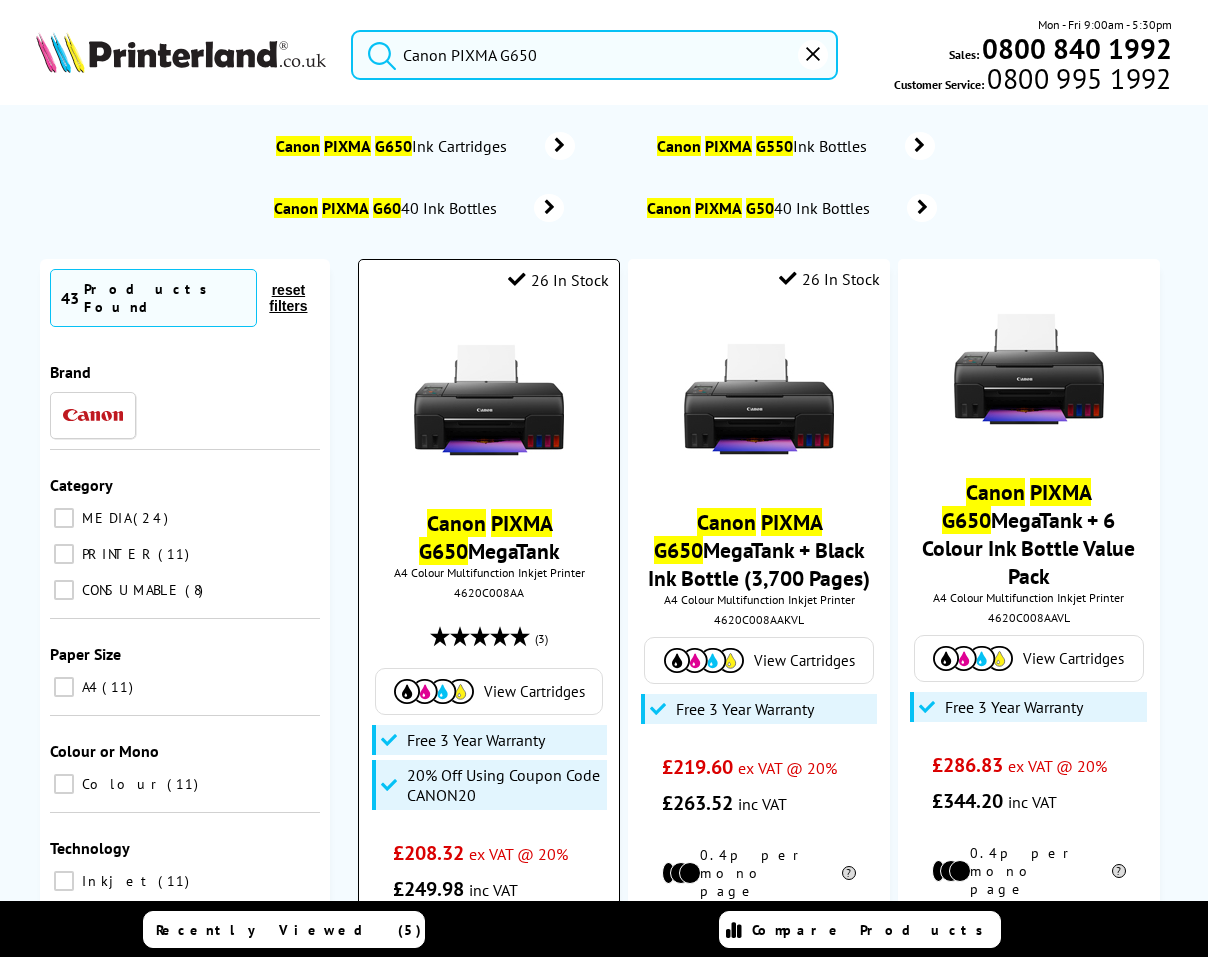 scroll, scrollTop: 333, scrollLeft: 0, axis: vertical 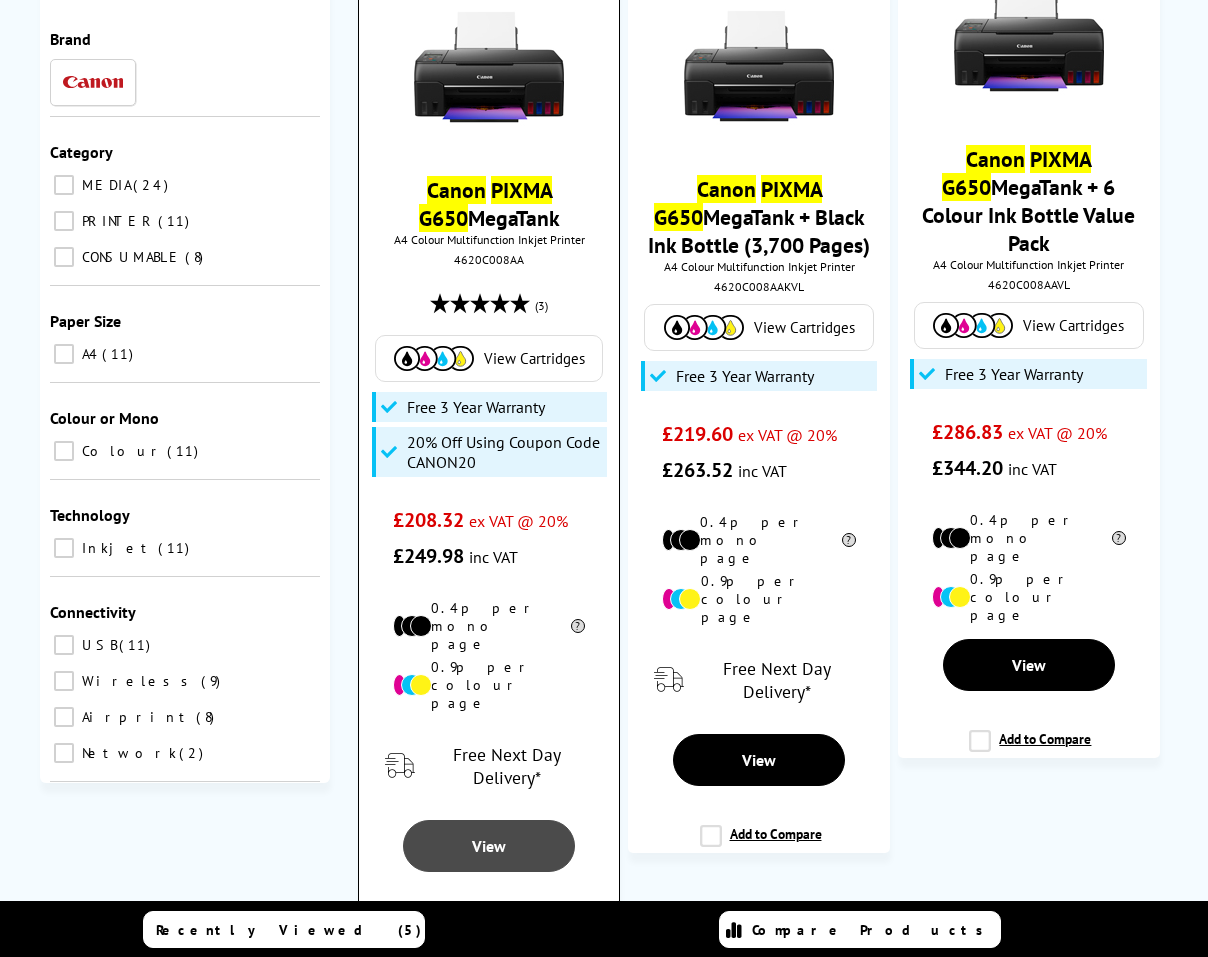 type on "Canon PIXMA G650" 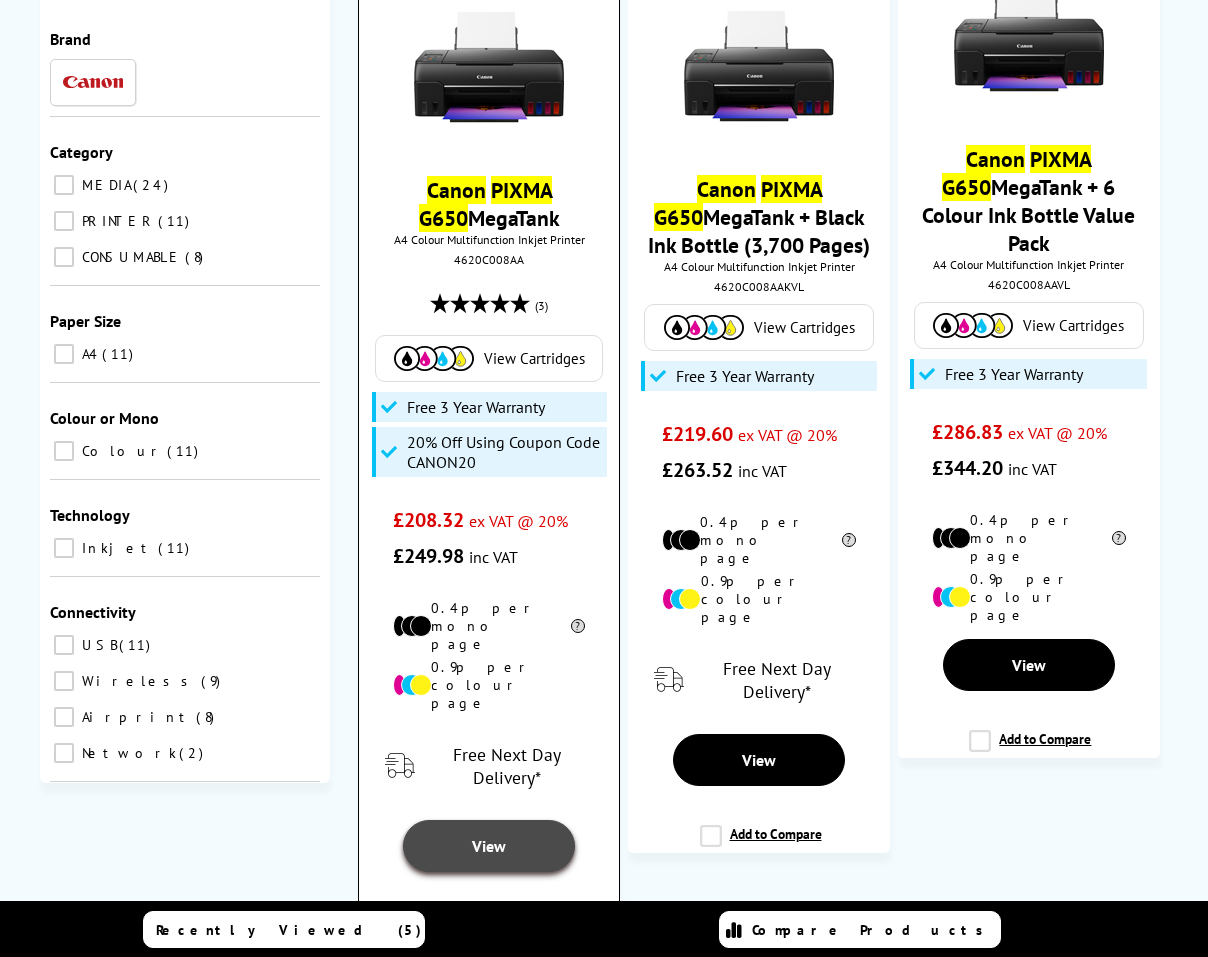 click on "View" at bounding box center (489, 846) 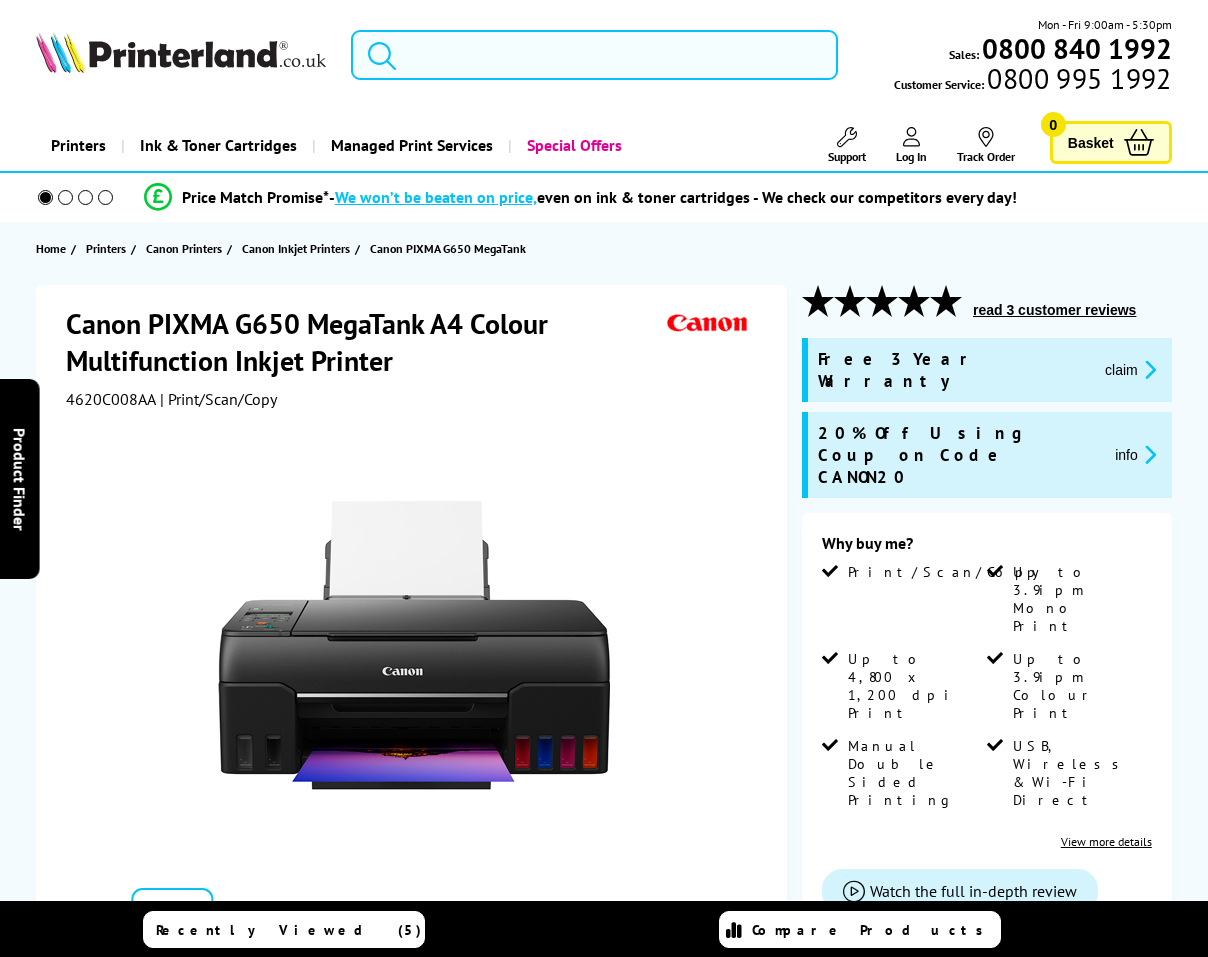 scroll, scrollTop: 0, scrollLeft: 0, axis: both 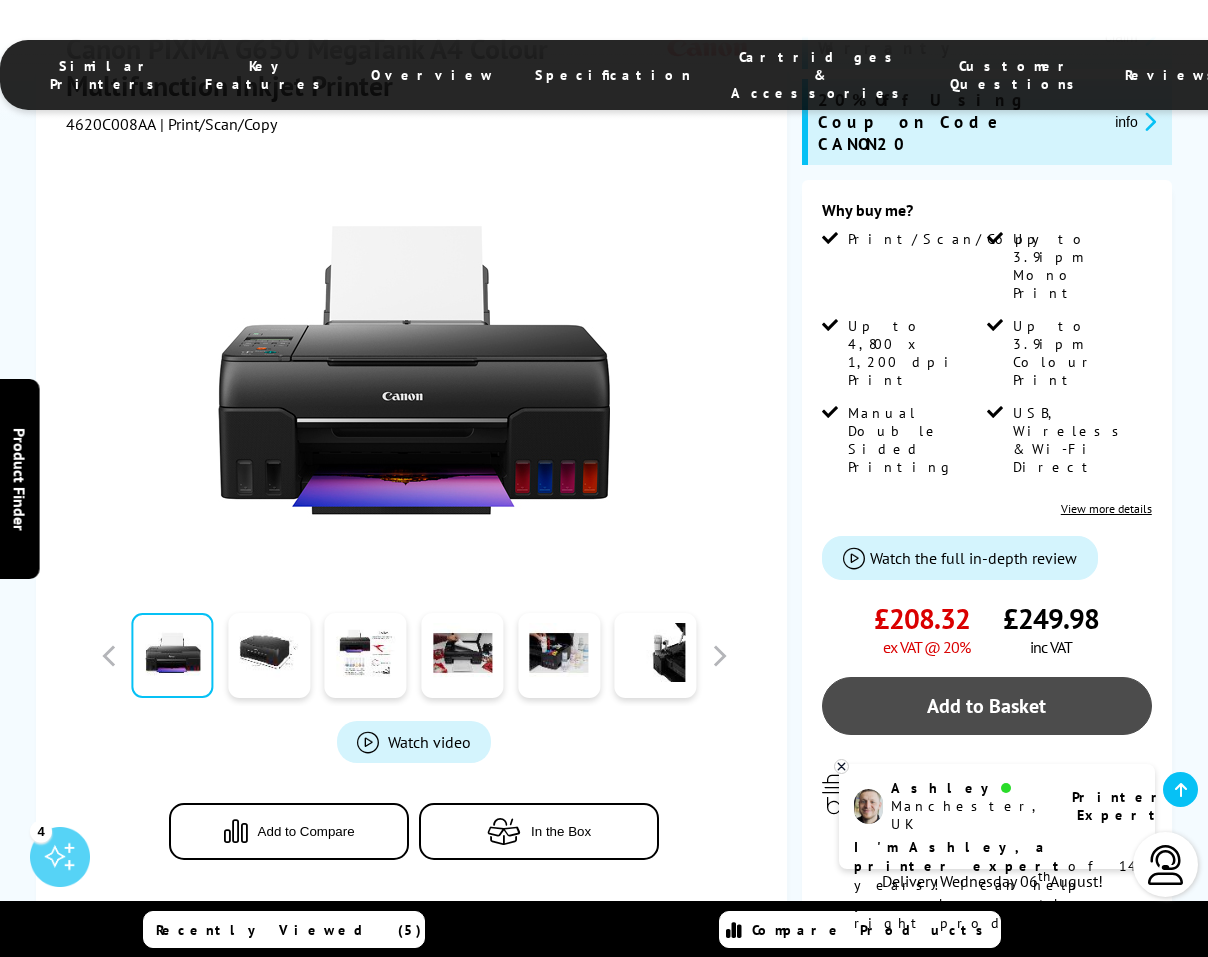 click on "Add to Basket" at bounding box center [987, 706] 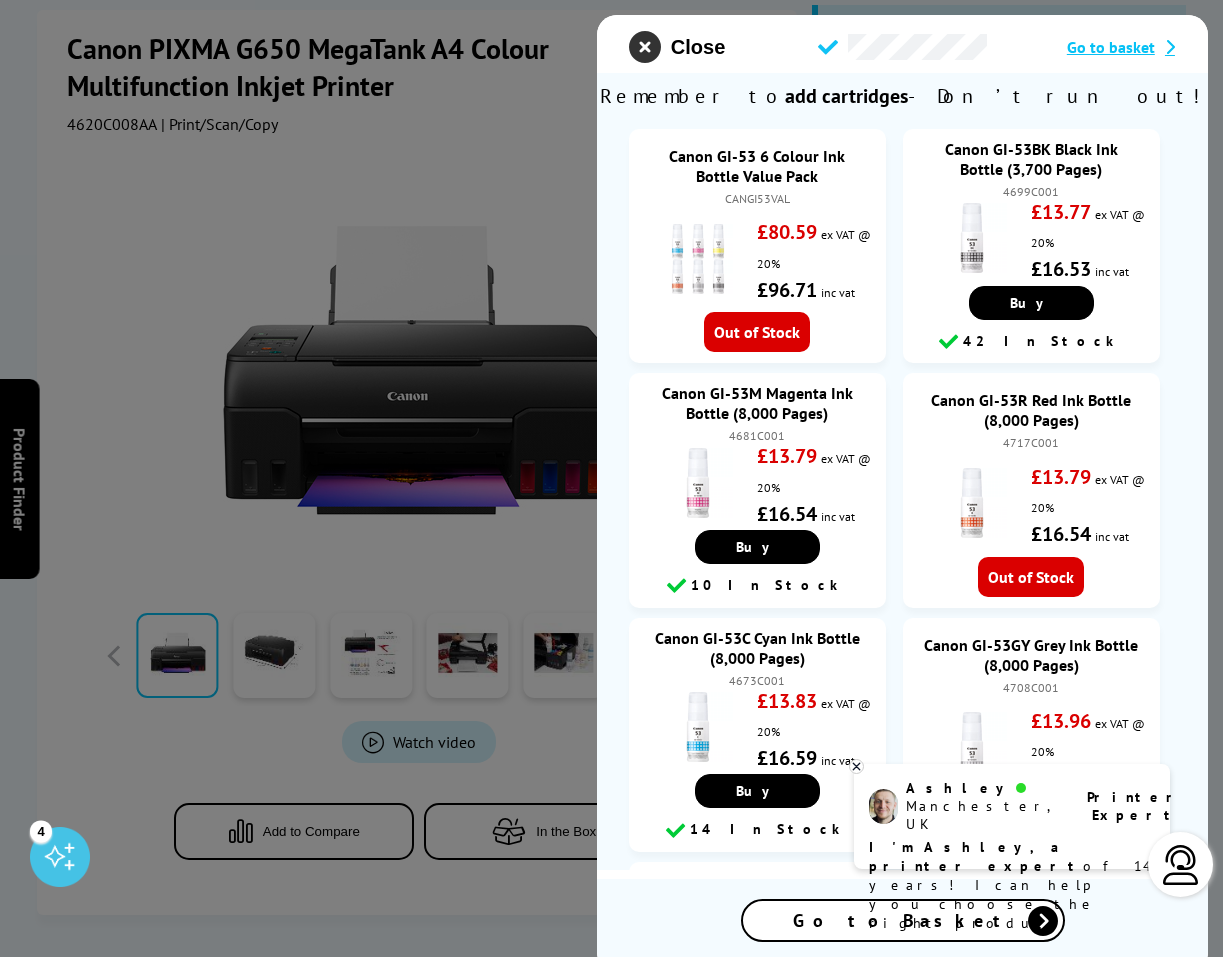 click at bounding box center (645, 47) 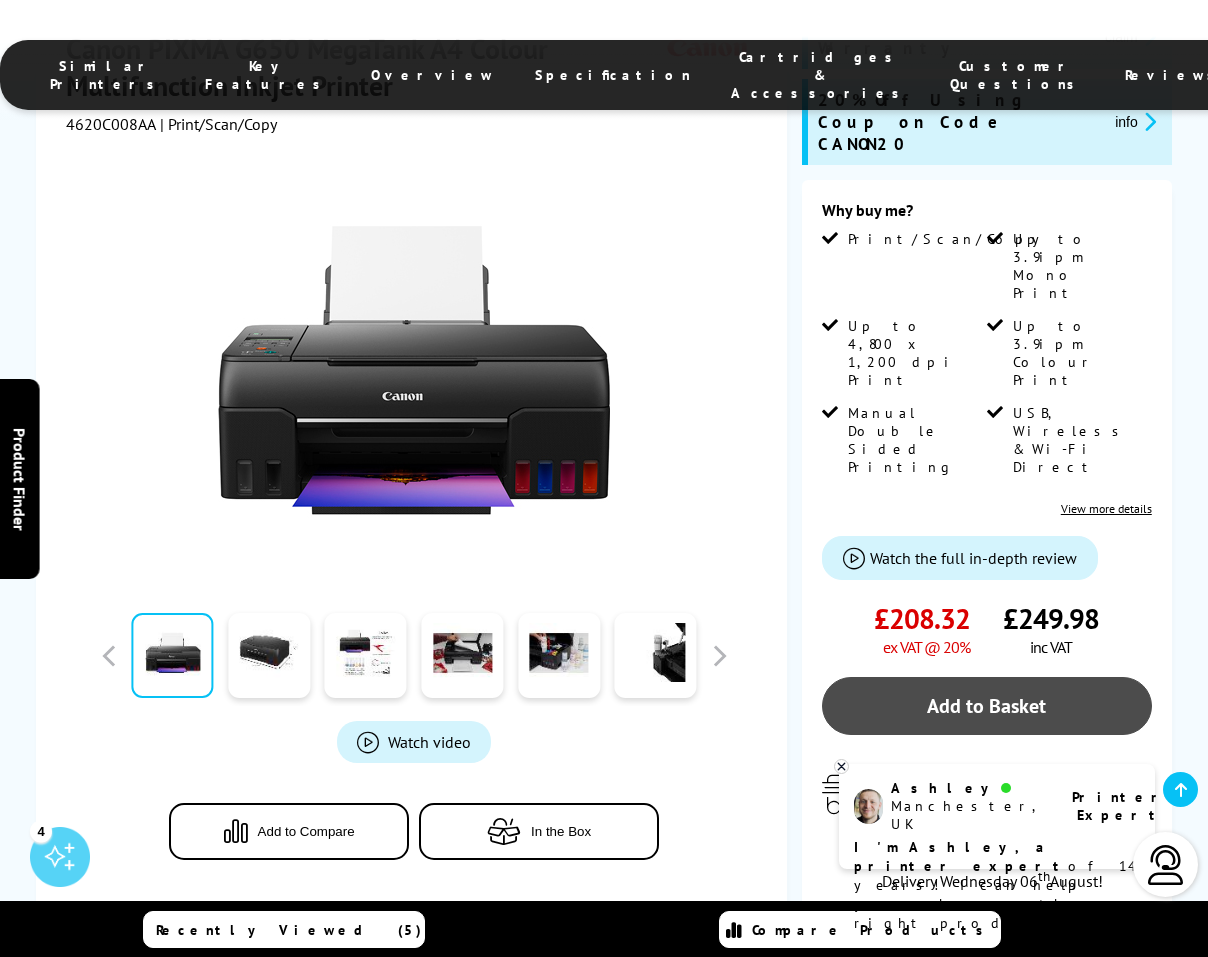 click on "Add to Basket" at bounding box center [987, 706] 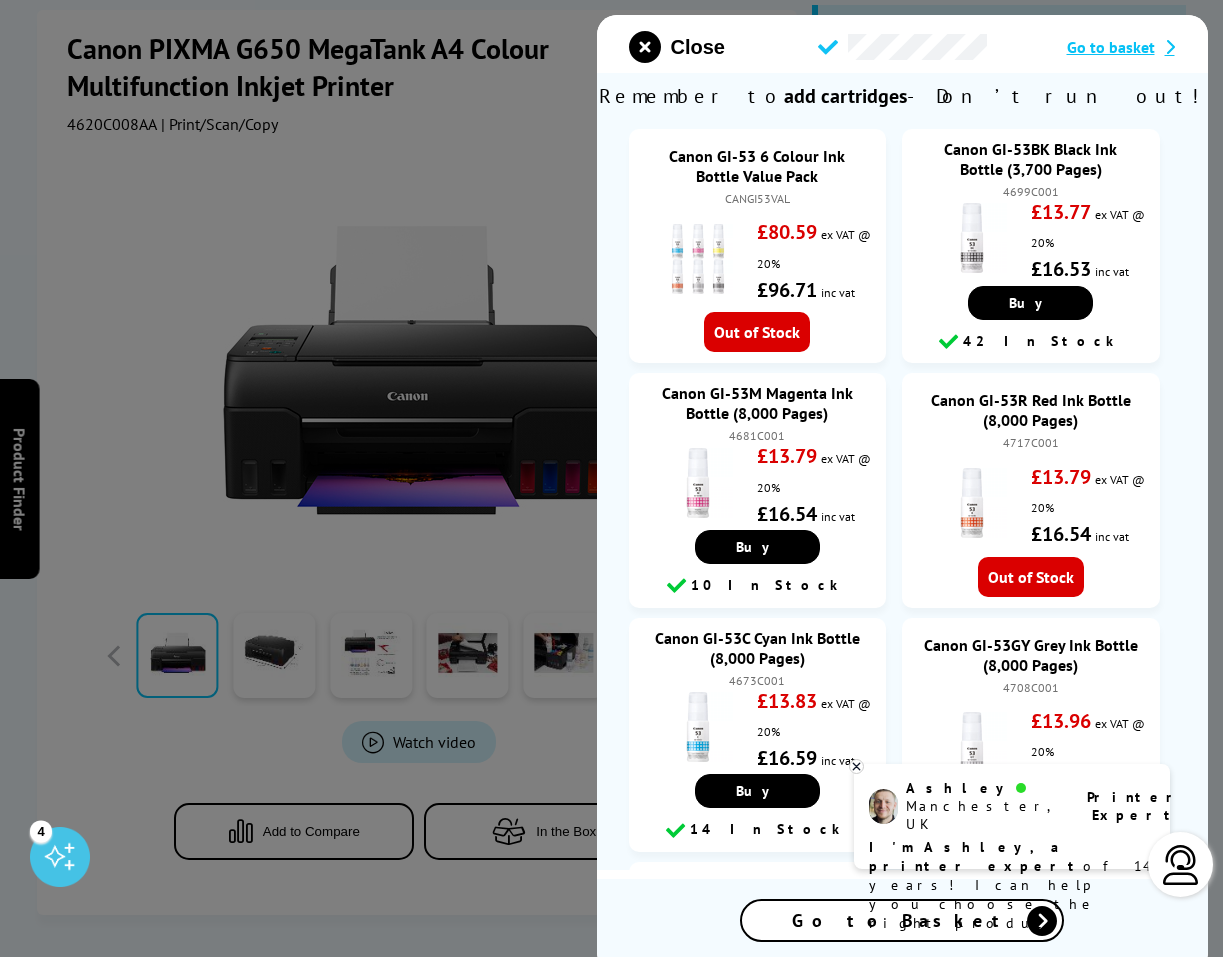 click on "Go to Basket" at bounding box center (902, 920) 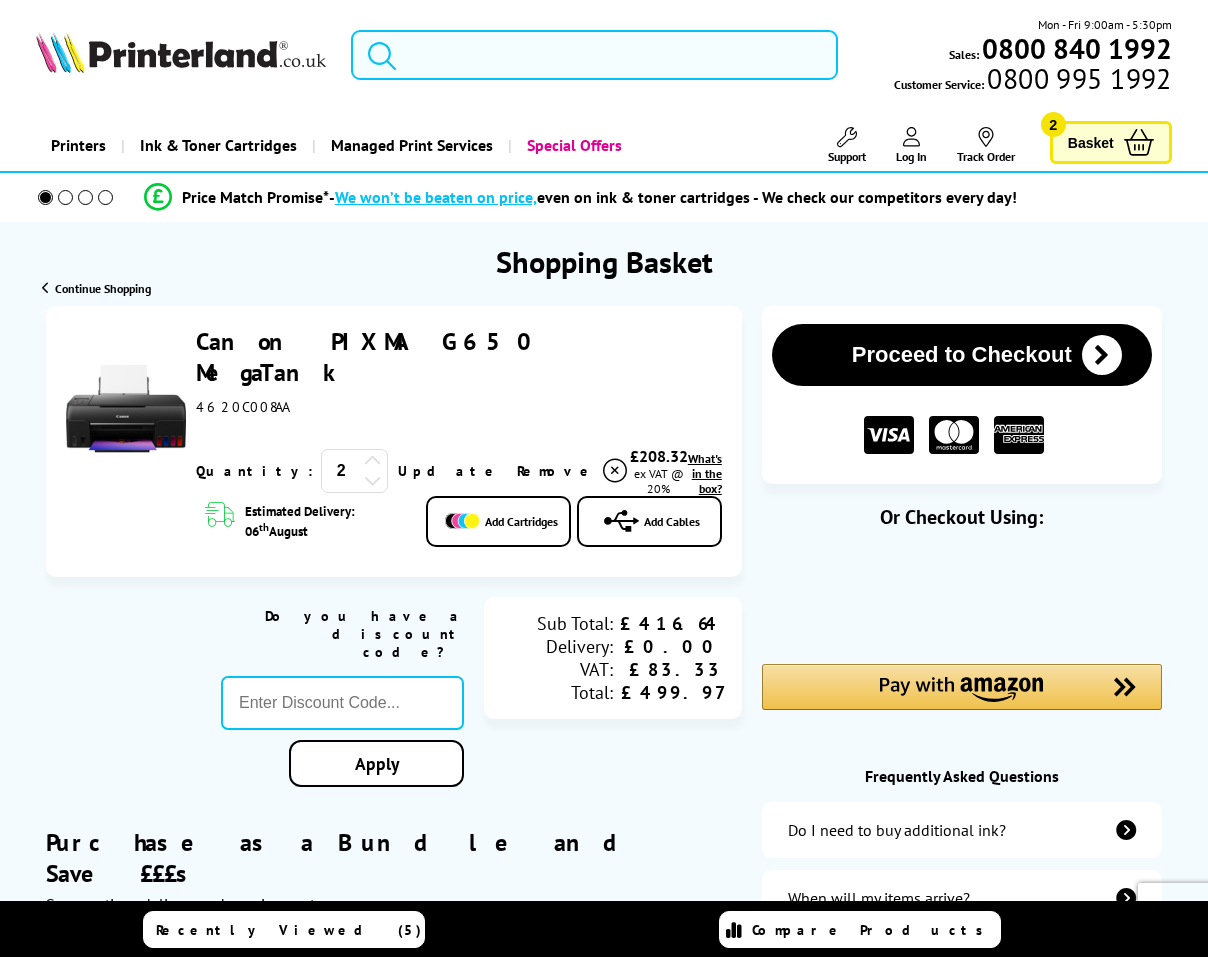 scroll, scrollTop: 0, scrollLeft: 0, axis: both 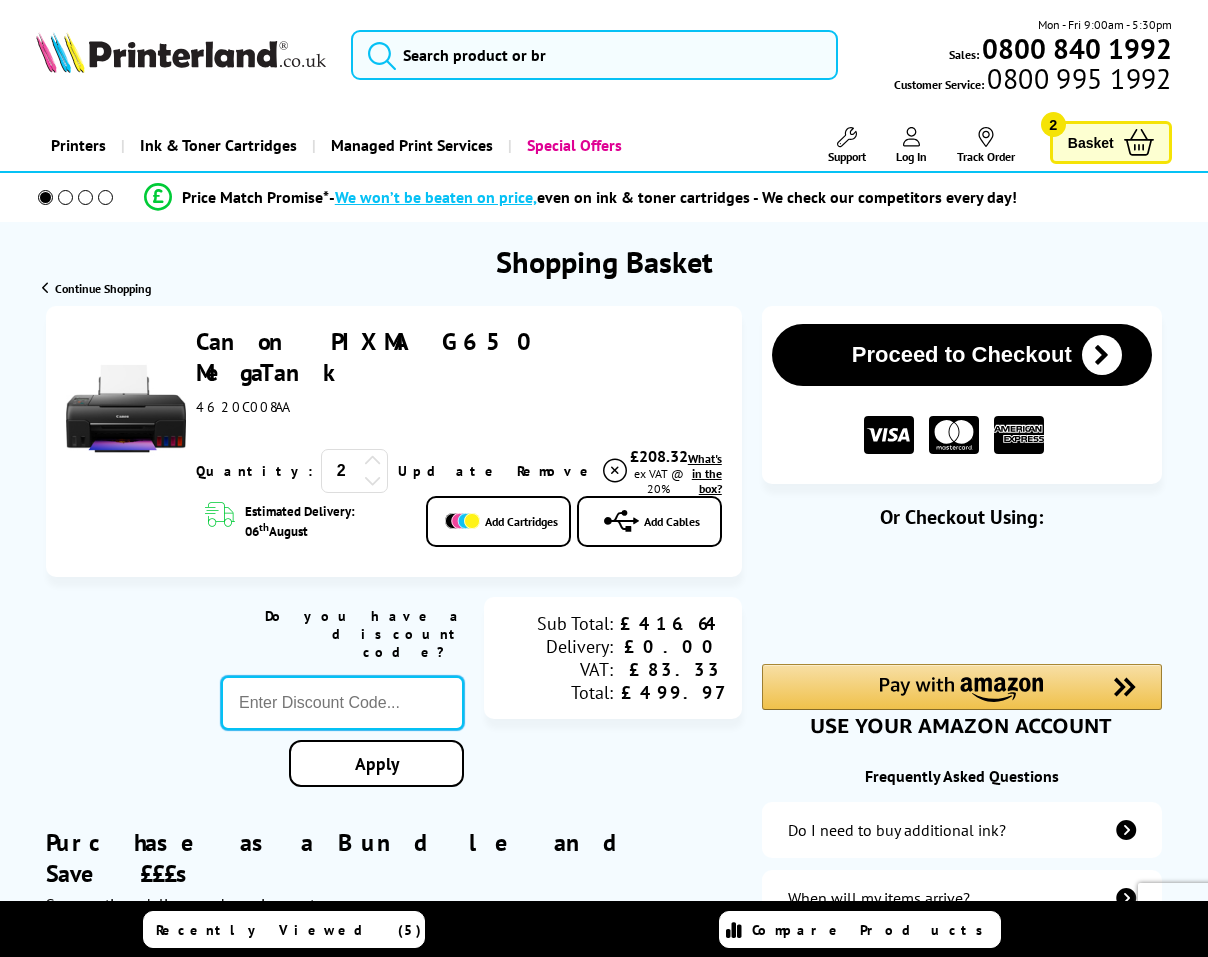 click at bounding box center [342, 703] 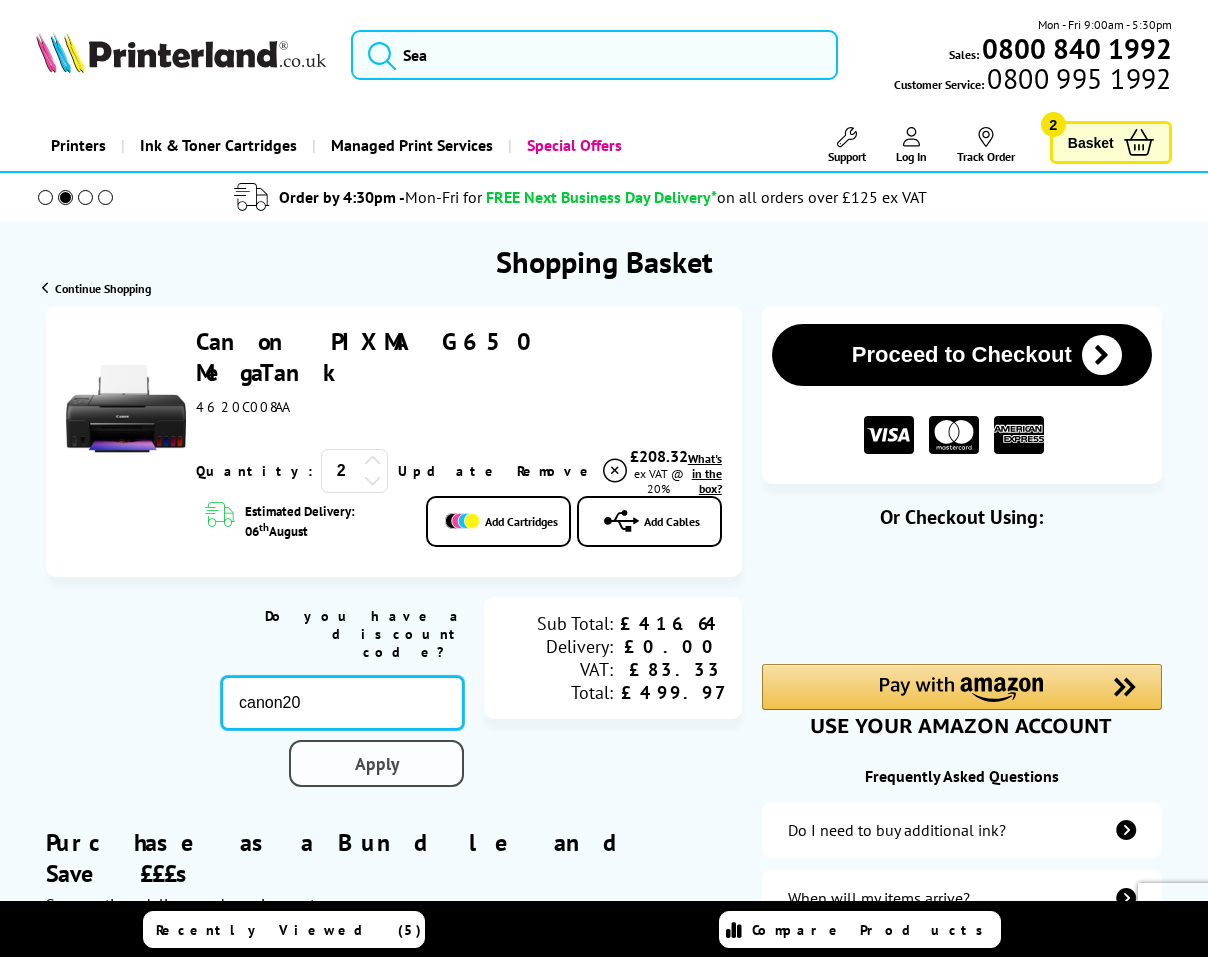 type on "canon20" 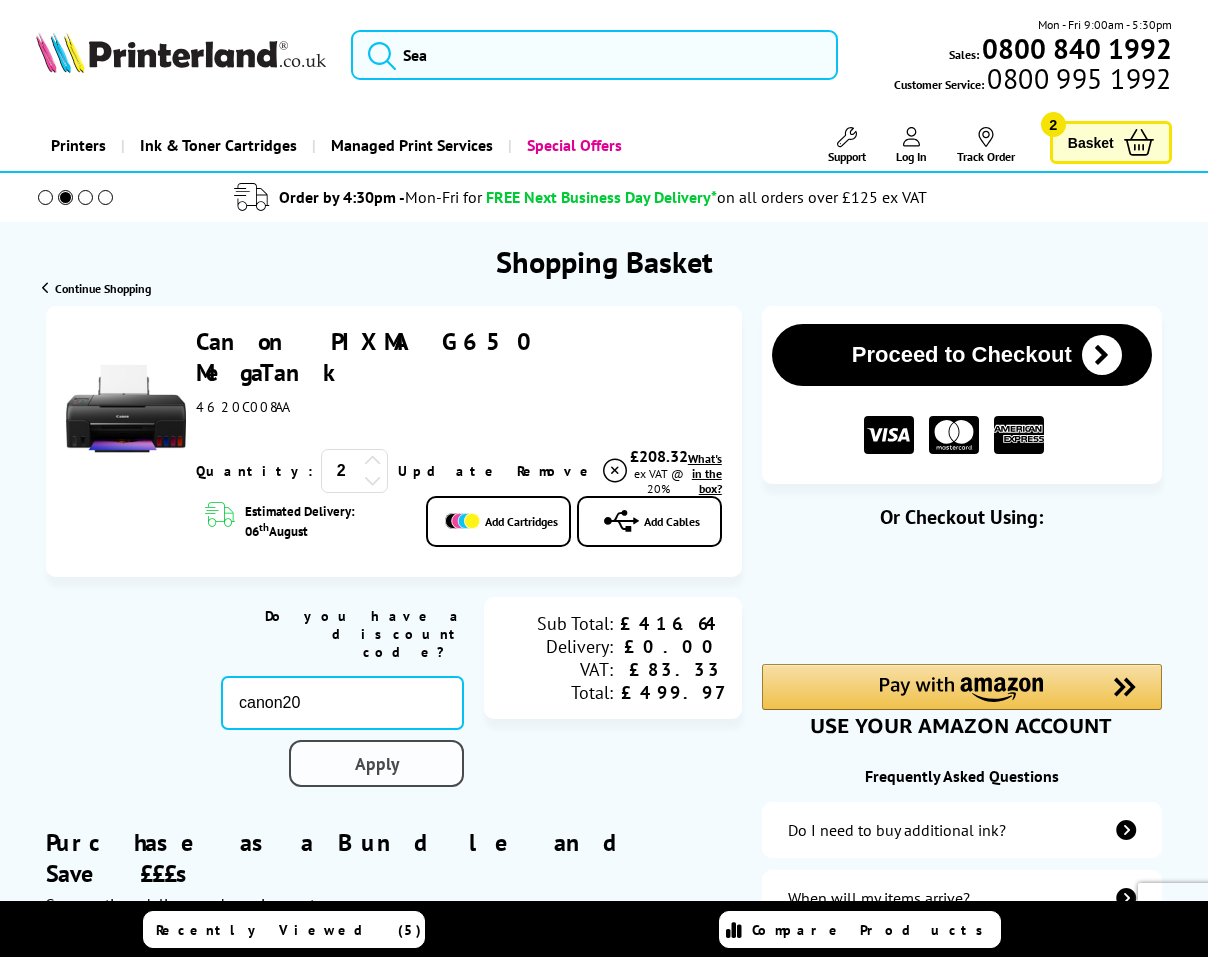 click on "Apply" at bounding box center [377, 763] 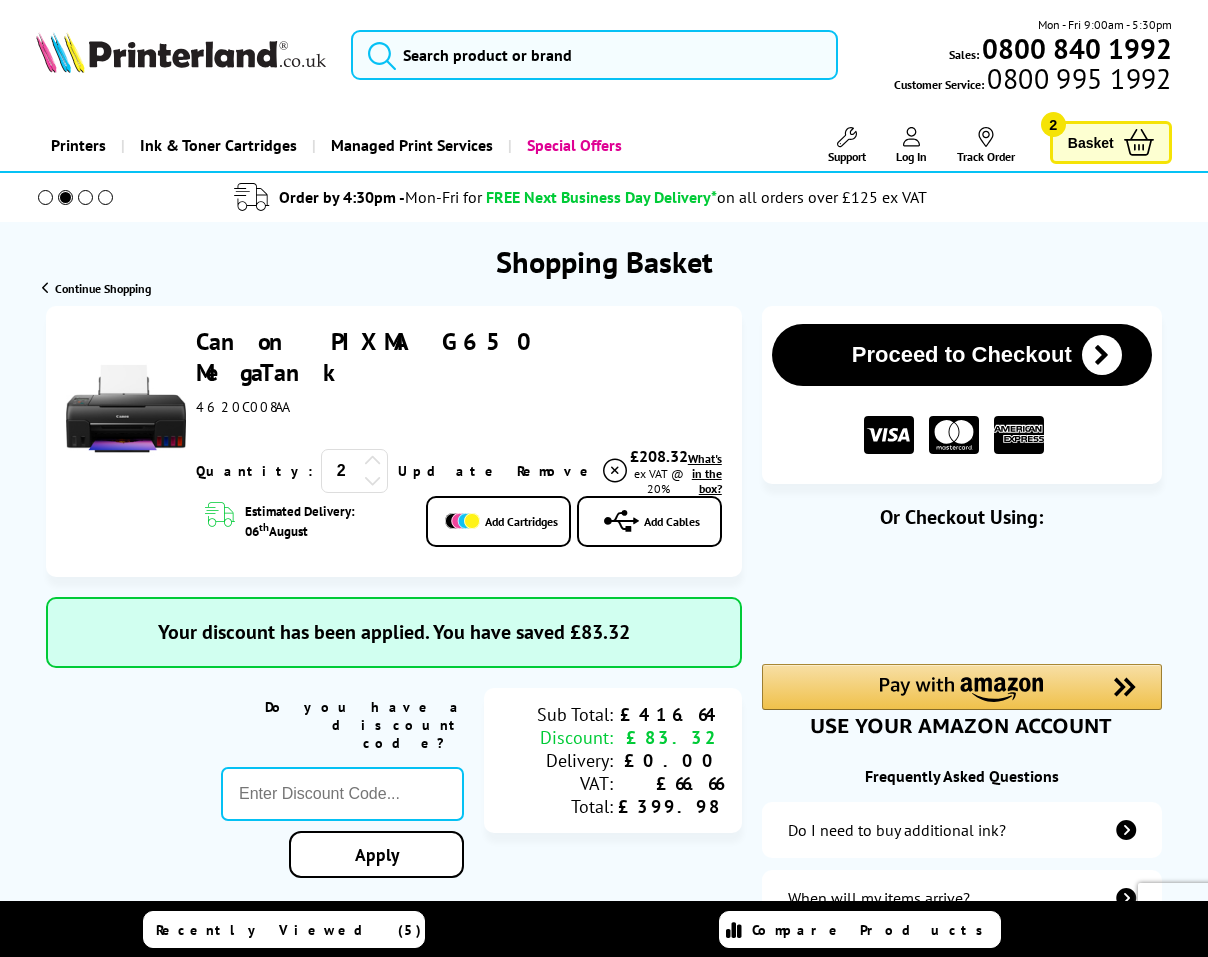 click at bounding box center (373, 480) 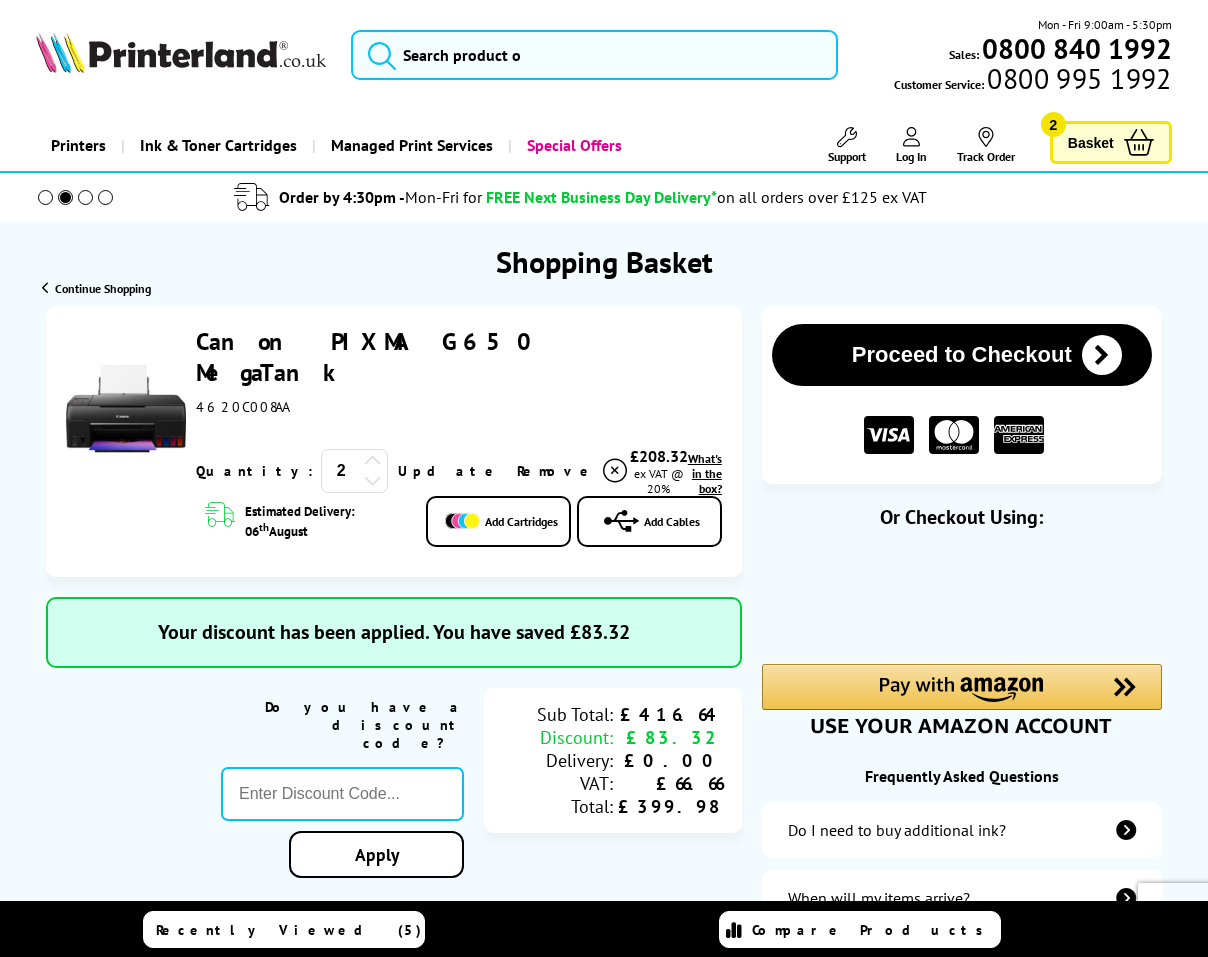 click on "Update" at bounding box center [449, 471] 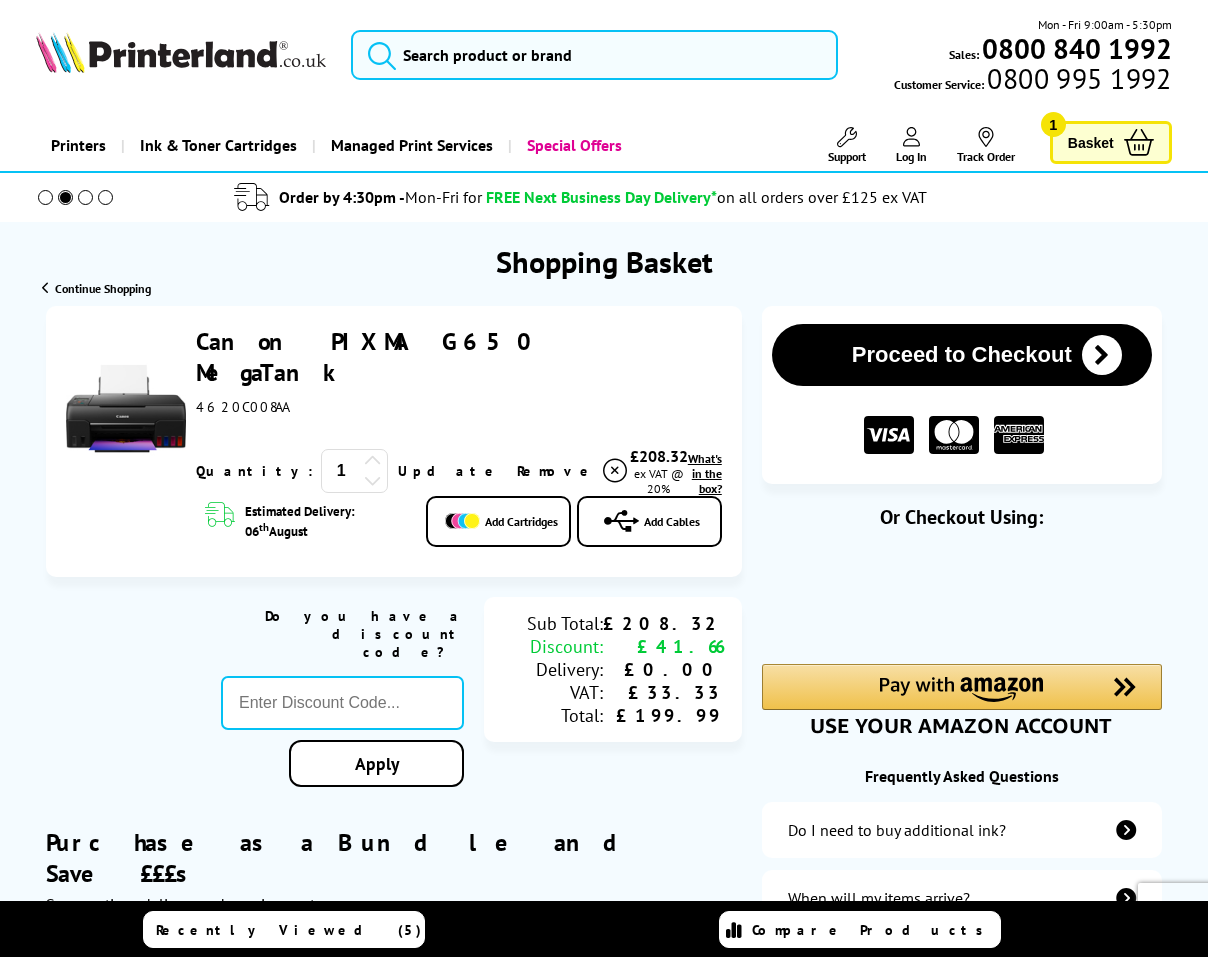 click on "Proceed to Checkout" at bounding box center [962, 355] 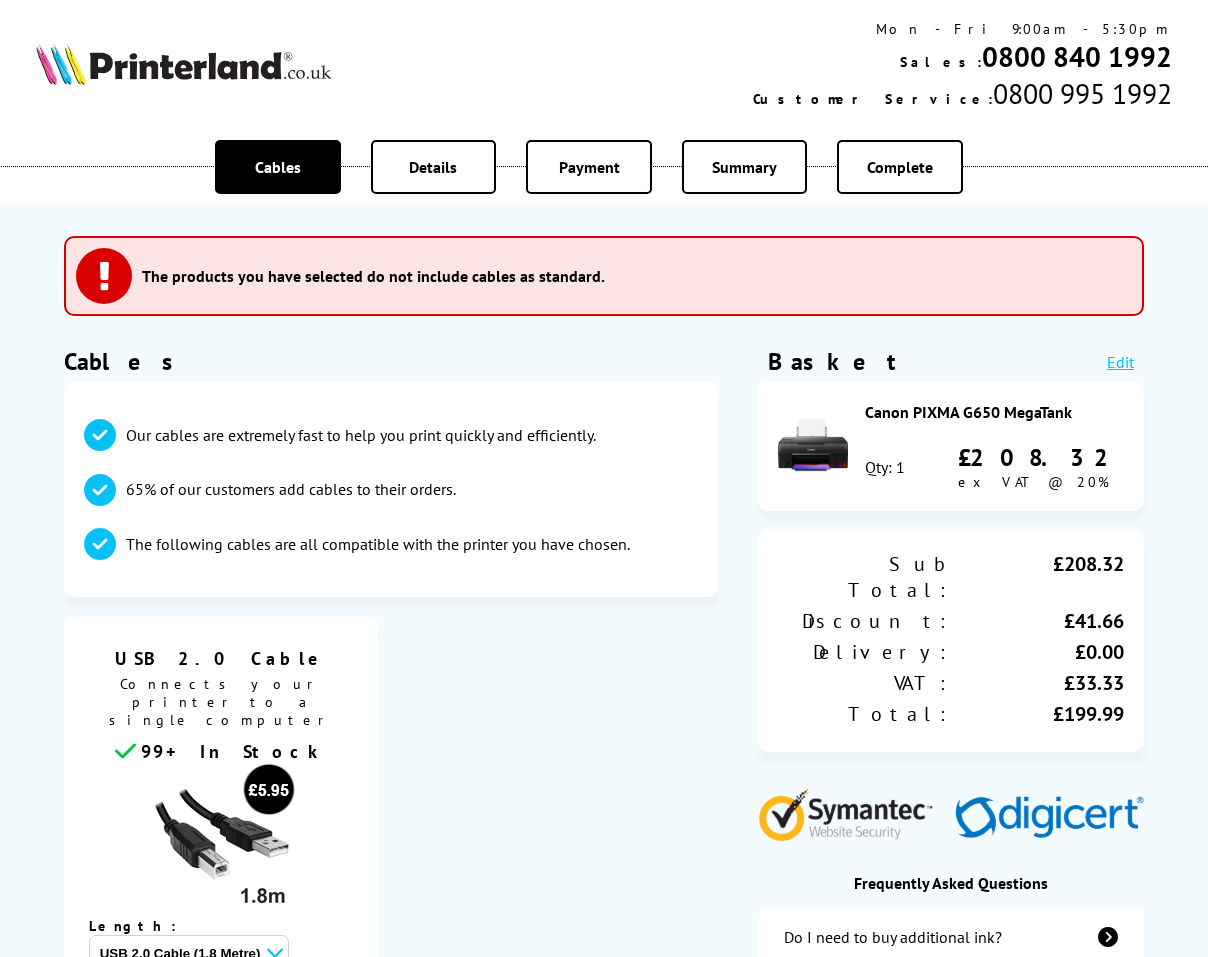 scroll, scrollTop: 0, scrollLeft: 0, axis: both 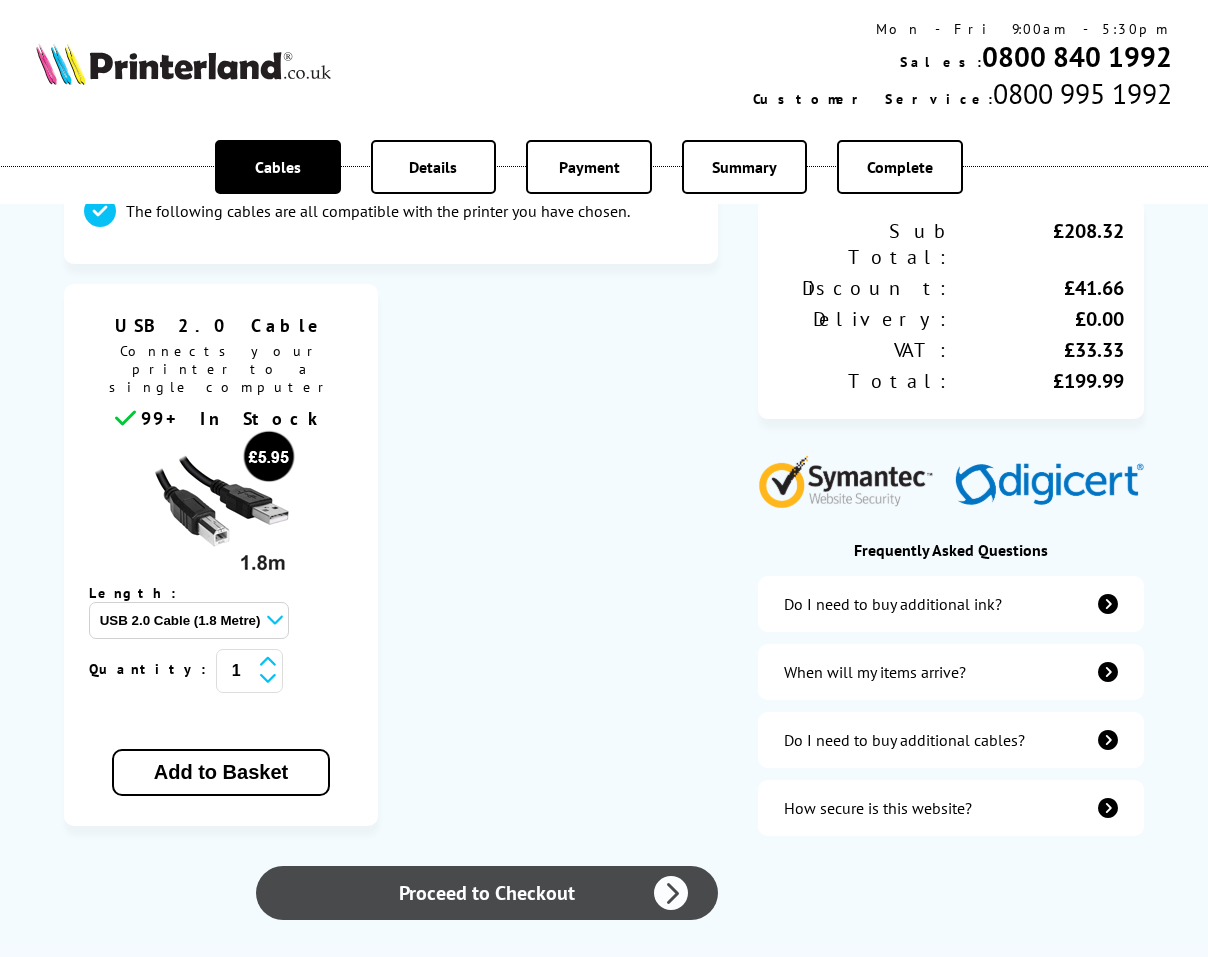 click on "Proceed to Checkout" at bounding box center (487, 893) 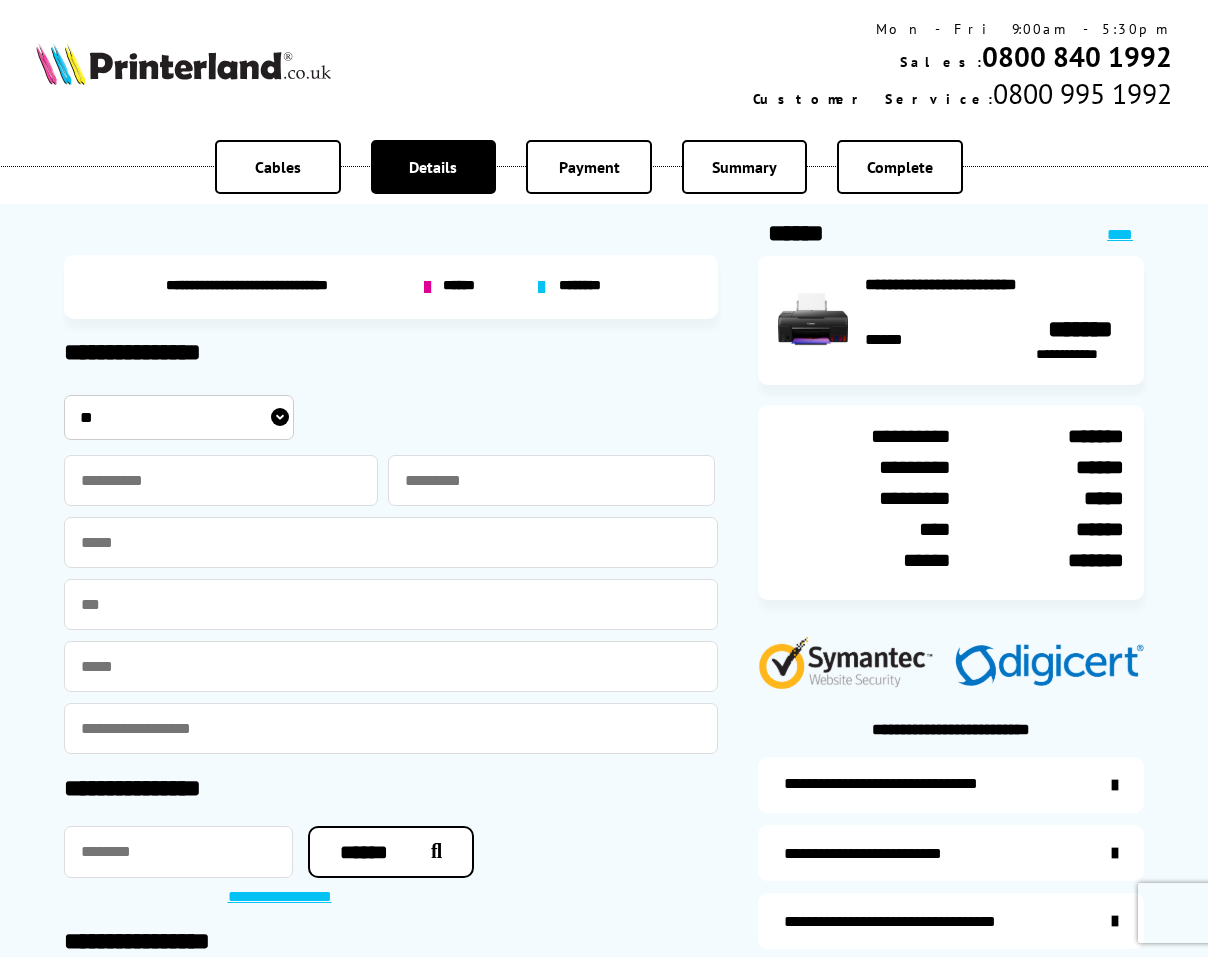 scroll, scrollTop: 0, scrollLeft: 0, axis: both 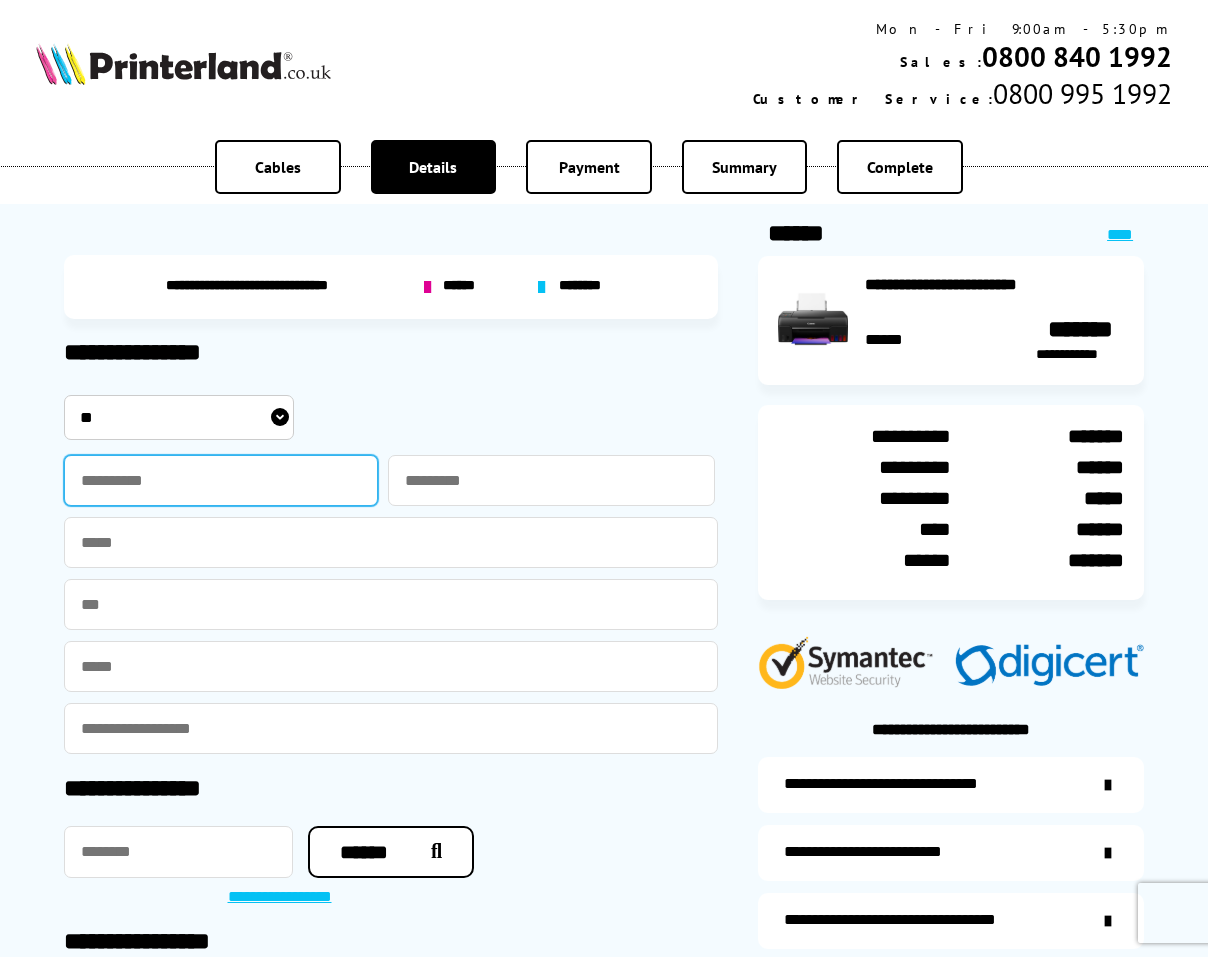 click at bounding box center [221, 480] 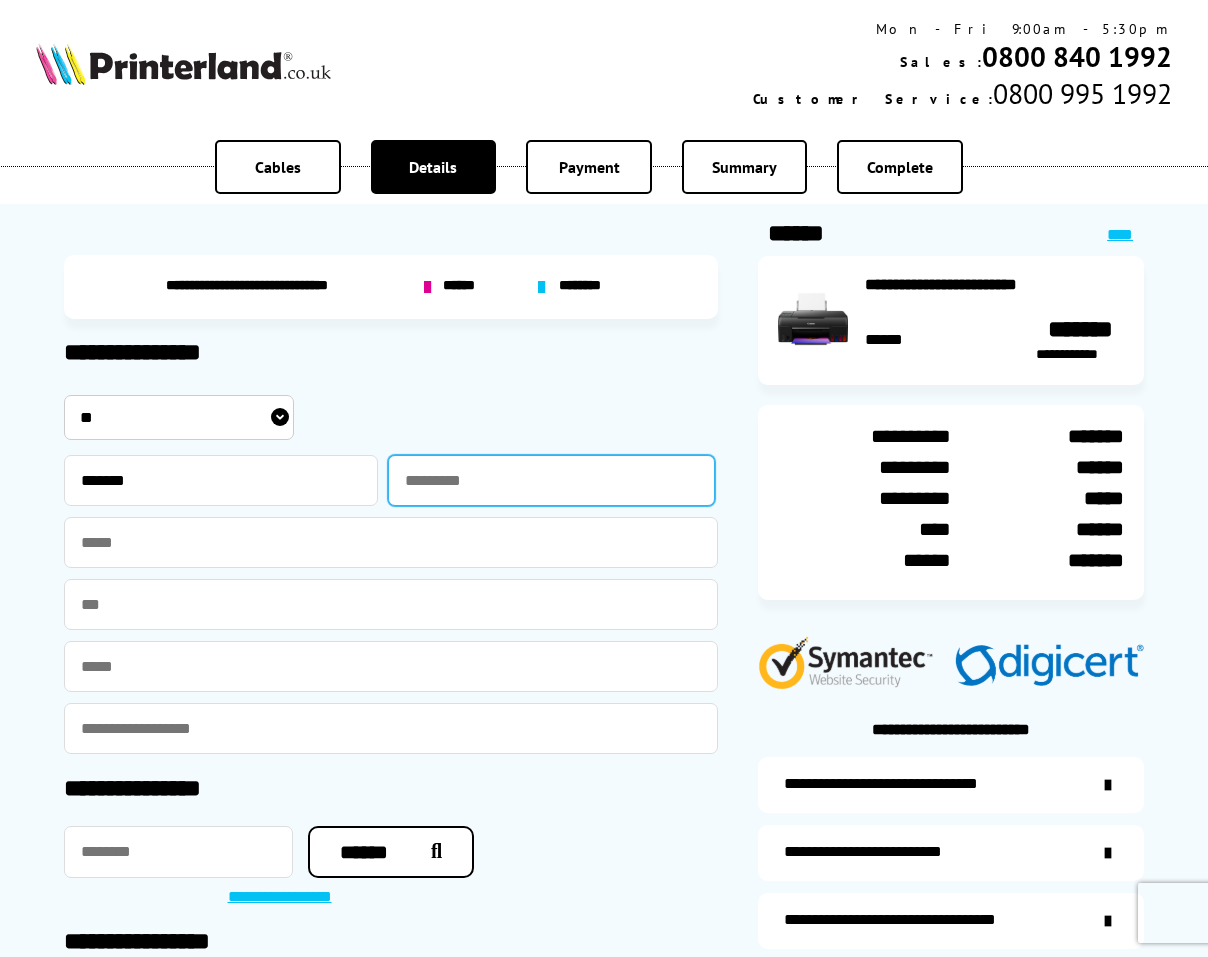 type on "**********" 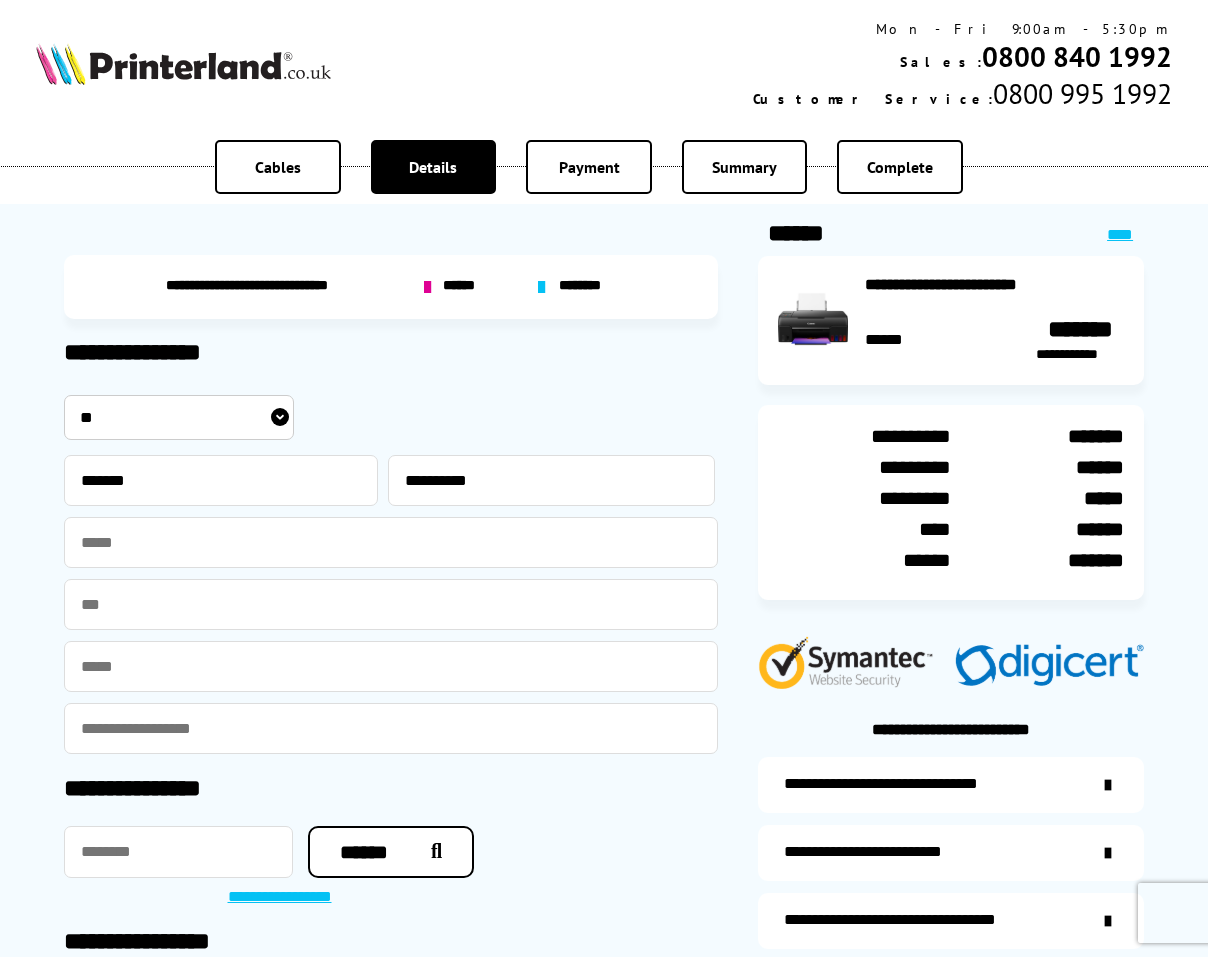 type on "**********" 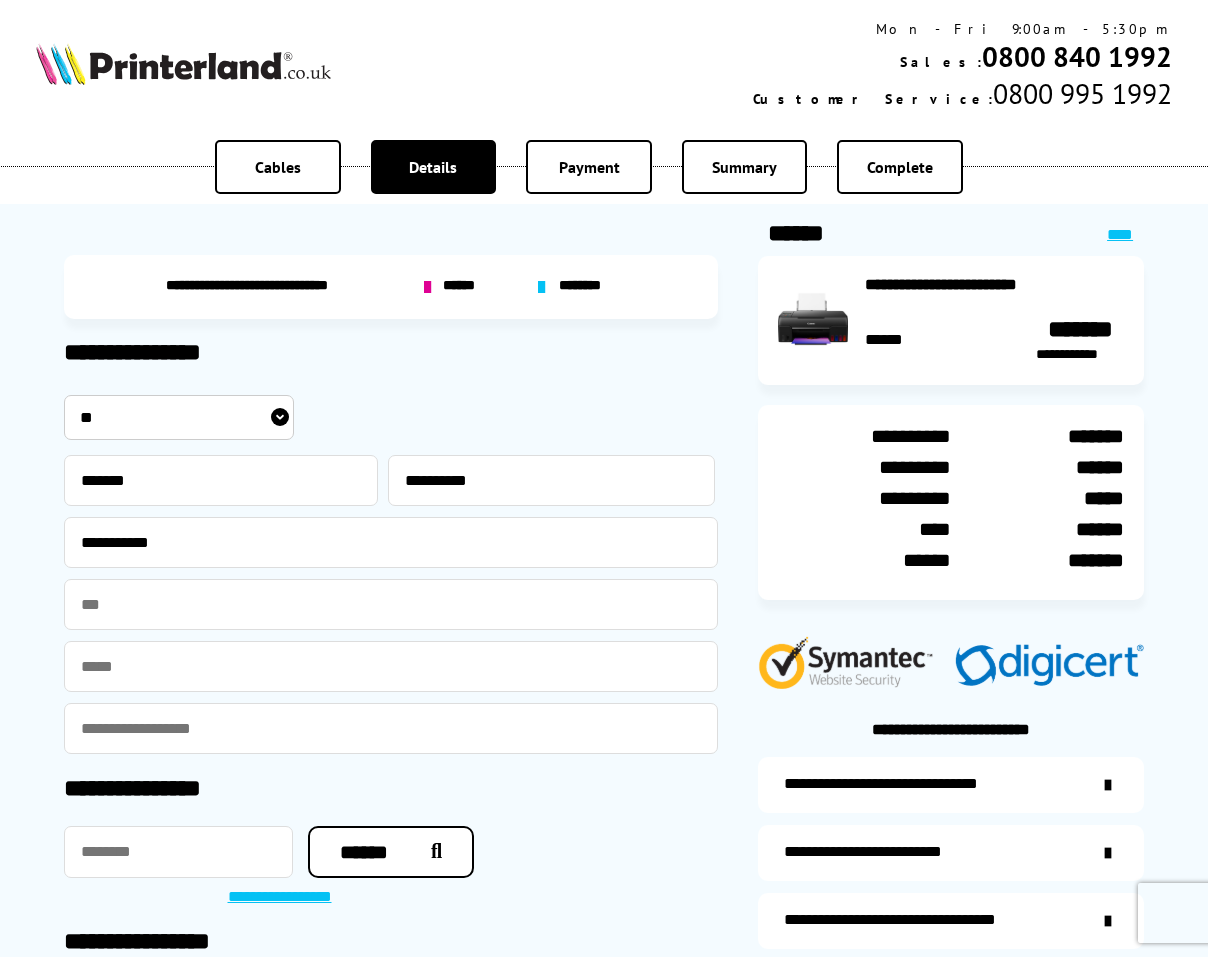 type on "**********" 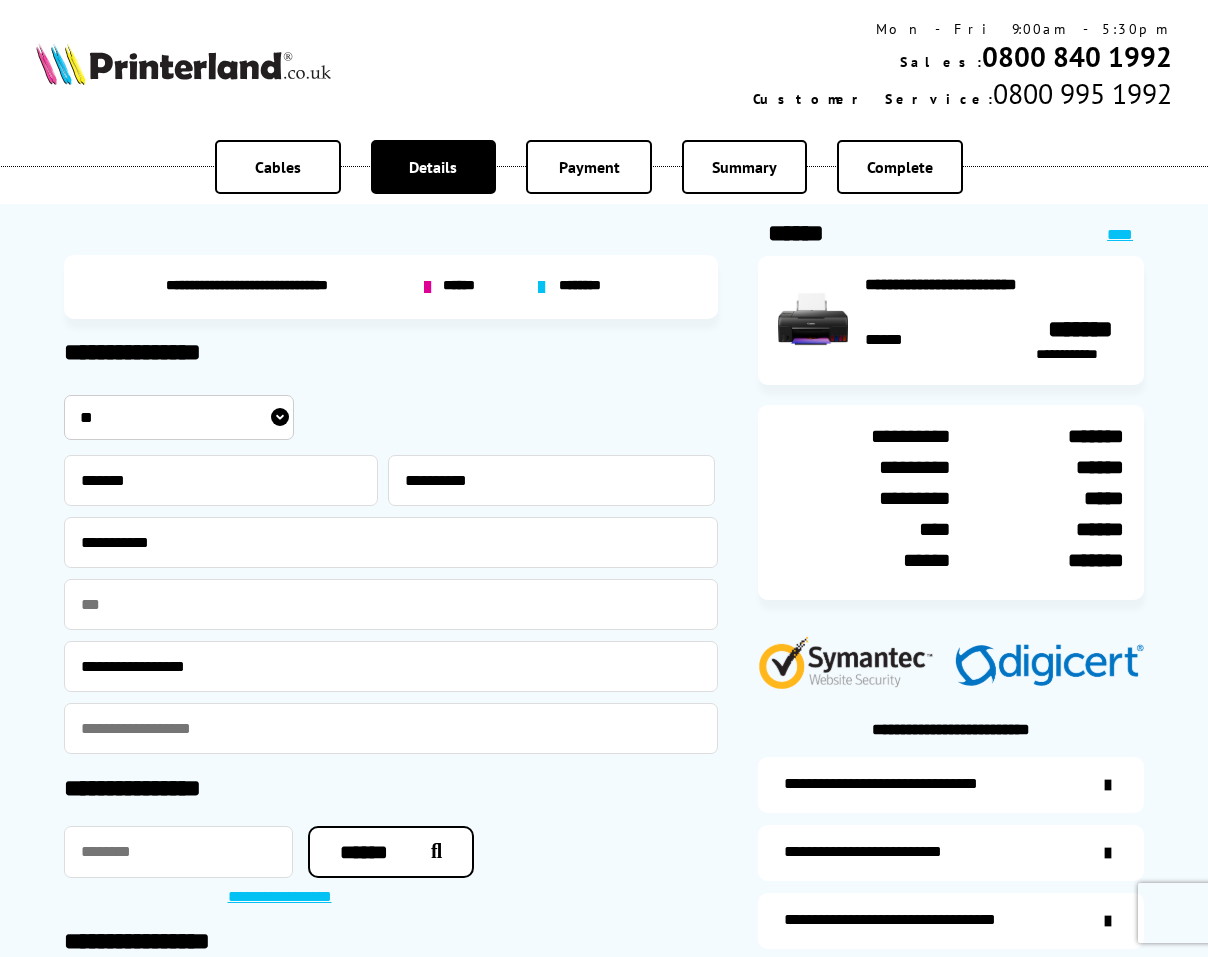 type on "**********" 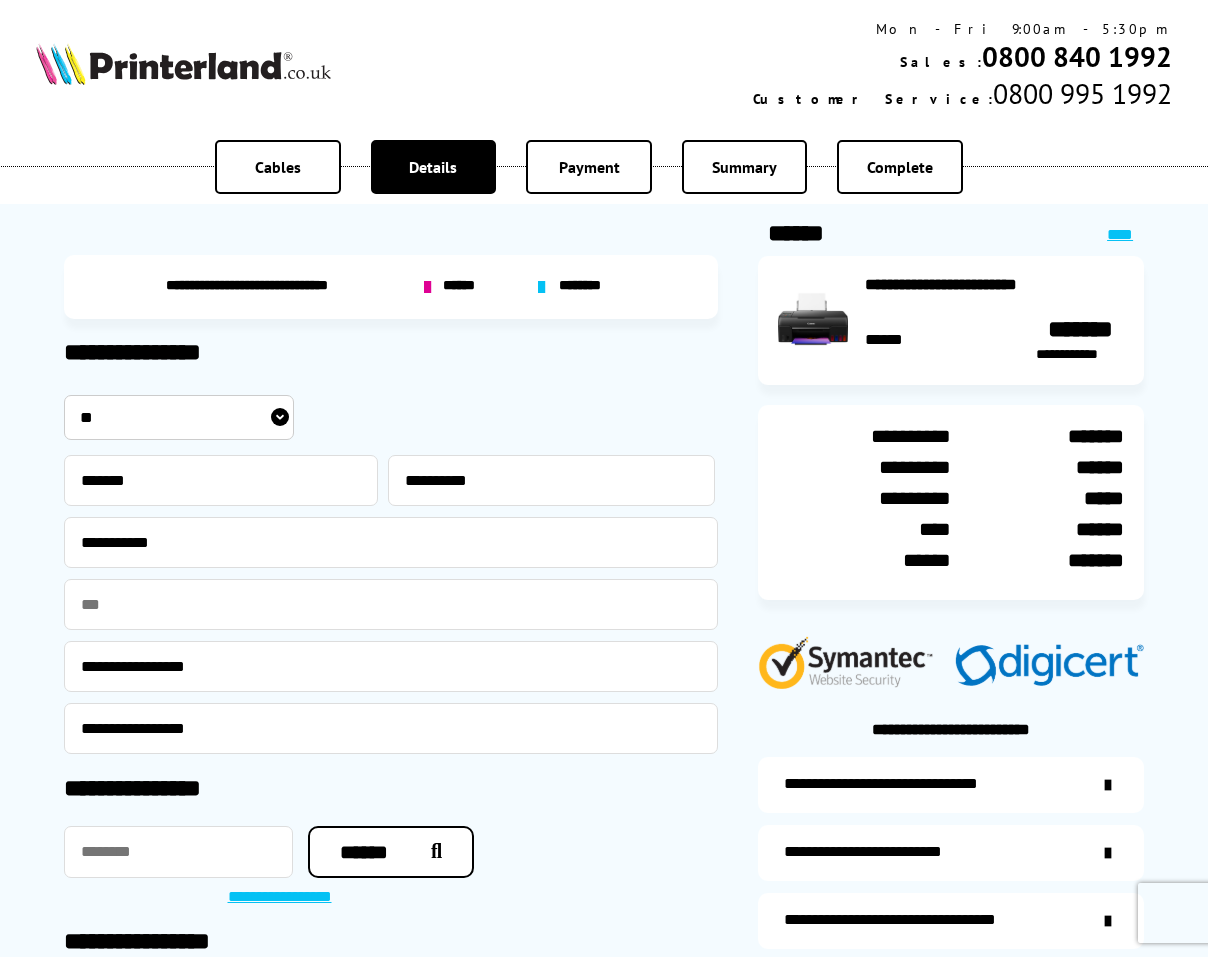 type on "********" 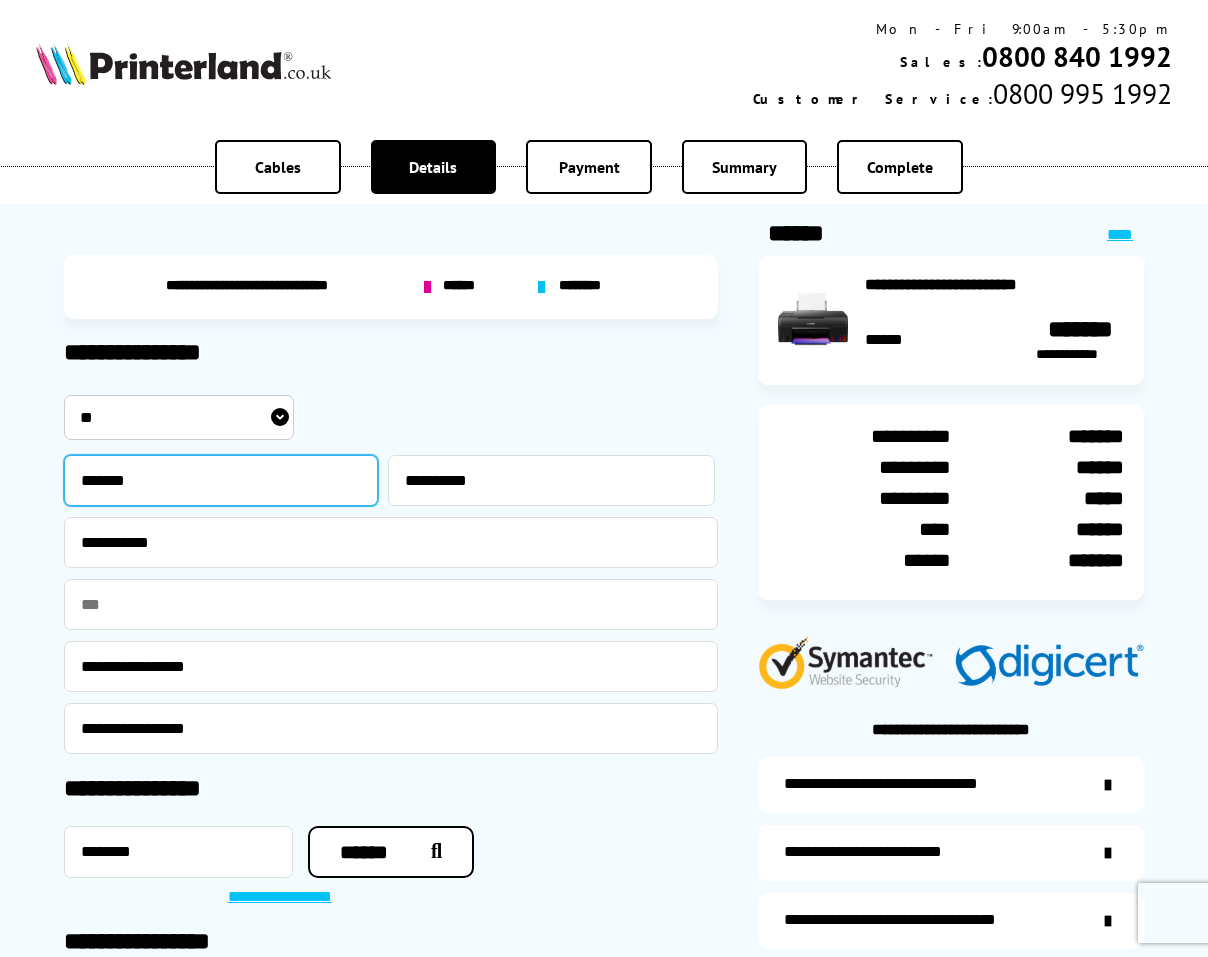 scroll, scrollTop: 333, scrollLeft: 0, axis: vertical 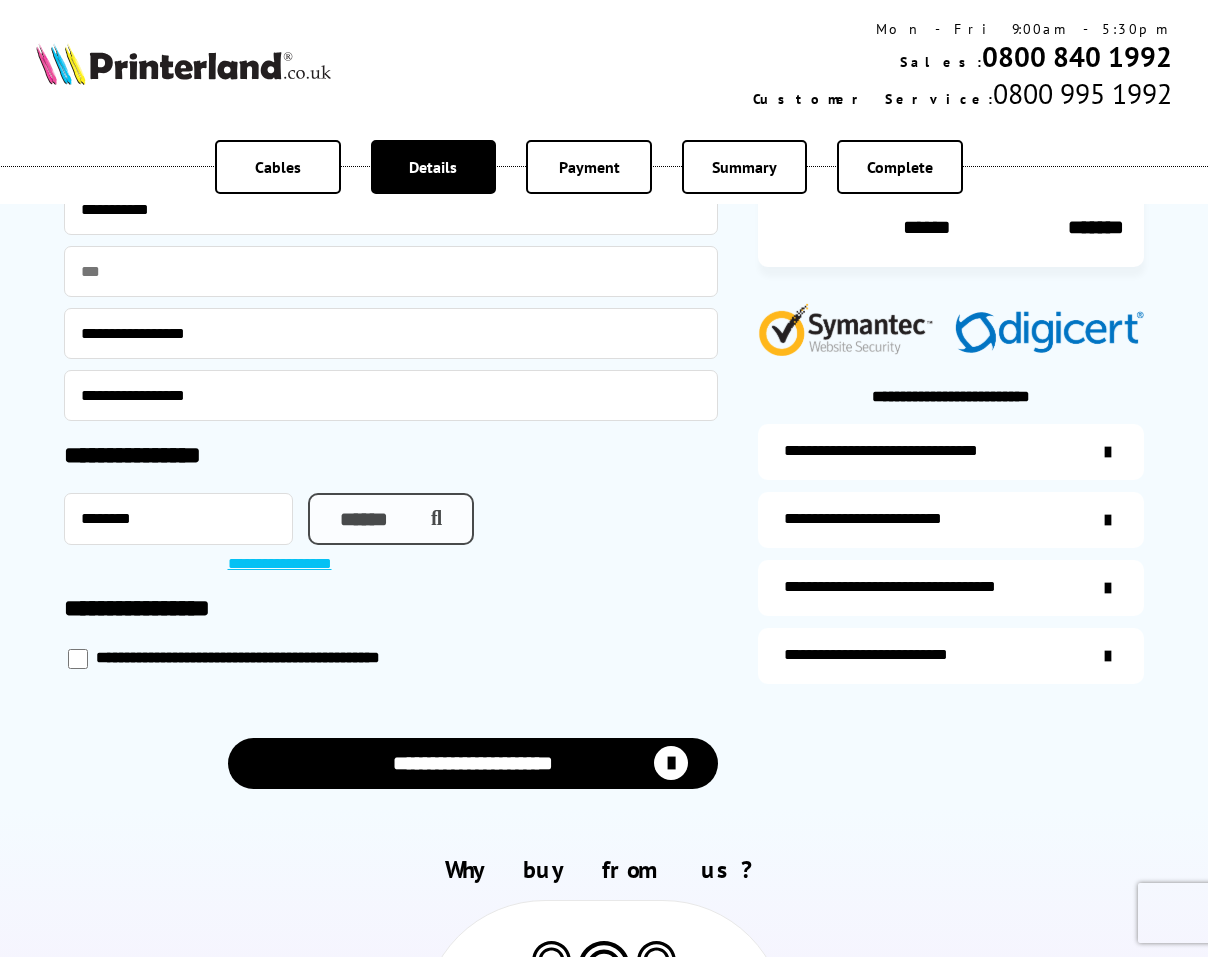 click on "******" at bounding box center (391, 519) 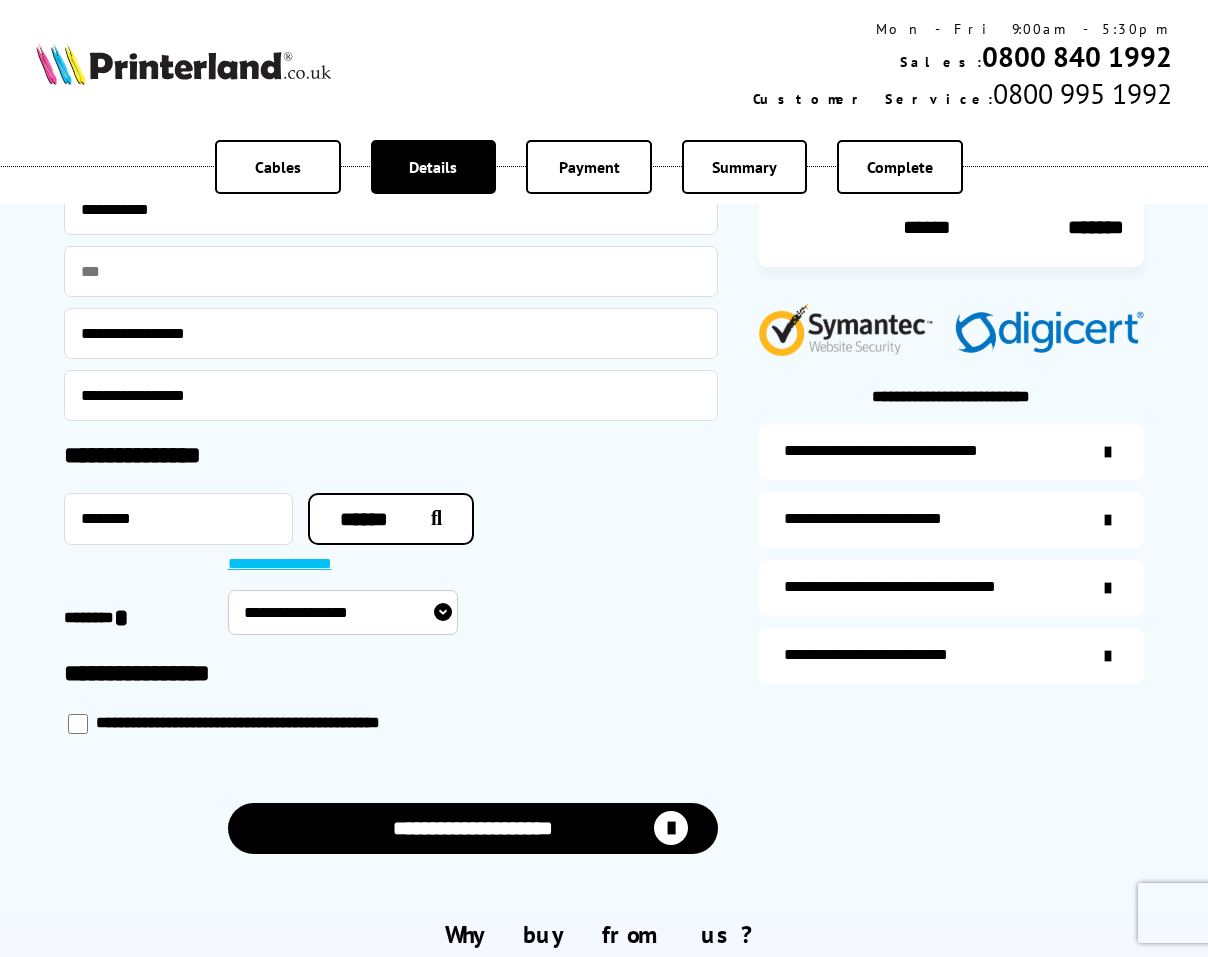 scroll, scrollTop: 667, scrollLeft: 0, axis: vertical 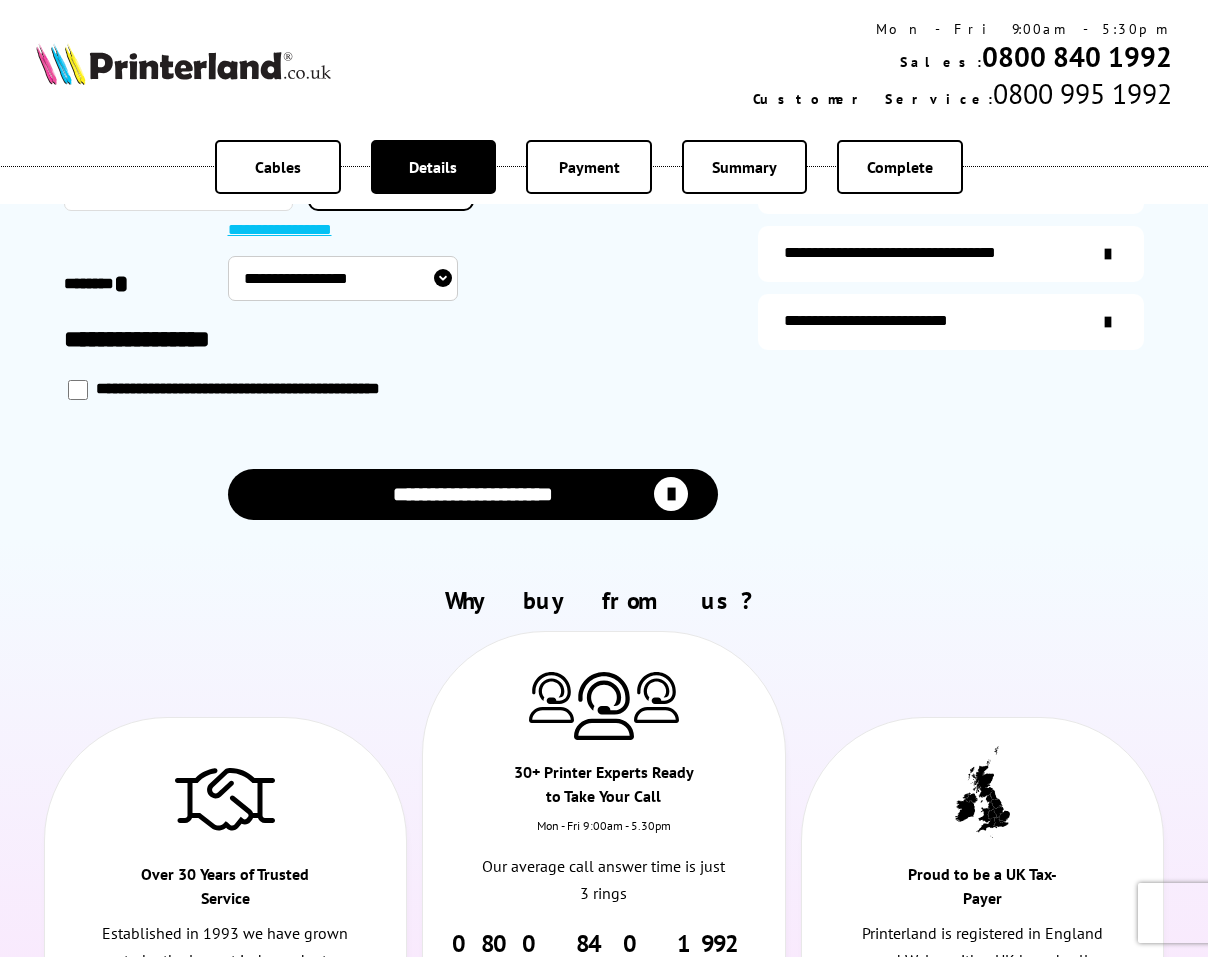 click on "**********" at bounding box center (343, 278) 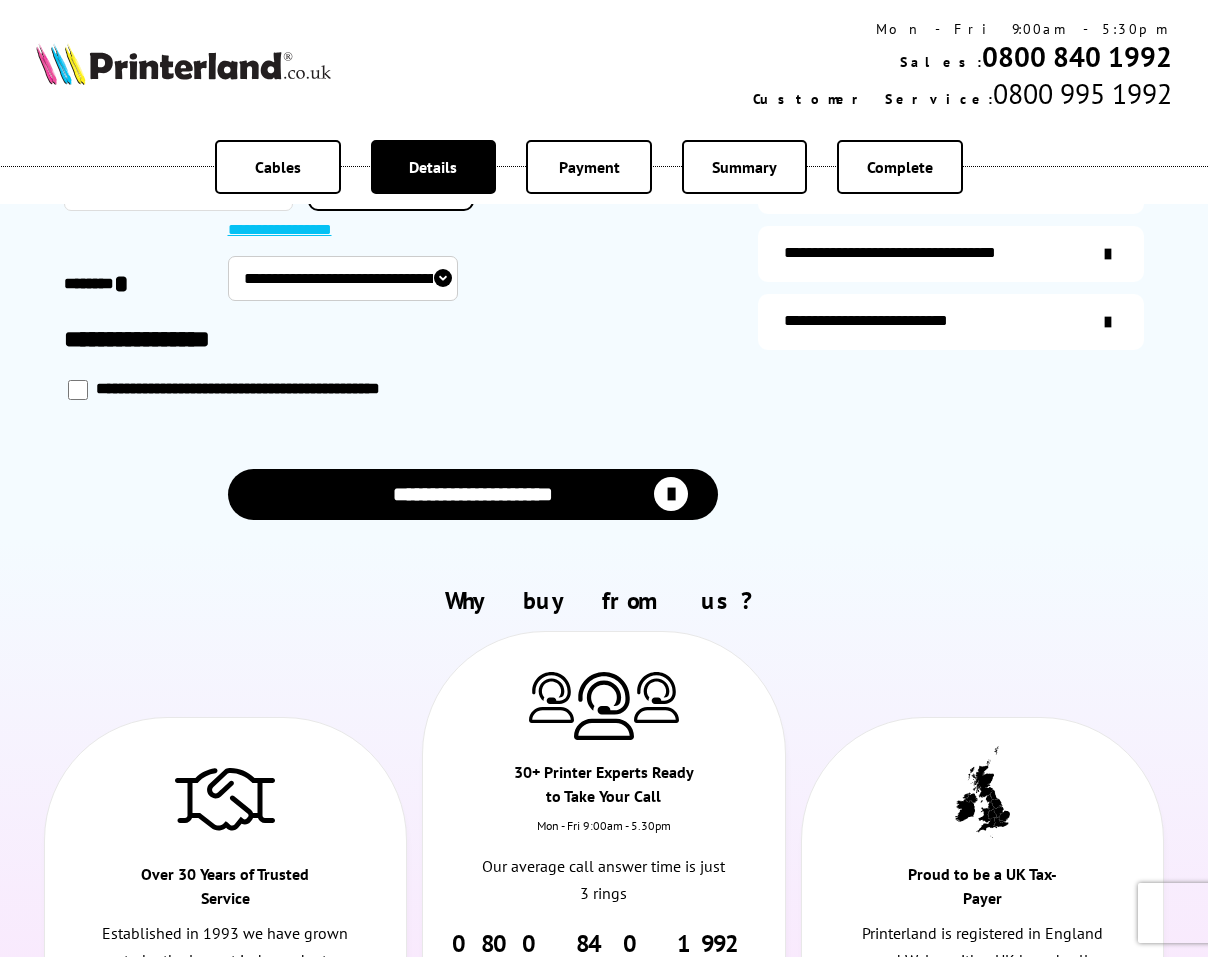 click on "**********" at bounding box center [343, 278] 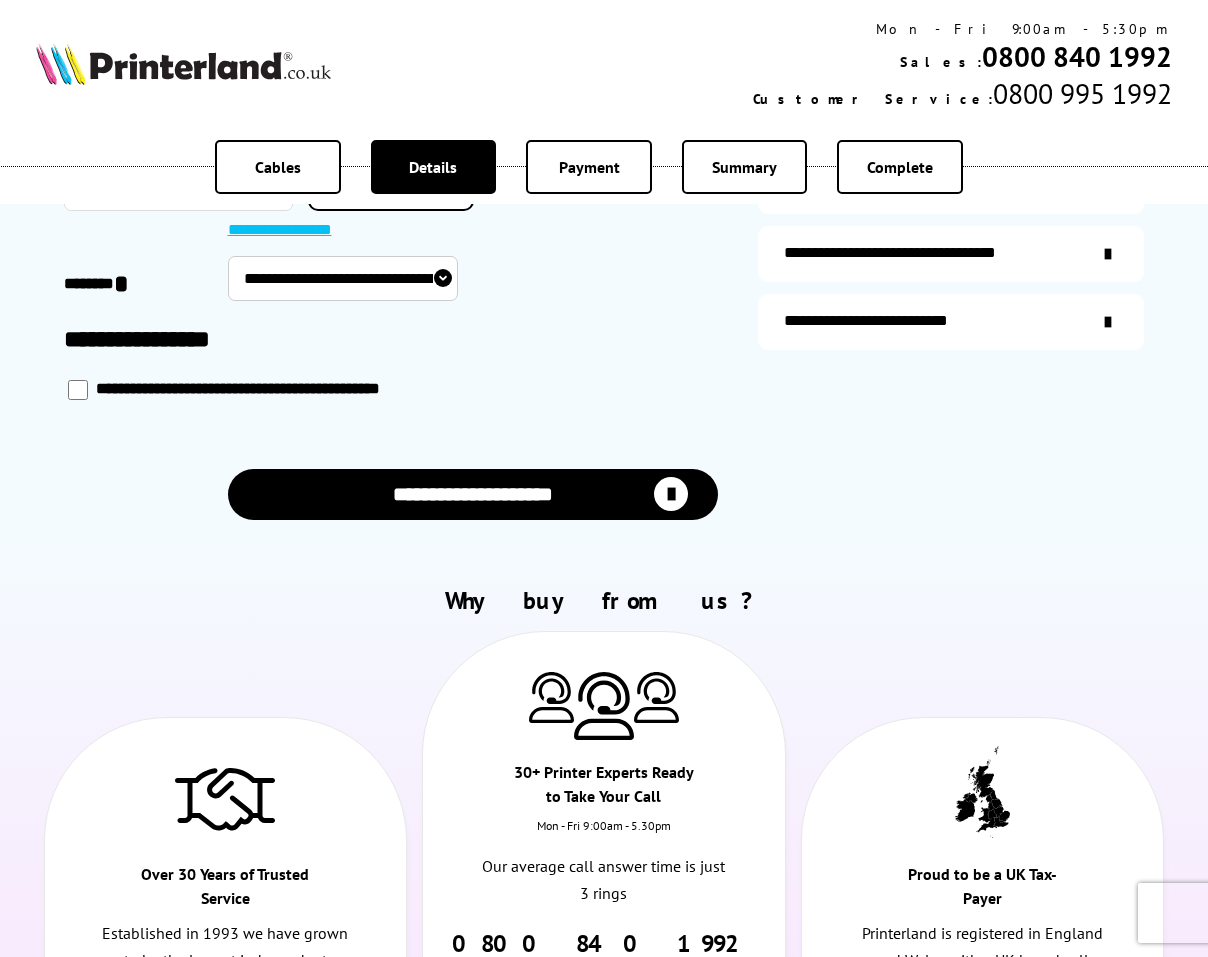select on "**********" 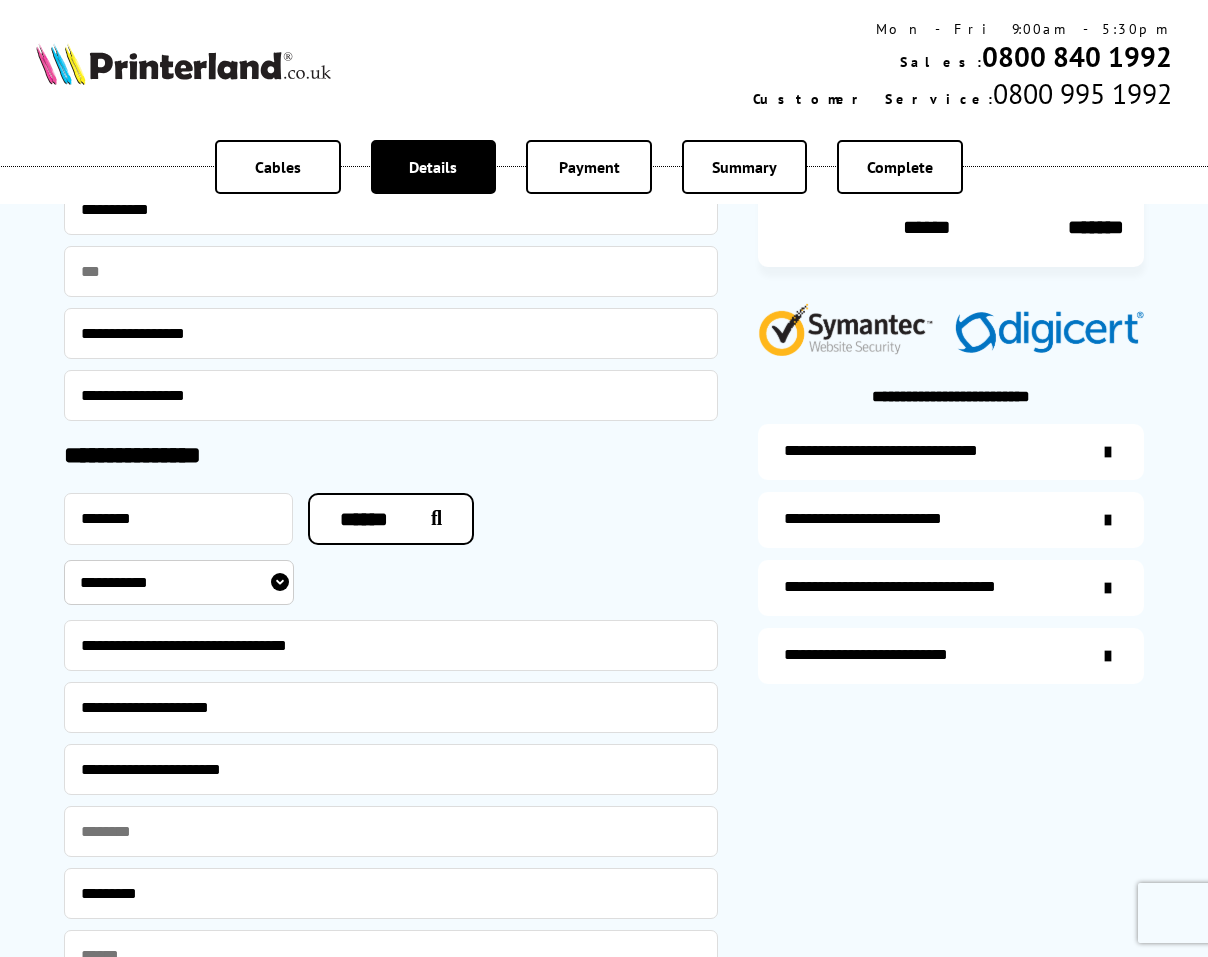 scroll, scrollTop: 667, scrollLeft: 0, axis: vertical 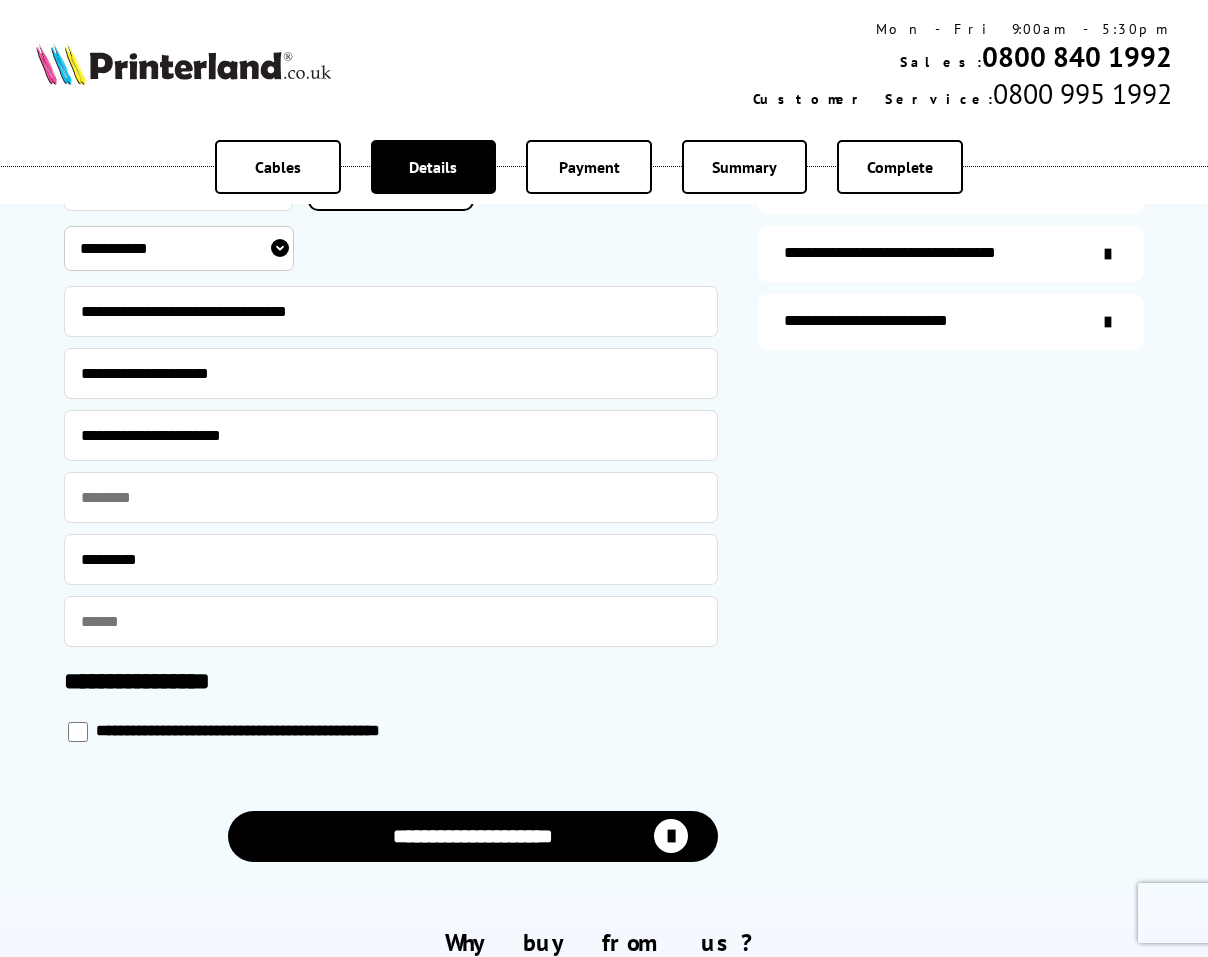 click at bounding box center (78, 732) 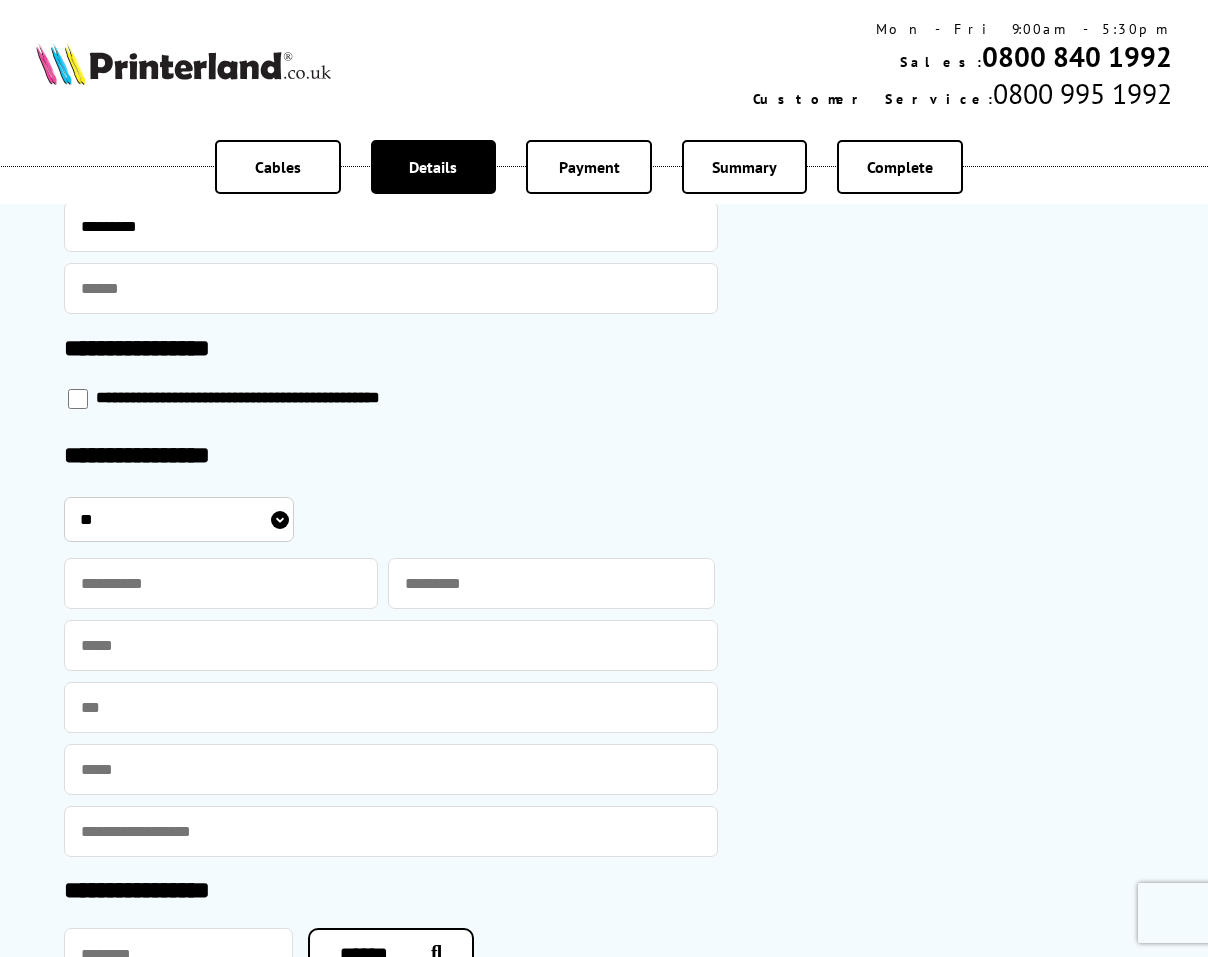 scroll, scrollTop: 1333, scrollLeft: 0, axis: vertical 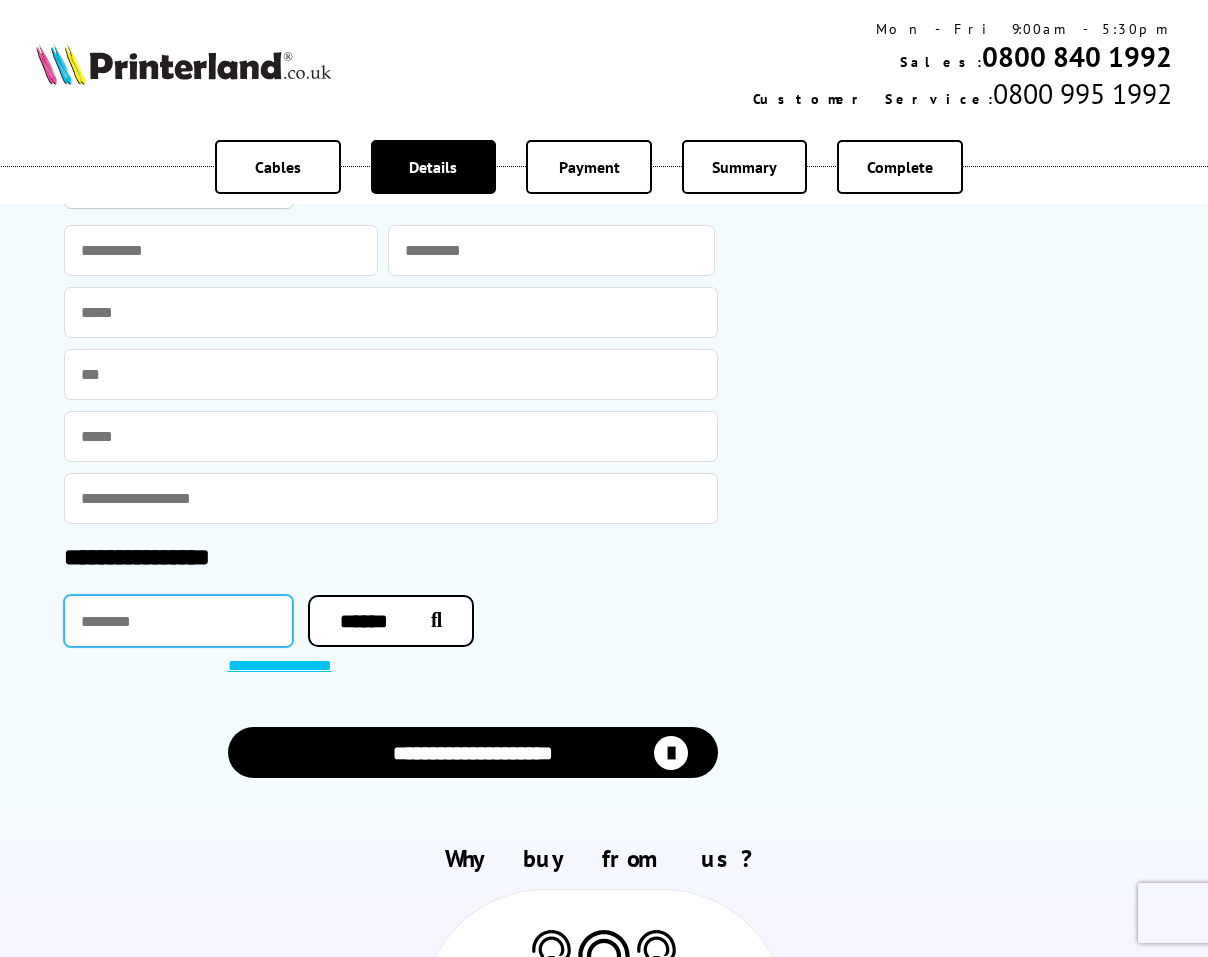 click at bounding box center (178, 621) 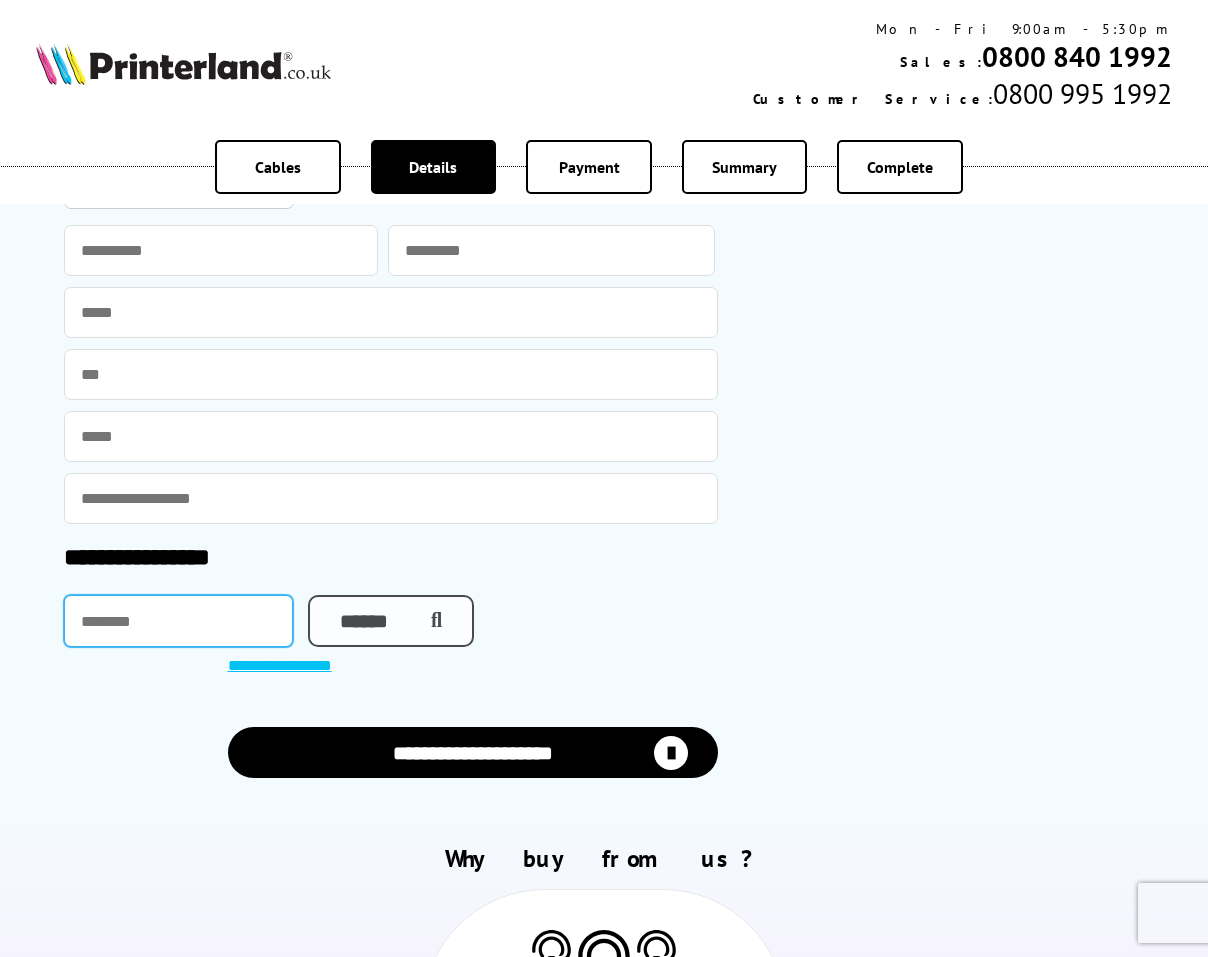 paste on "********" 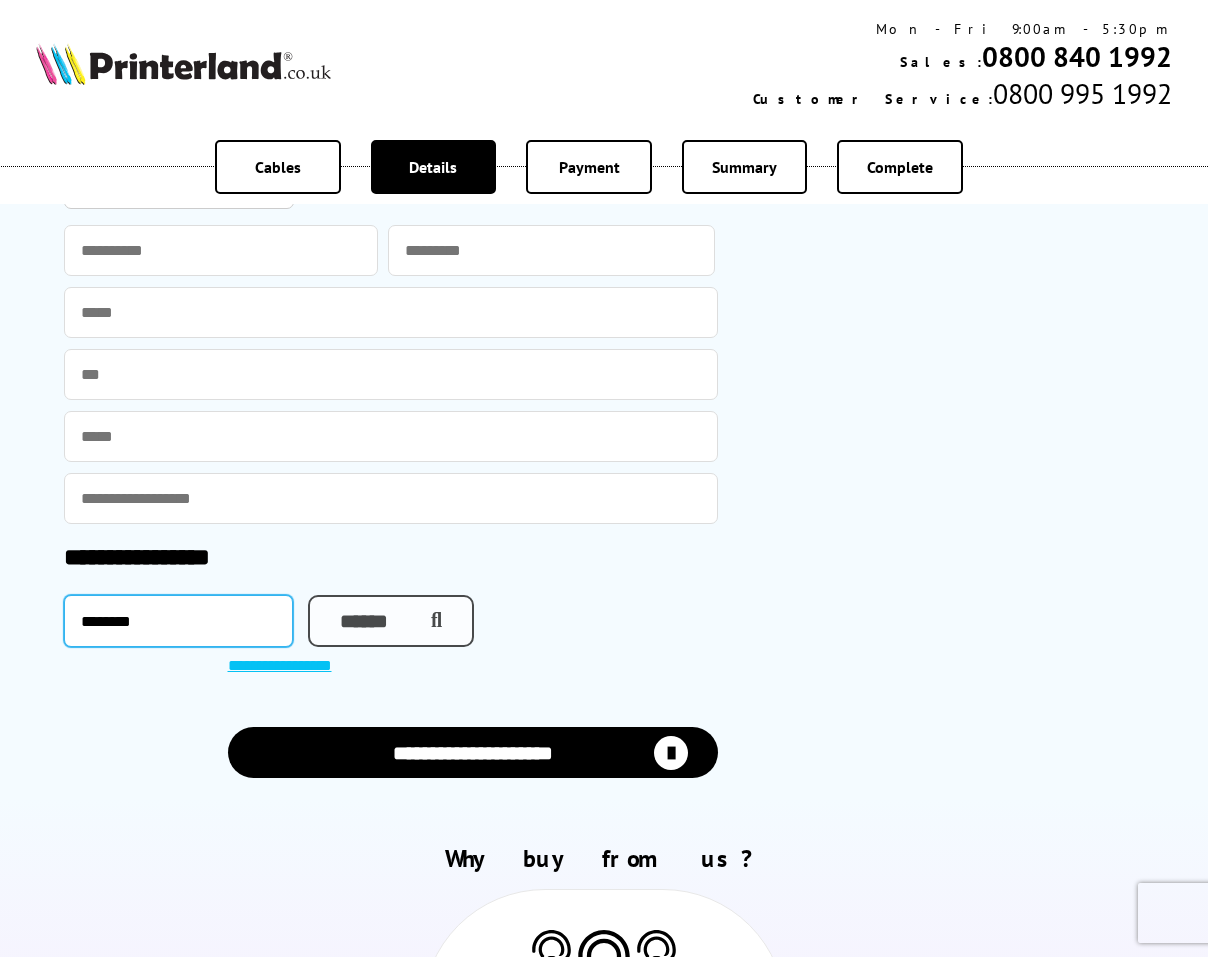 type on "********" 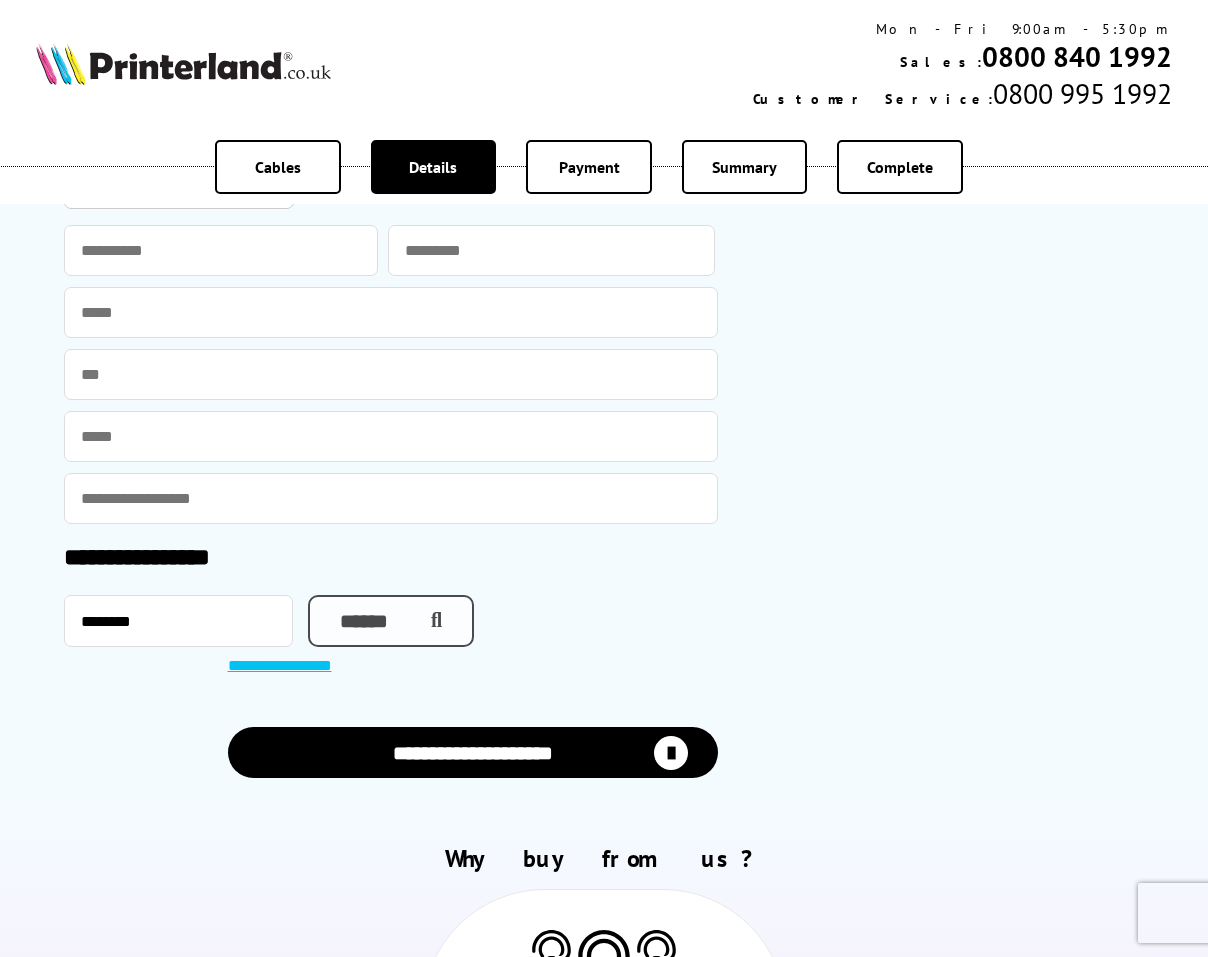 click on "******" at bounding box center (391, 621) 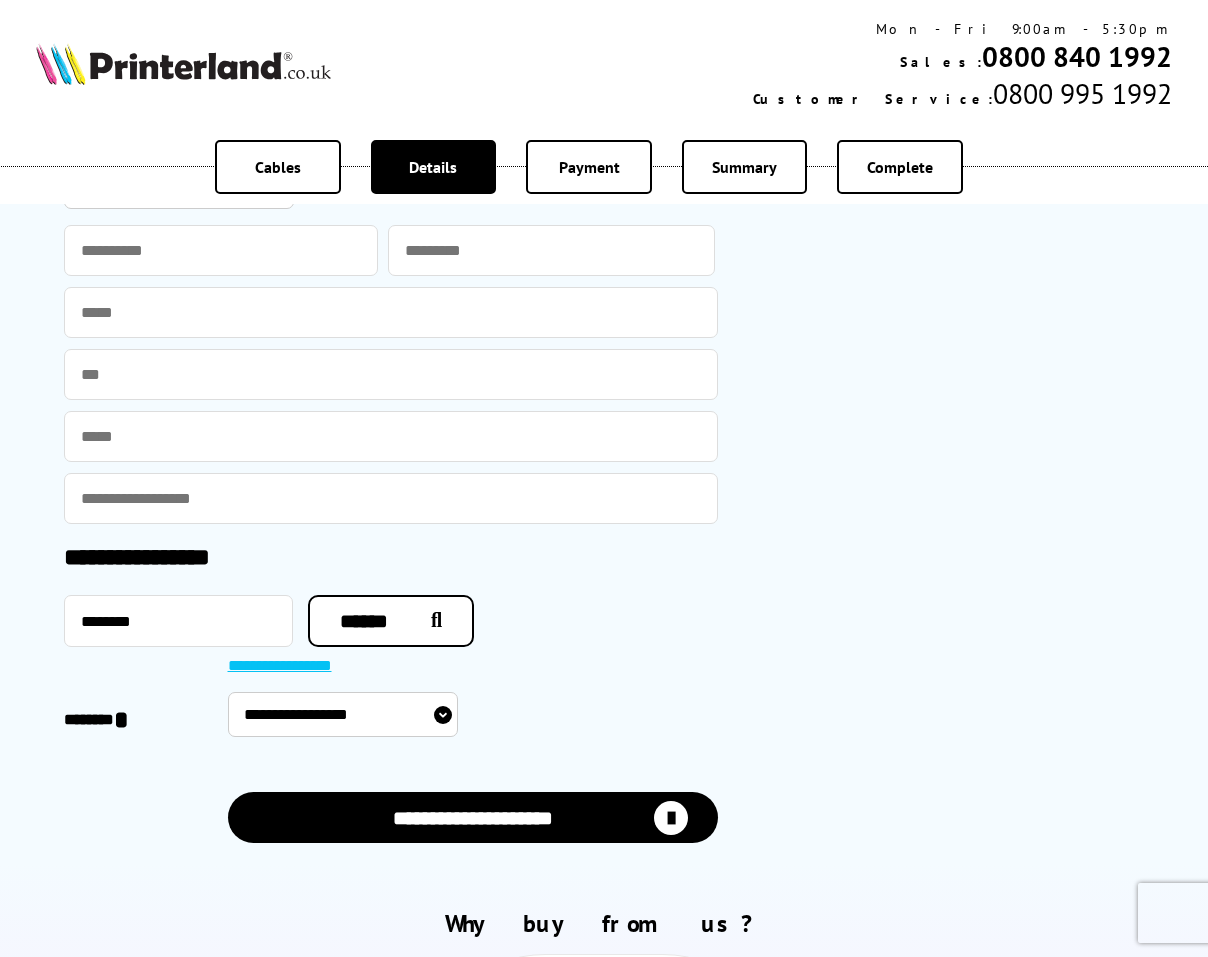 click on "**********" at bounding box center [343, 714] 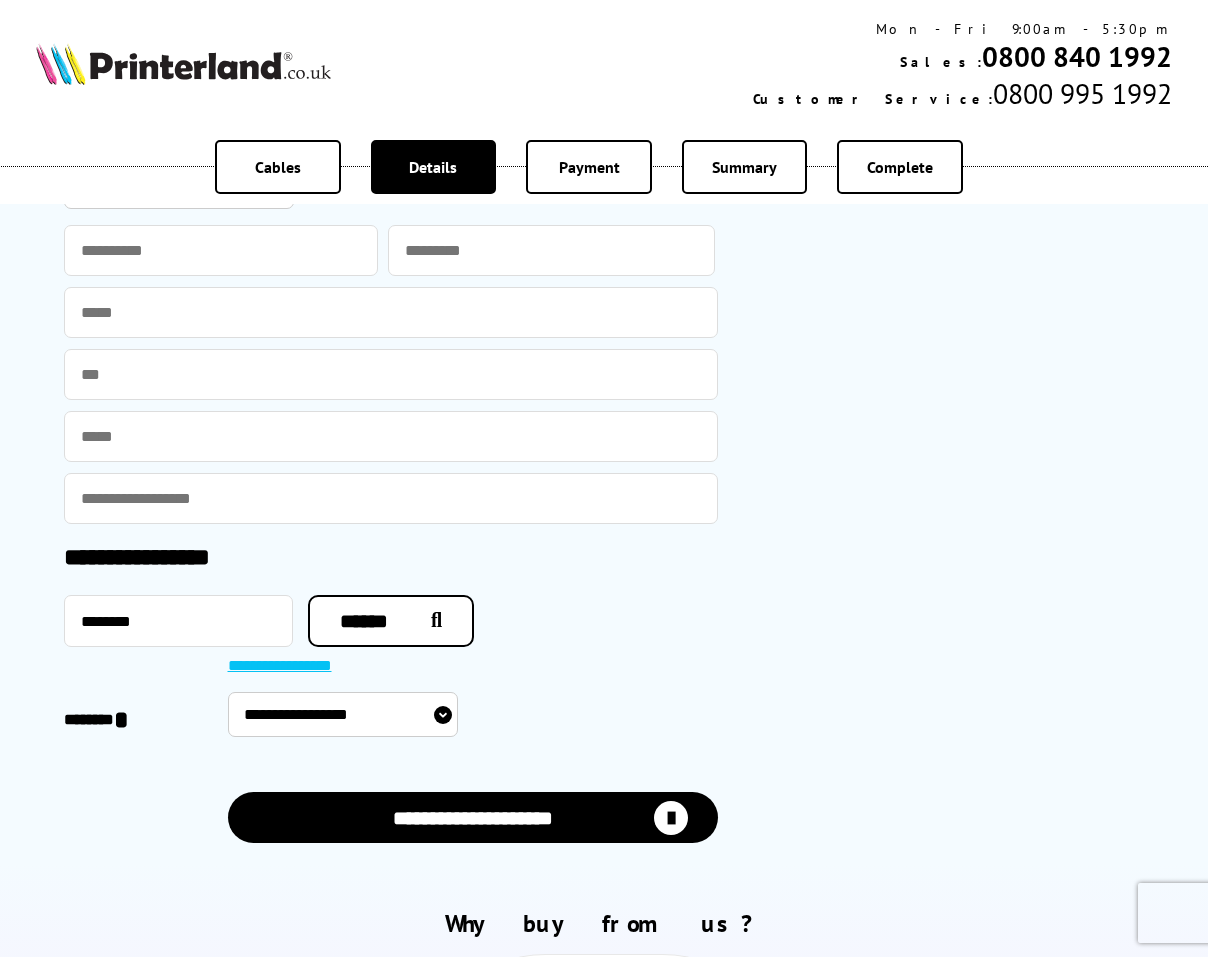 select on "**********" 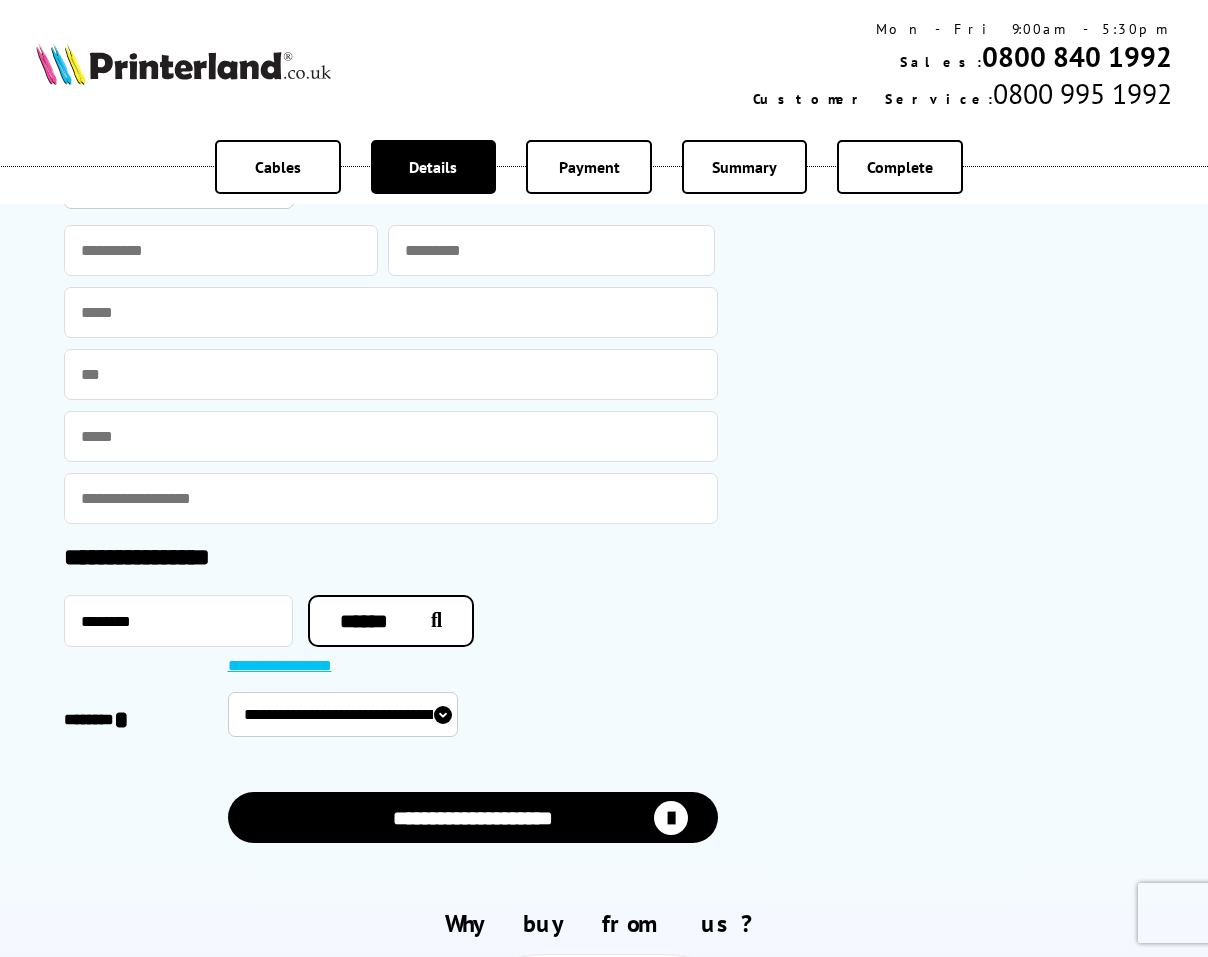 click on "**********" at bounding box center [343, 714] 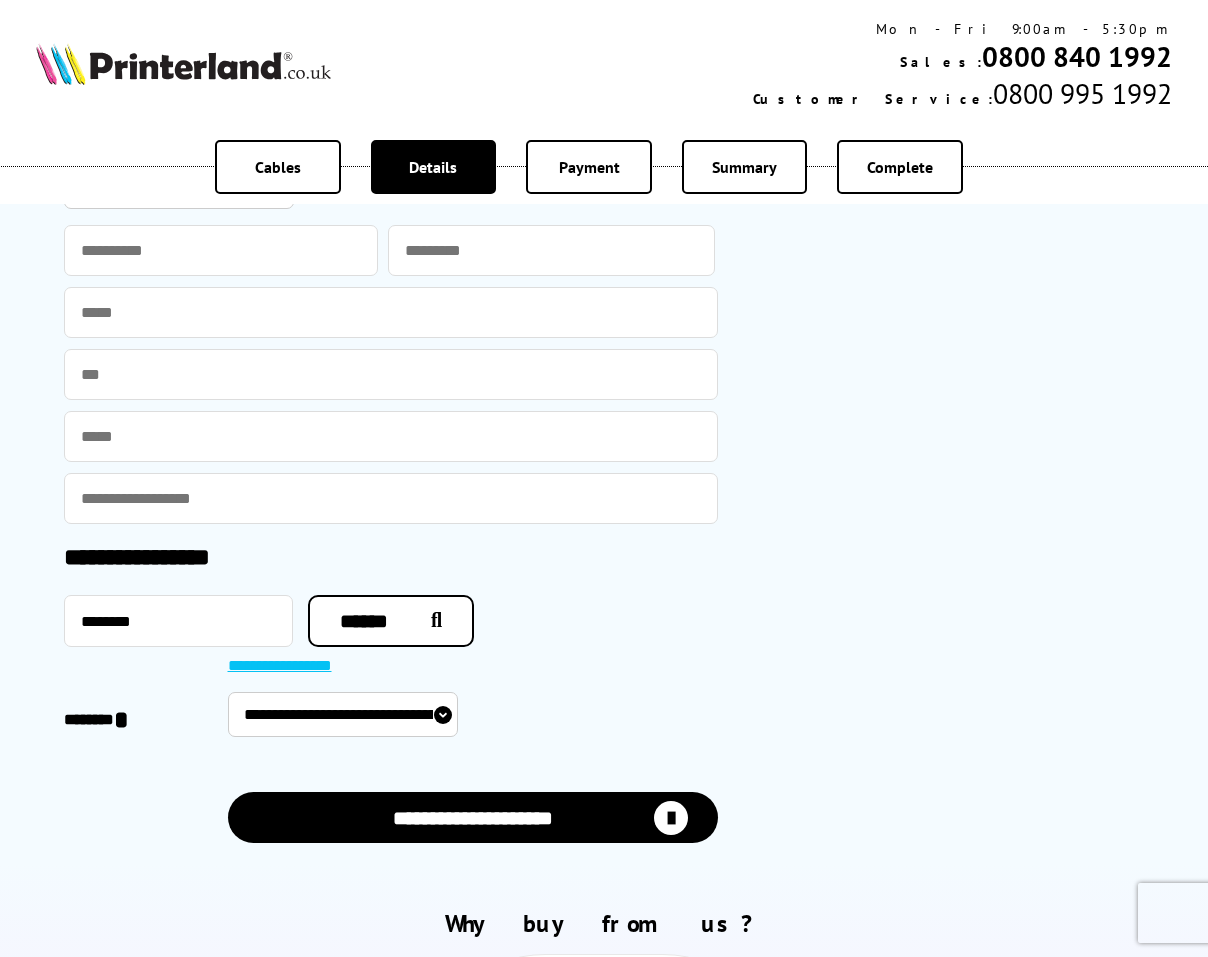 select on "**********" 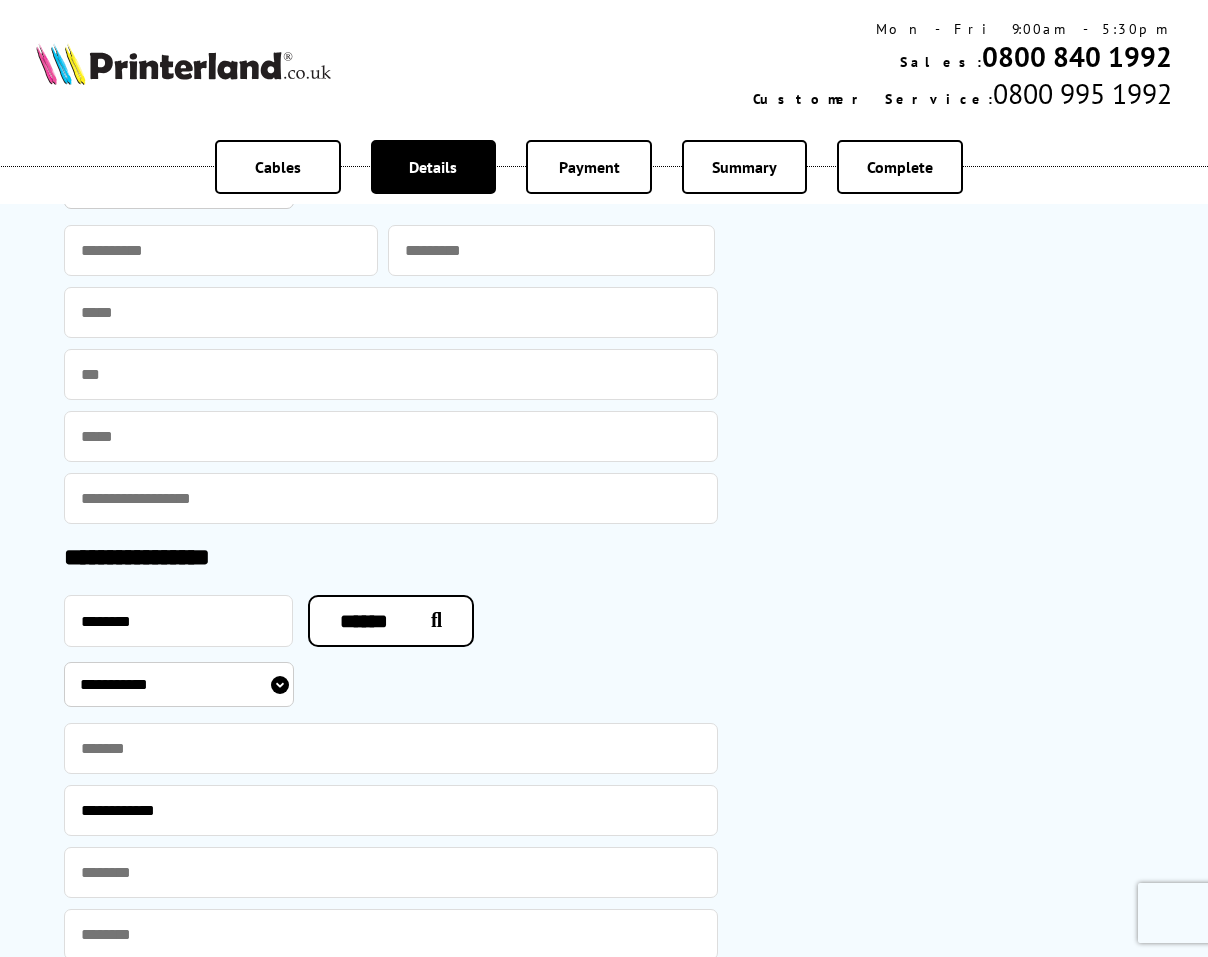 scroll, scrollTop: 1667, scrollLeft: 0, axis: vertical 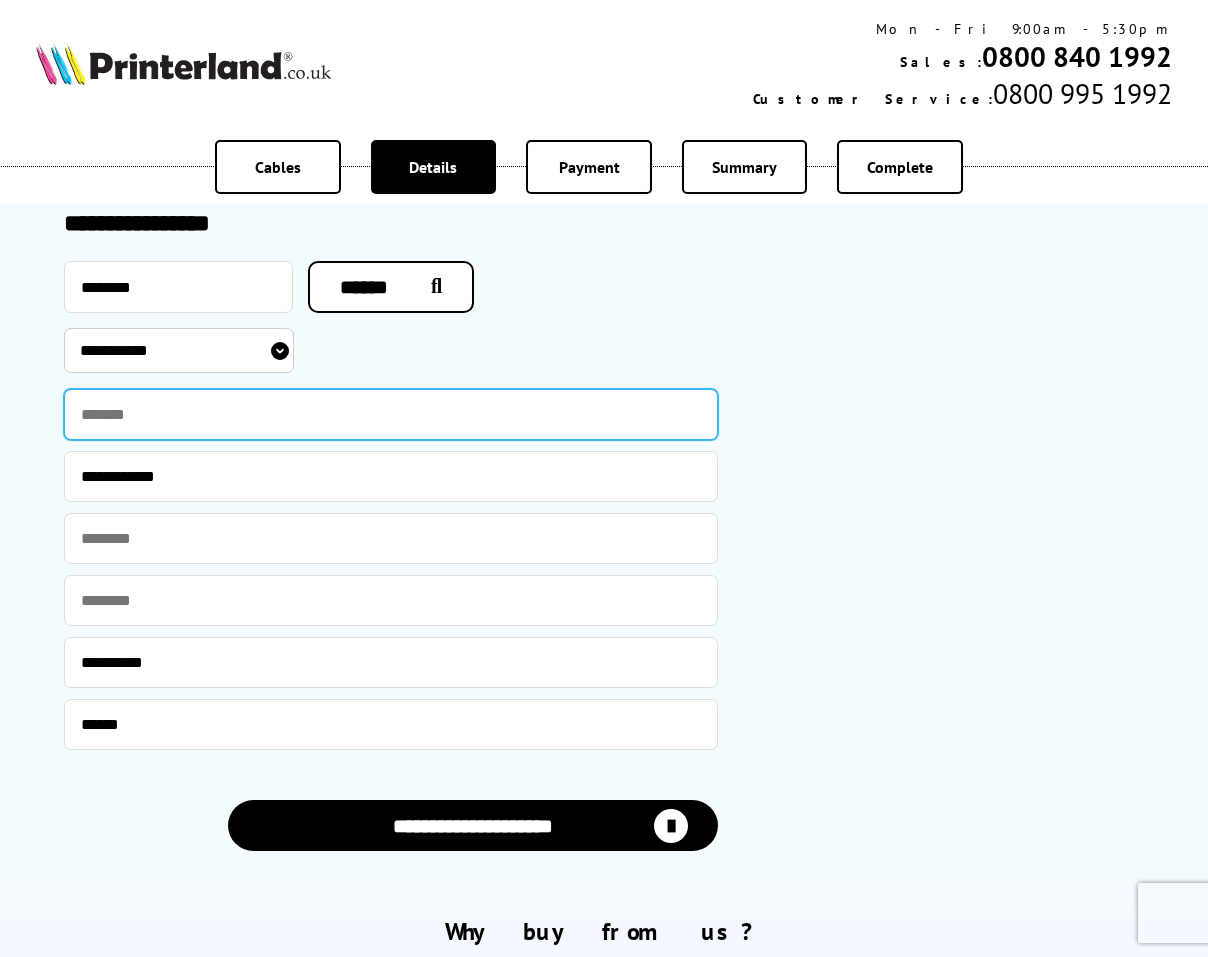 click at bounding box center [391, 414] 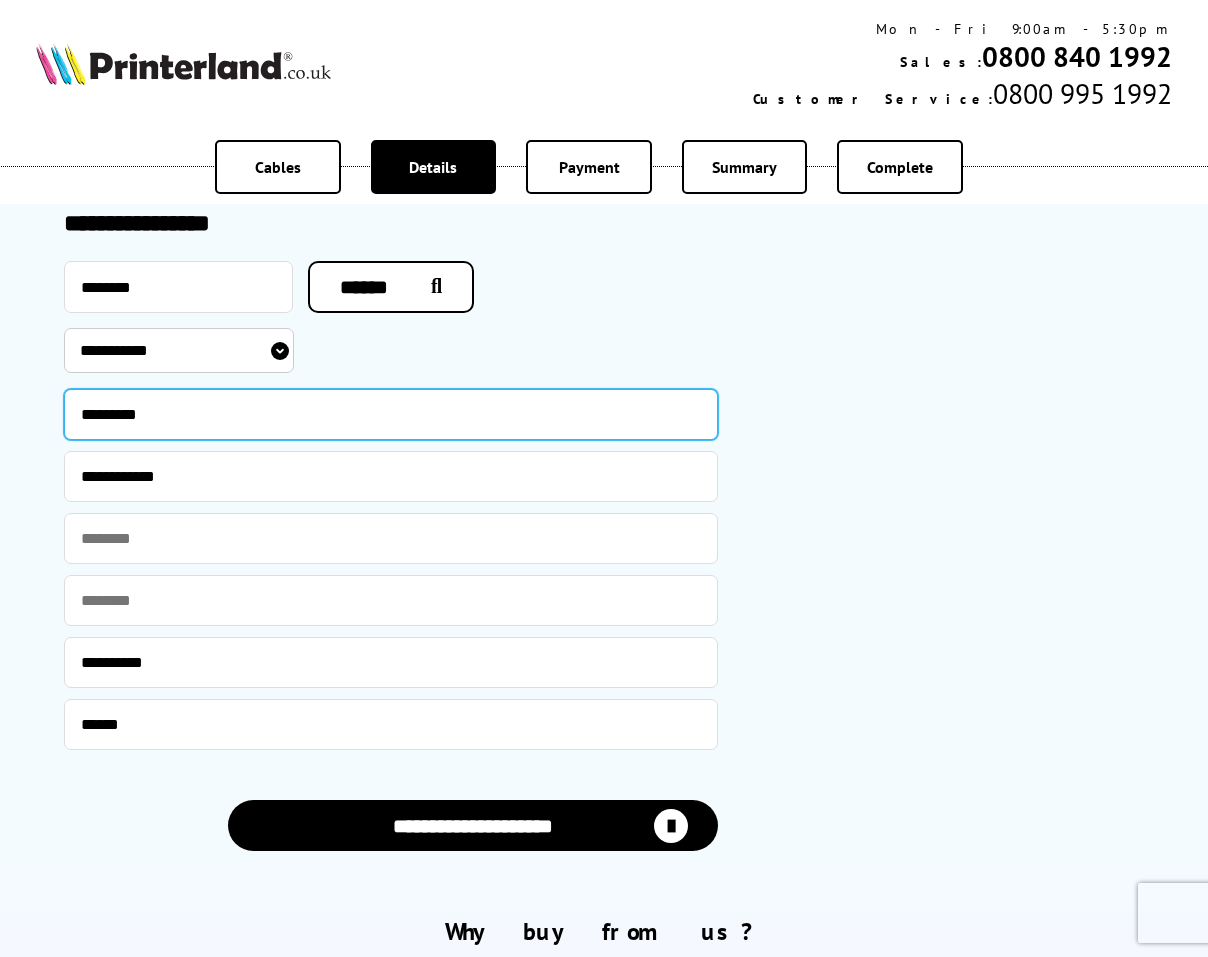 scroll, scrollTop: 1333, scrollLeft: 0, axis: vertical 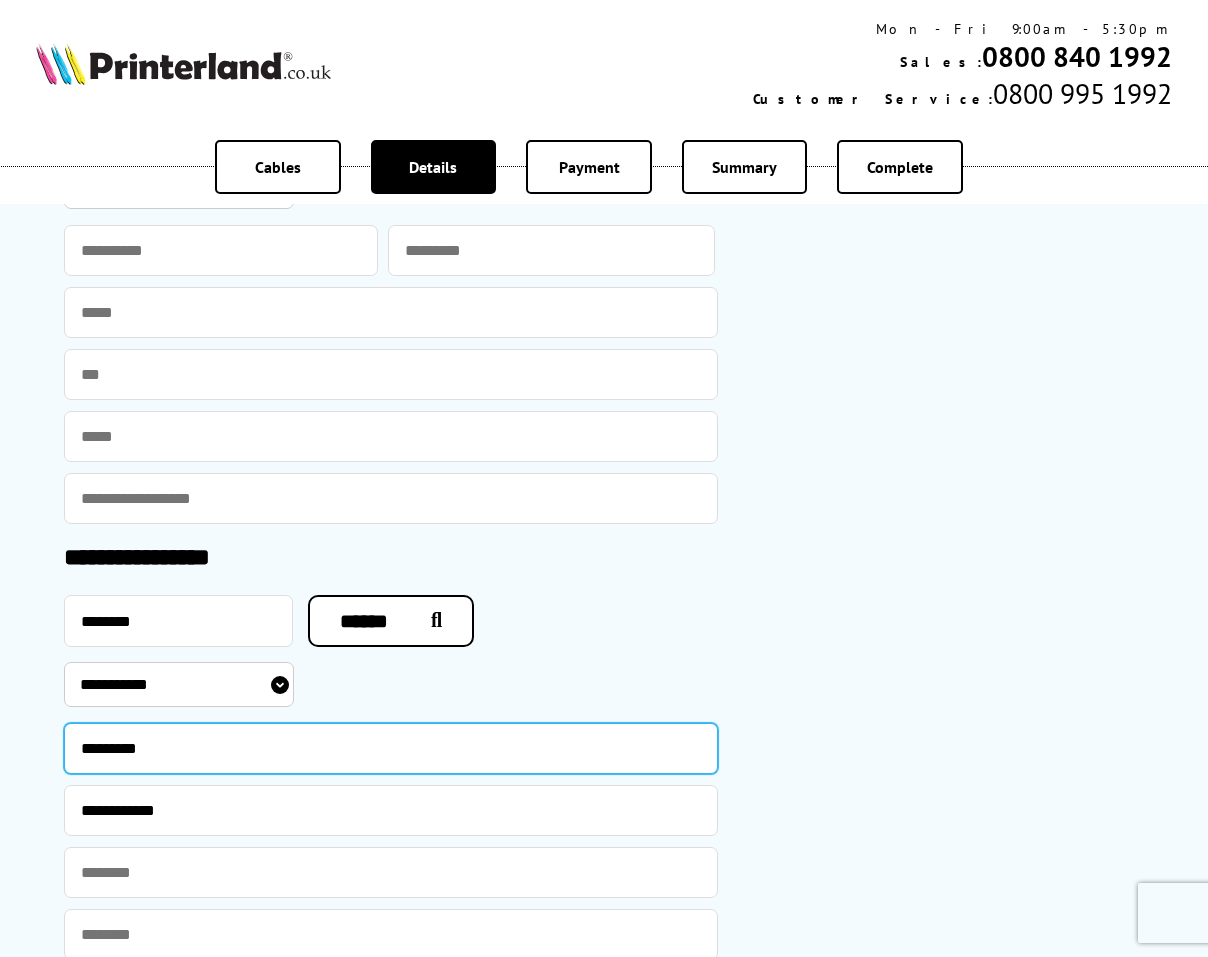 type on "*********" 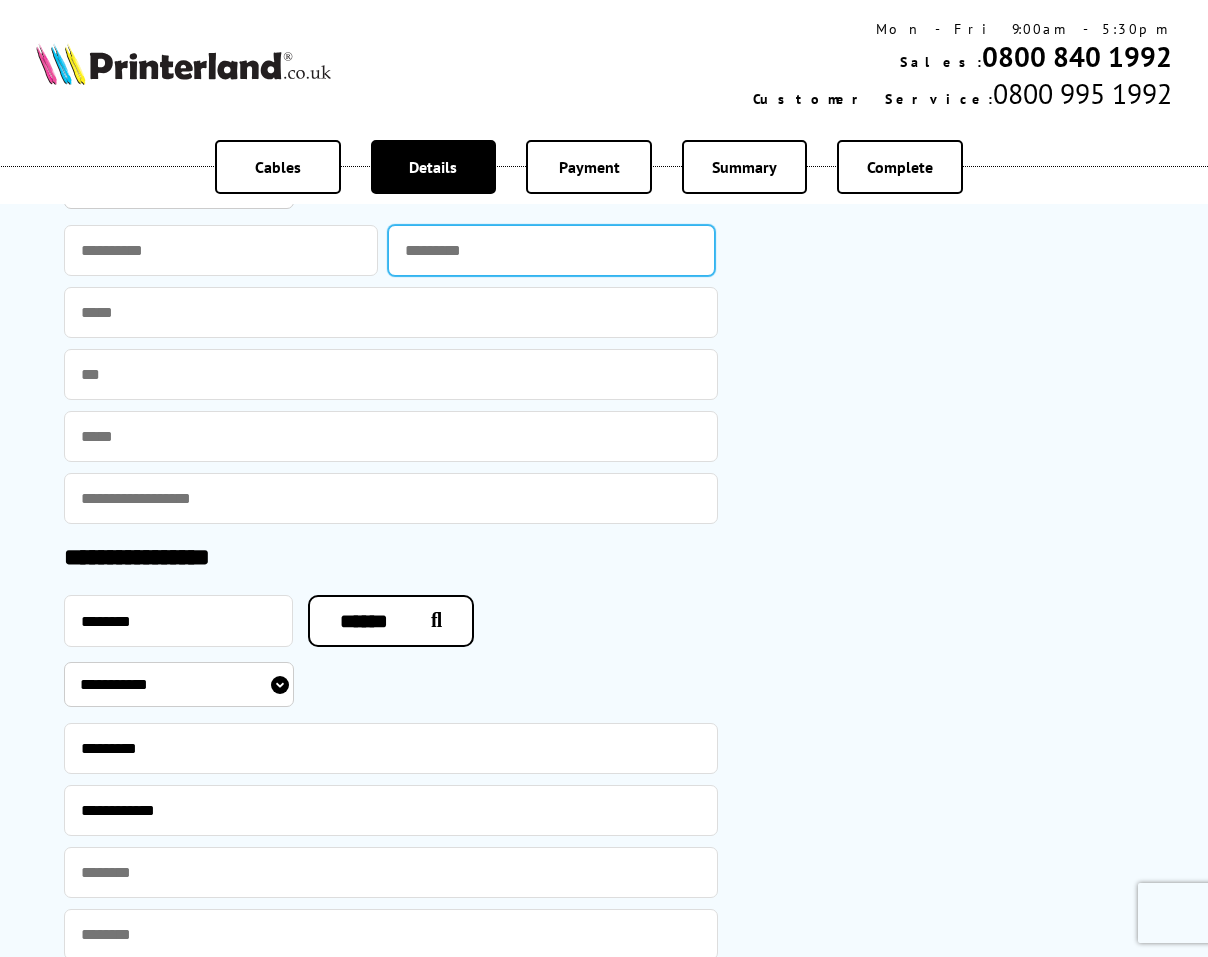 click at bounding box center [551, 250] 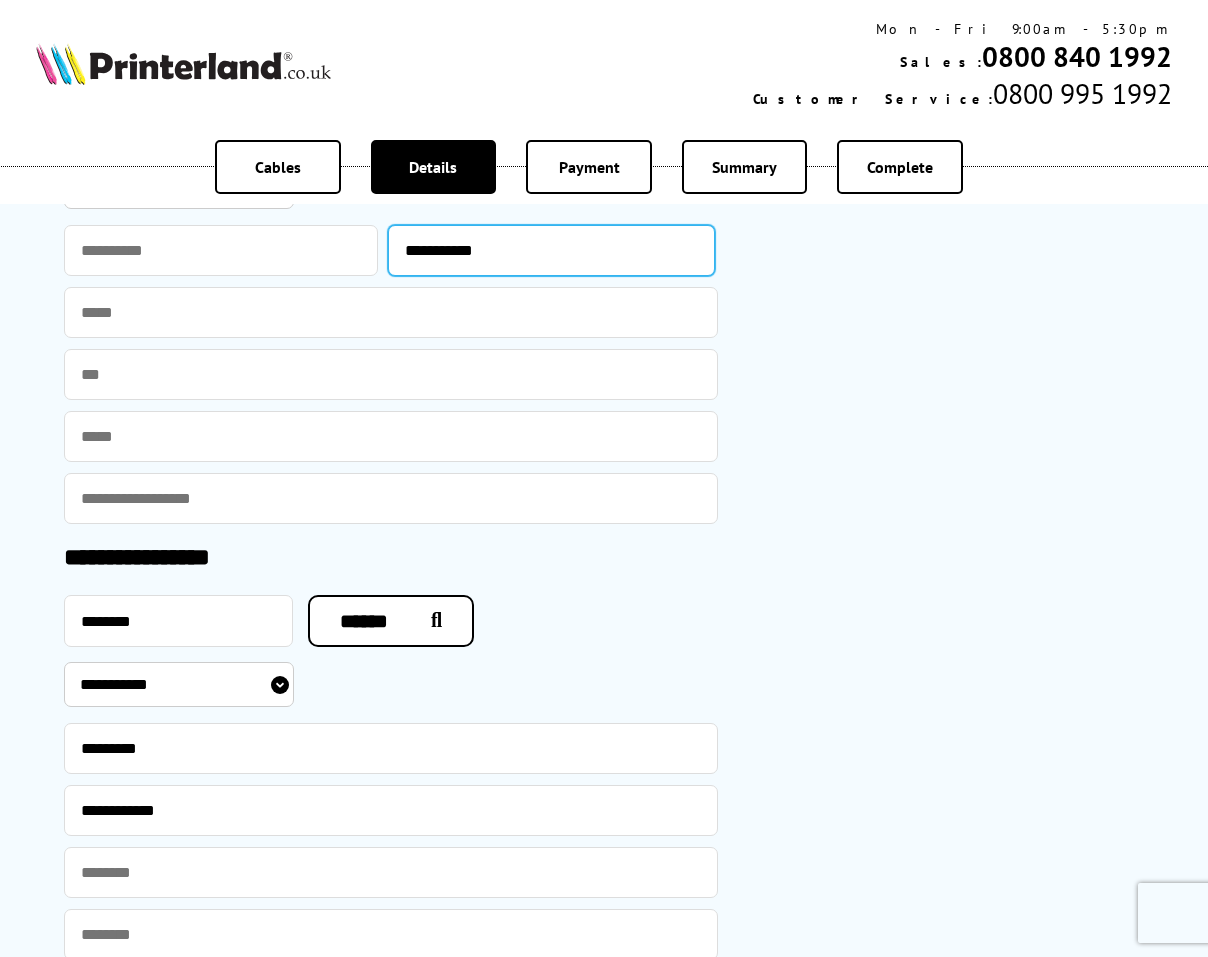drag, startPoint x: 452, startPoint y: 248, endPoint x: 314, endPoint y: 260, distance: 138.52075 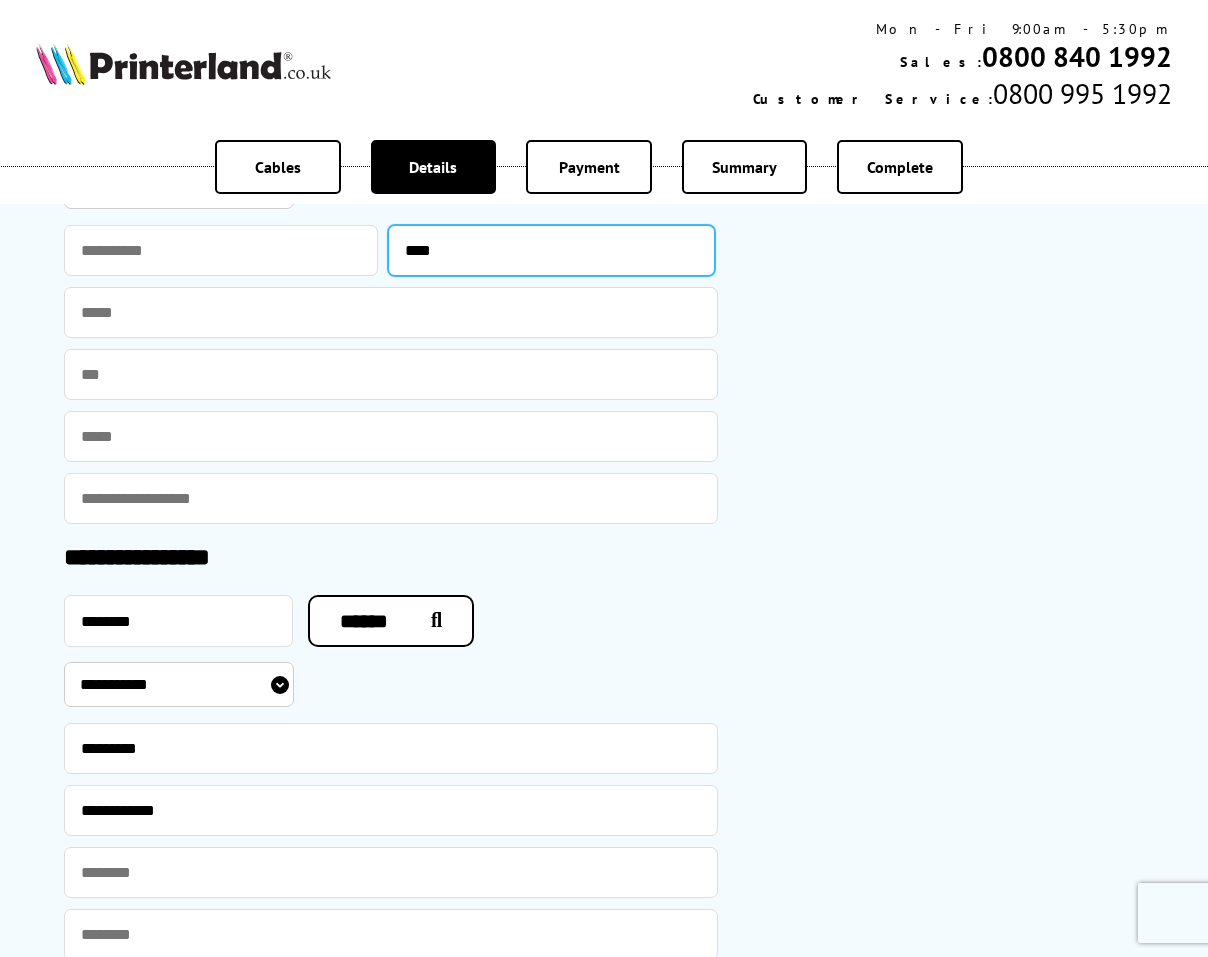 type on "****" 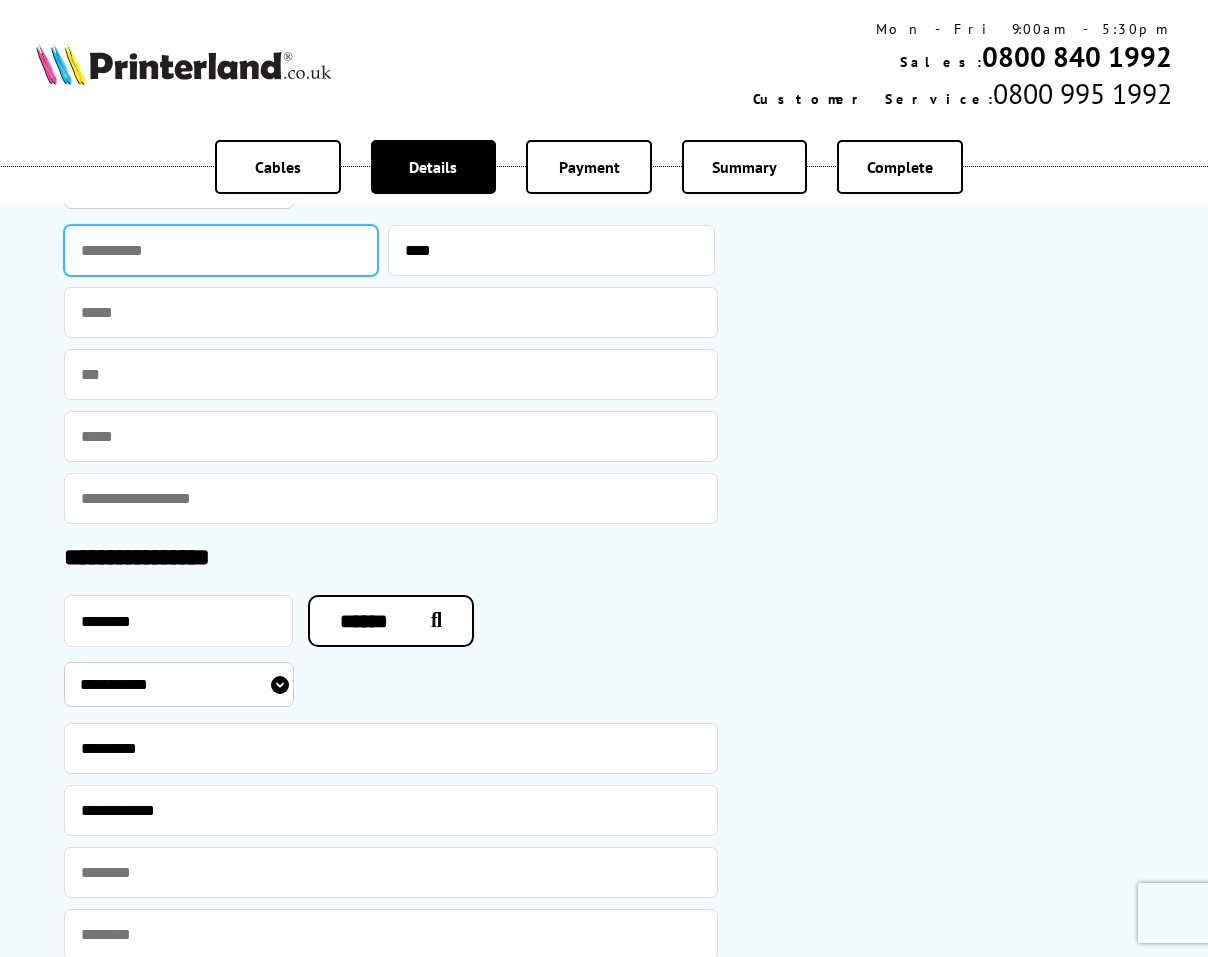 click at bounding box center (221, 250) 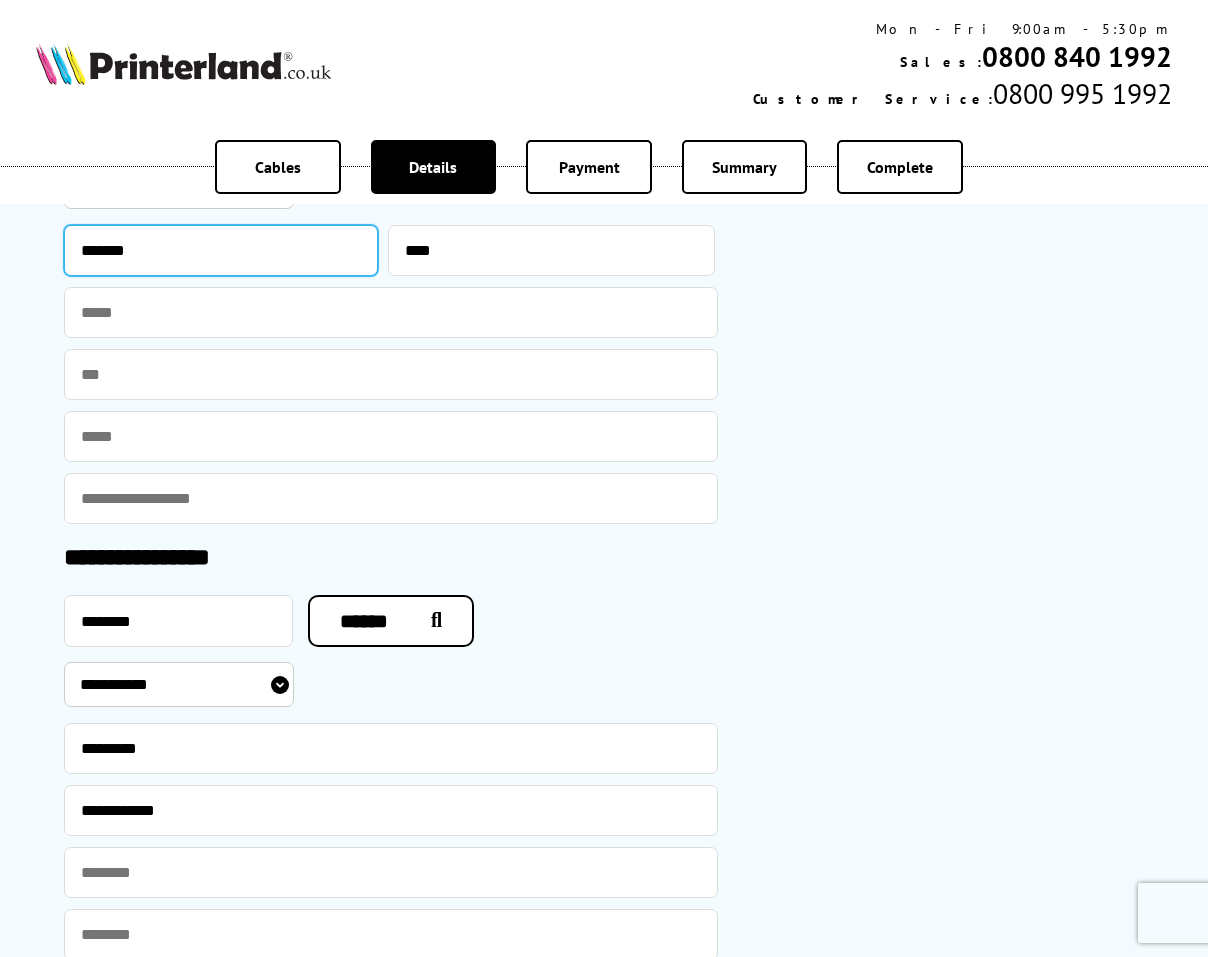 type on "******" 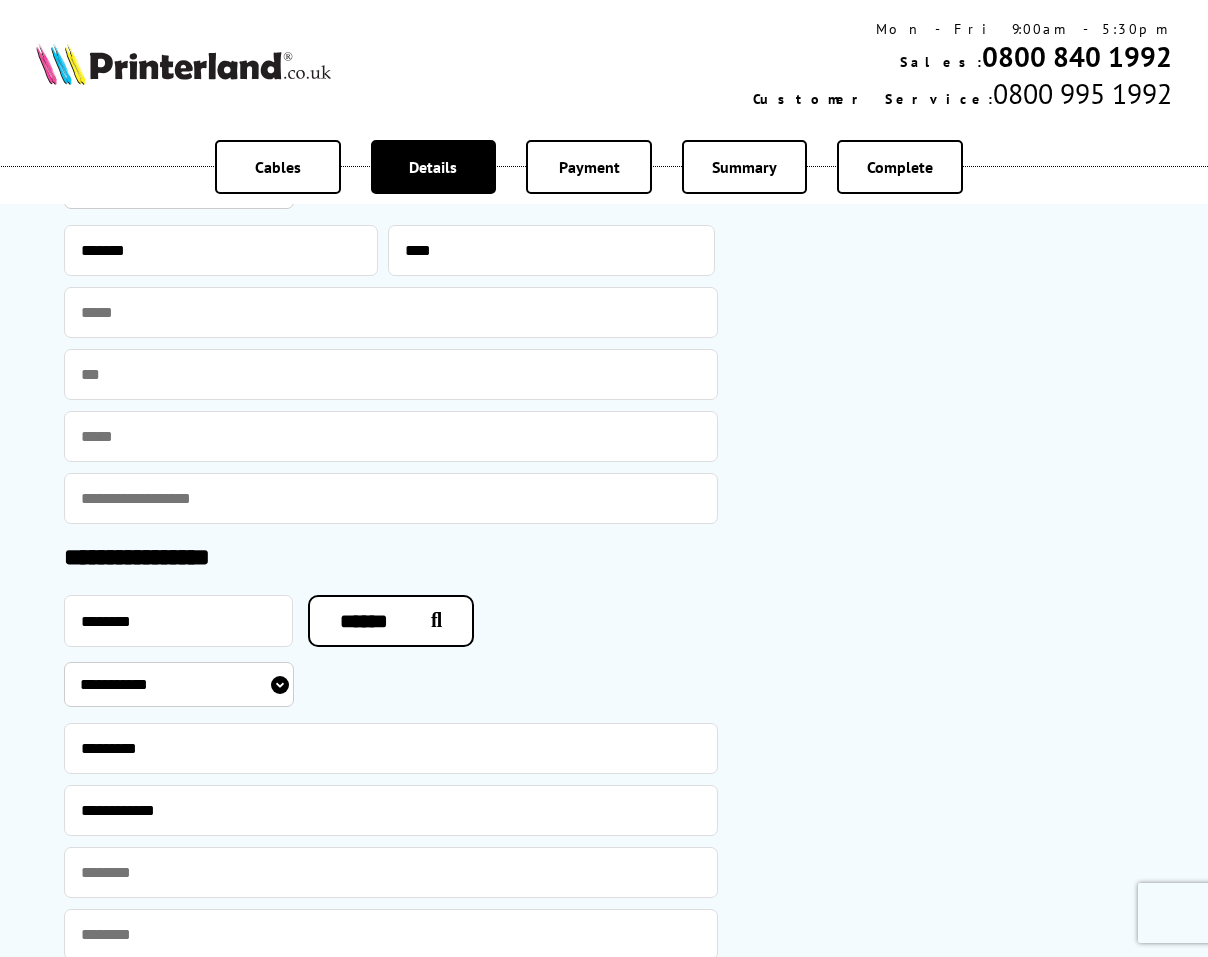 click on "**********" at bounding box center [951, 36] 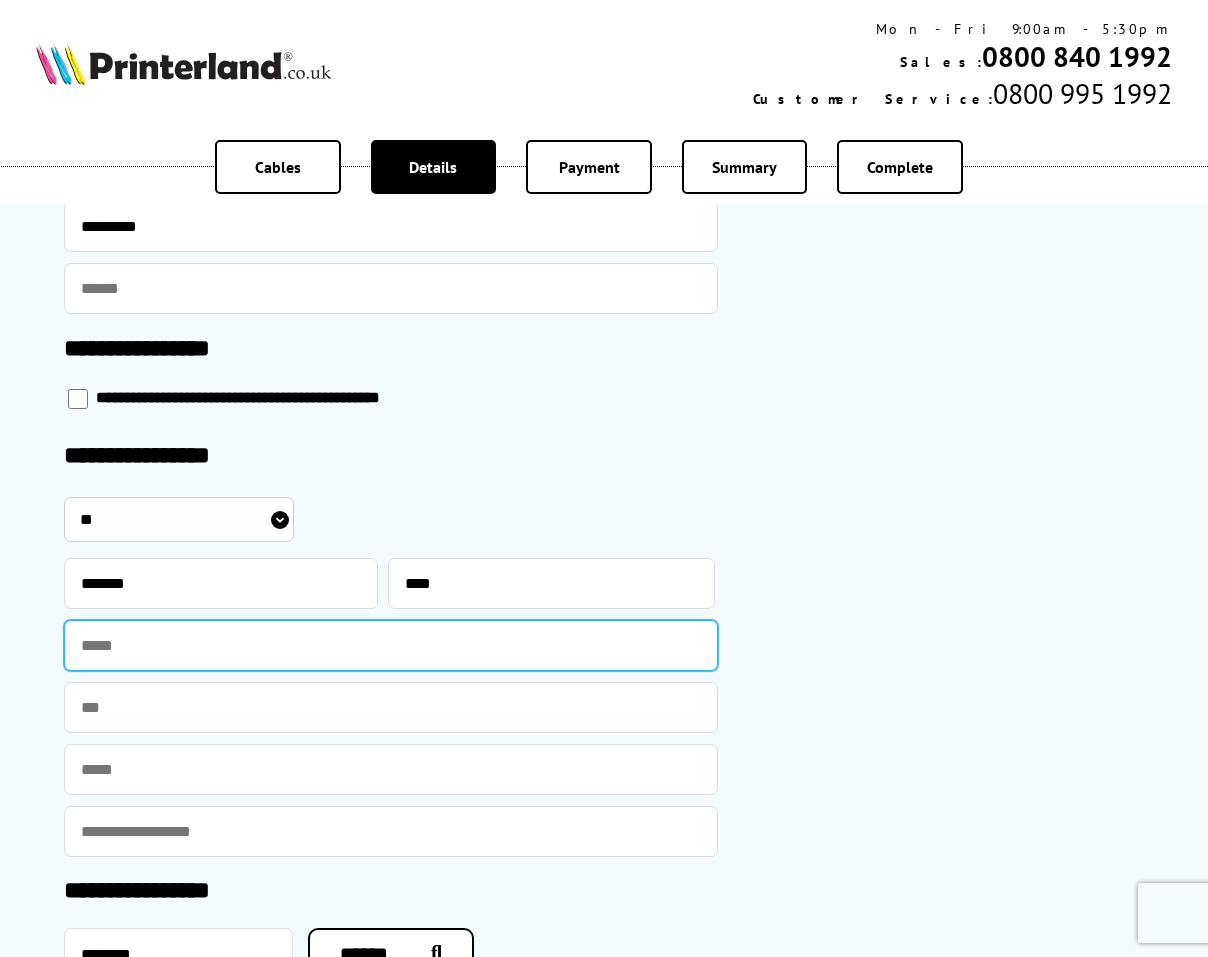click at bounding box center [391, 645] 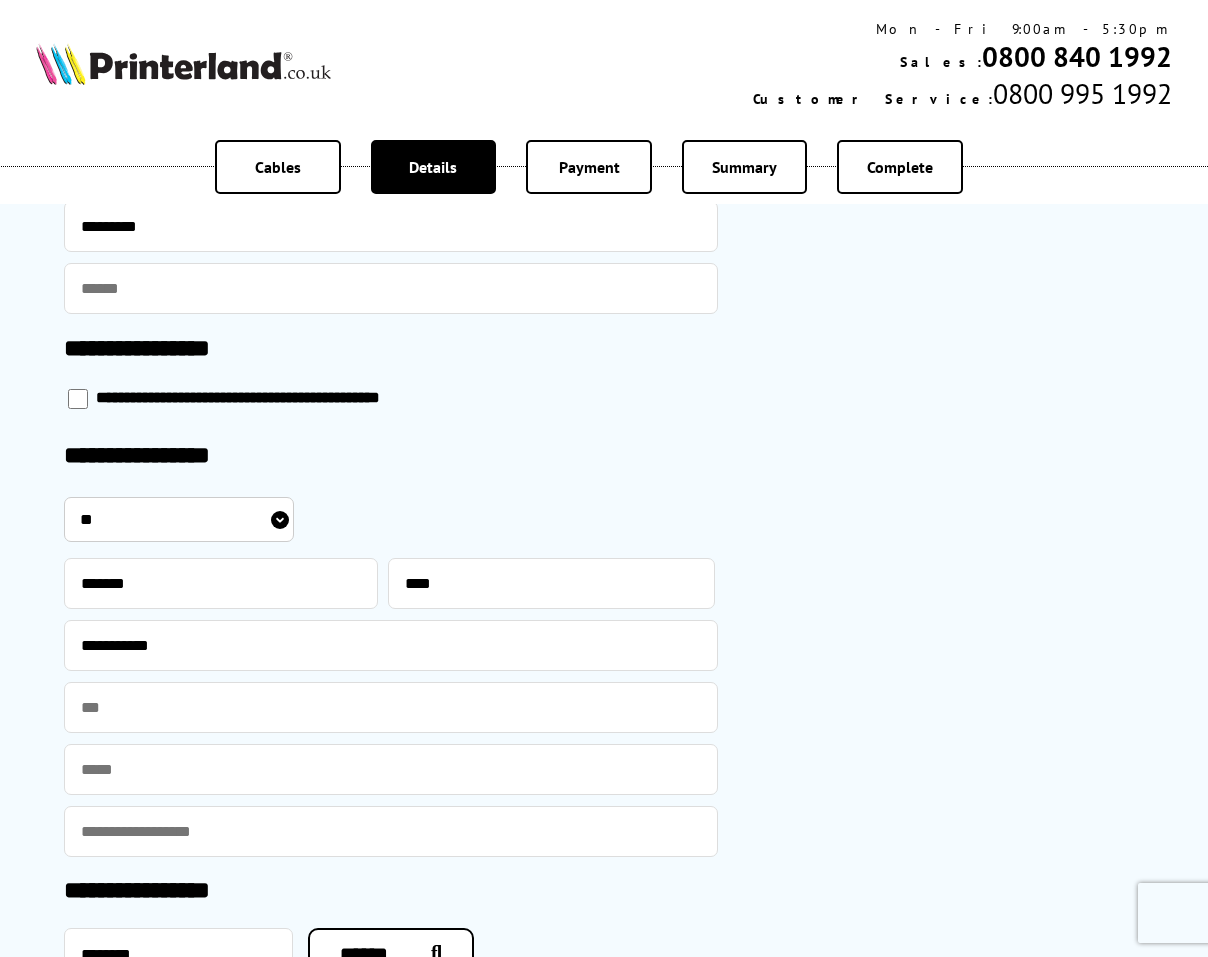 type on "******" 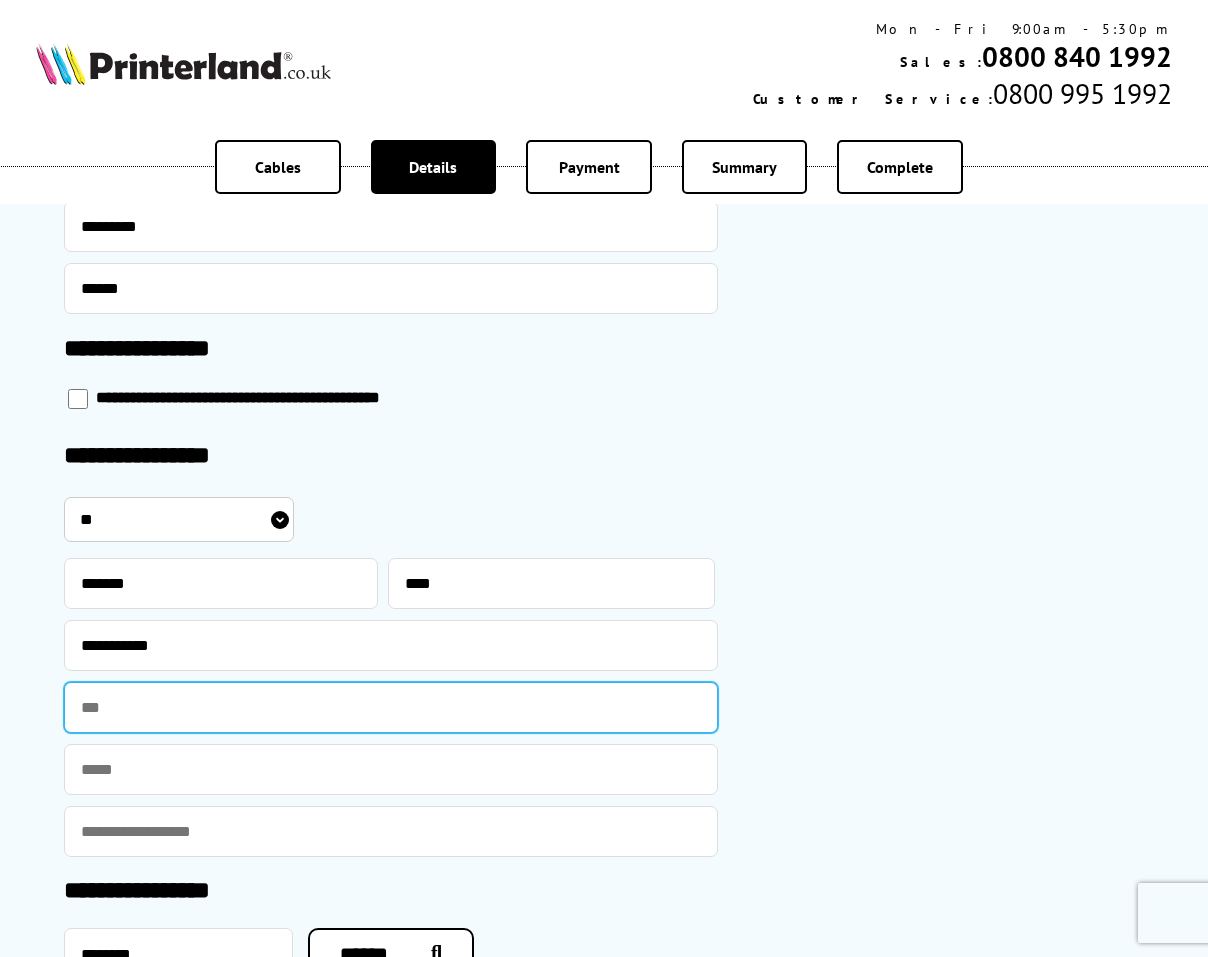 type on "**********" 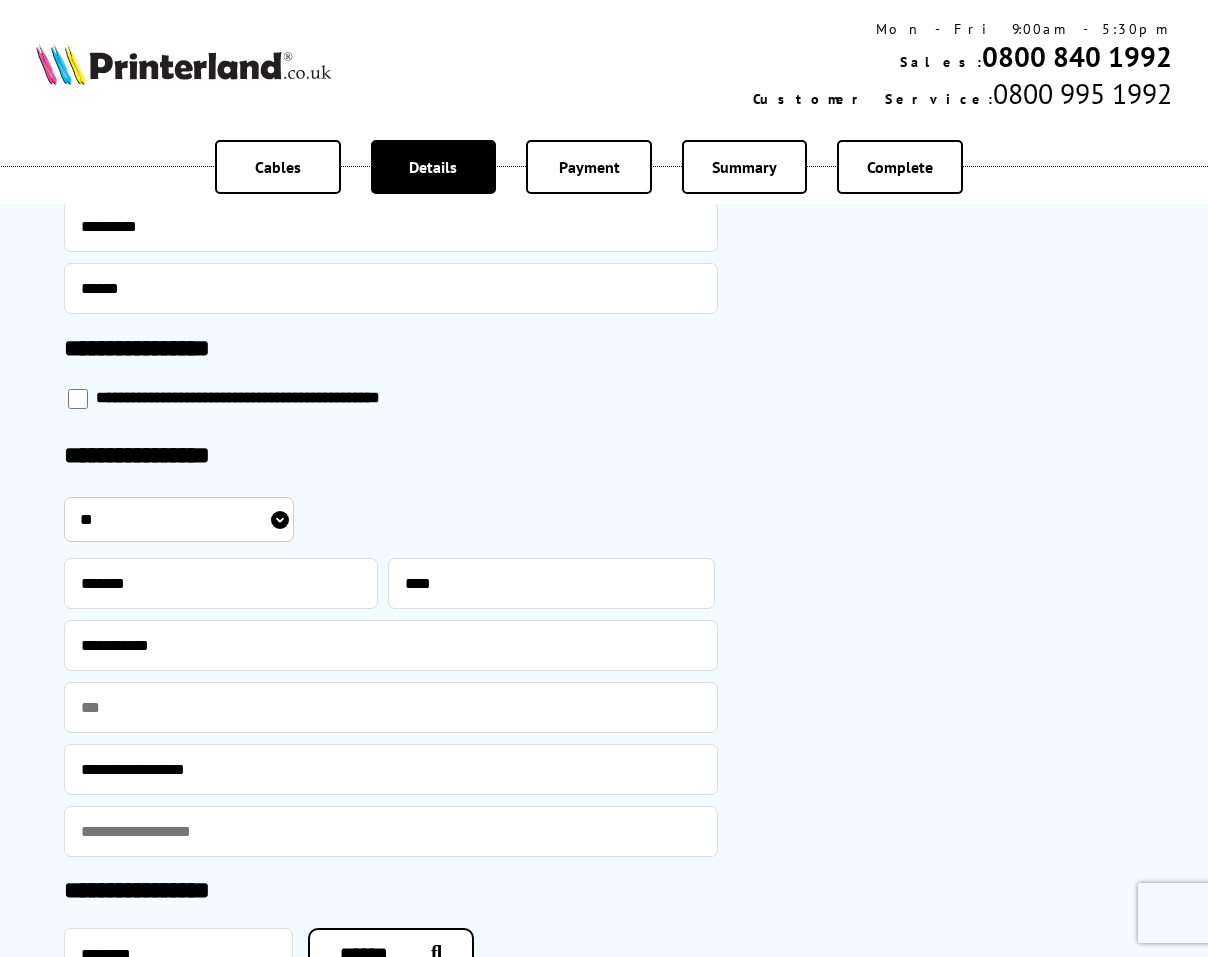 type on "**********" 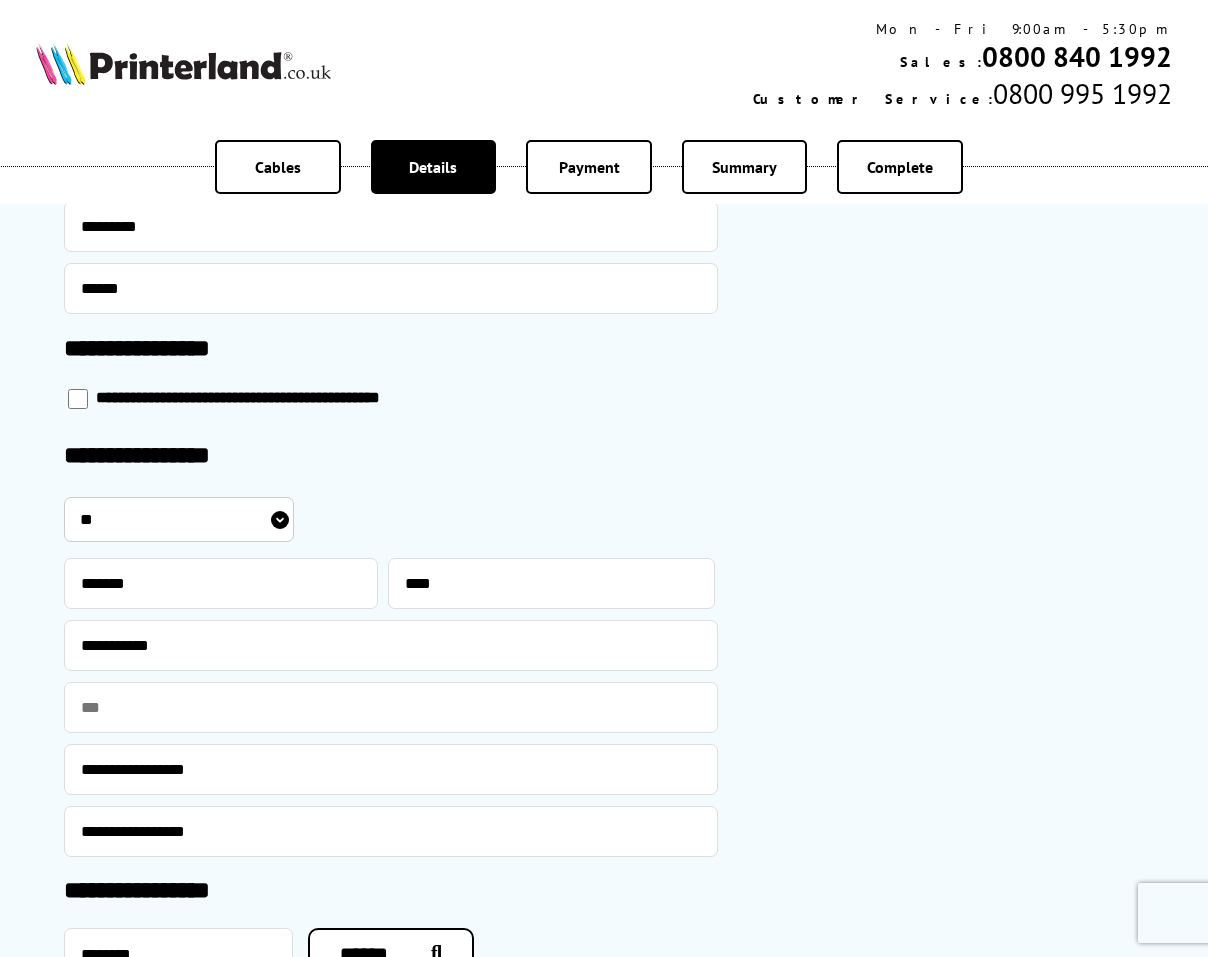 type on "********" 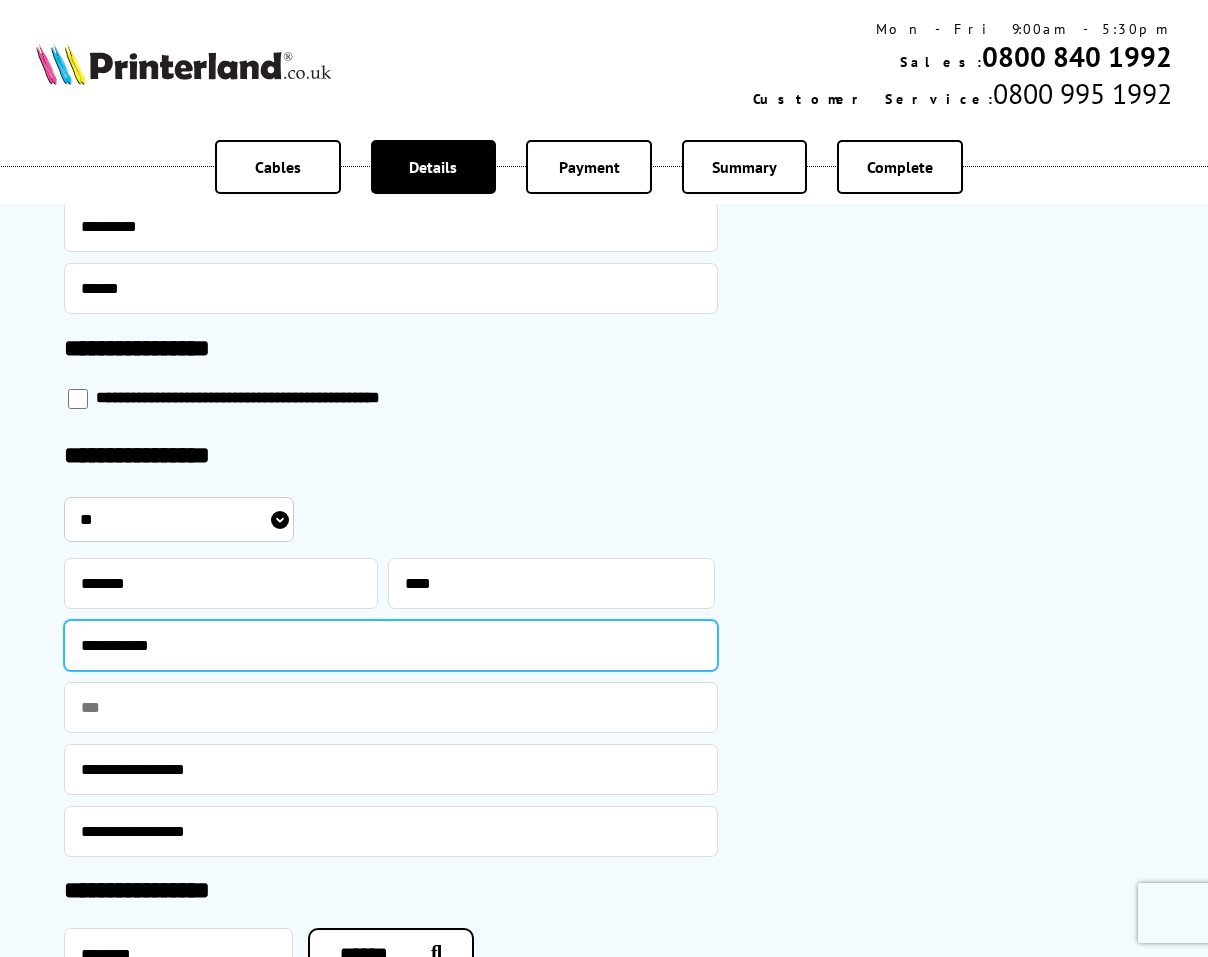 select on "**********" 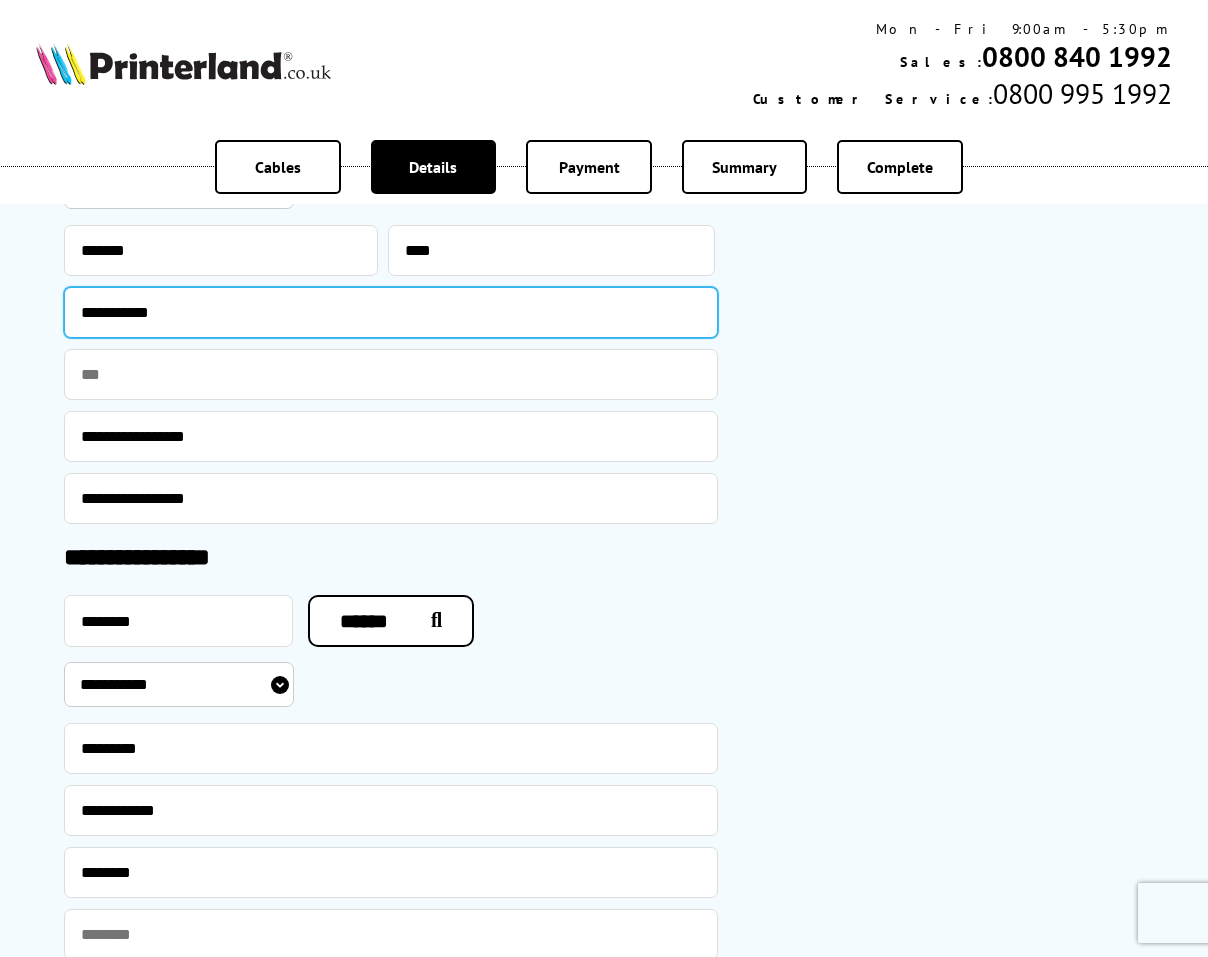 scroll, scrollTop: 1667, scrollLeft: 0, axis: vertical 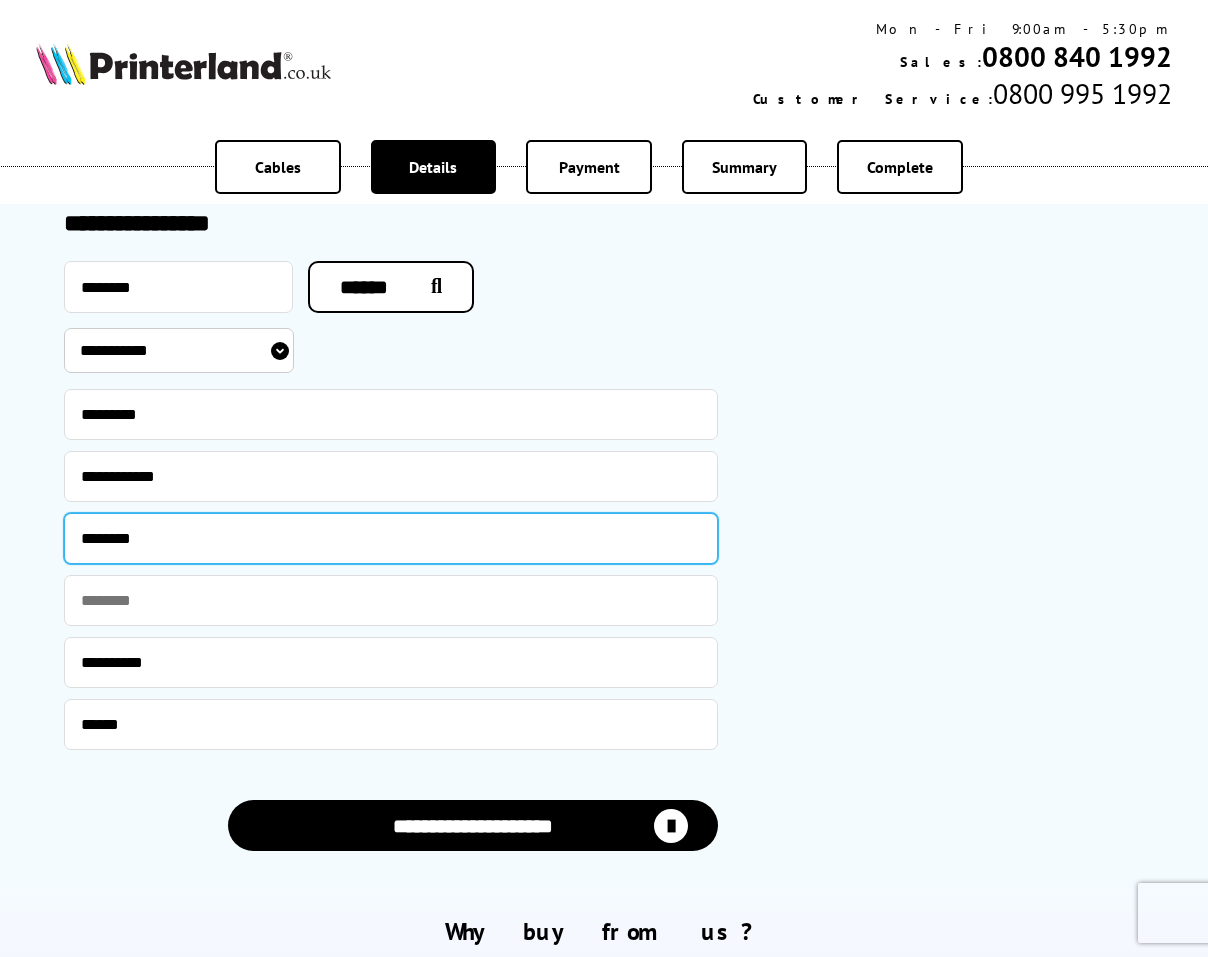 drag, startPoint x: 176, startPoint y: 547, endPoint x: -11, endPoint y: 545, distance: 187.0107 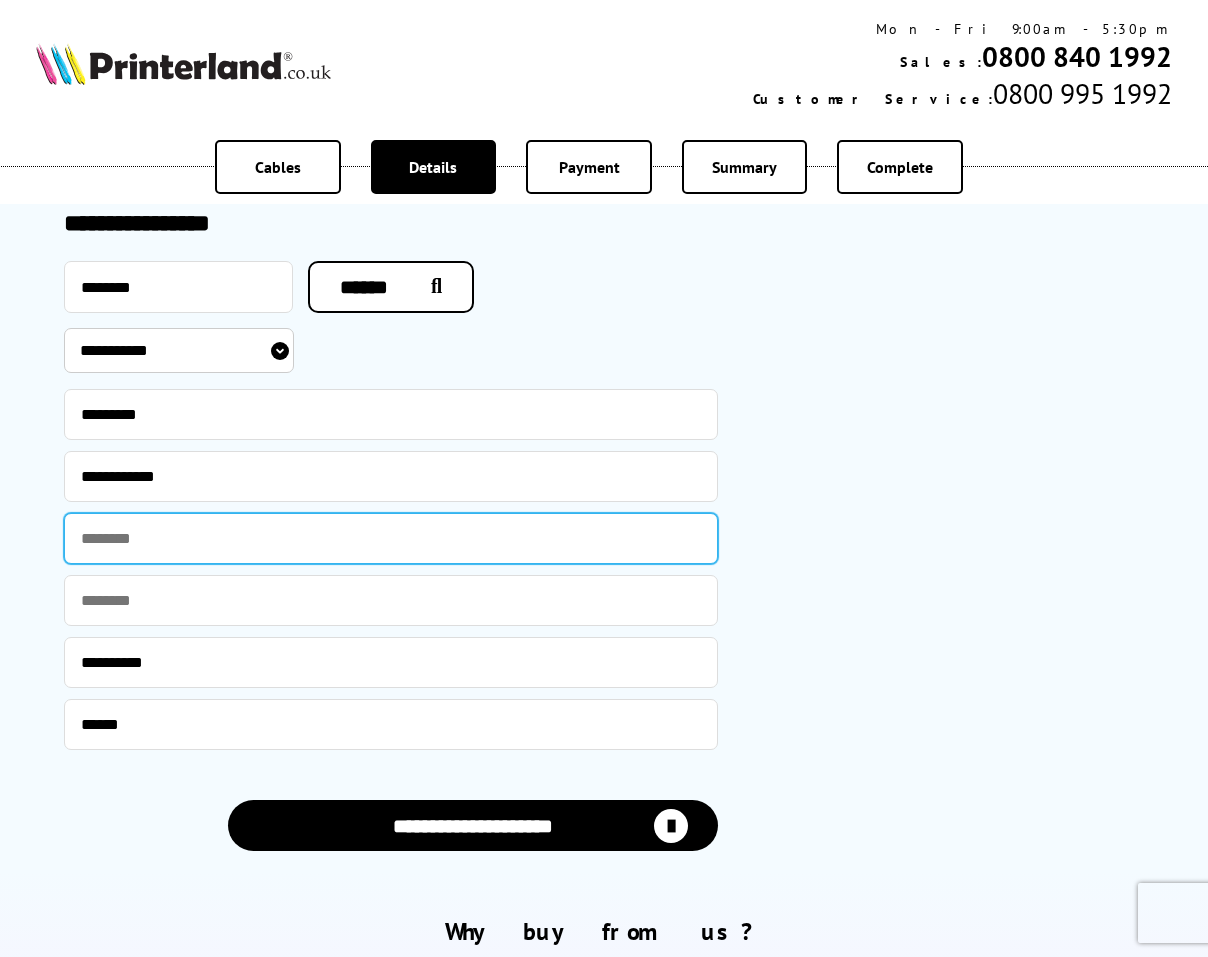 type 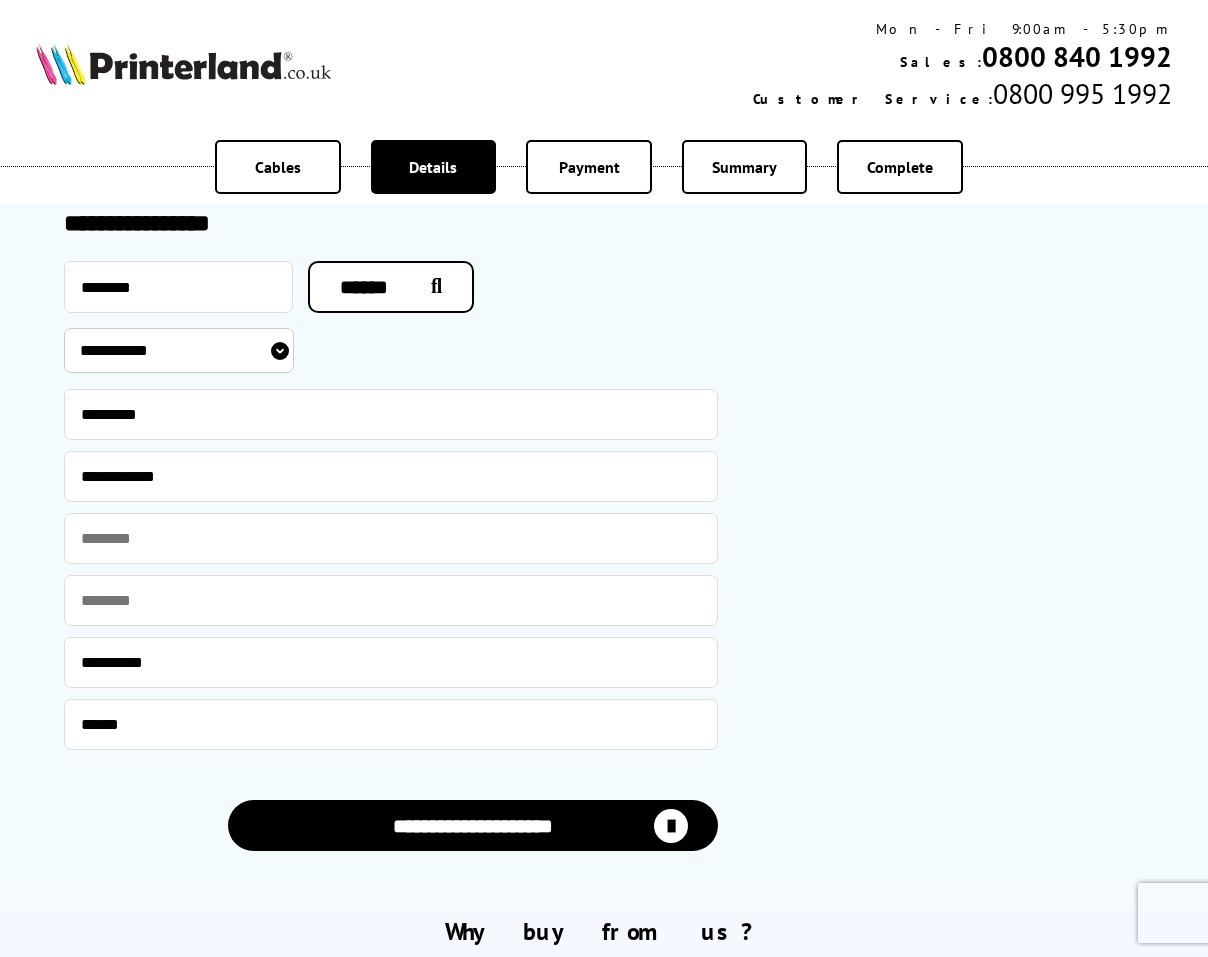 click on "**********" at bounding box center (951, -298) 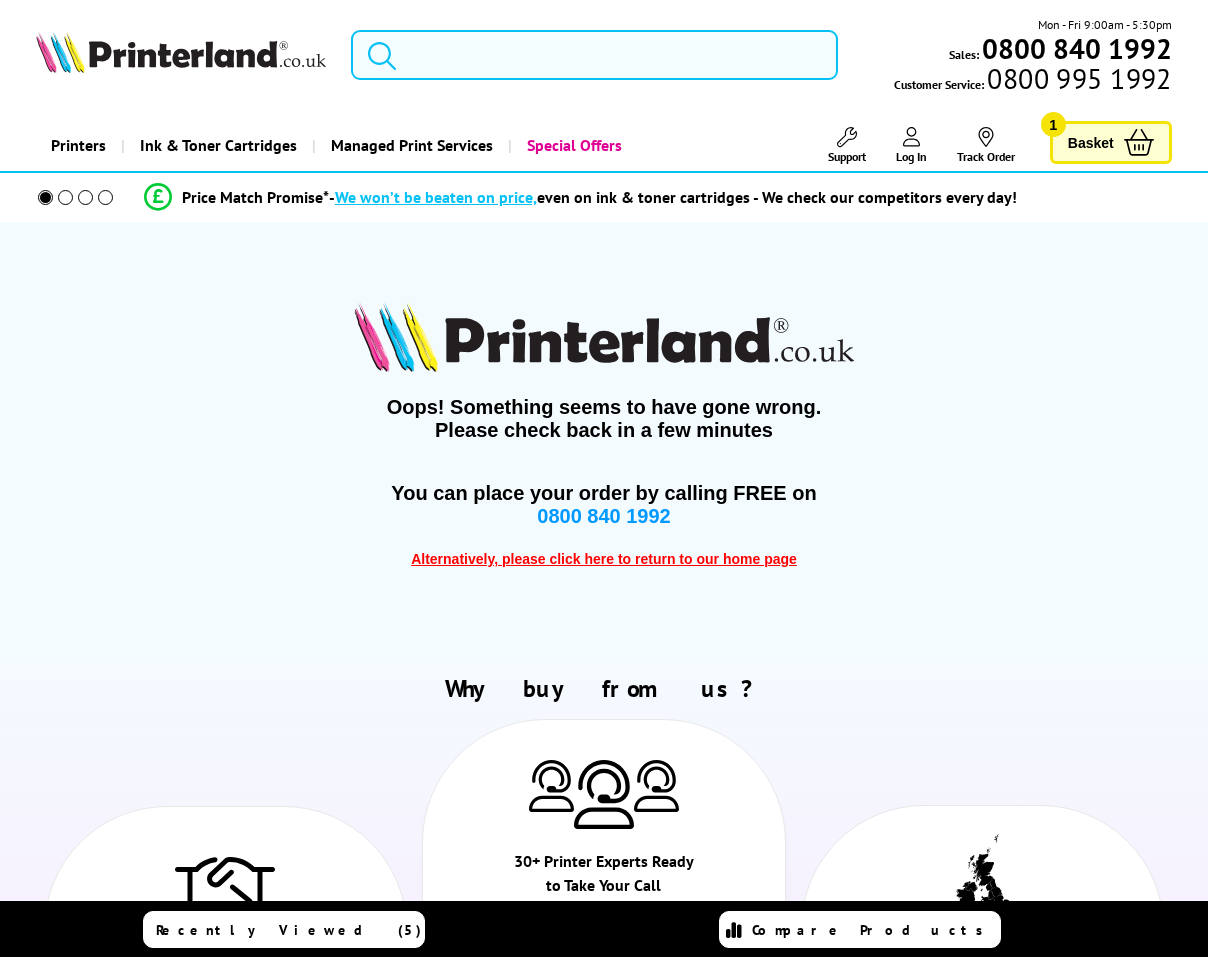 scroll, scrollTop: 0, scrollLeft: 0, axis: both 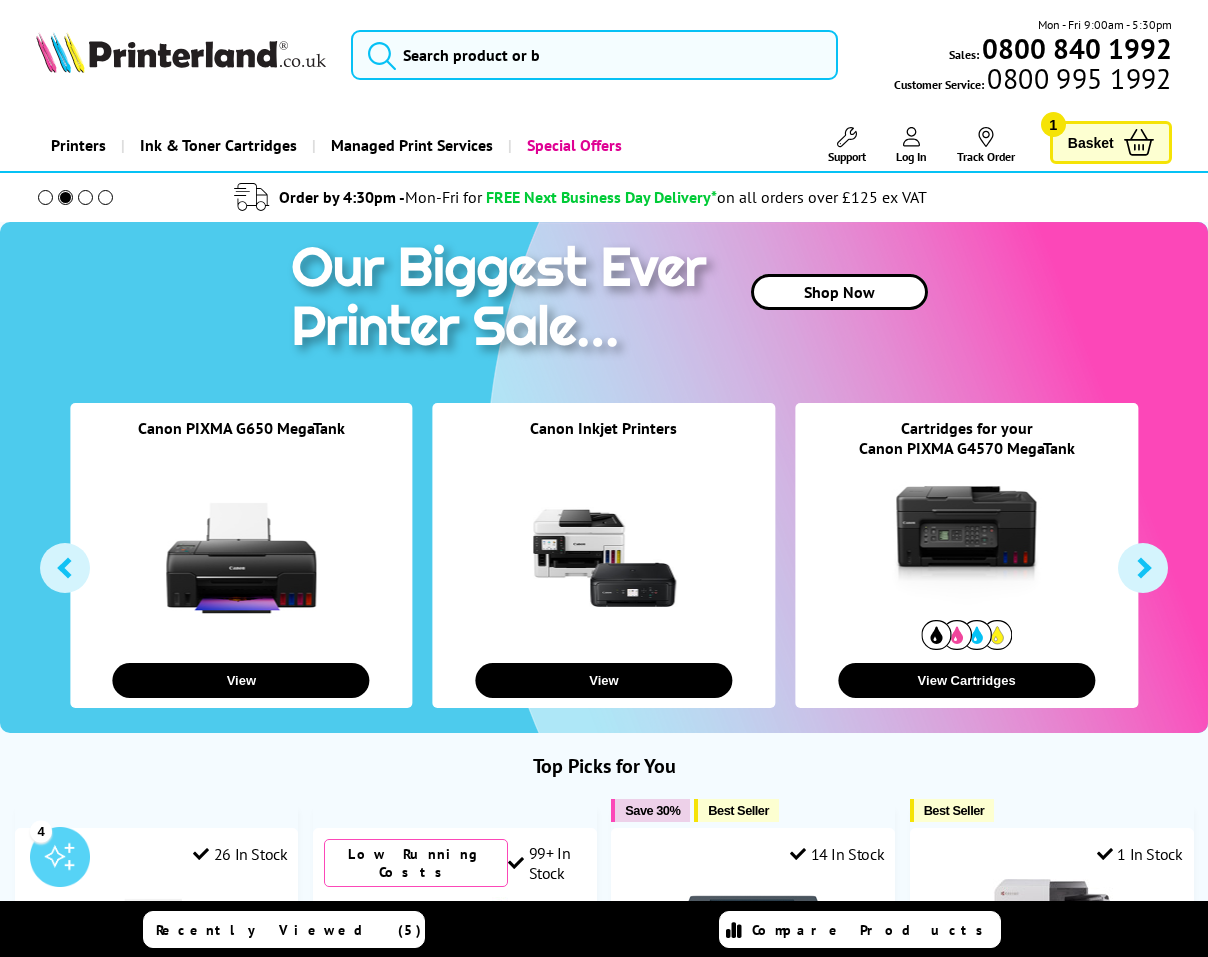 click at bounding box center [180, 52] 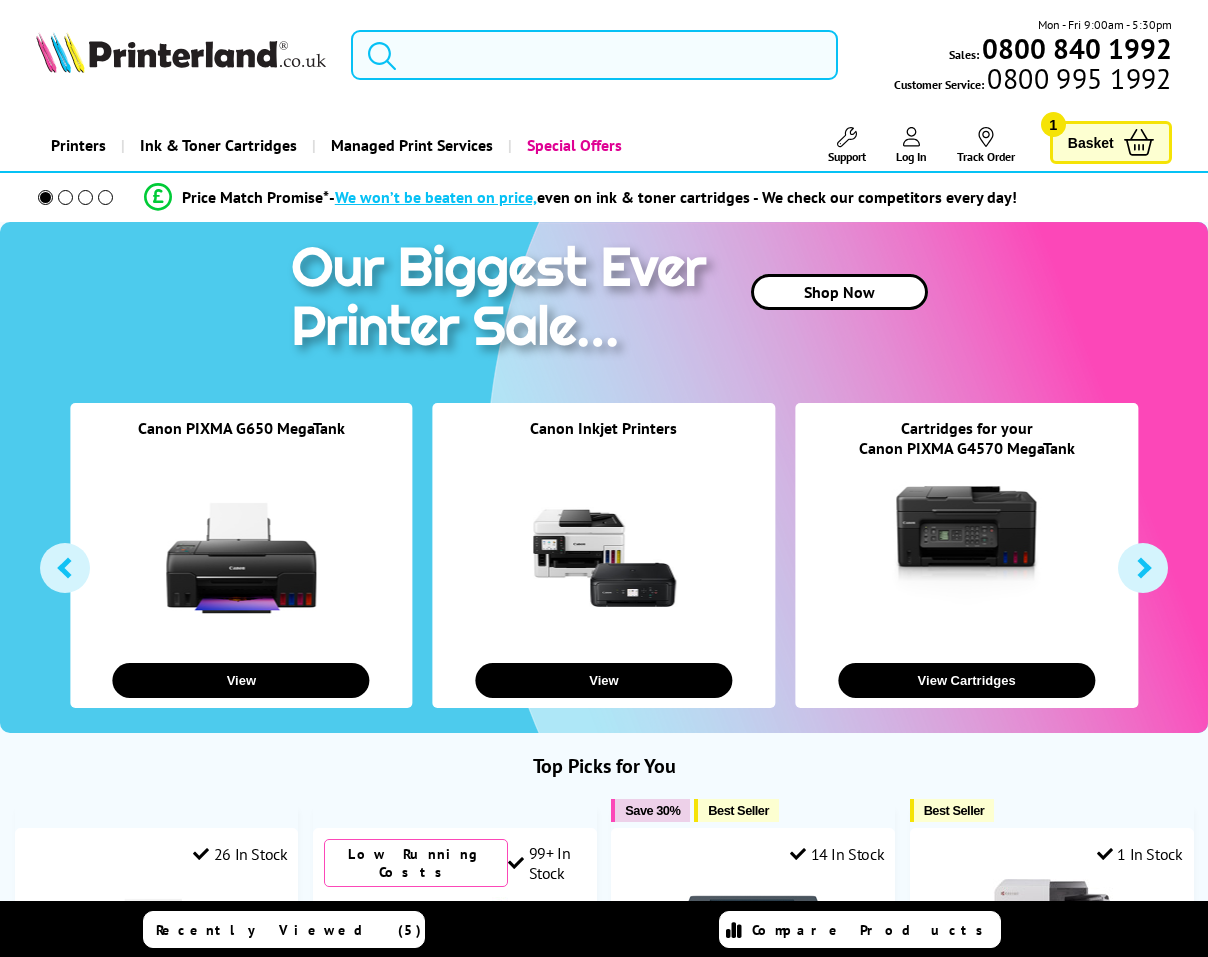 scroll, scrollTop: 0, scrollLeft: 0, axis: both 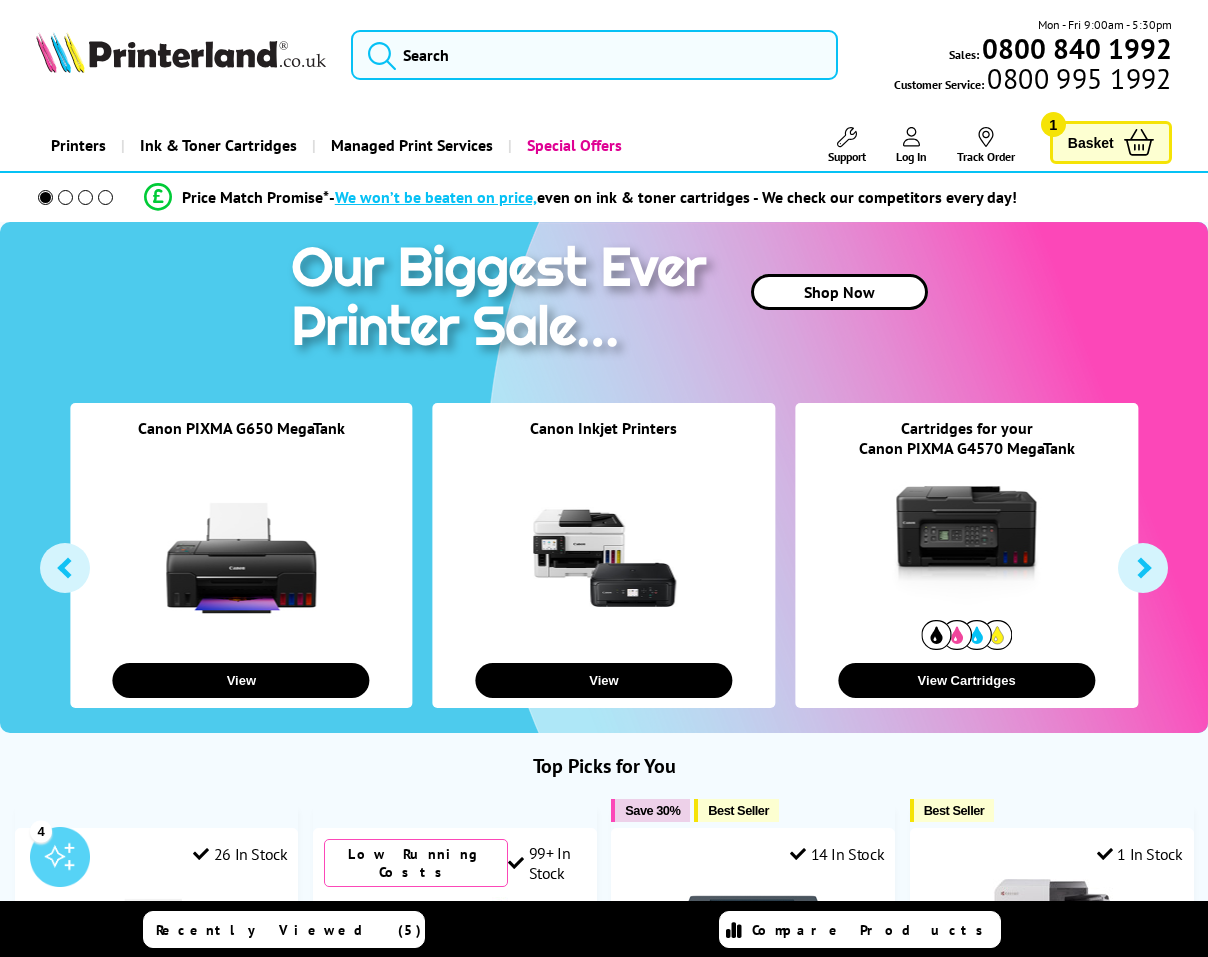 click at bounding box center (180, 52) 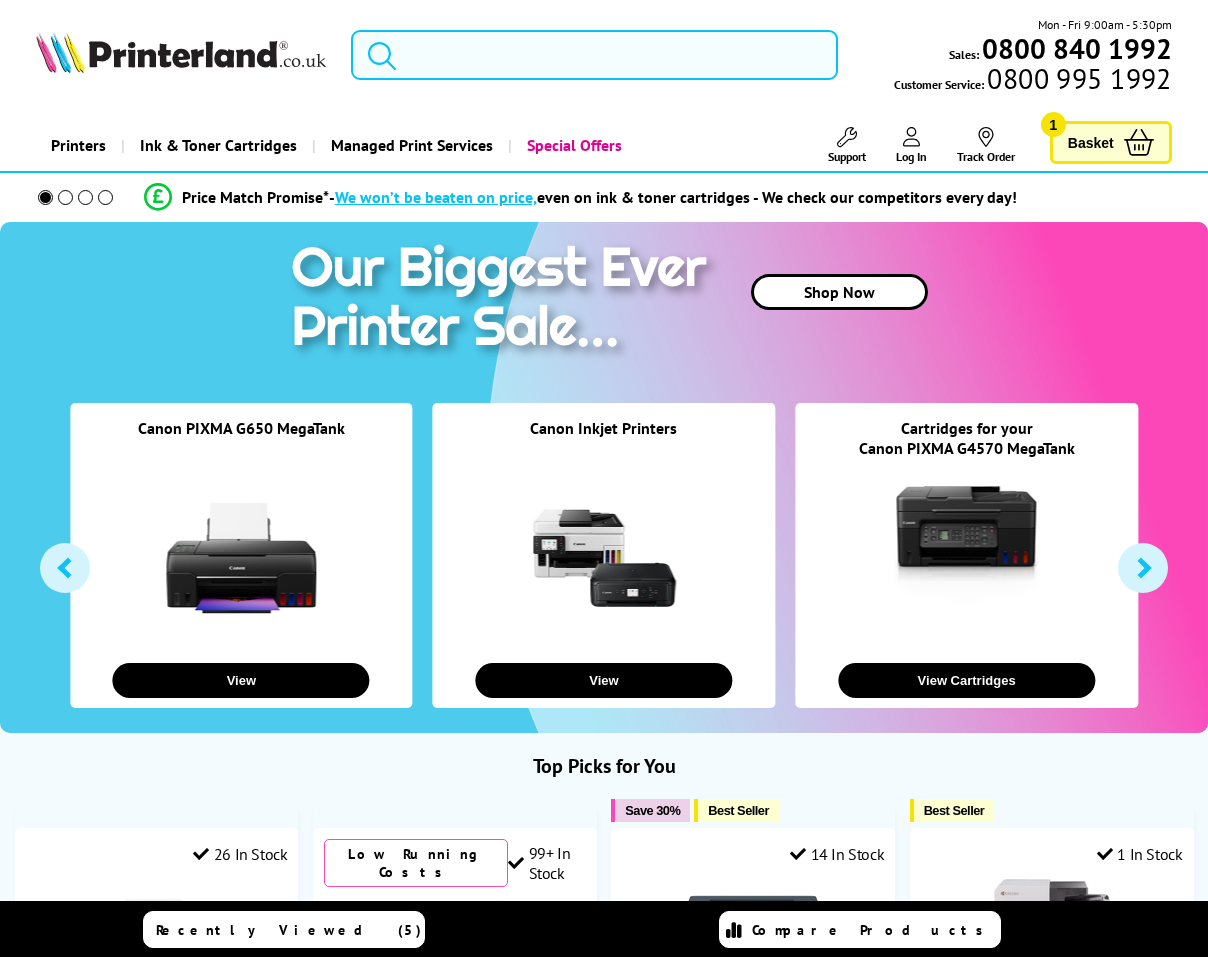 scroll, scrollTop: 0, scrollLeft: 0, axis: both 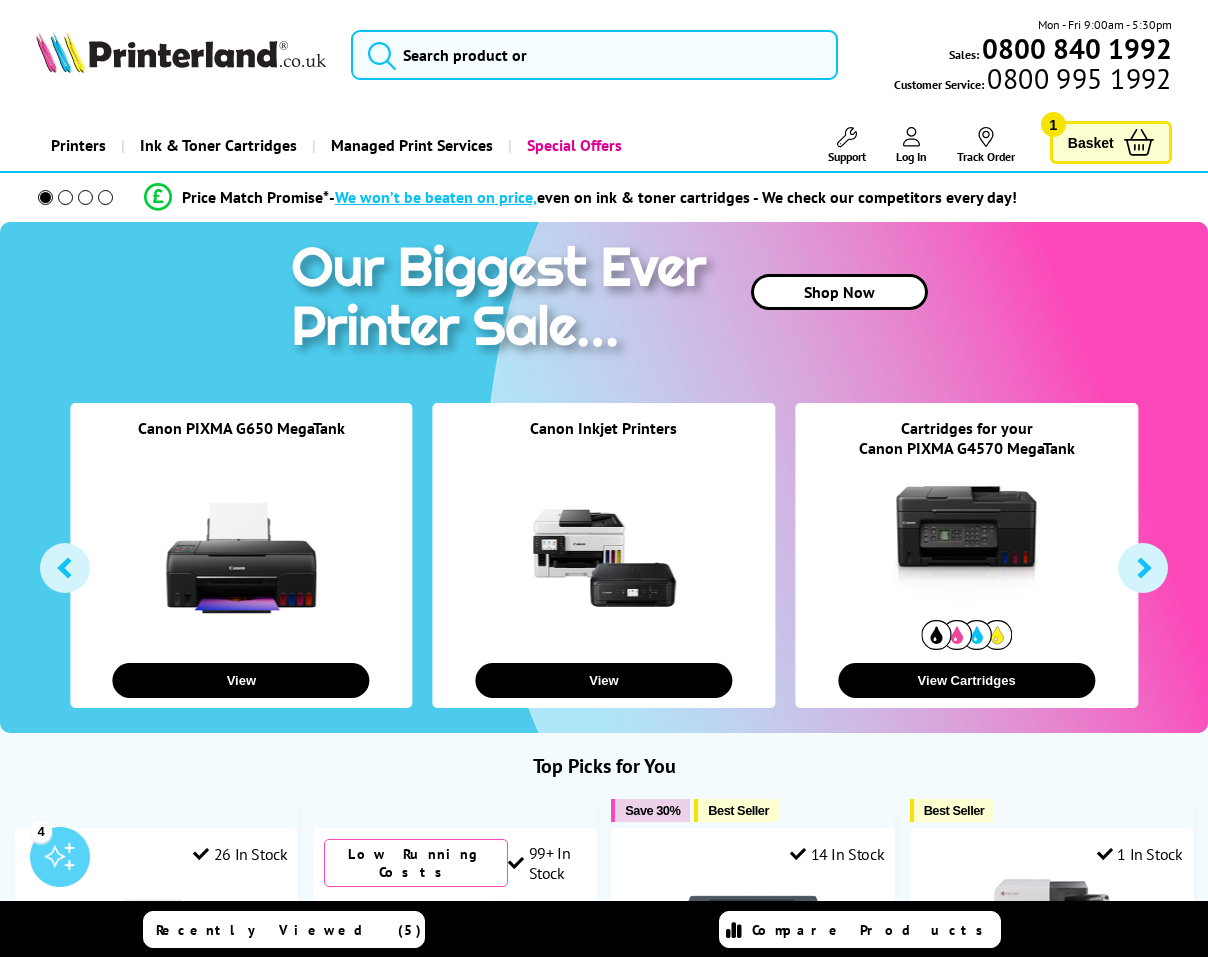 click on "Shop Now" at bounding box center [839, 292] 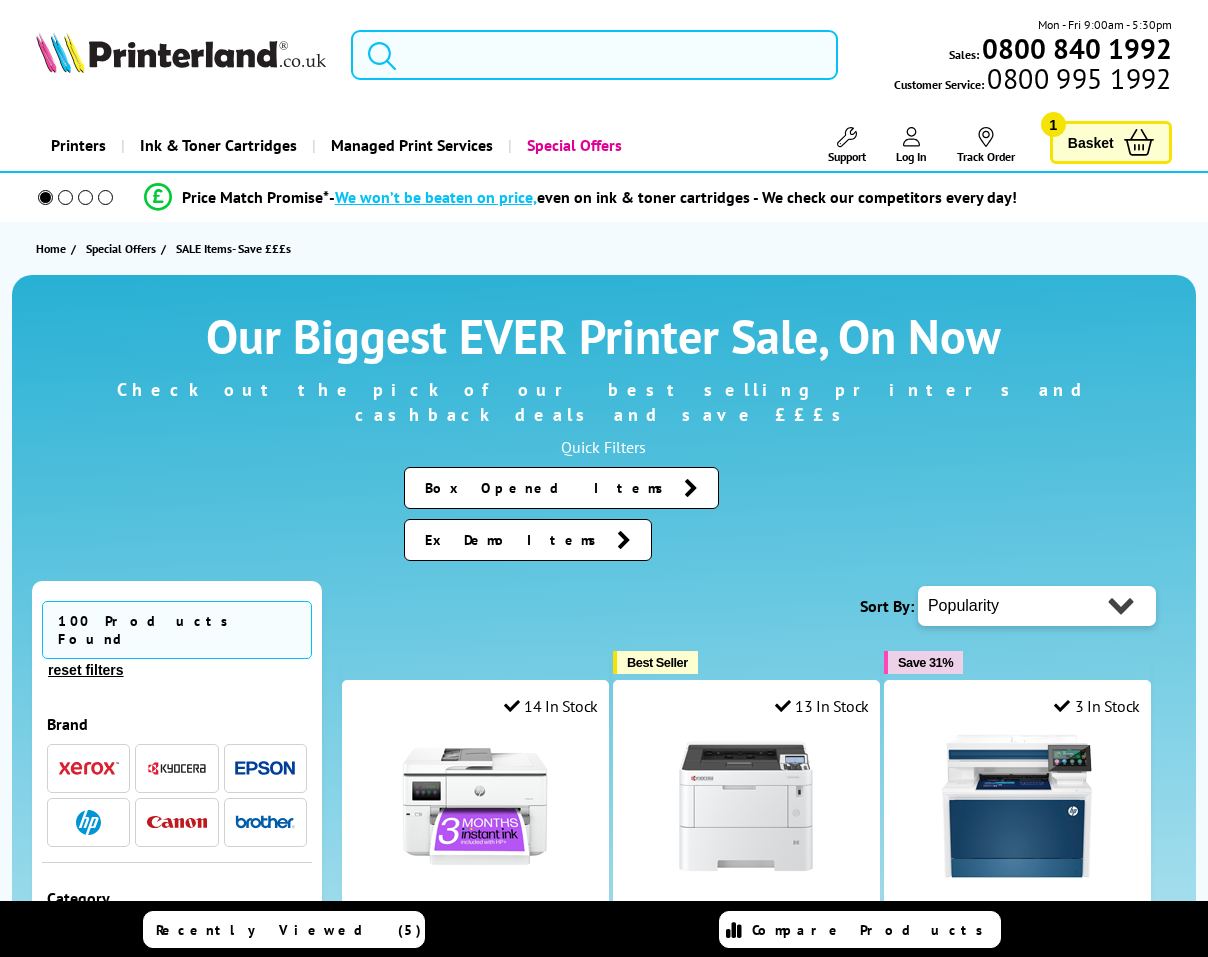 scroll, scrollTop: 0, scrollLeft: 0, axis: both 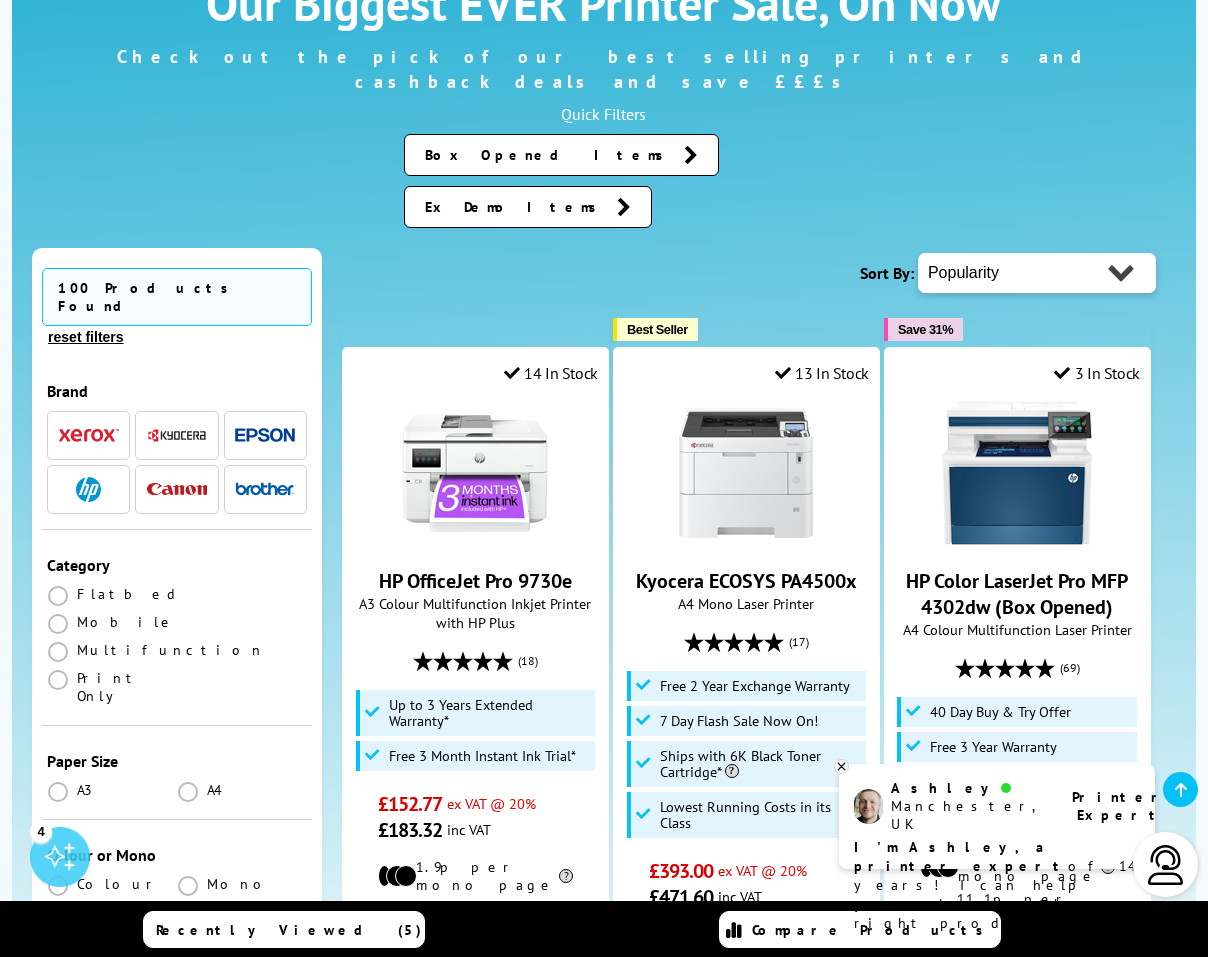 click on "Sort By:
Popularity
Rating
Price - Low to High
Price - High to Low Size - Small to Large" at bounding box center (749, 273) 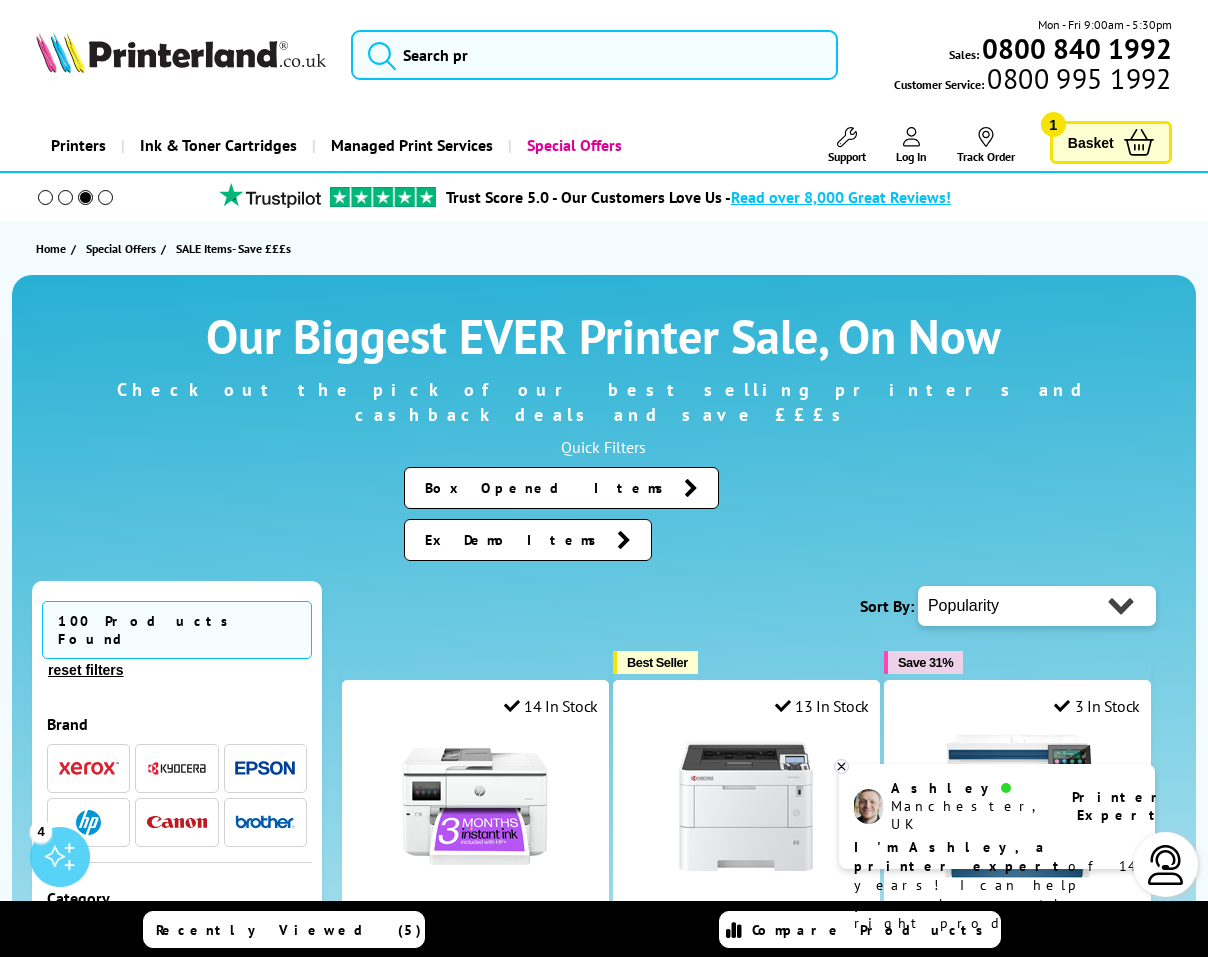 click on "Basket" at bounding box center (1091, 142) 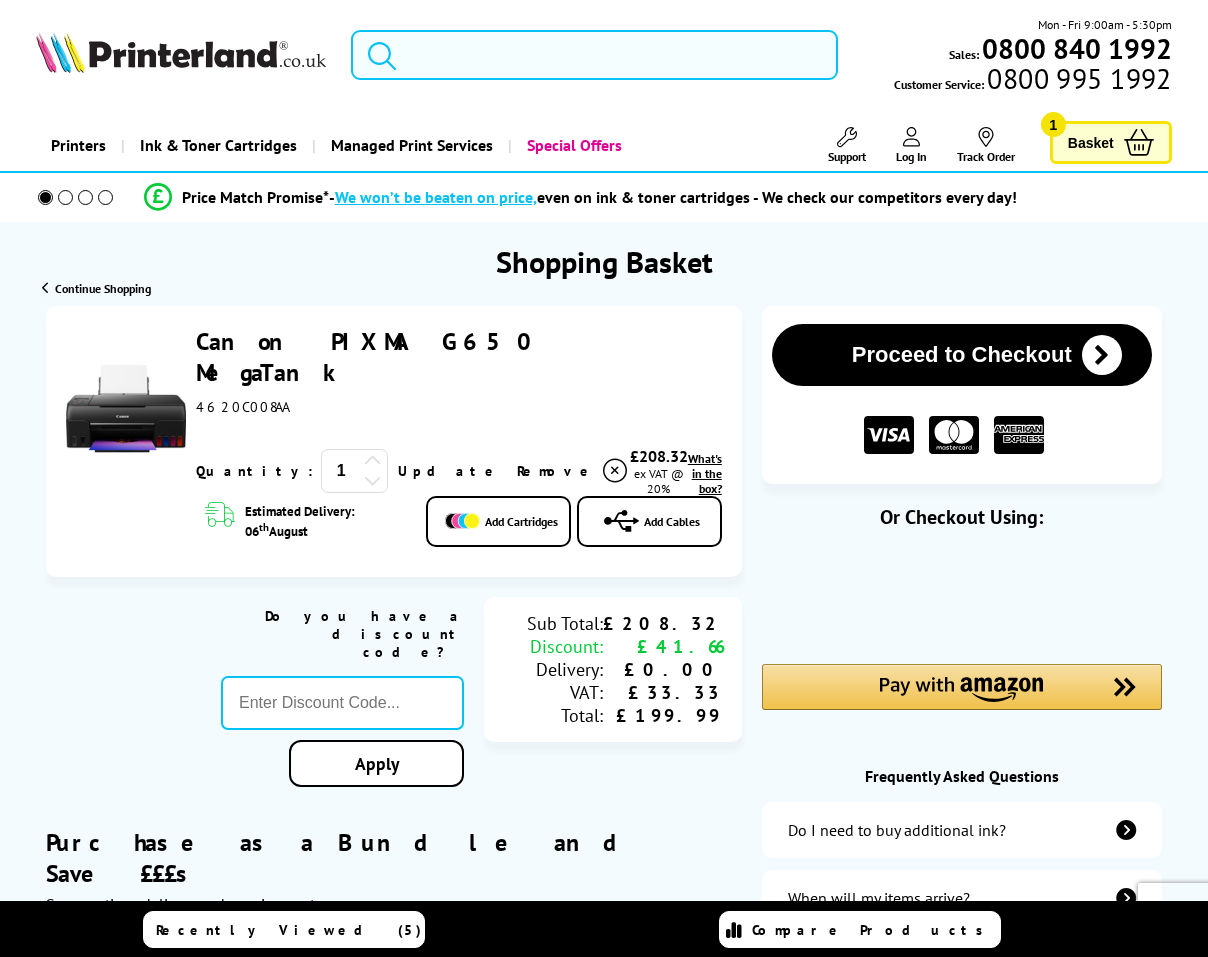 scroll, scrollTop: 0, scrollLeft: 0, axis: both 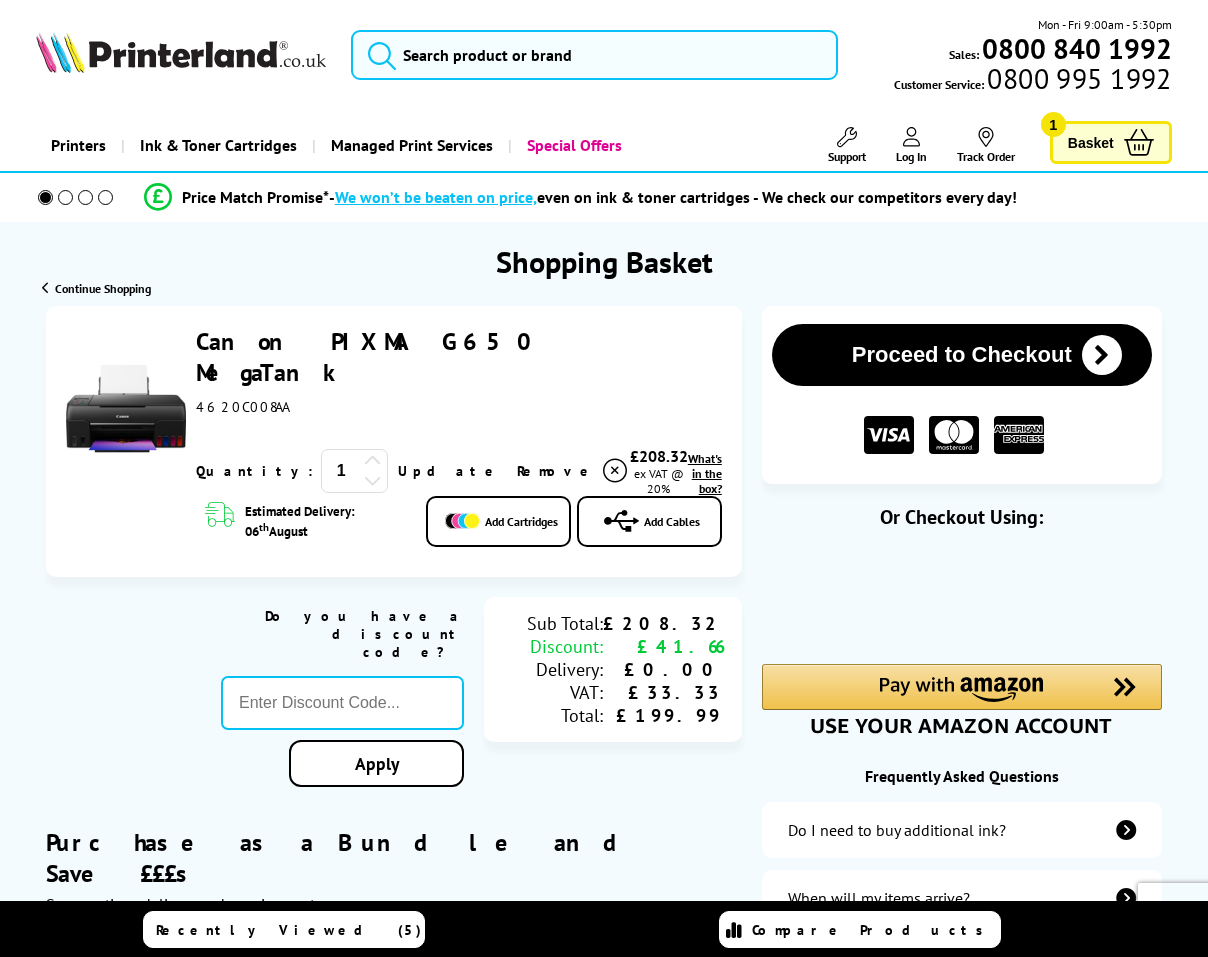 click at bounding box center (615, 471) 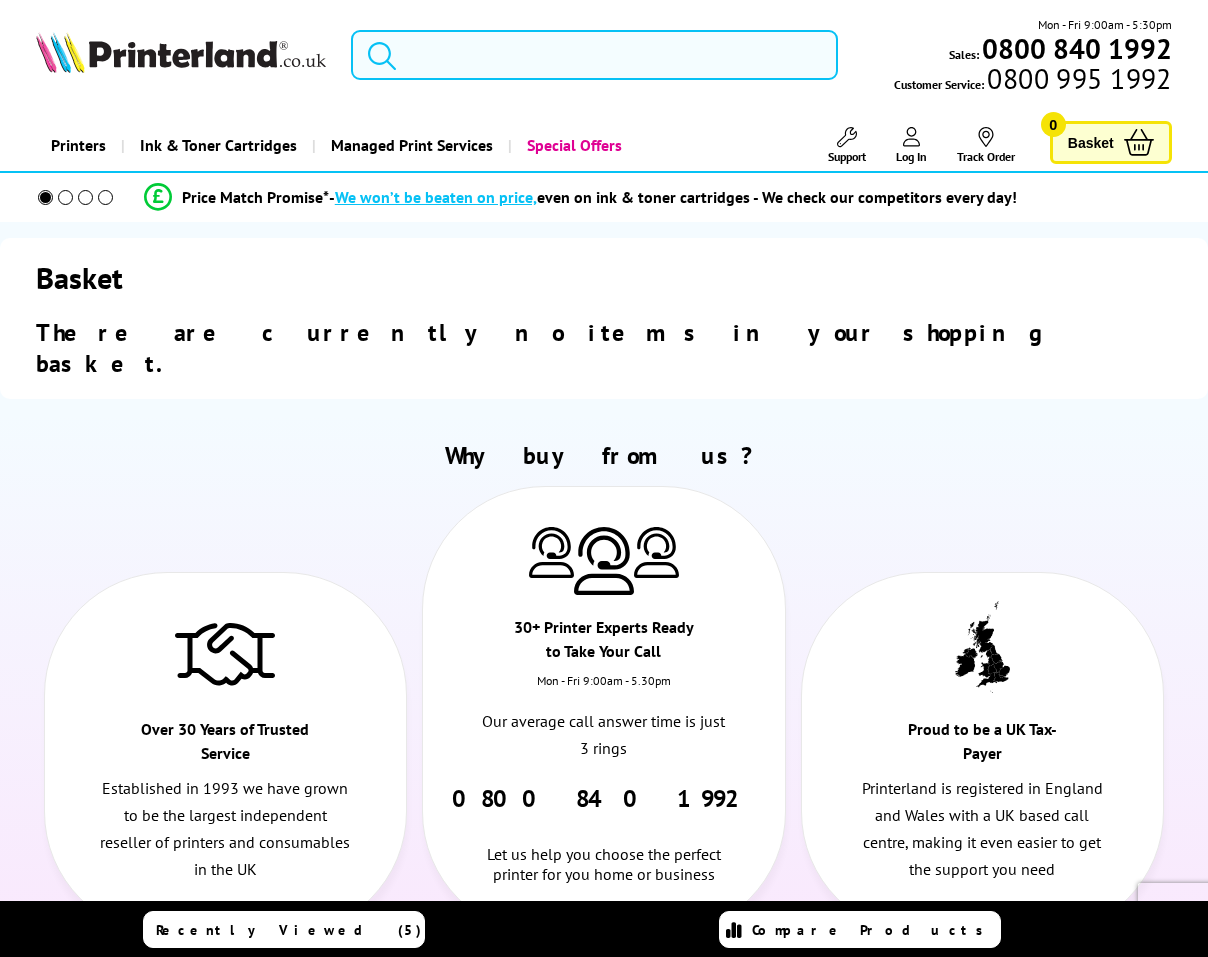 click at bounding box center (594, 55) 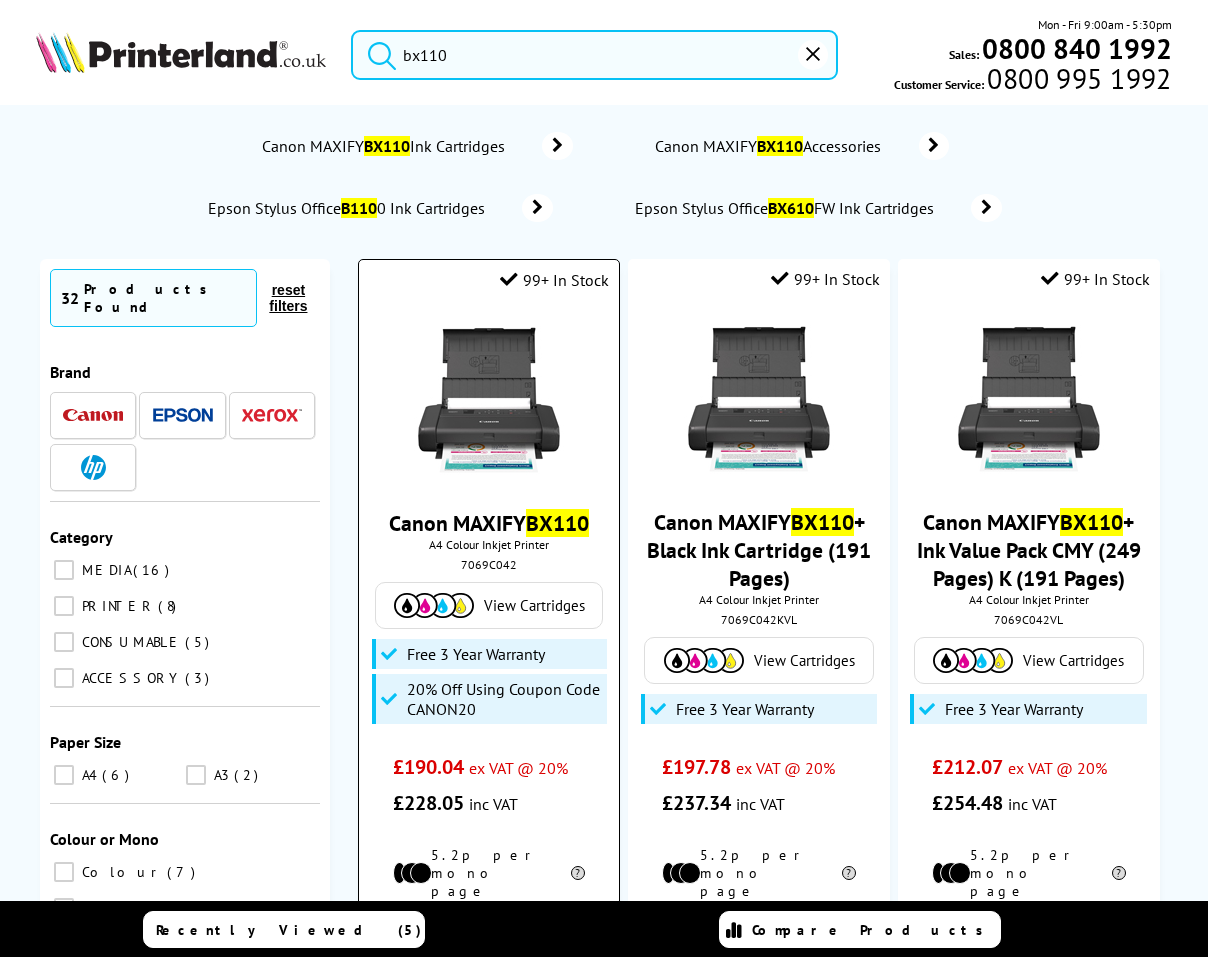 scroll, scrollTop: 333, scrollLeft: 0, axis: vertical 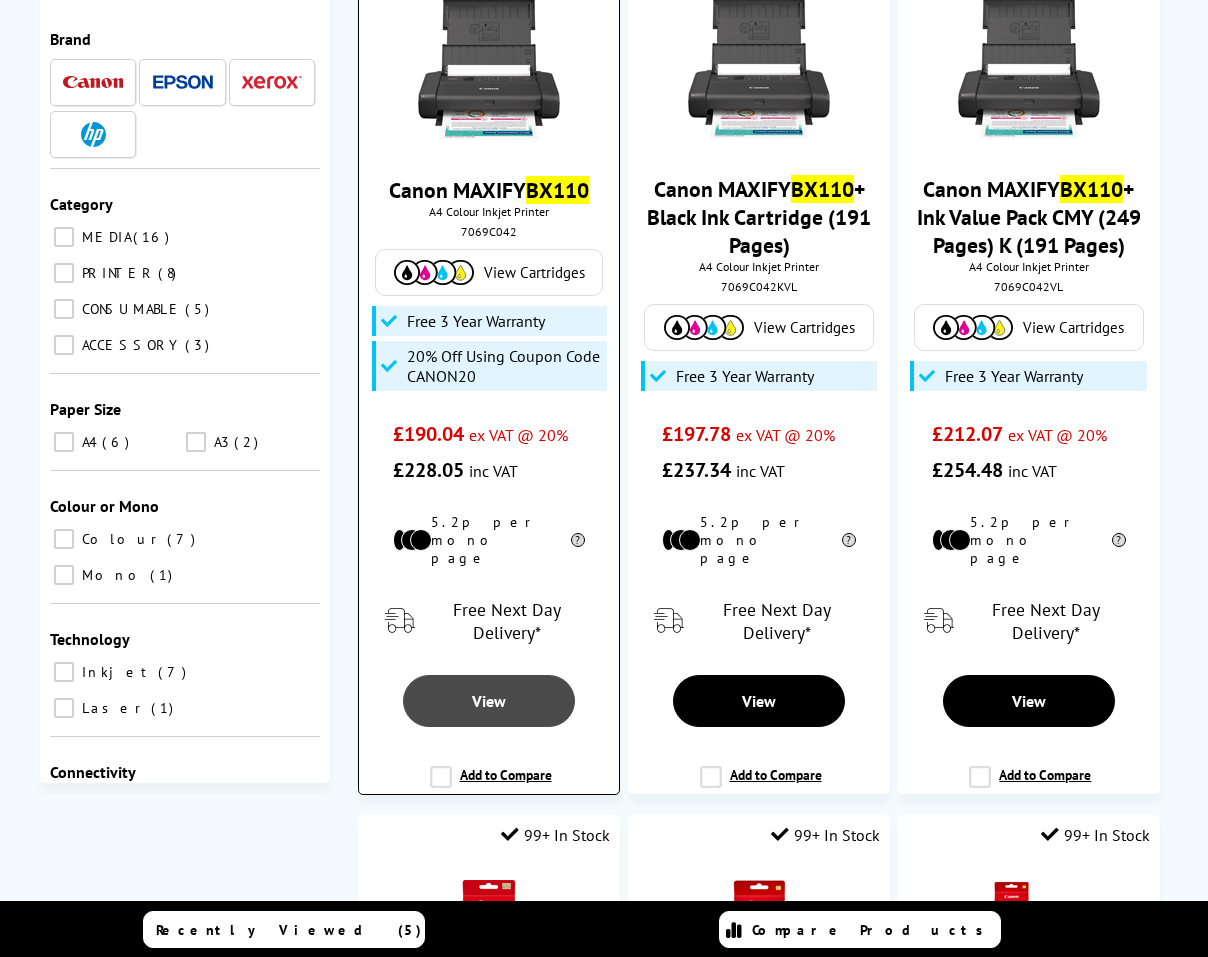 type on "bx110" 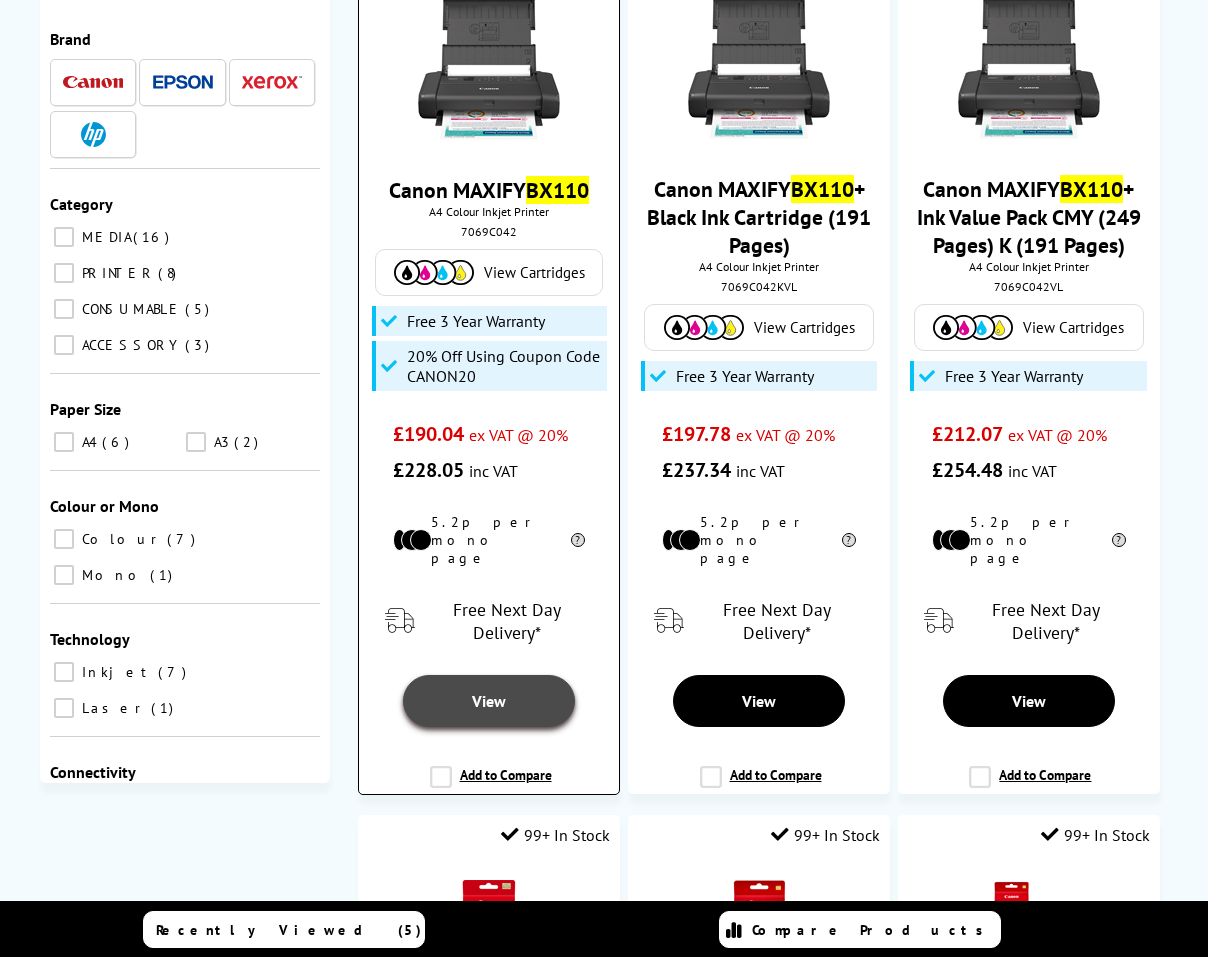 click on "View" at bounding box center (489, 701) 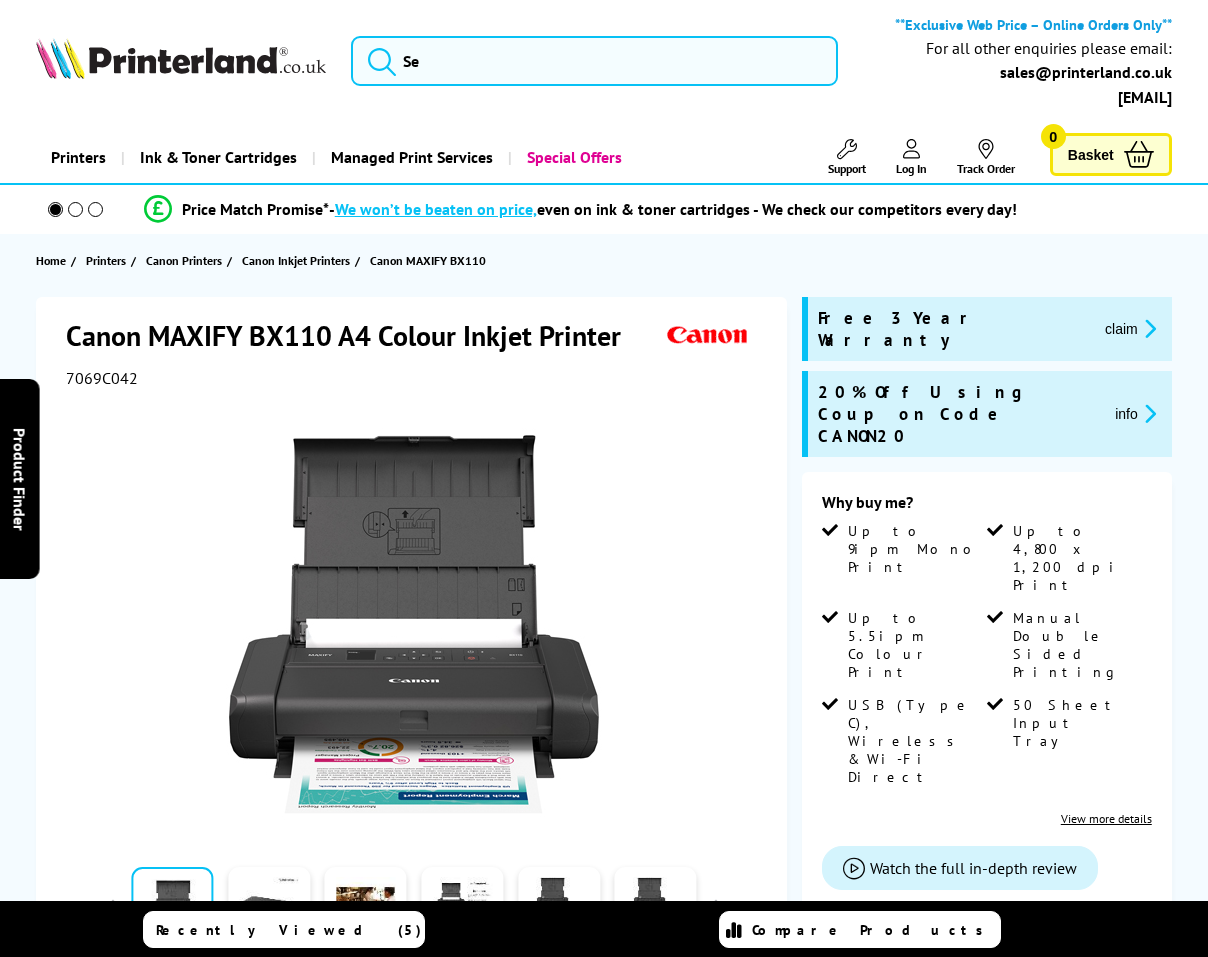 scroll, scrollTop: 0, scrollLeft: 0, axis: both 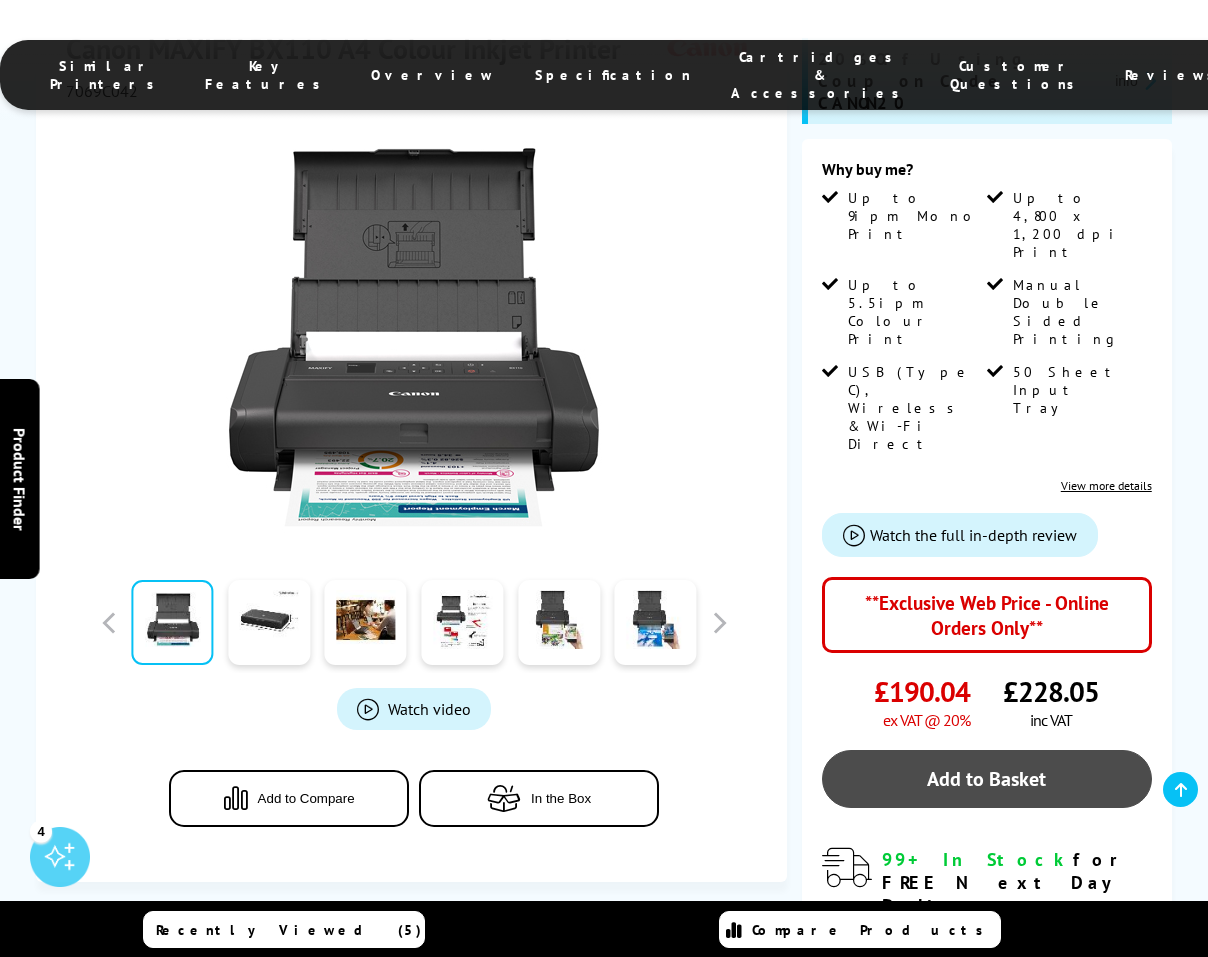 click on "Add to Basket" at bounding box center (987, 779) 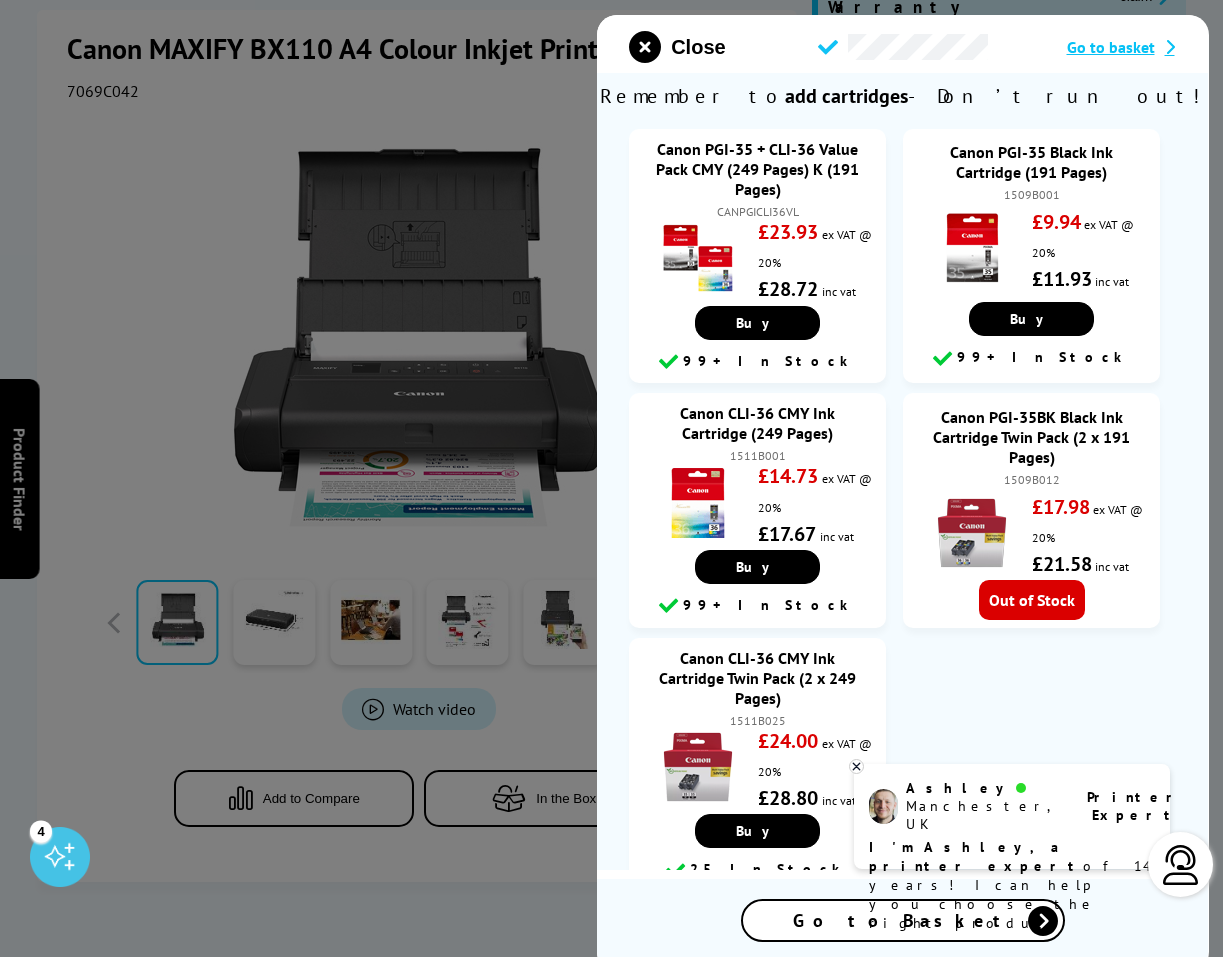 click on "Go to Basket" at bounding box center [902, 920] 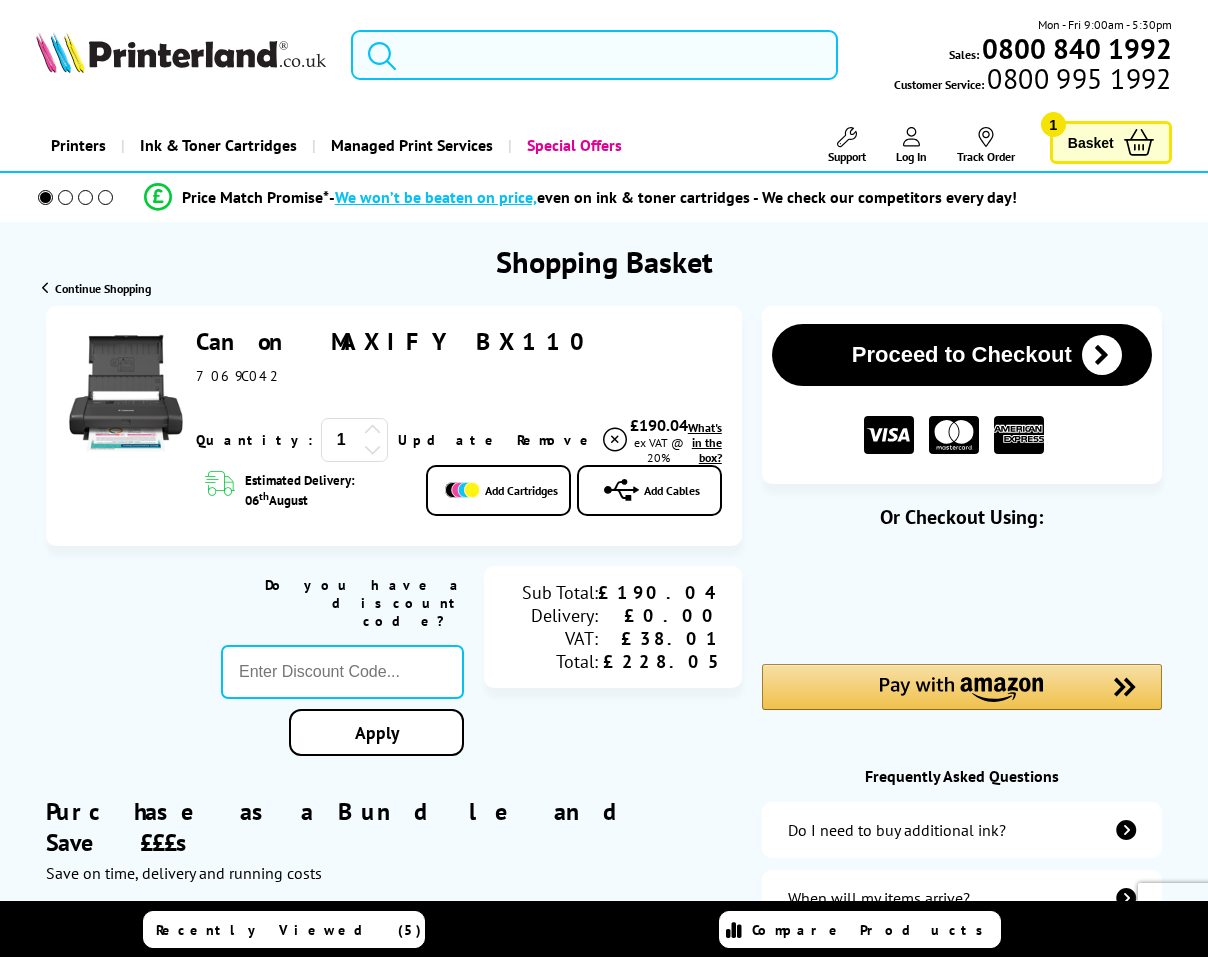 scroll, scrollTop: 0, scrollLeft: 0, axis: both 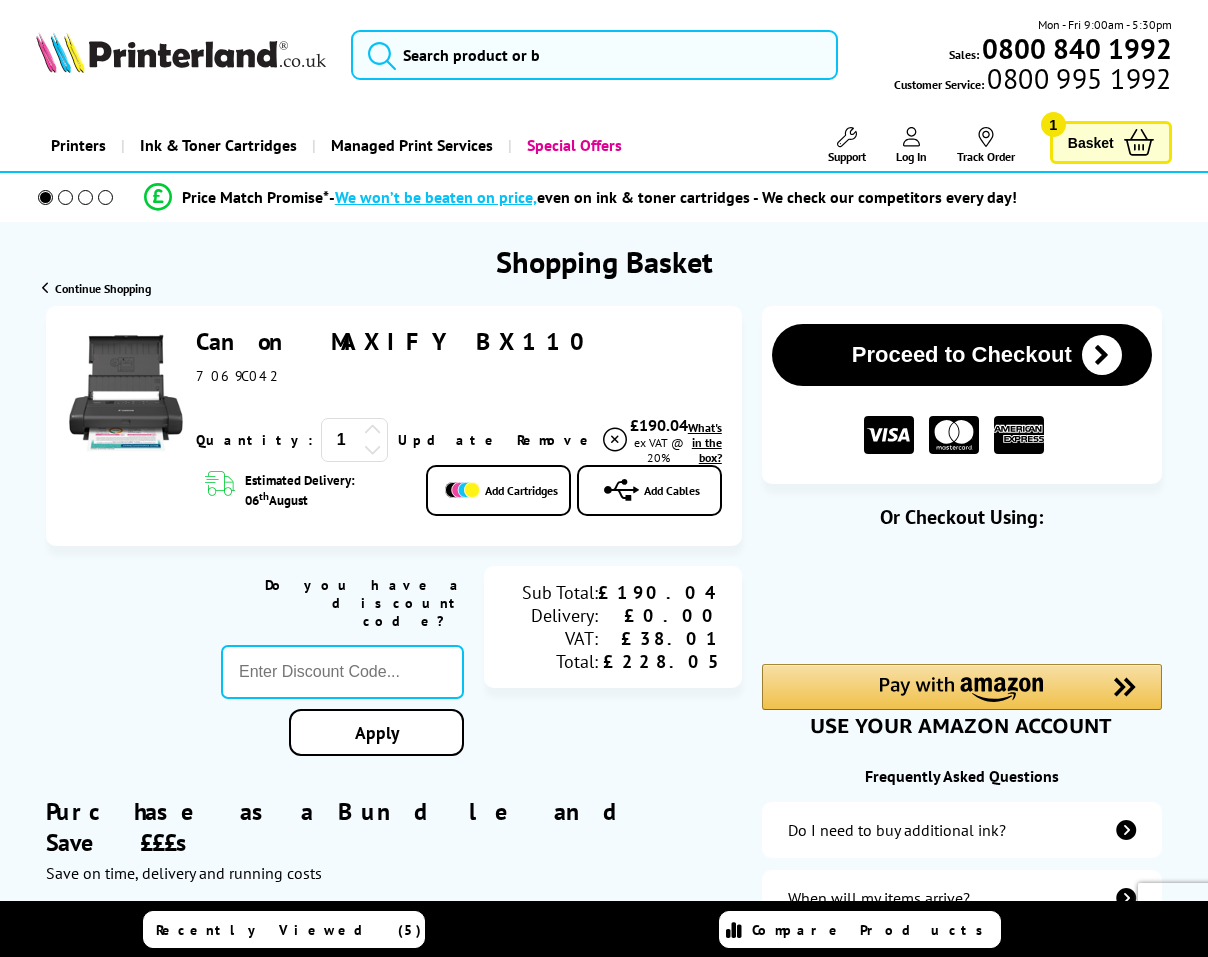 click on "Do you have a discount code?
Apply
Sub Total:
Delivery:
VAT:
Total:
£190.04
£0.00
£38.01
£228.05" at bounding box center [394, 666] 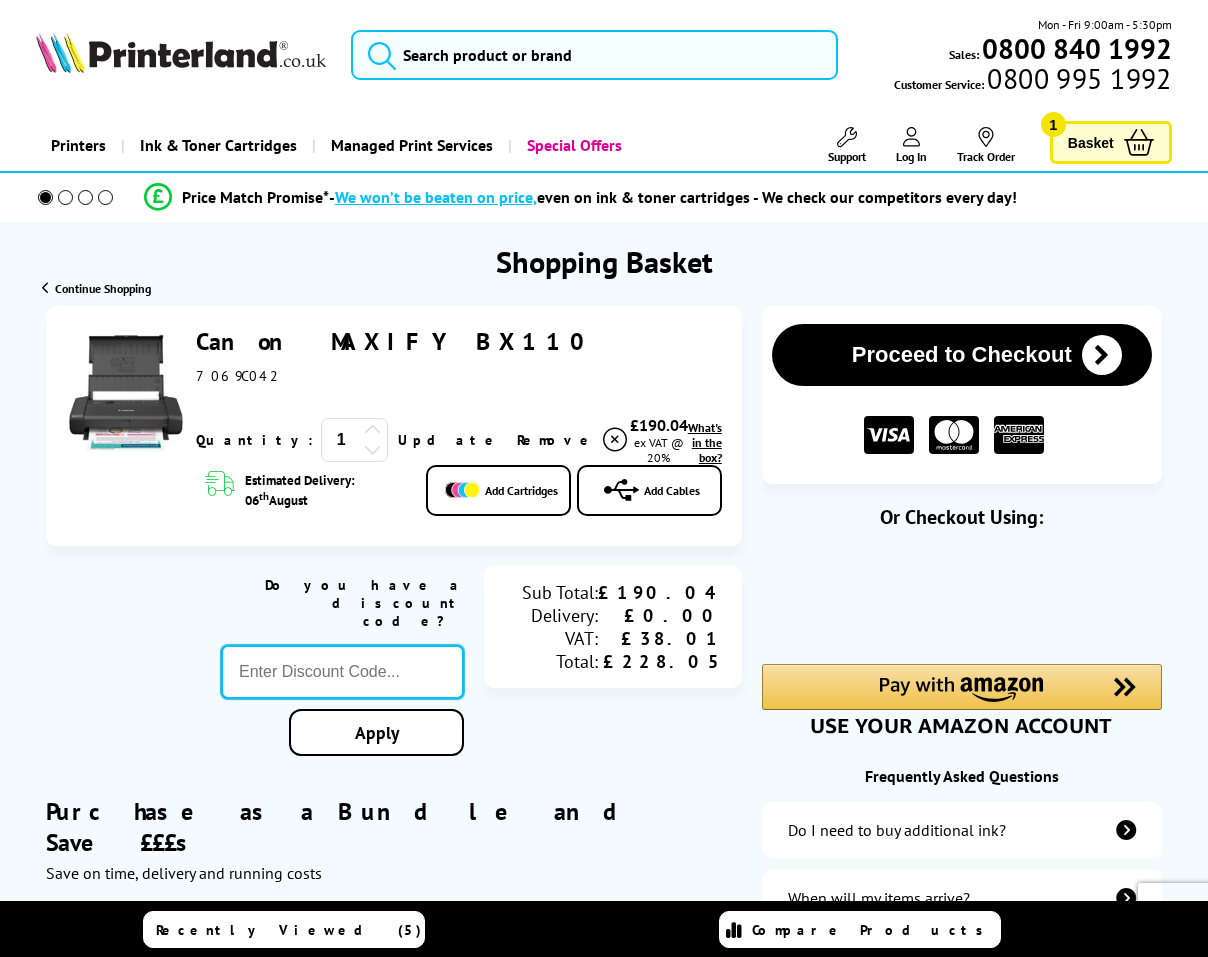 click at bounding box center [342, 672] 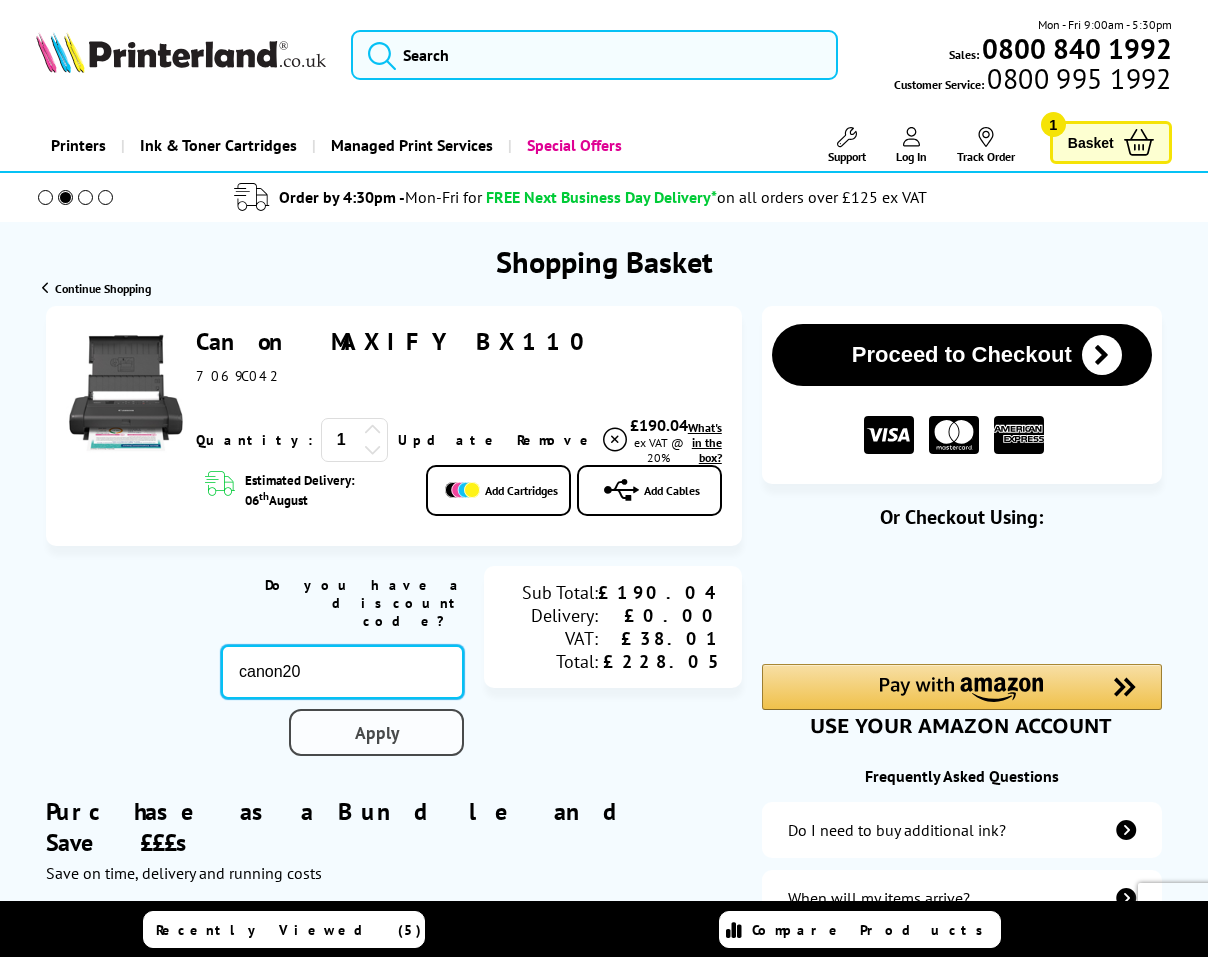 type on "canon20" 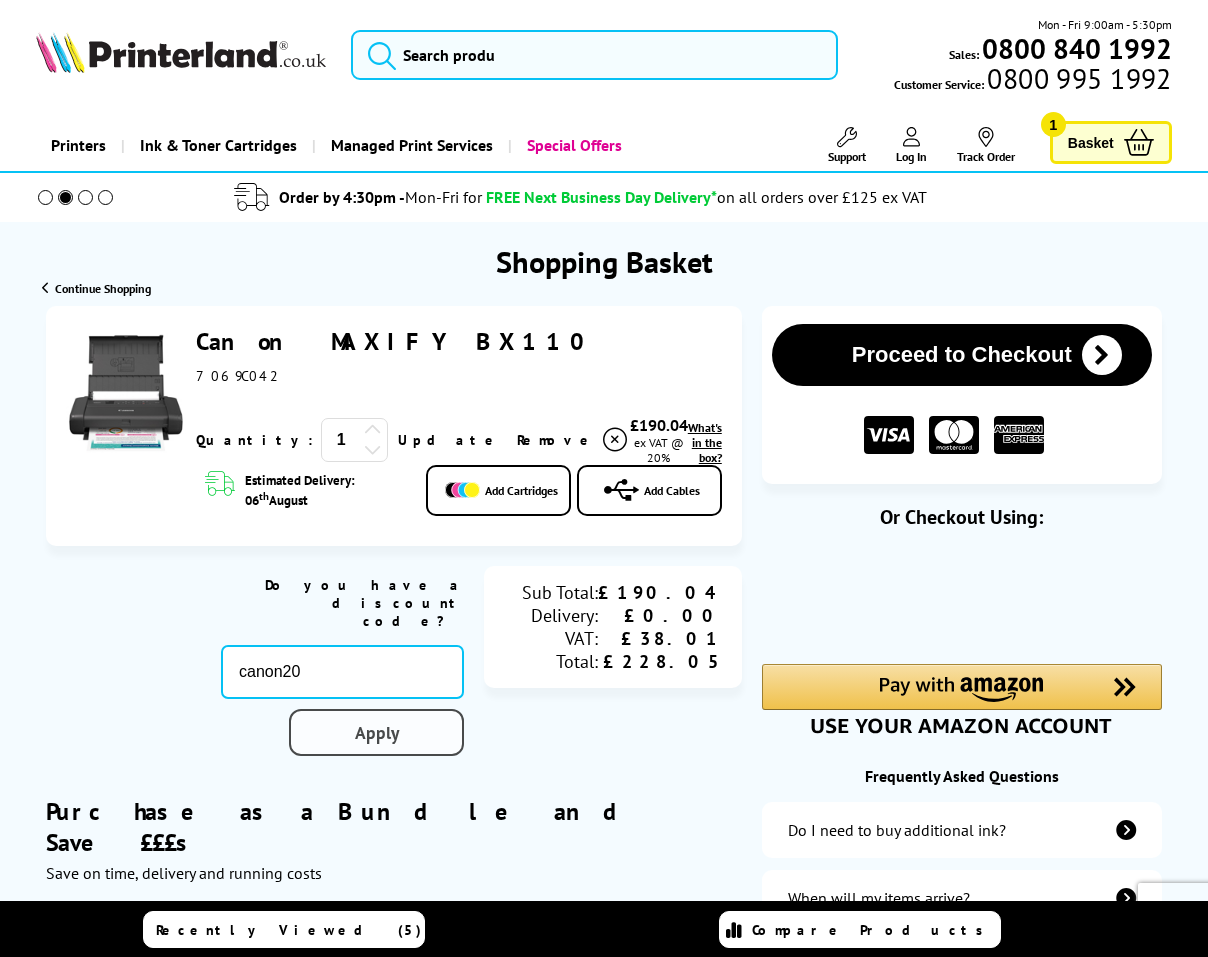 click on "Apply" at bounding box center (377, 732) 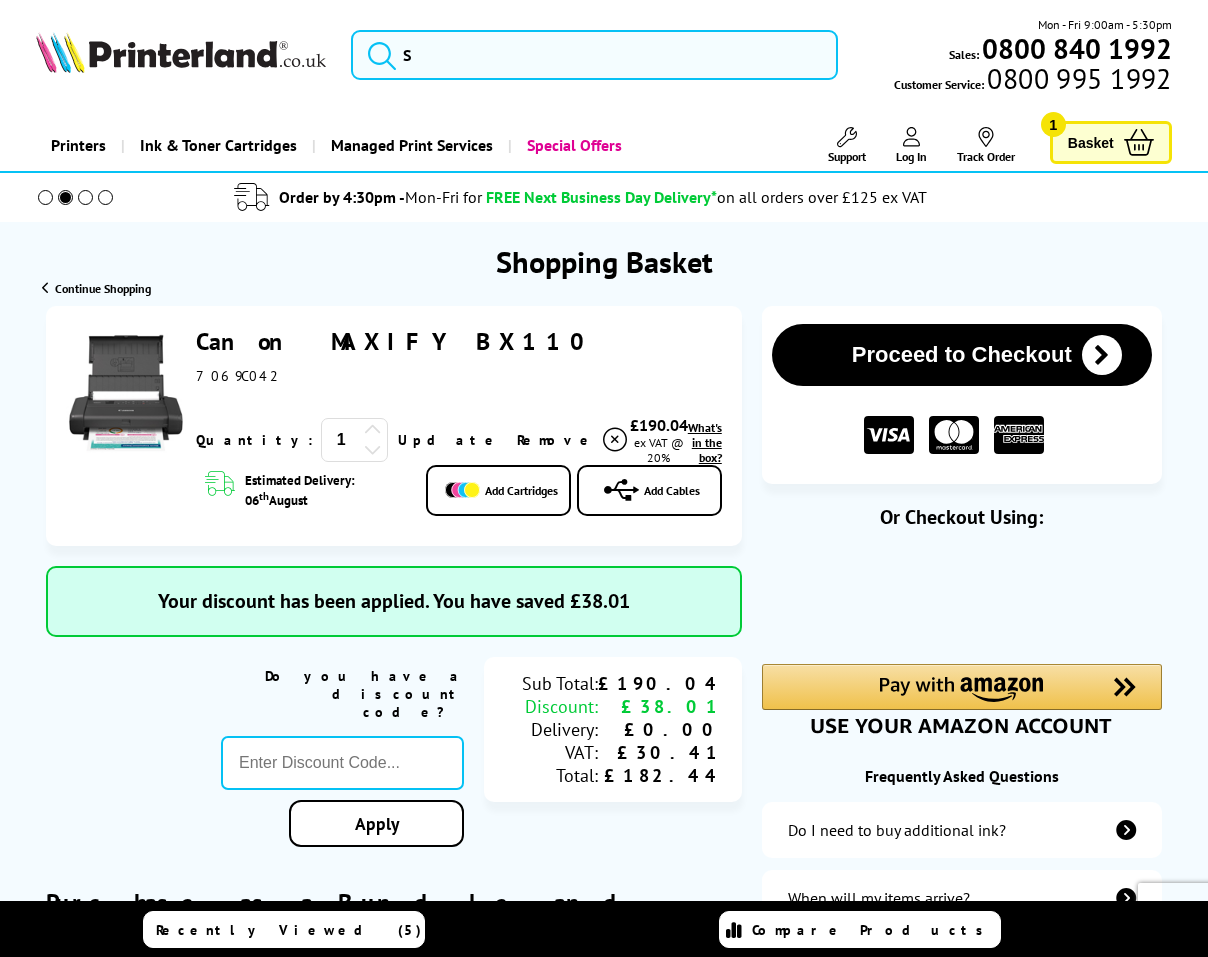 click on "Proceed to Checkout" at bounding box center [962, 355] 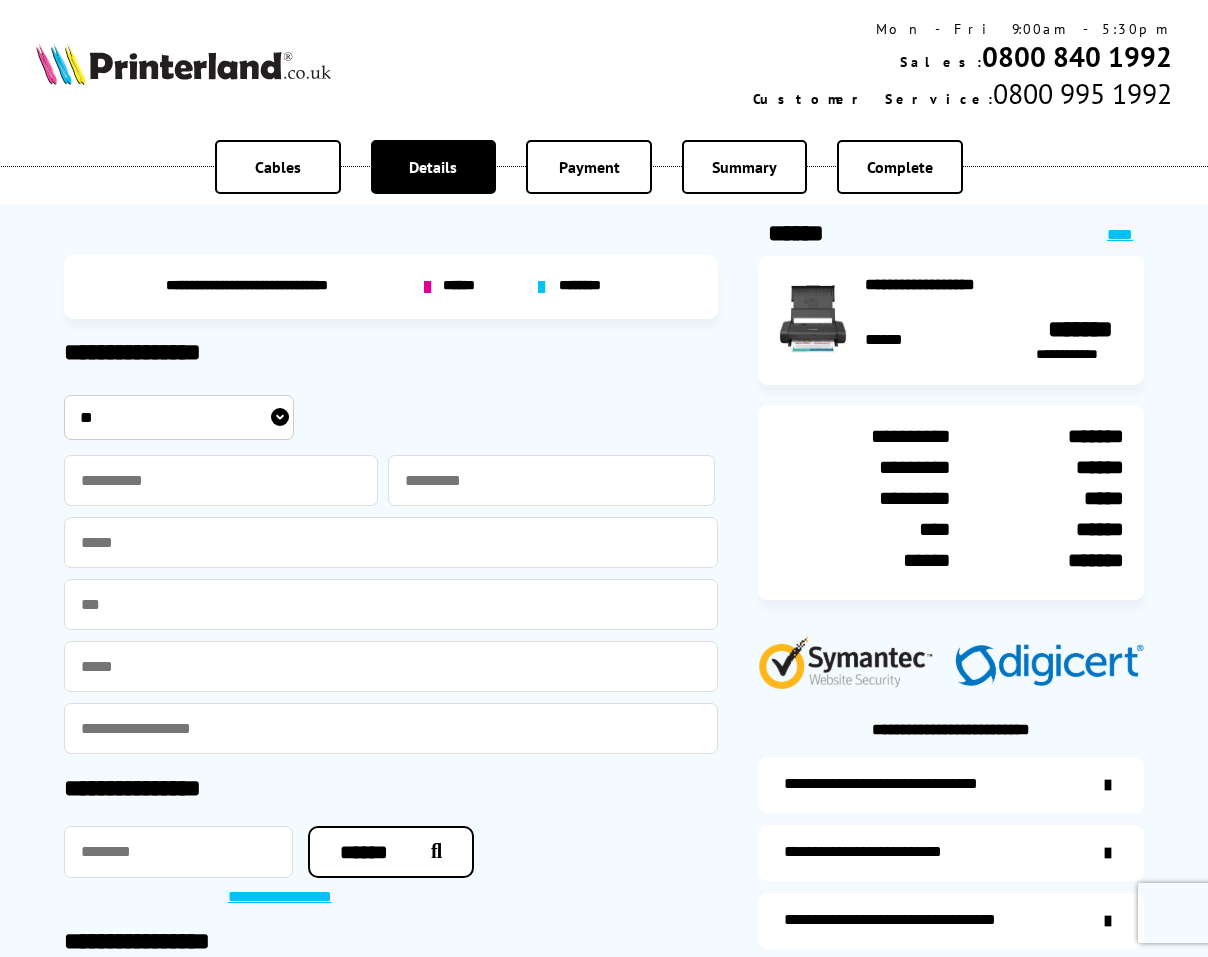 scroll, scrollTop: 0, scrollLeft: 0, axis: both 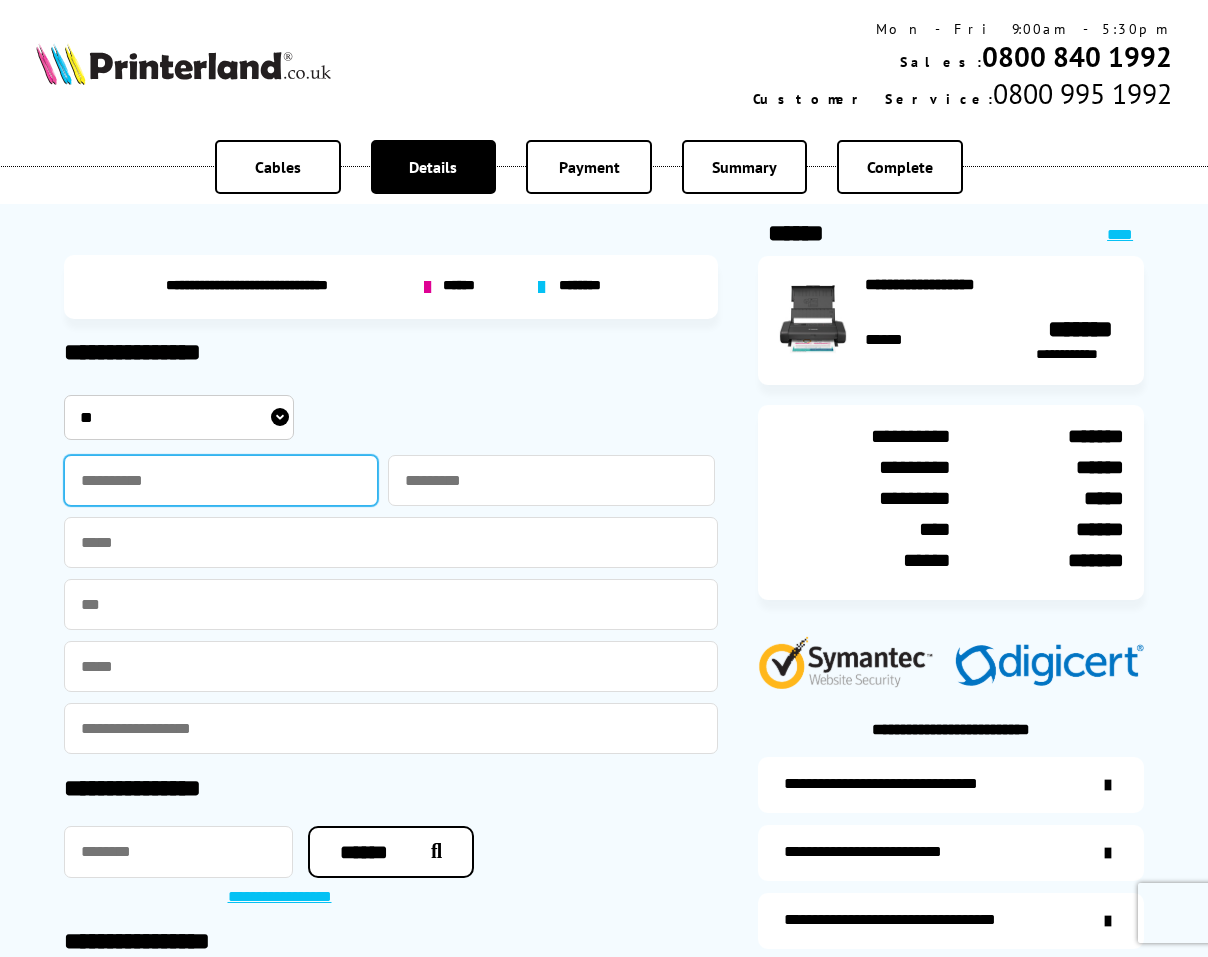 click at bounding box center [221, 480] 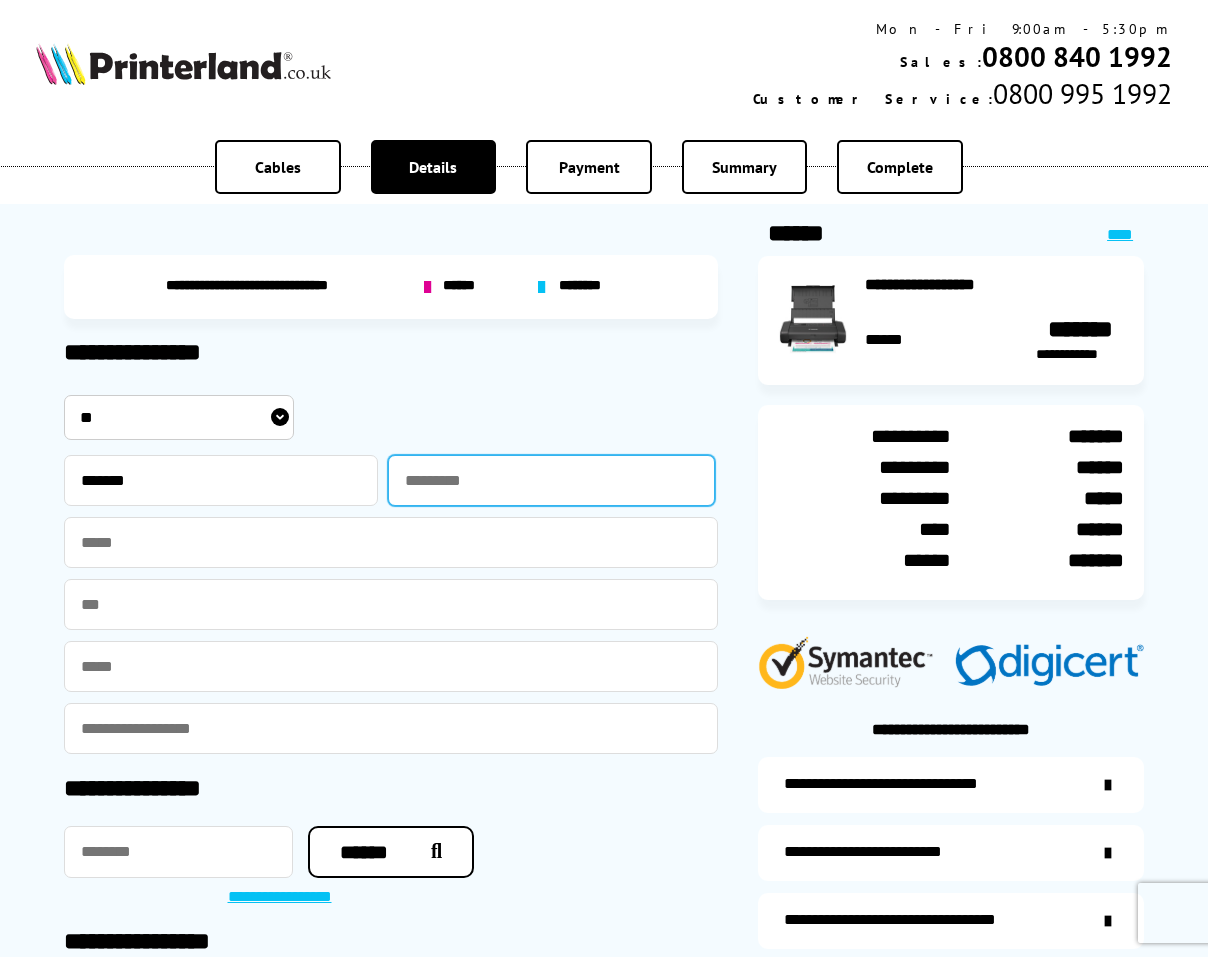 type on "**********" 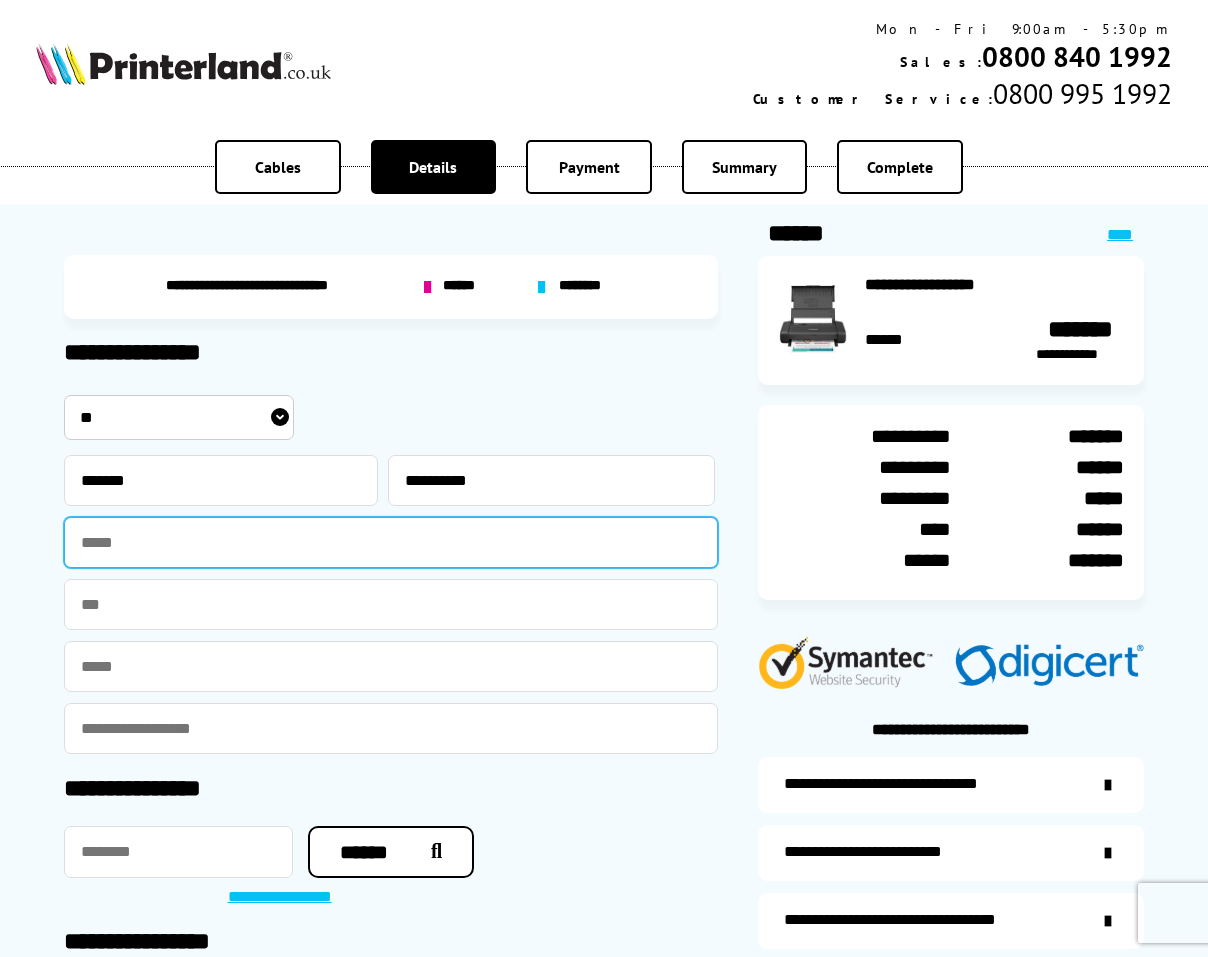 type on "**********" 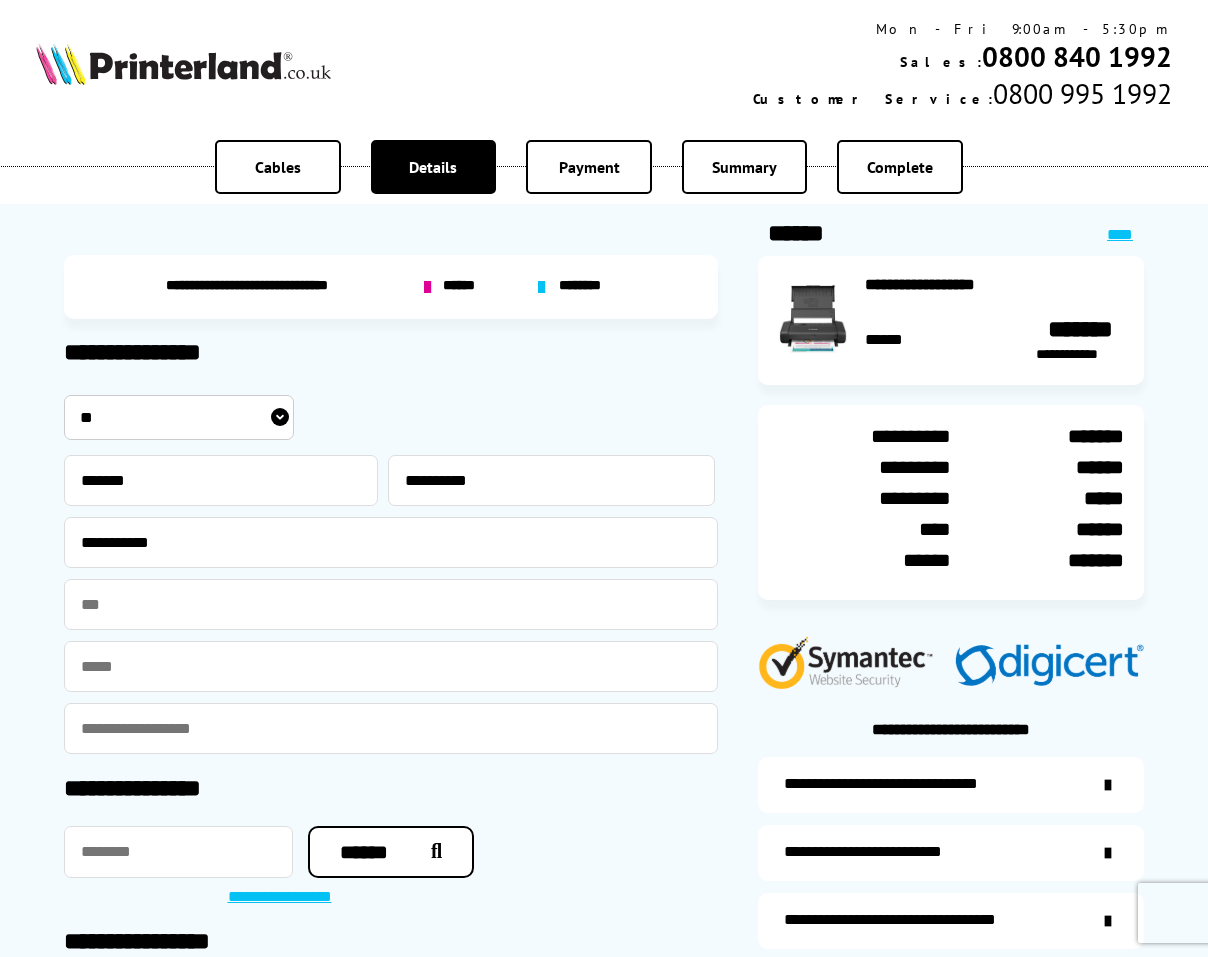 type on "**********" 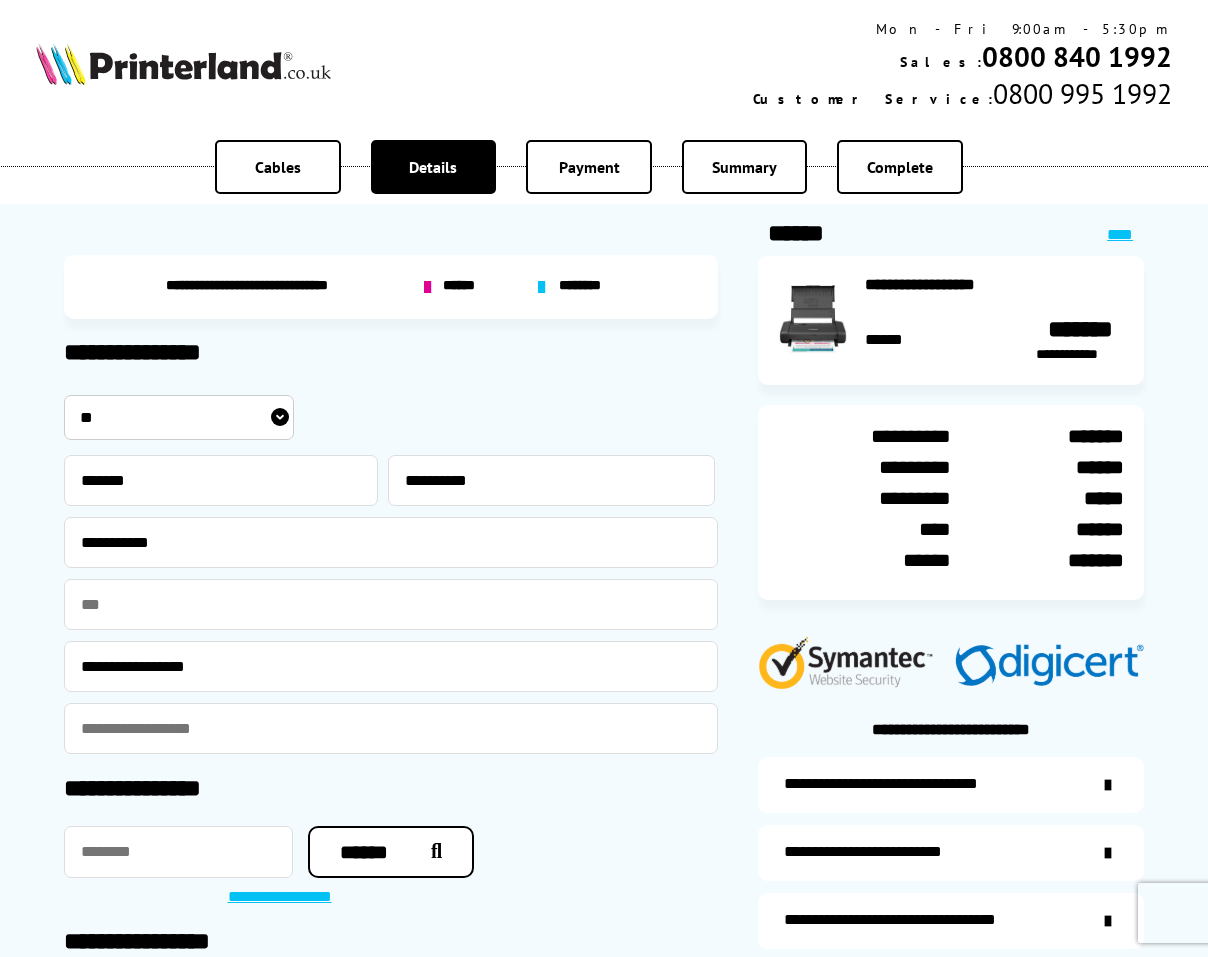 type on "**********" 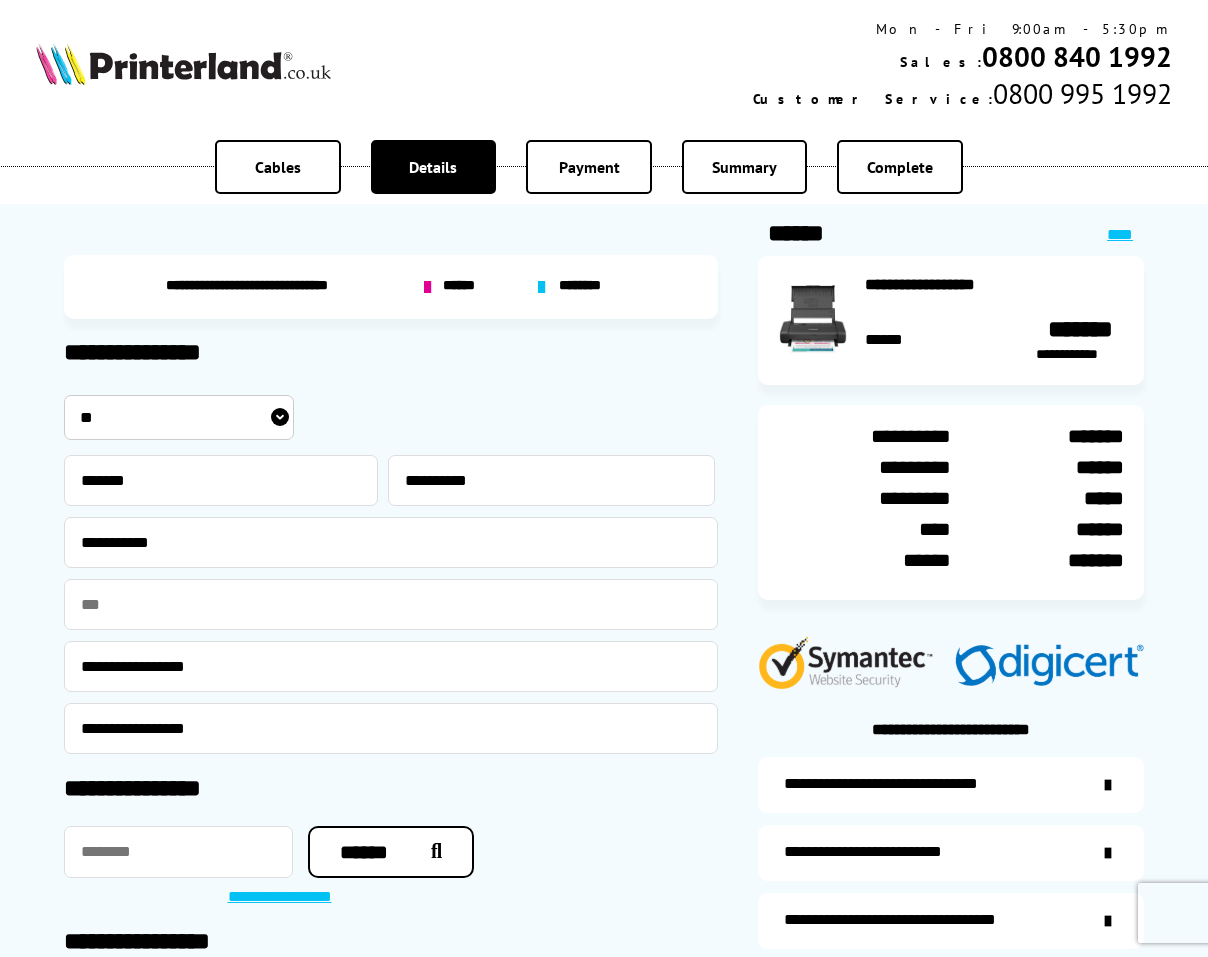 type on "********" 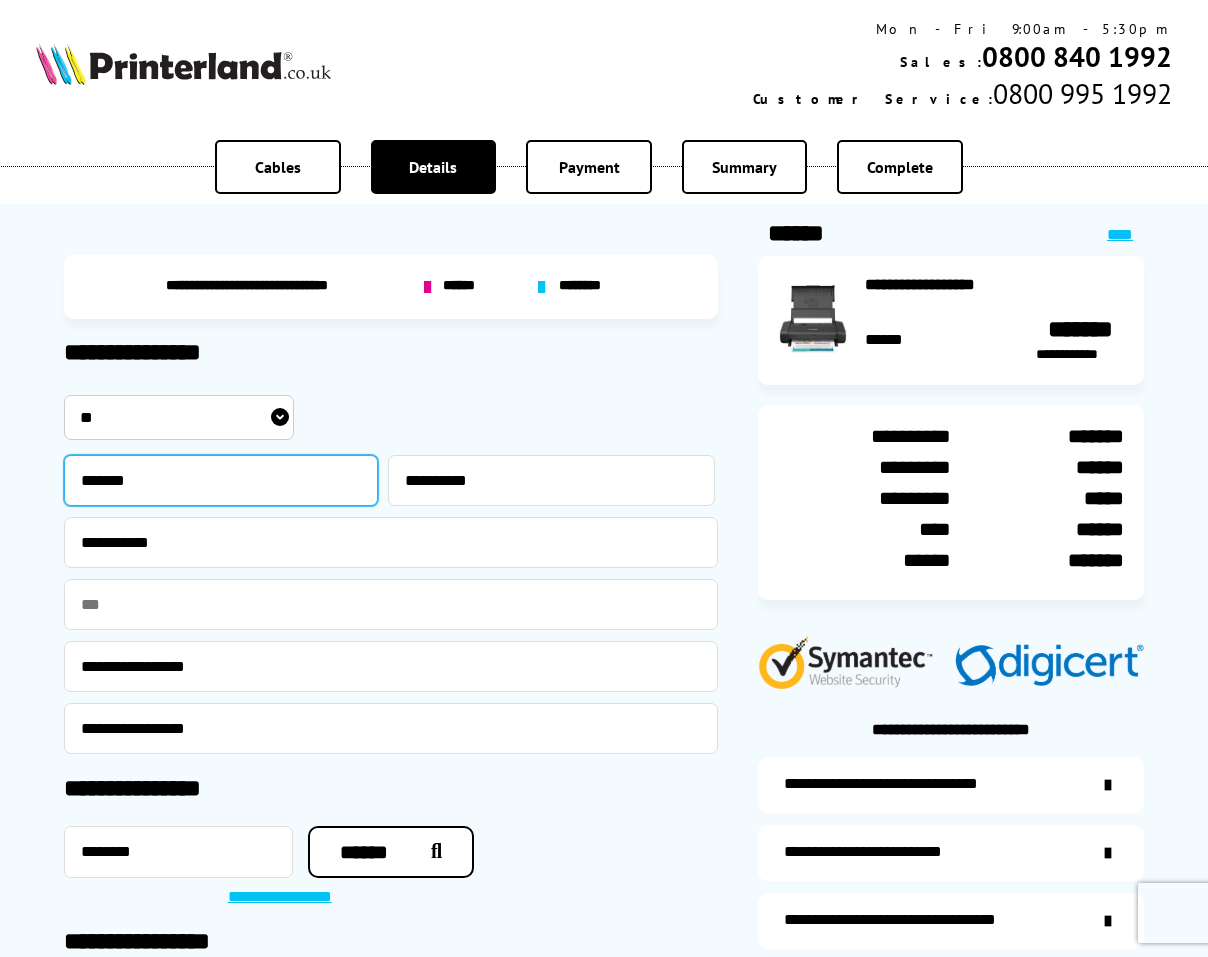 scroll, scrollTop: 333, scrollLeft: 0, axis: vertical 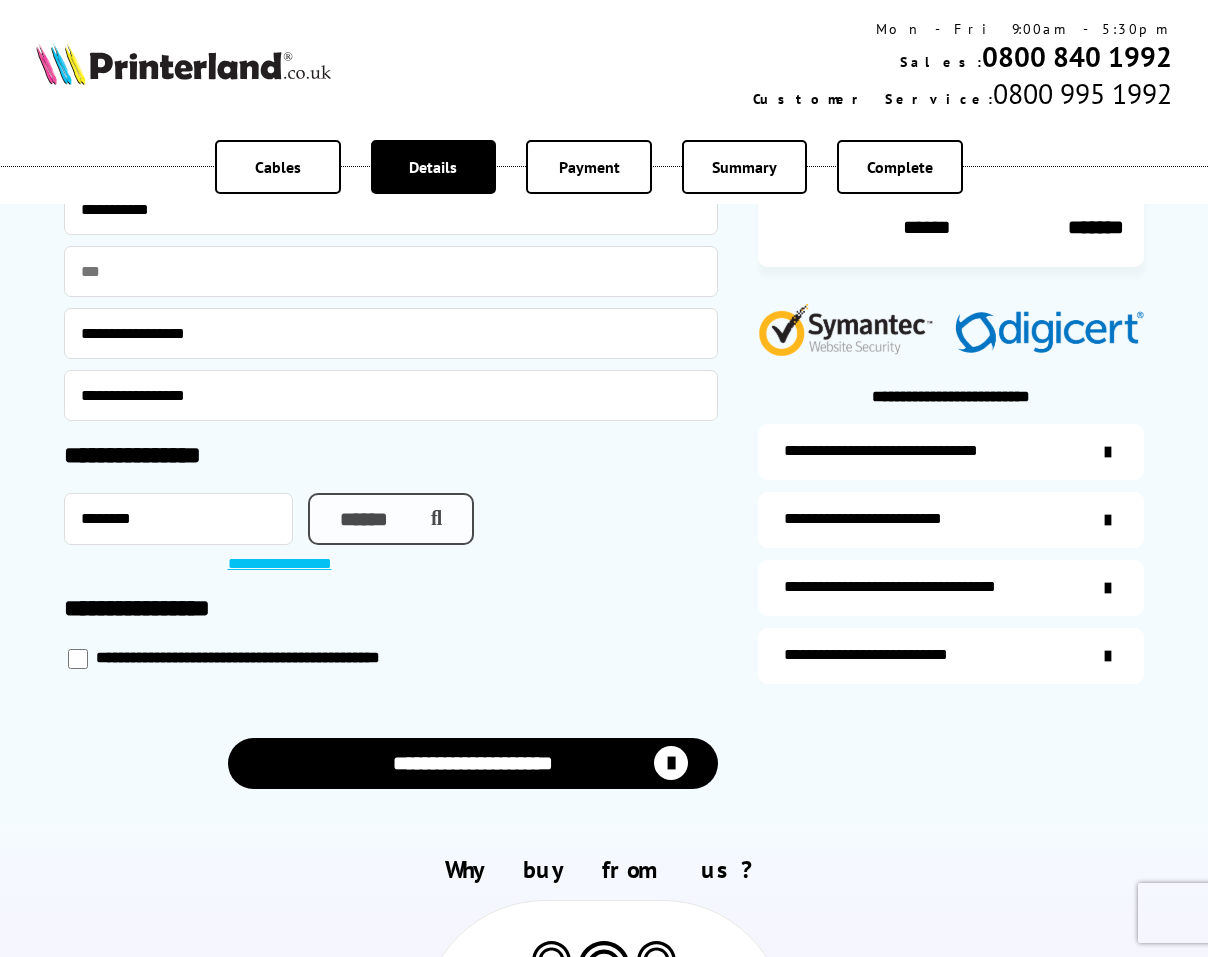 click on "******" at bounding box center [391, 519] 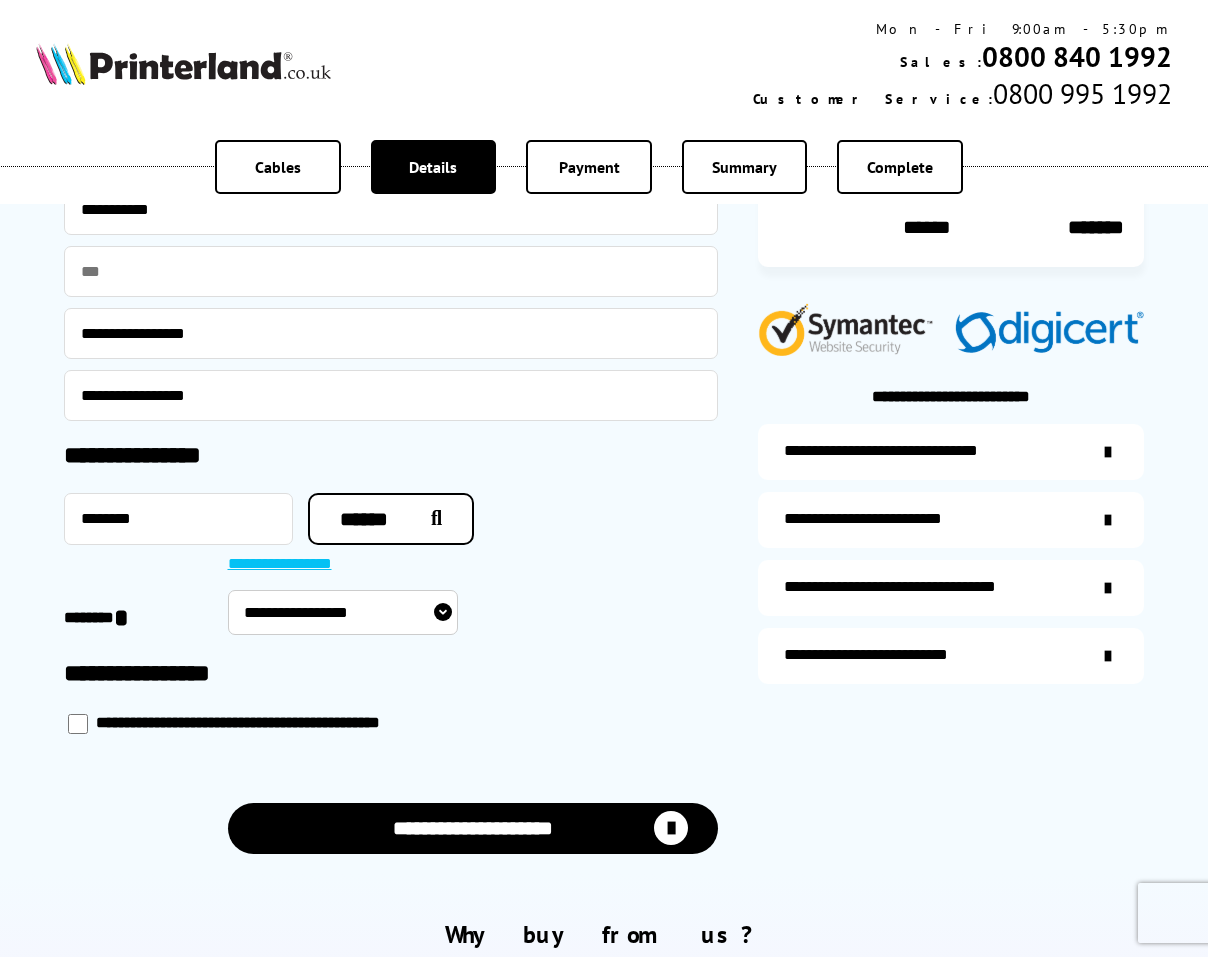 scroll, scrollTop: 667, scrollLeft: 0, axis: vertical 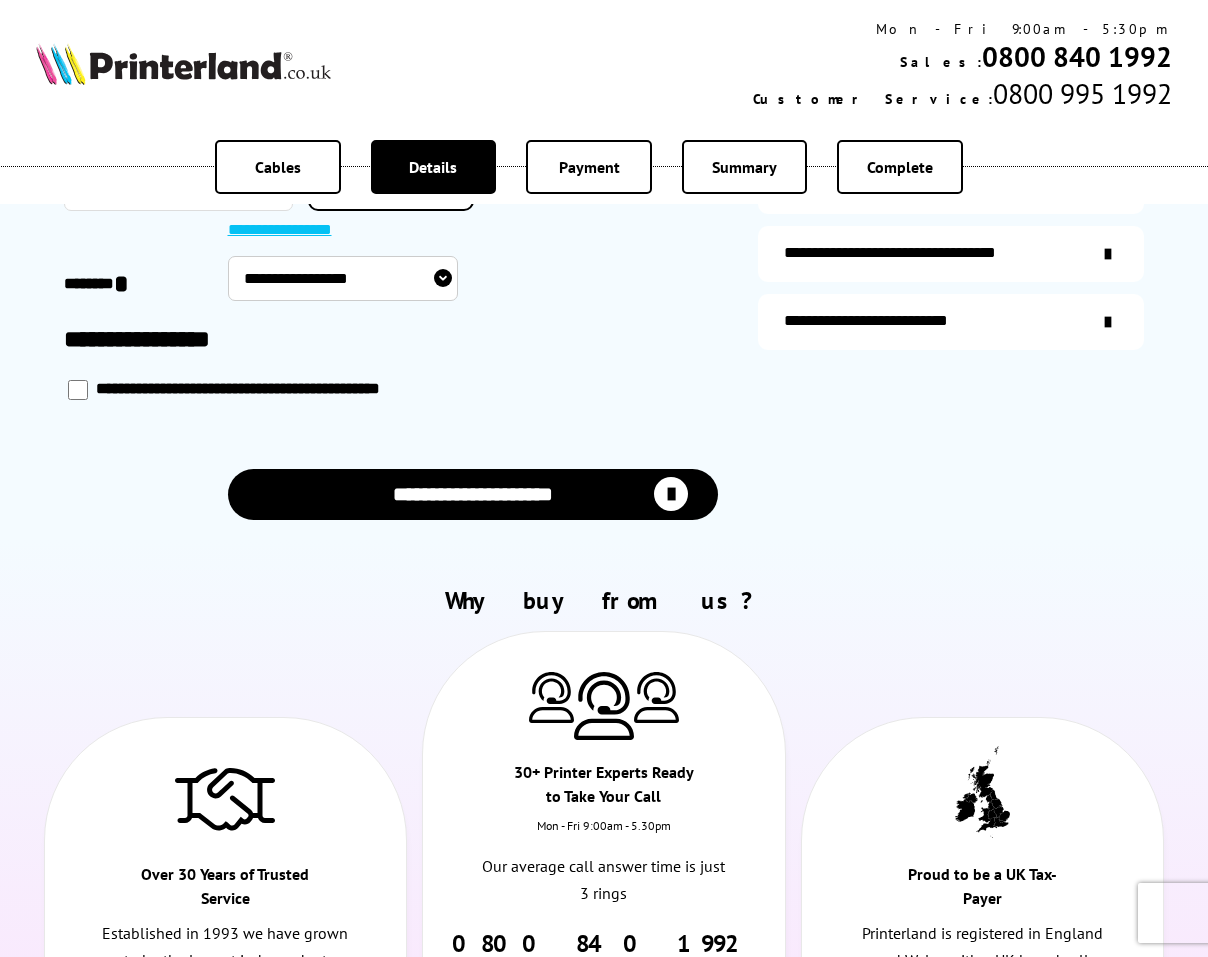 click on "**********" at bounding box center (343, 278) 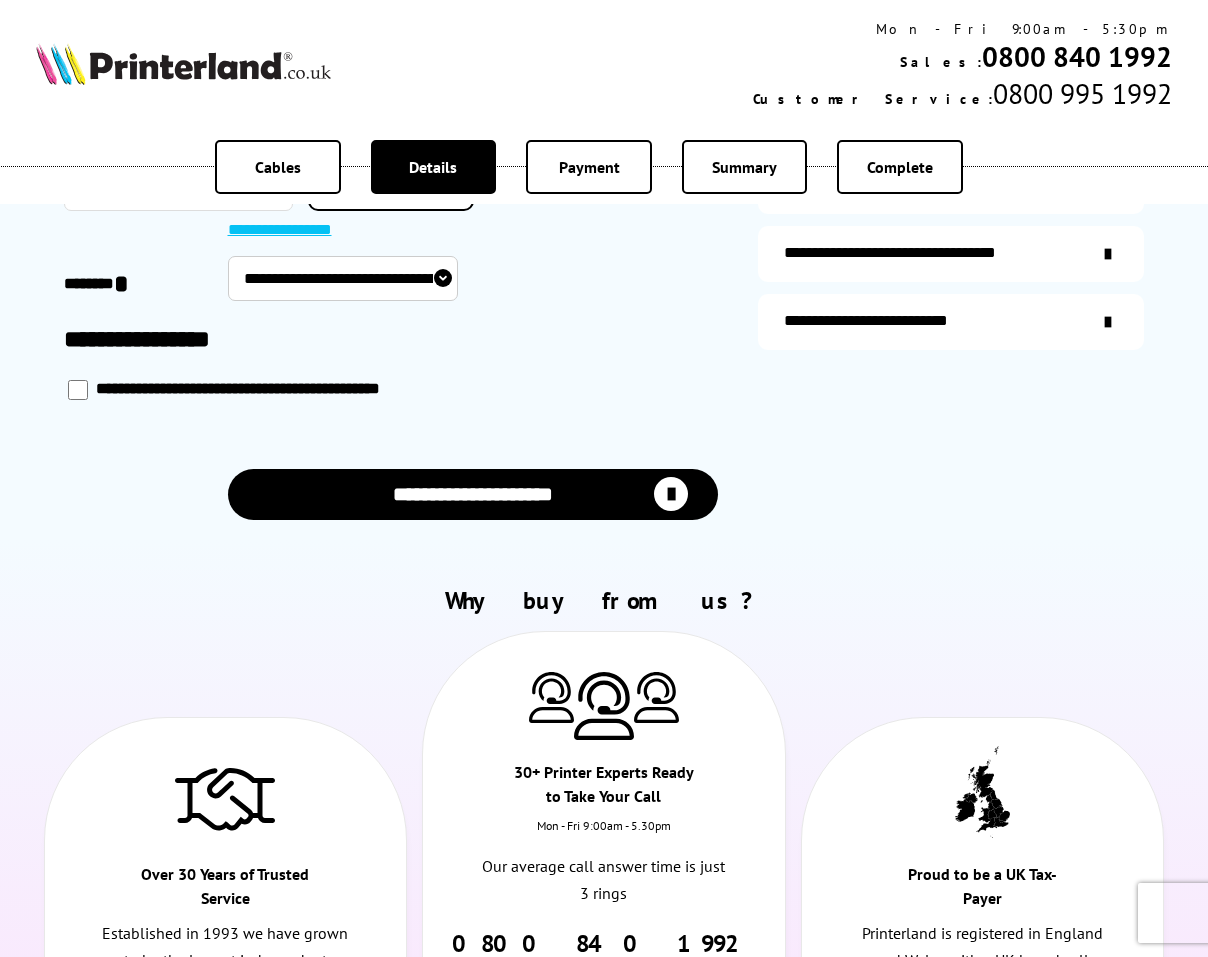 click on "**********" at bounding box center [343, 278] 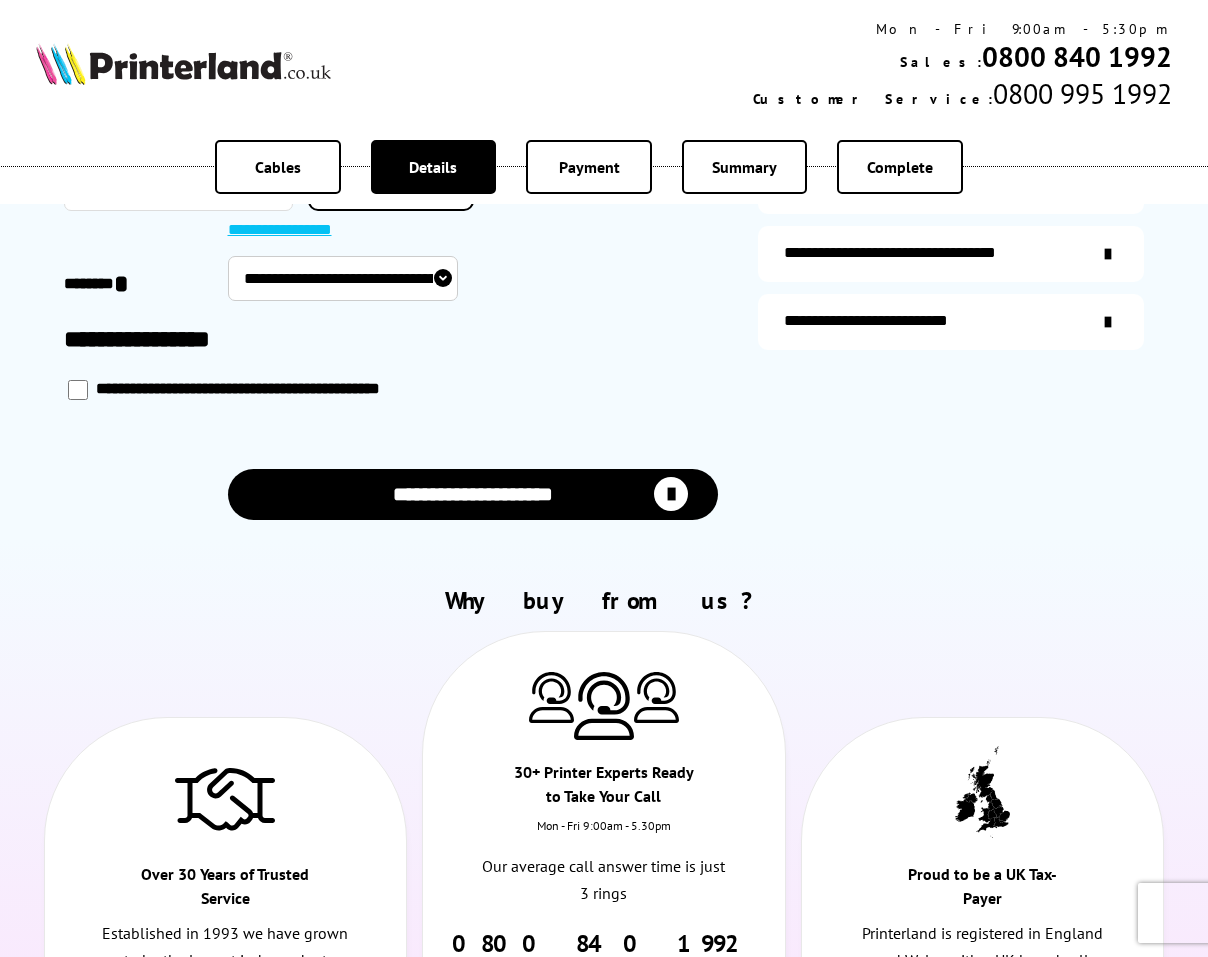 select on "**********" 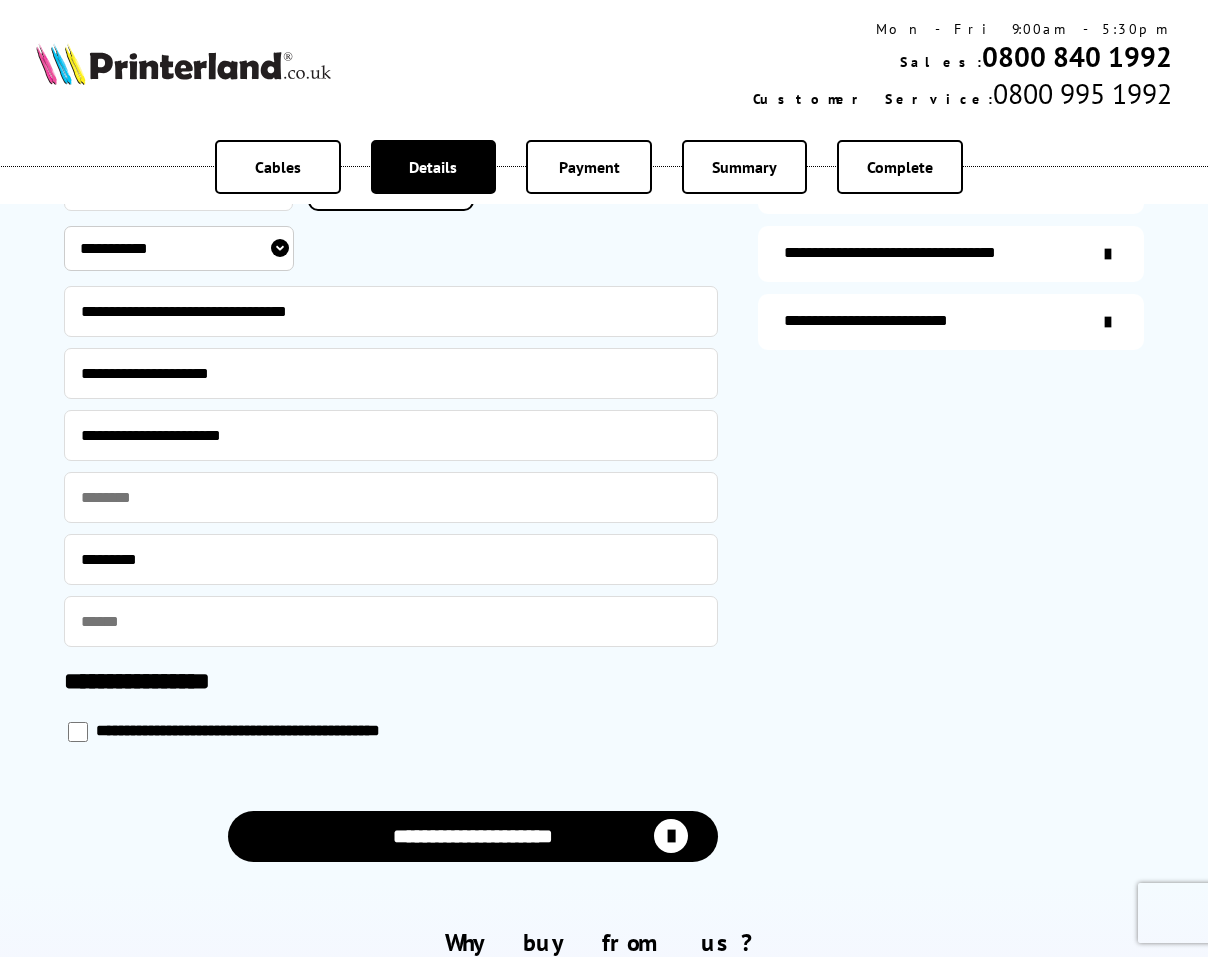 click at bounding box center [78, 732] 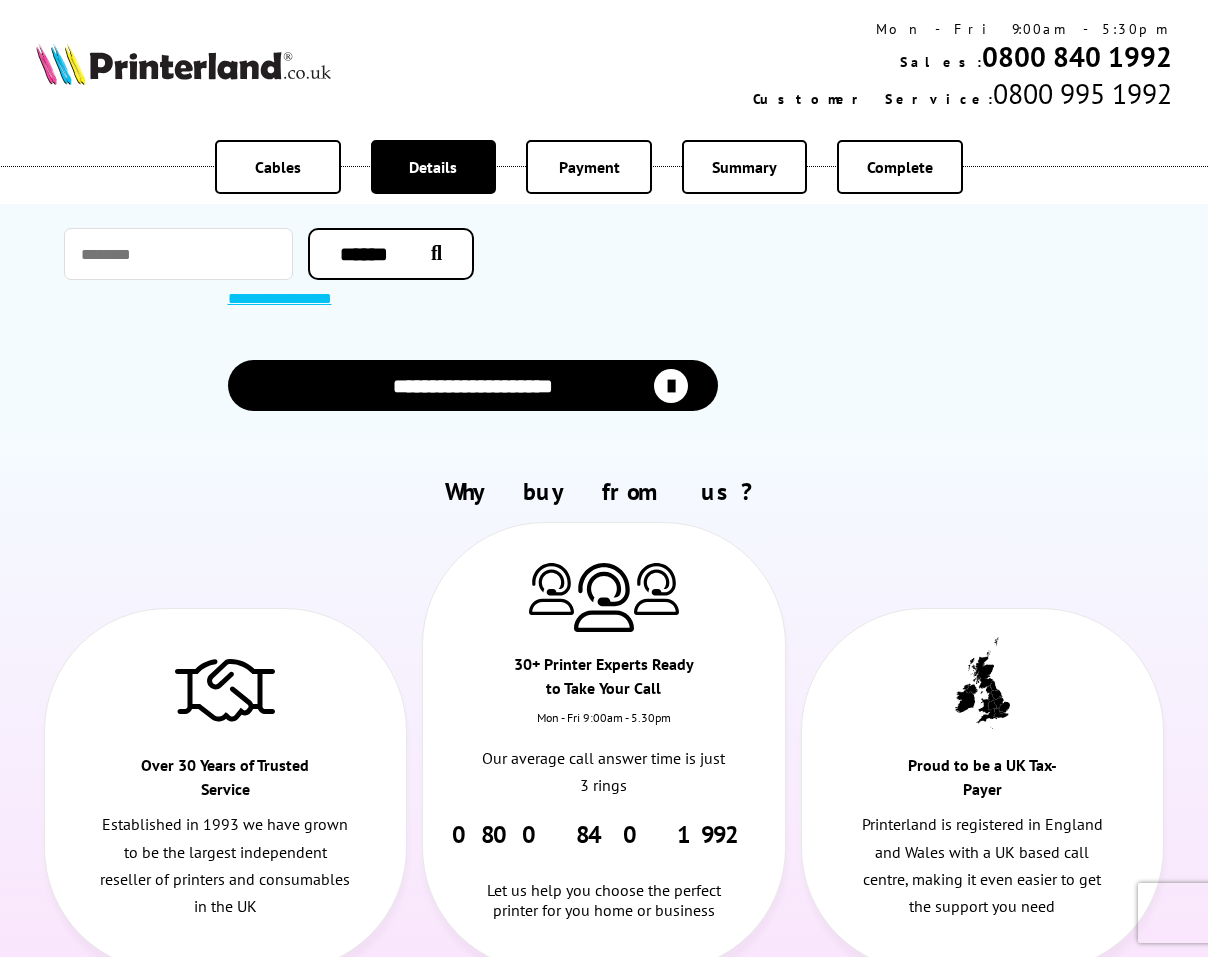 scroll, scrollTop: 1367, scrollLeft: 0, axis: vertical 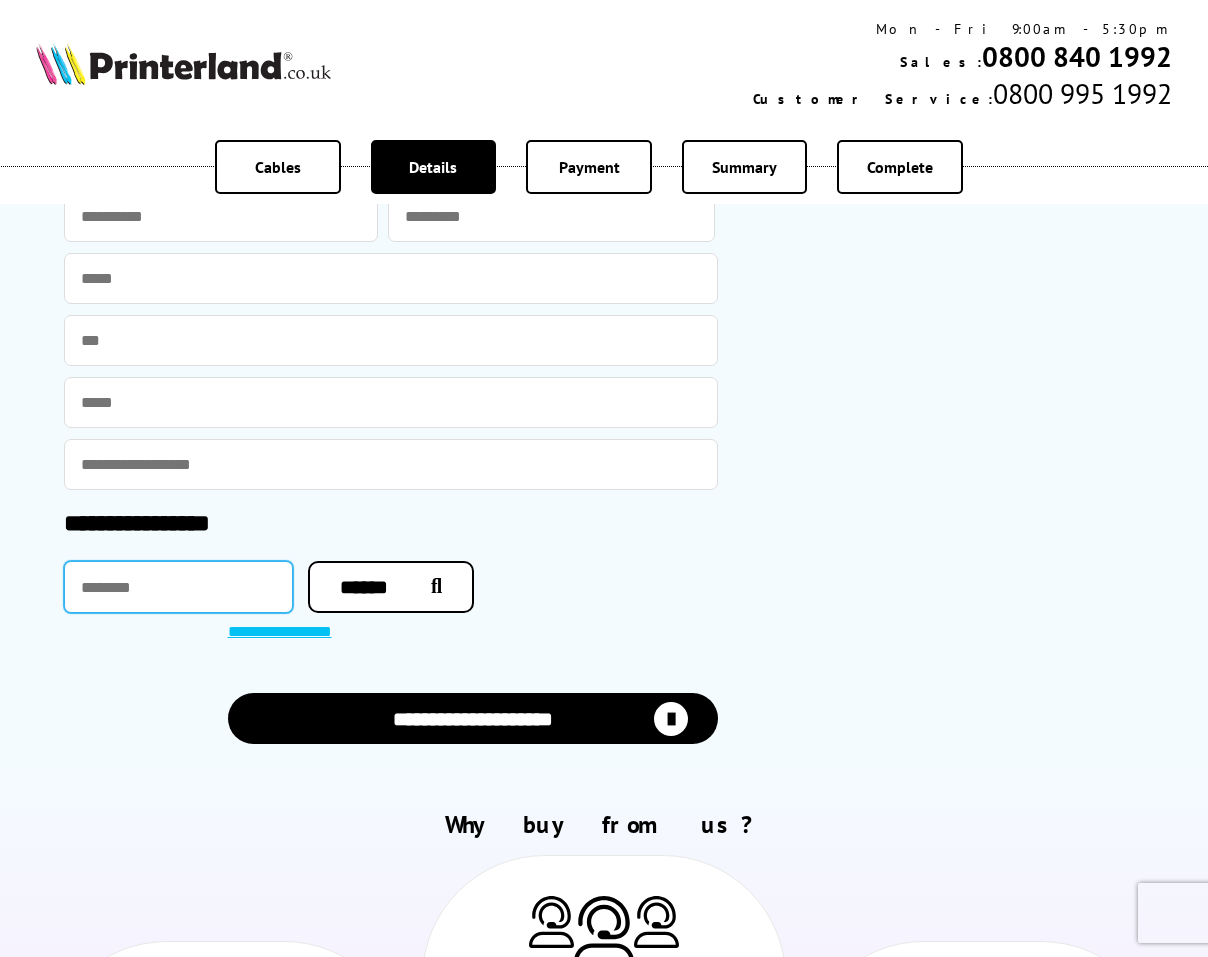 click at bounding box center [178, 587] 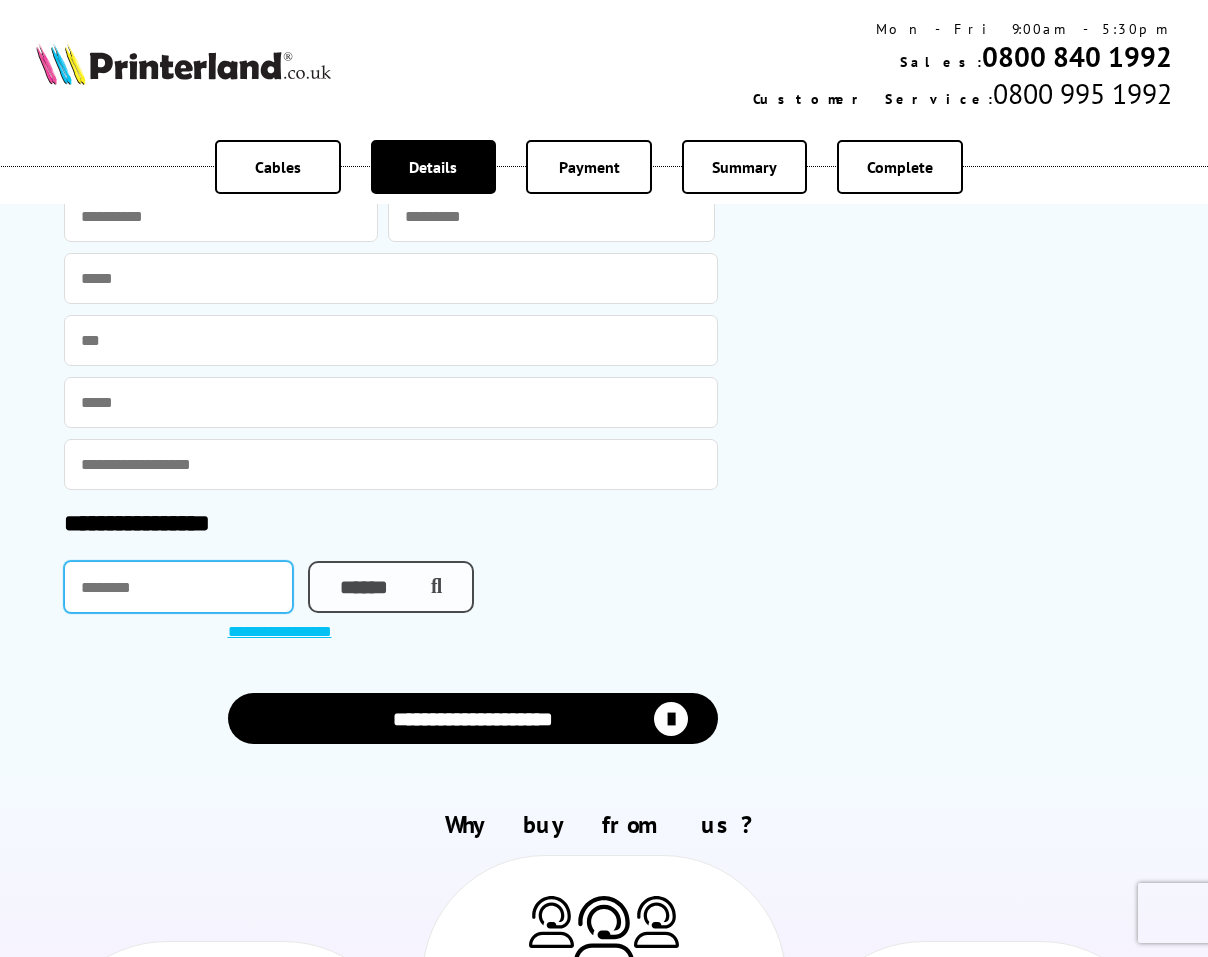 paste on "*******" 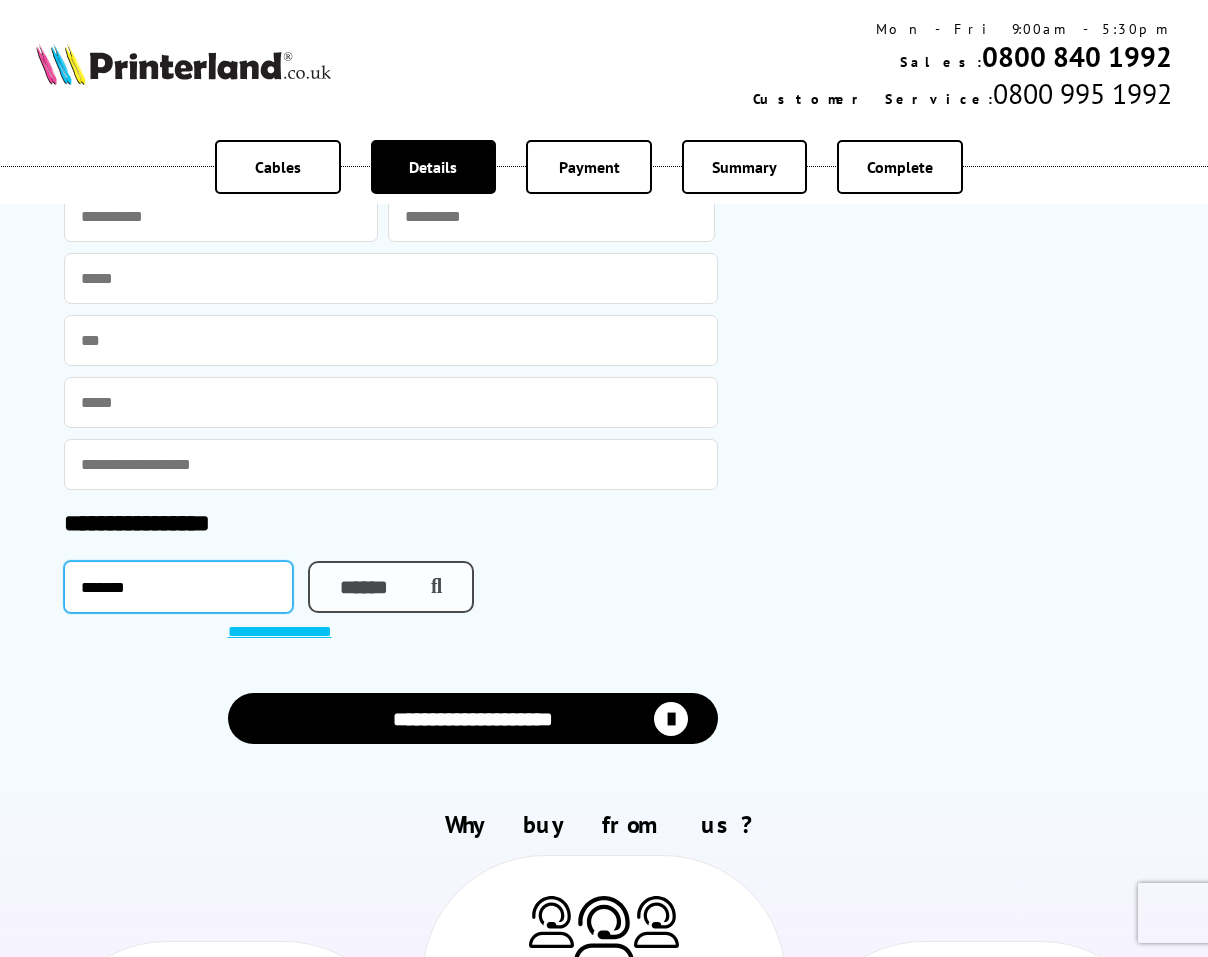 type on "*******" 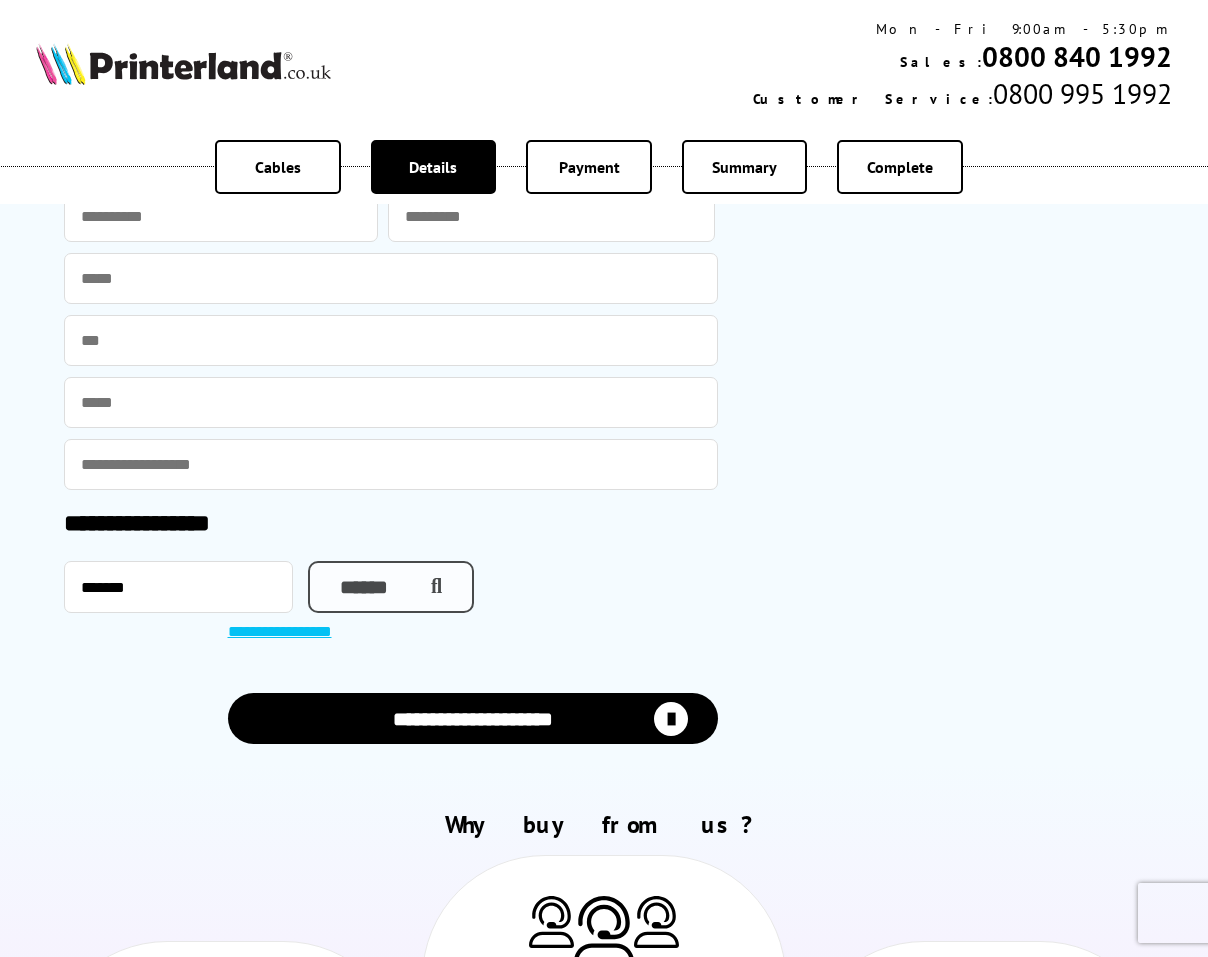 click on "******" at bounding box center (391, 587) 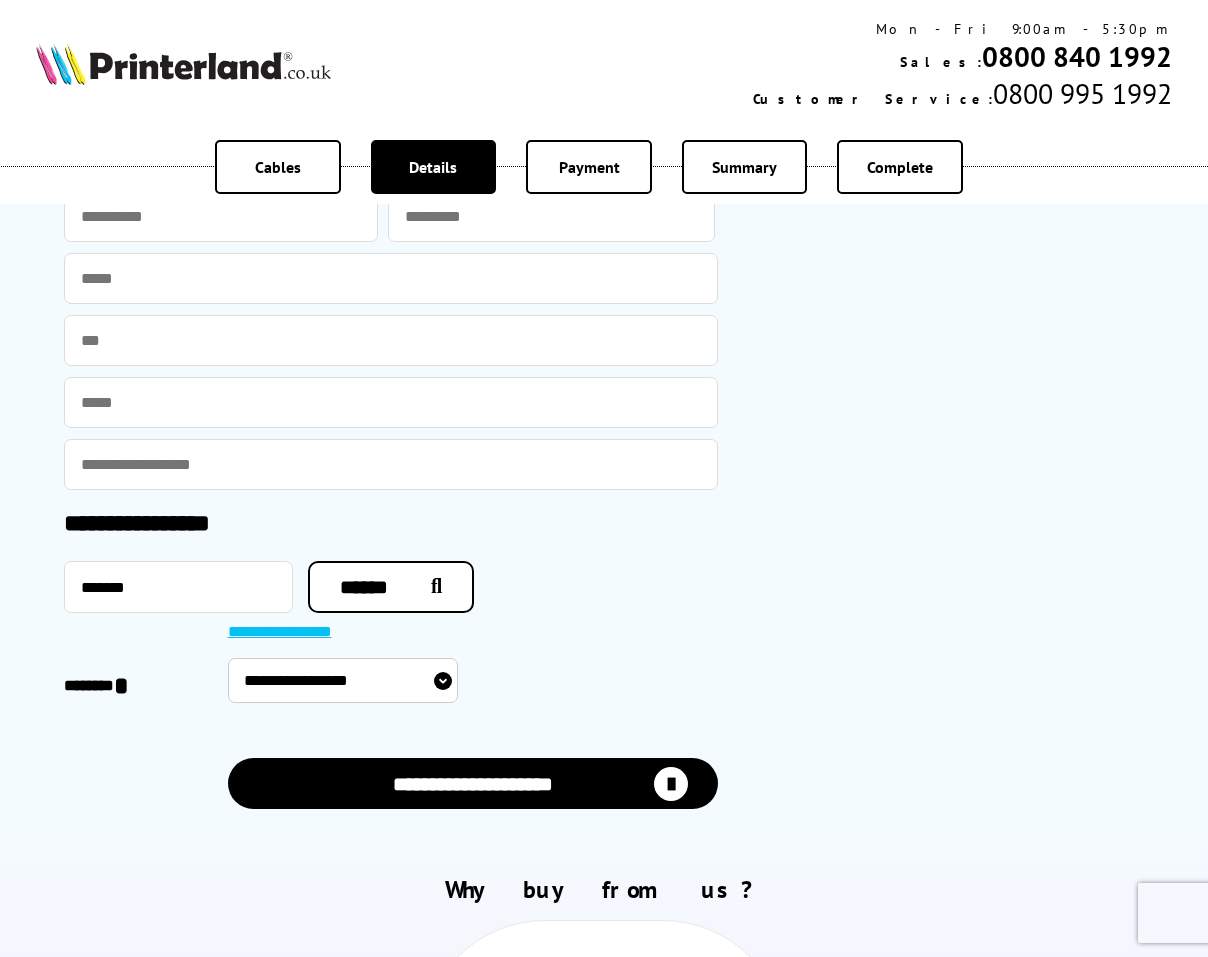 click on "**********" at bounding box center [343, 680] 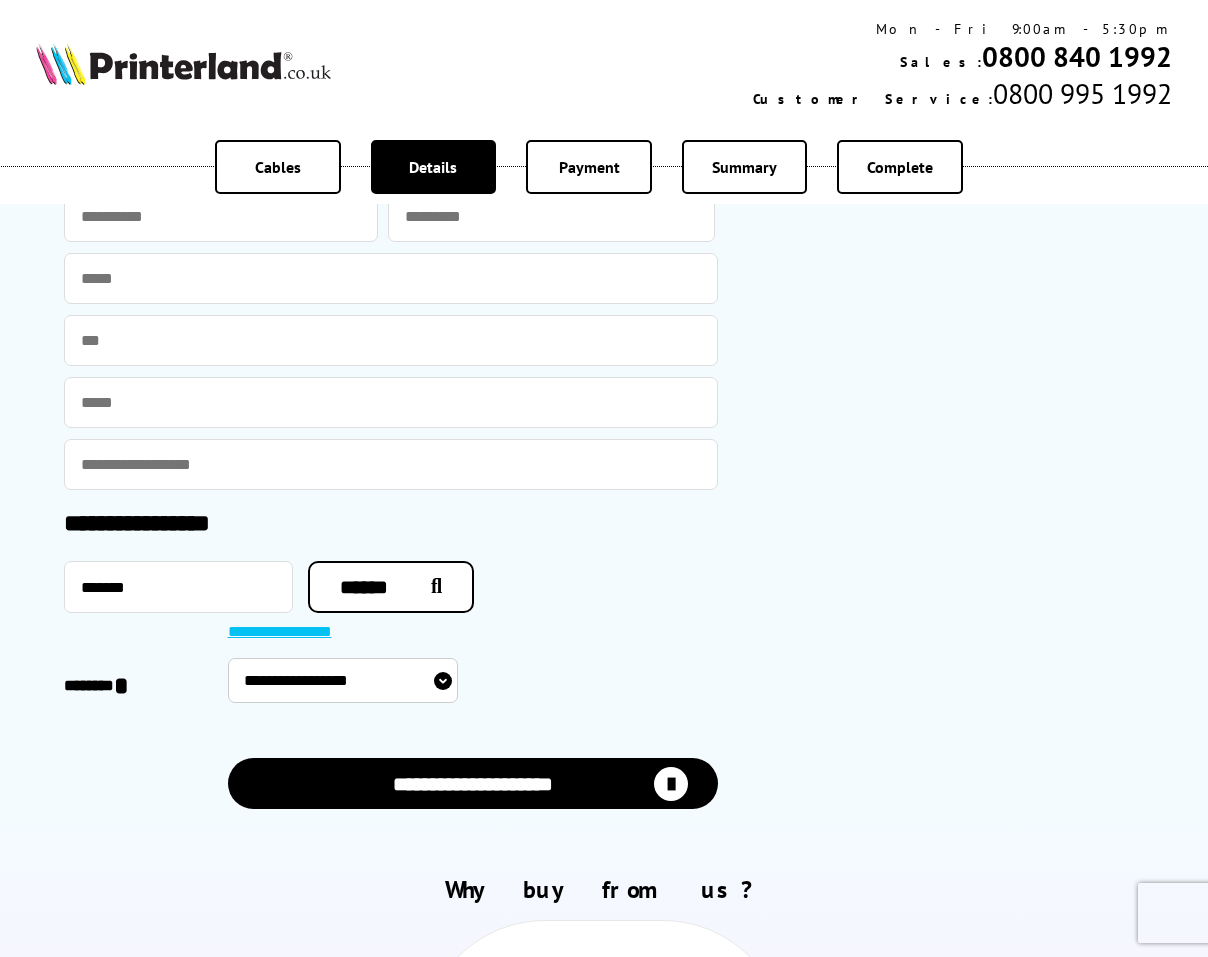 select on "**********" 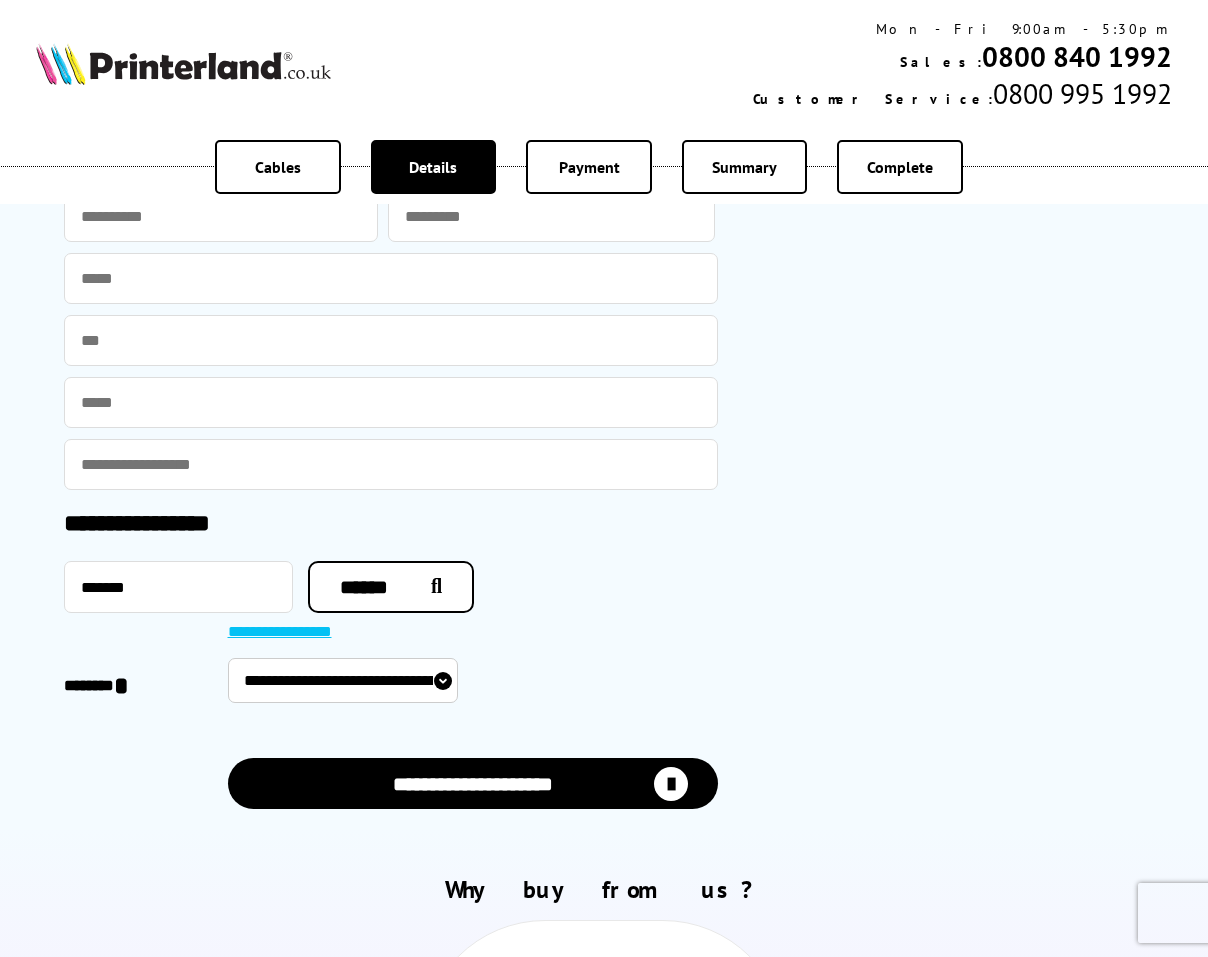click on "**********" at bounding box center [343, 680] 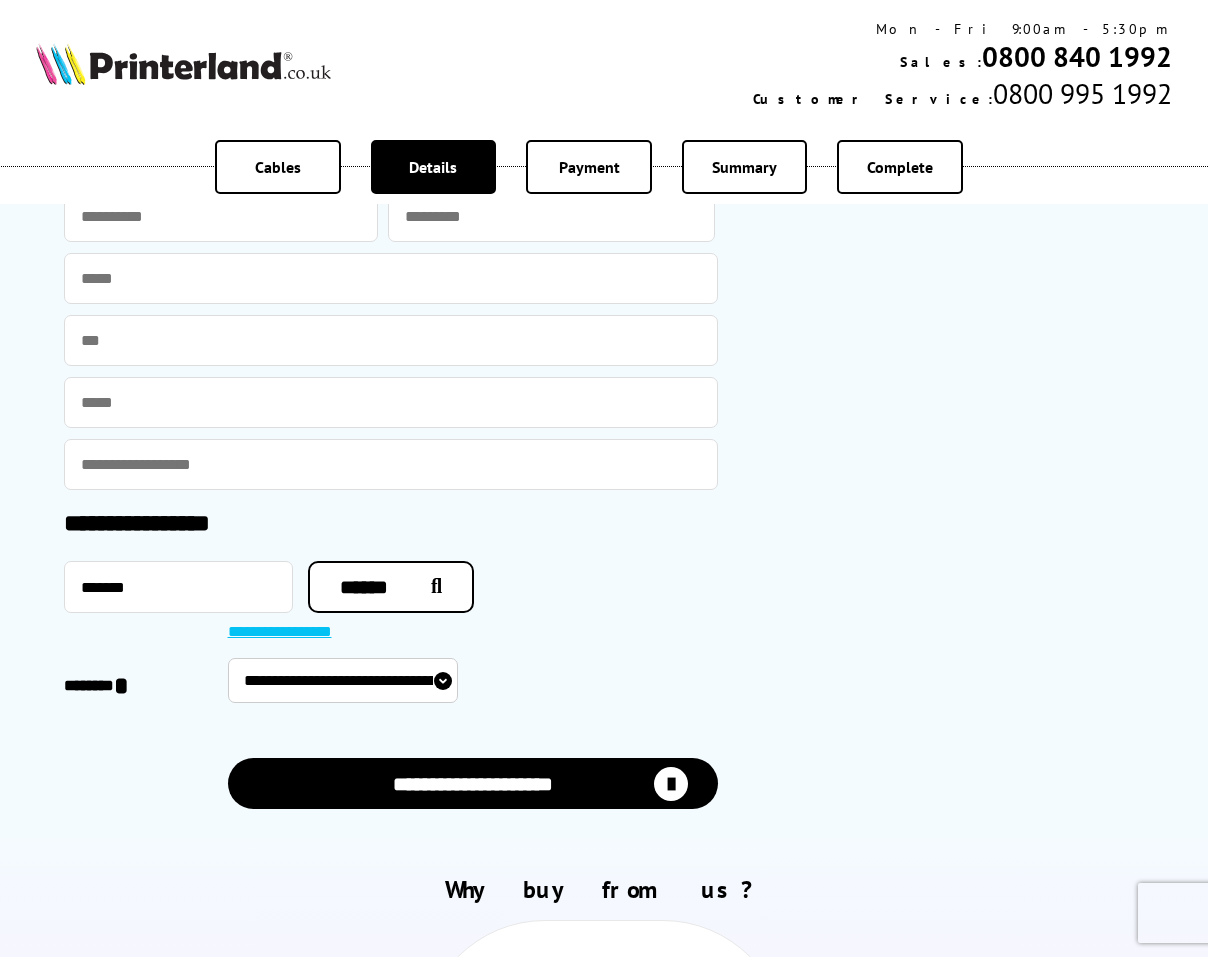 type on "********" 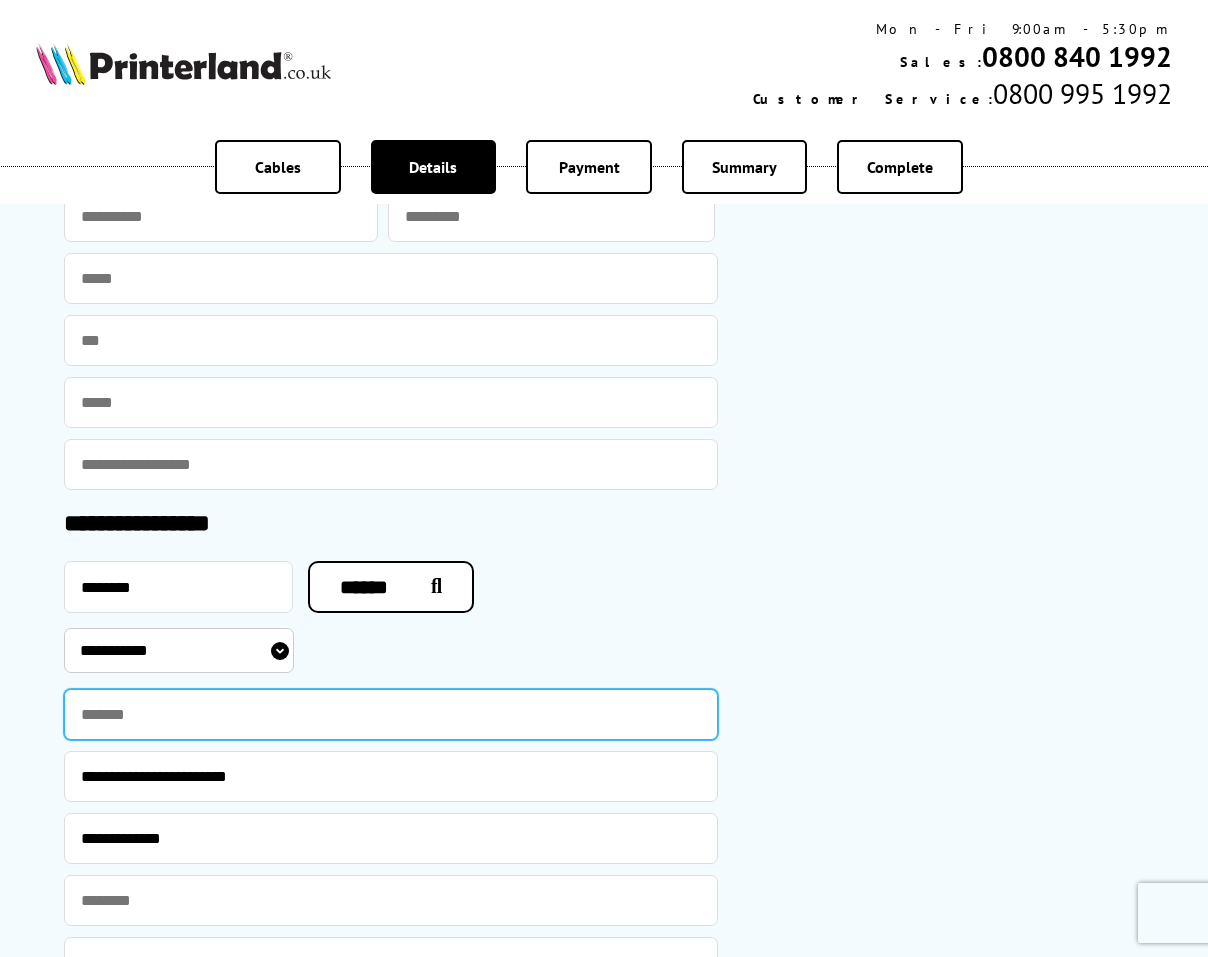 click at bounding box center (391, 714) 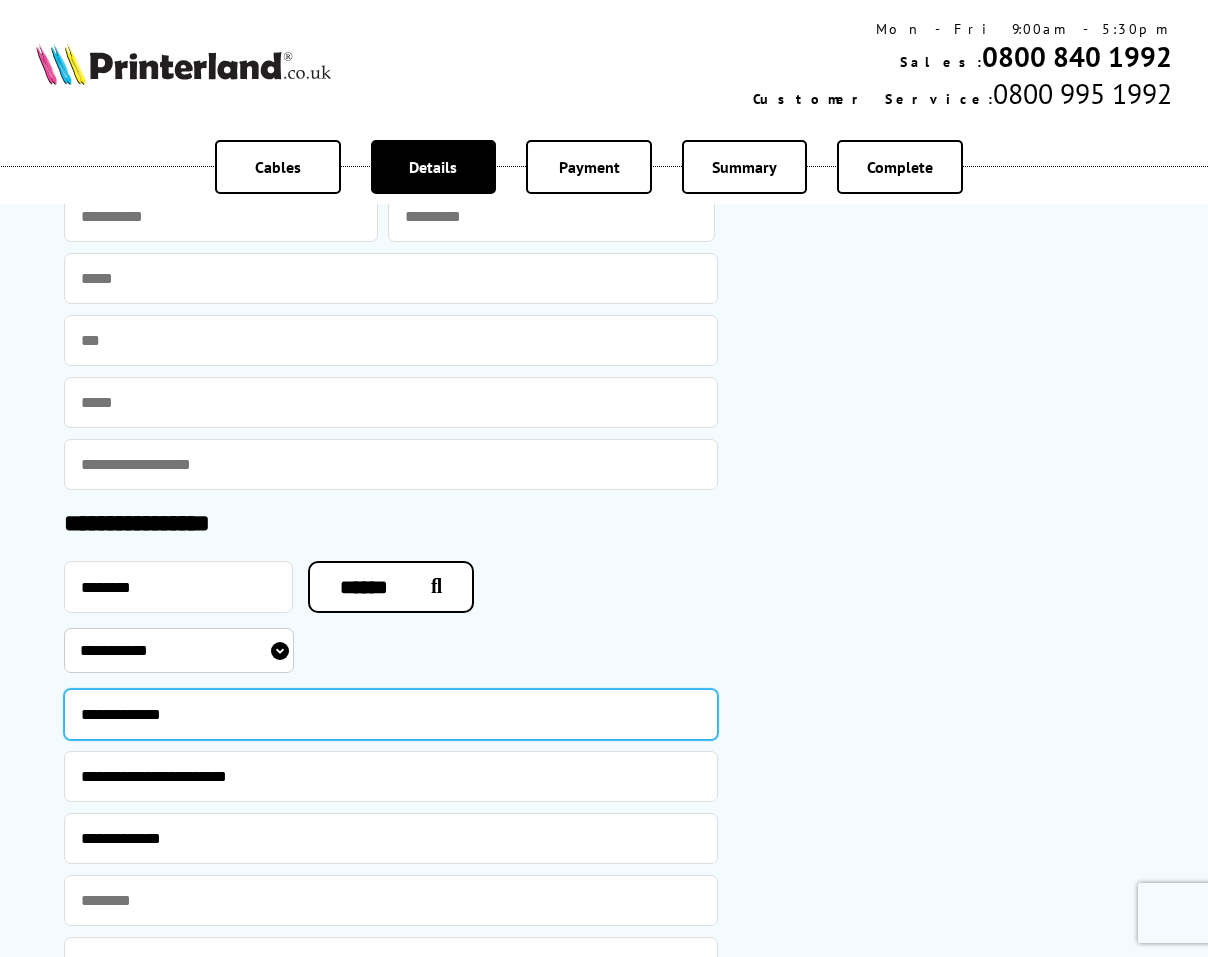 scroll, scrollTop: 1034, scrollLeft: 0, axis: vertical 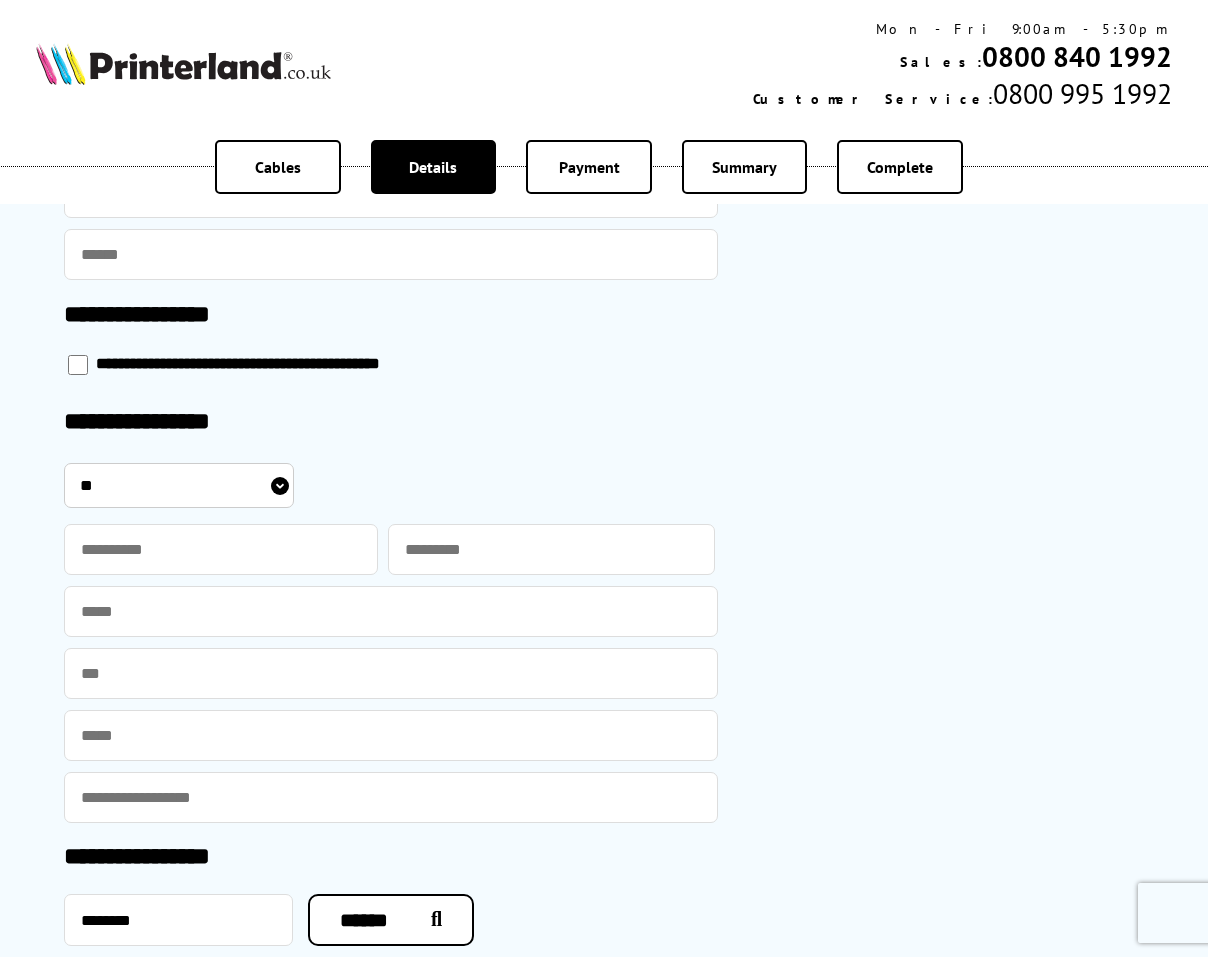 type on "**********" 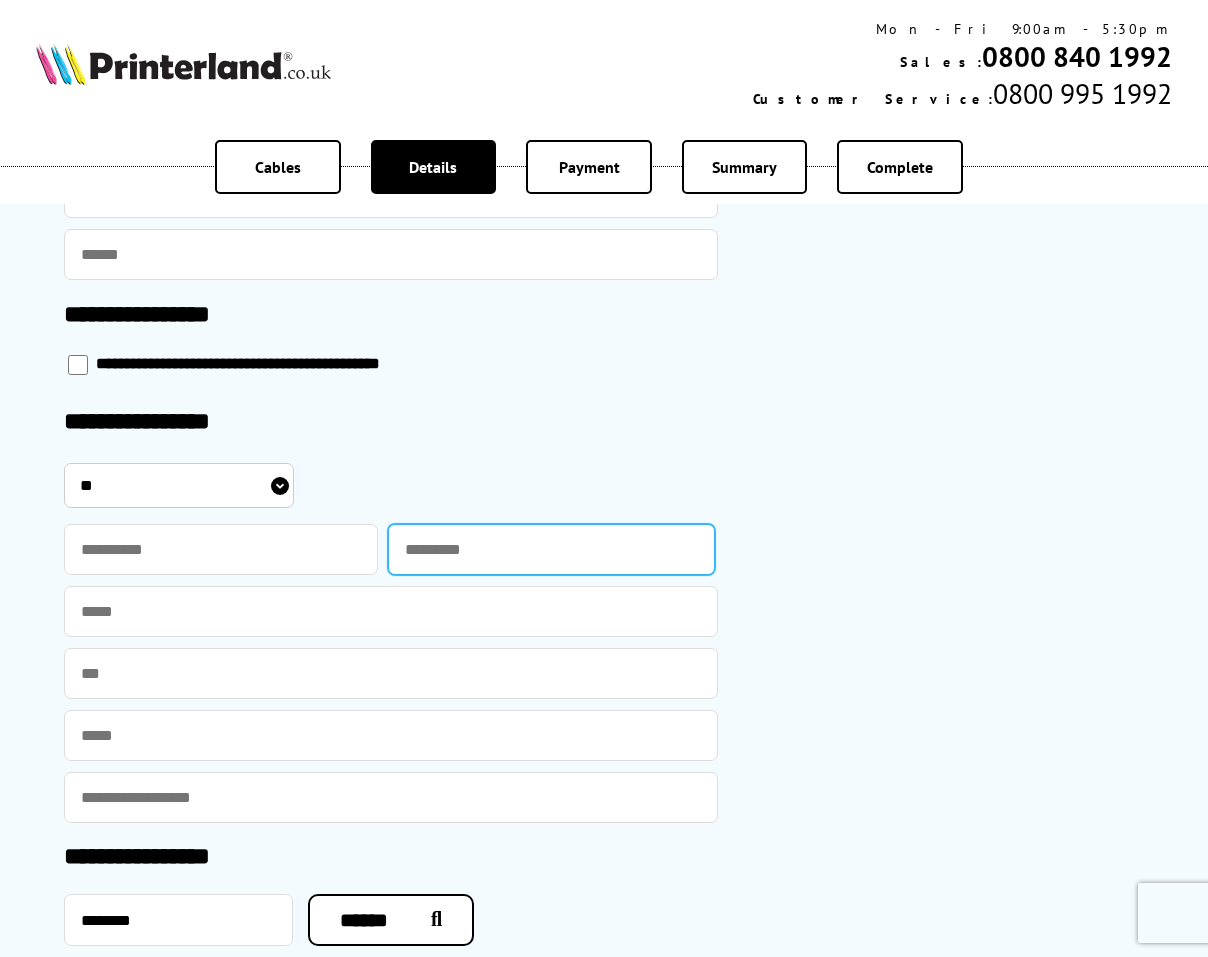 click at bounding box center (551, 549) 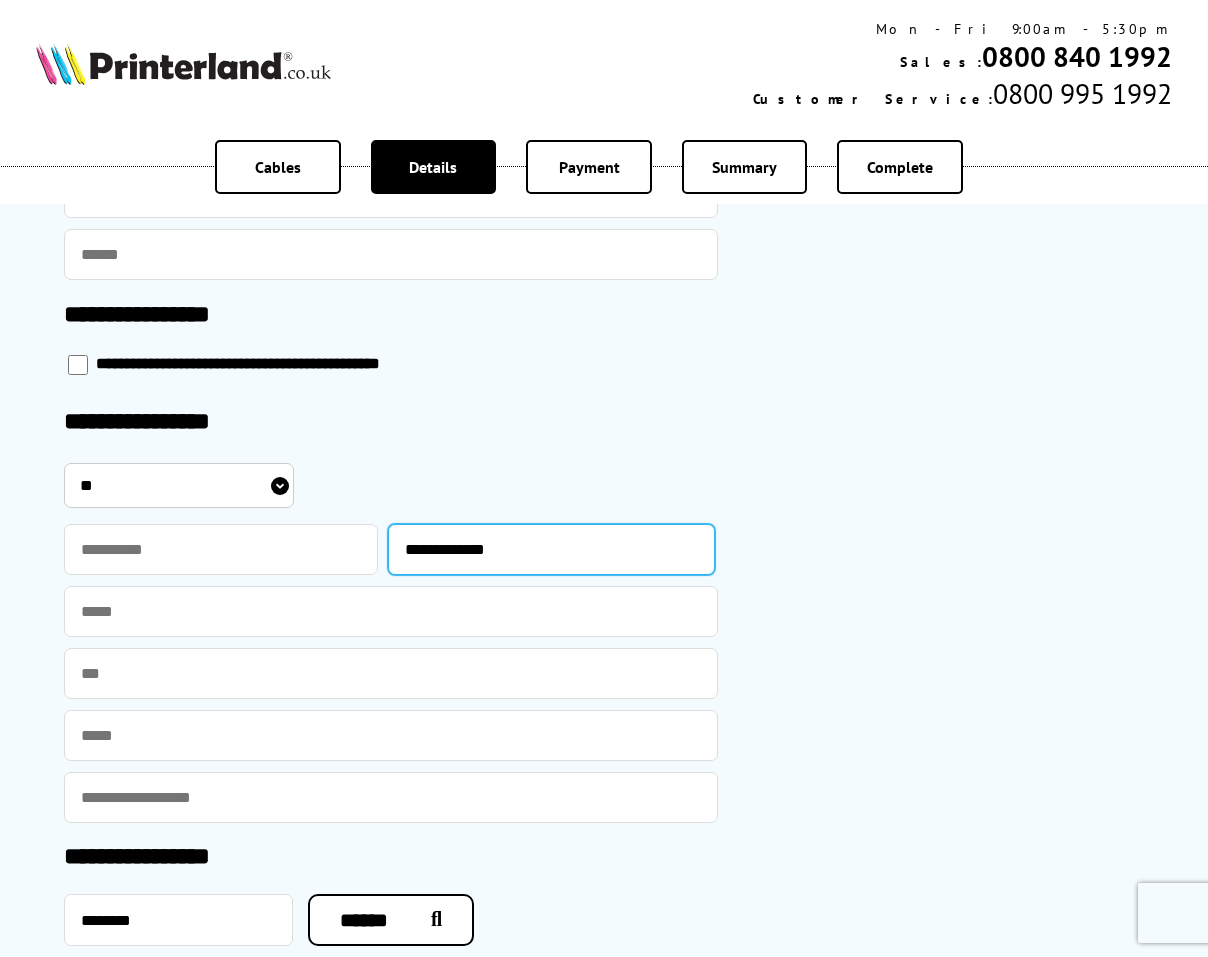 drag, startPoint x: 439, startPoint y: 551, endPoint x: 328, endPoint y: 551, distance: 111 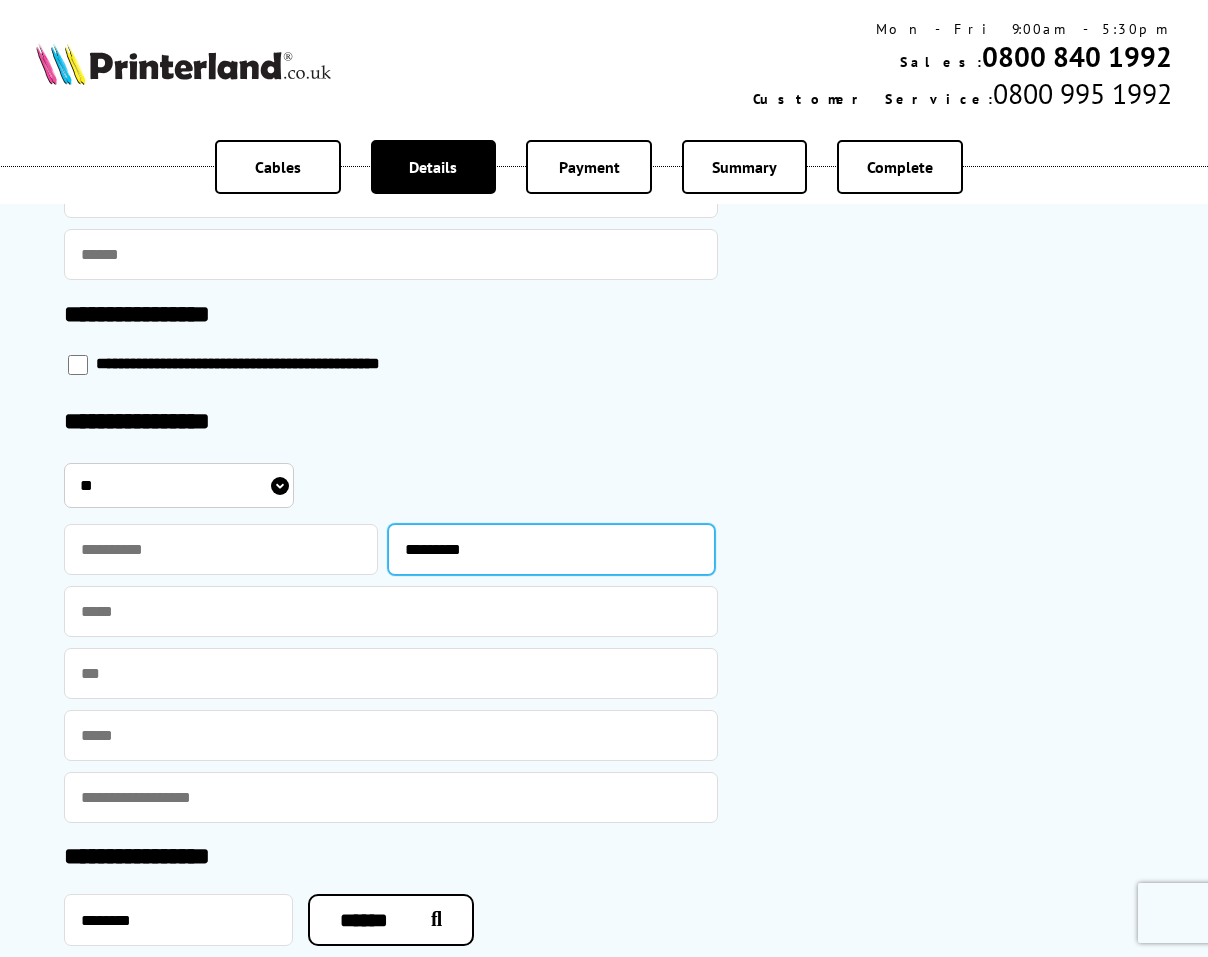 type on "*********" 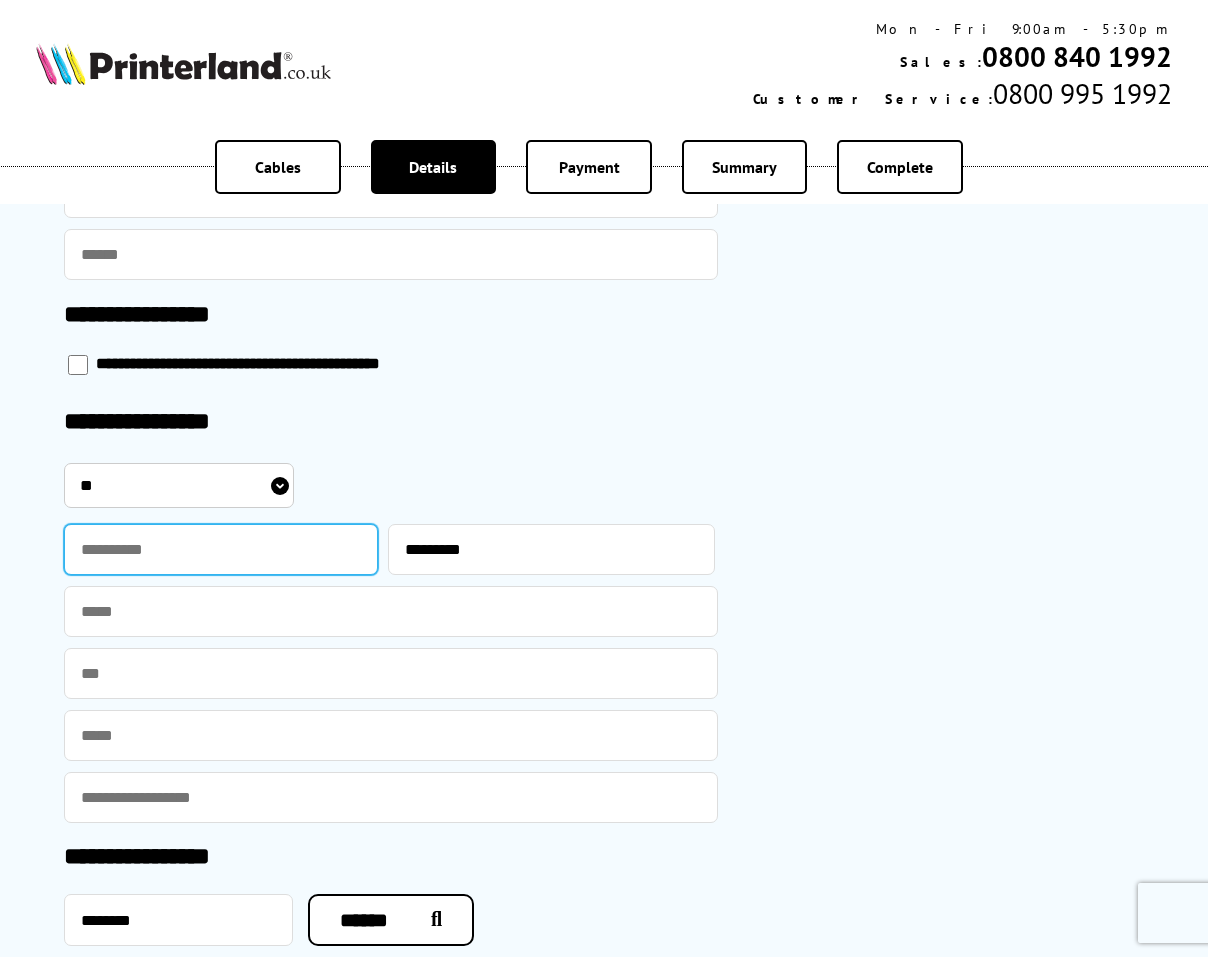 click at bounding box center [221, 549] 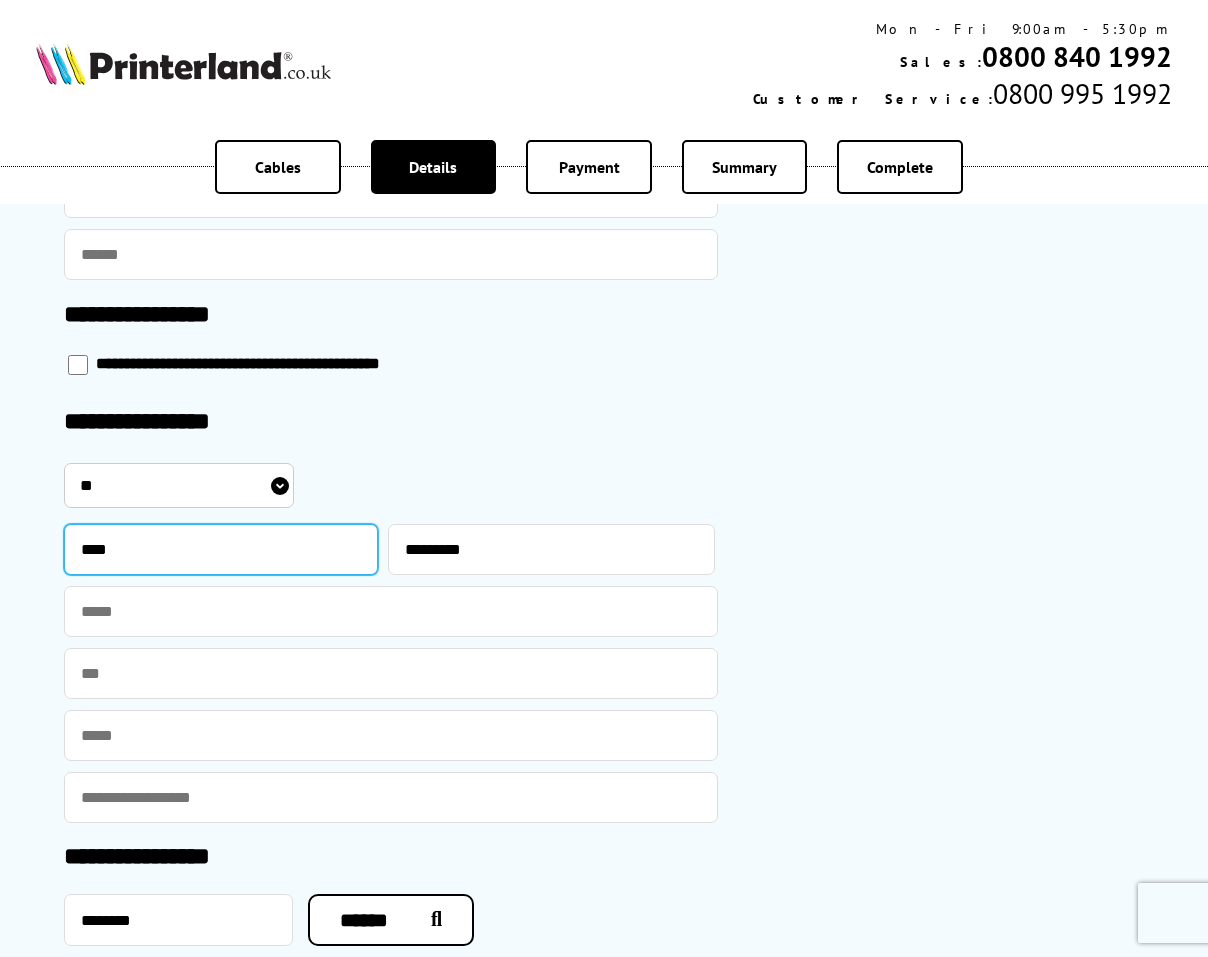 type on "***" 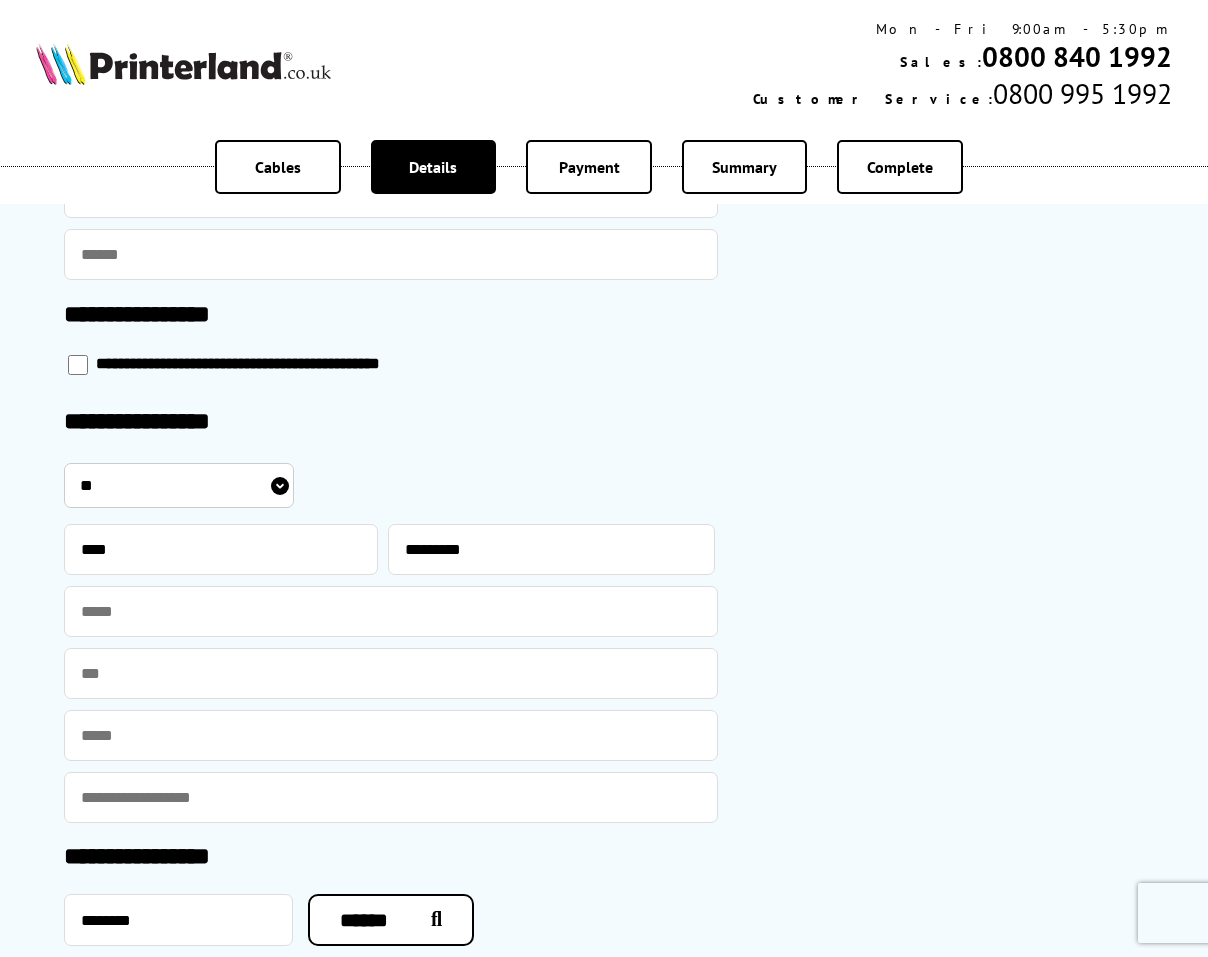 click on "**********" at bounding box center [951, 335] 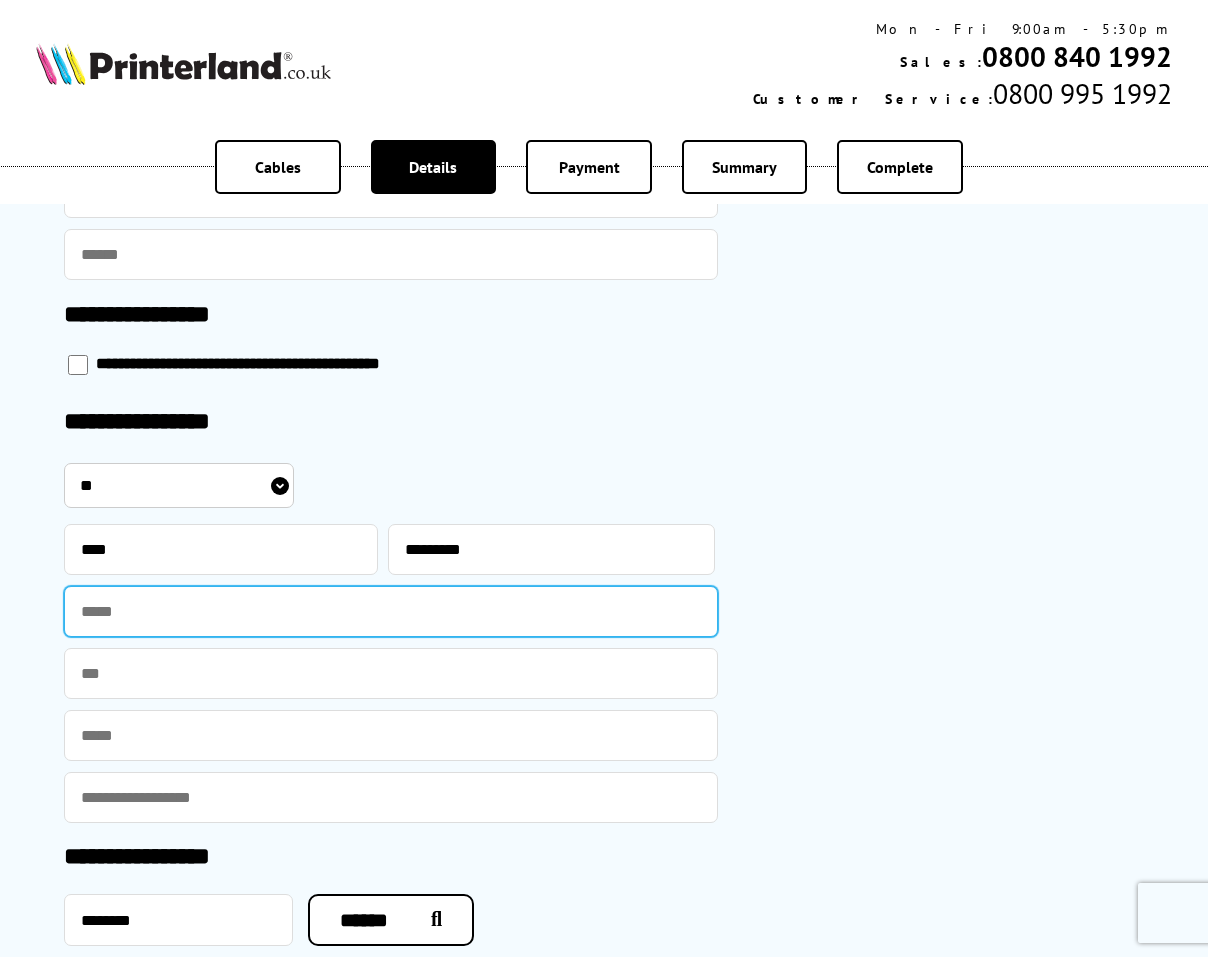 click at bounding box center [391, 611] 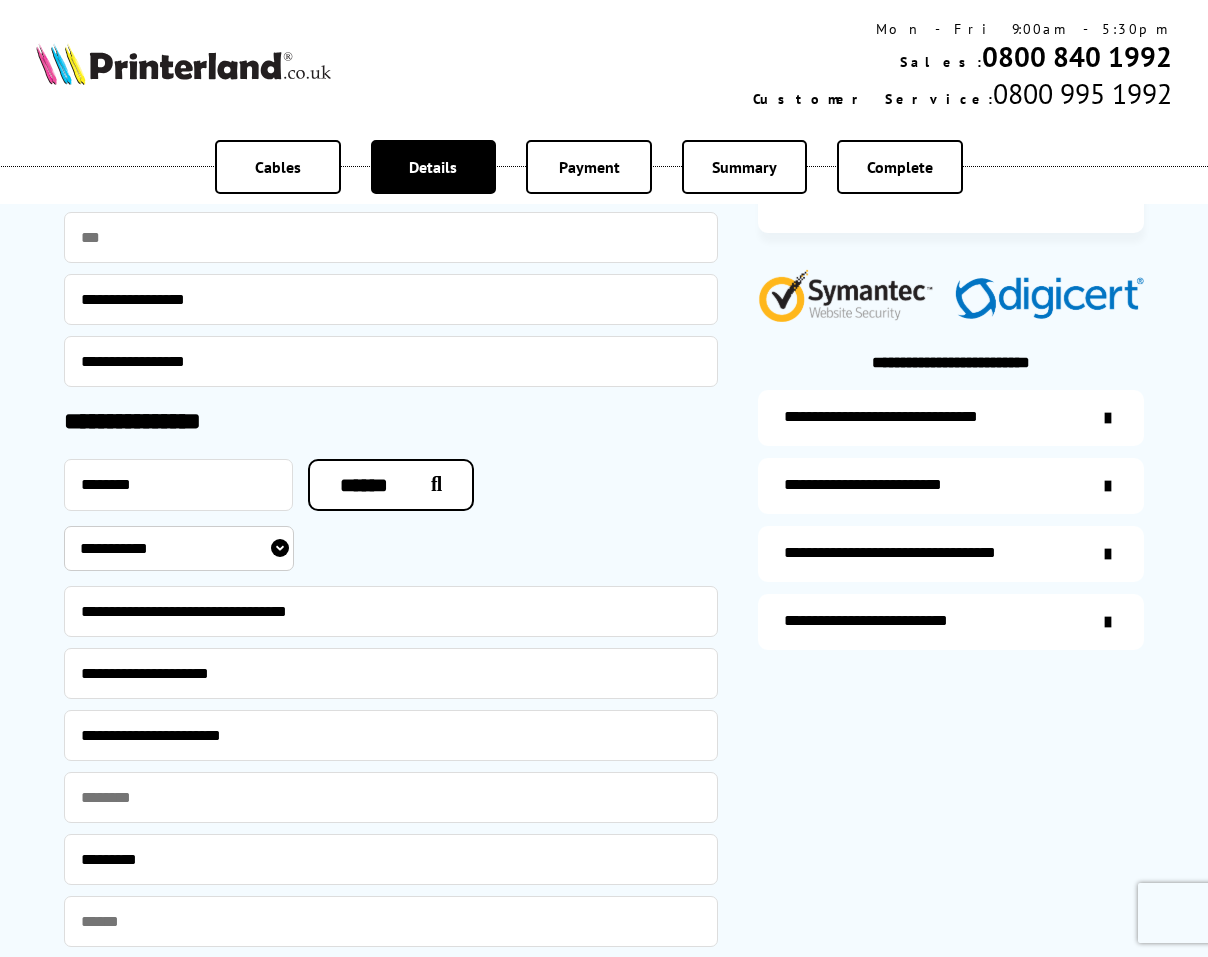 scroll, scrollTop: 34, scrollLeft: 0, axis: vertical 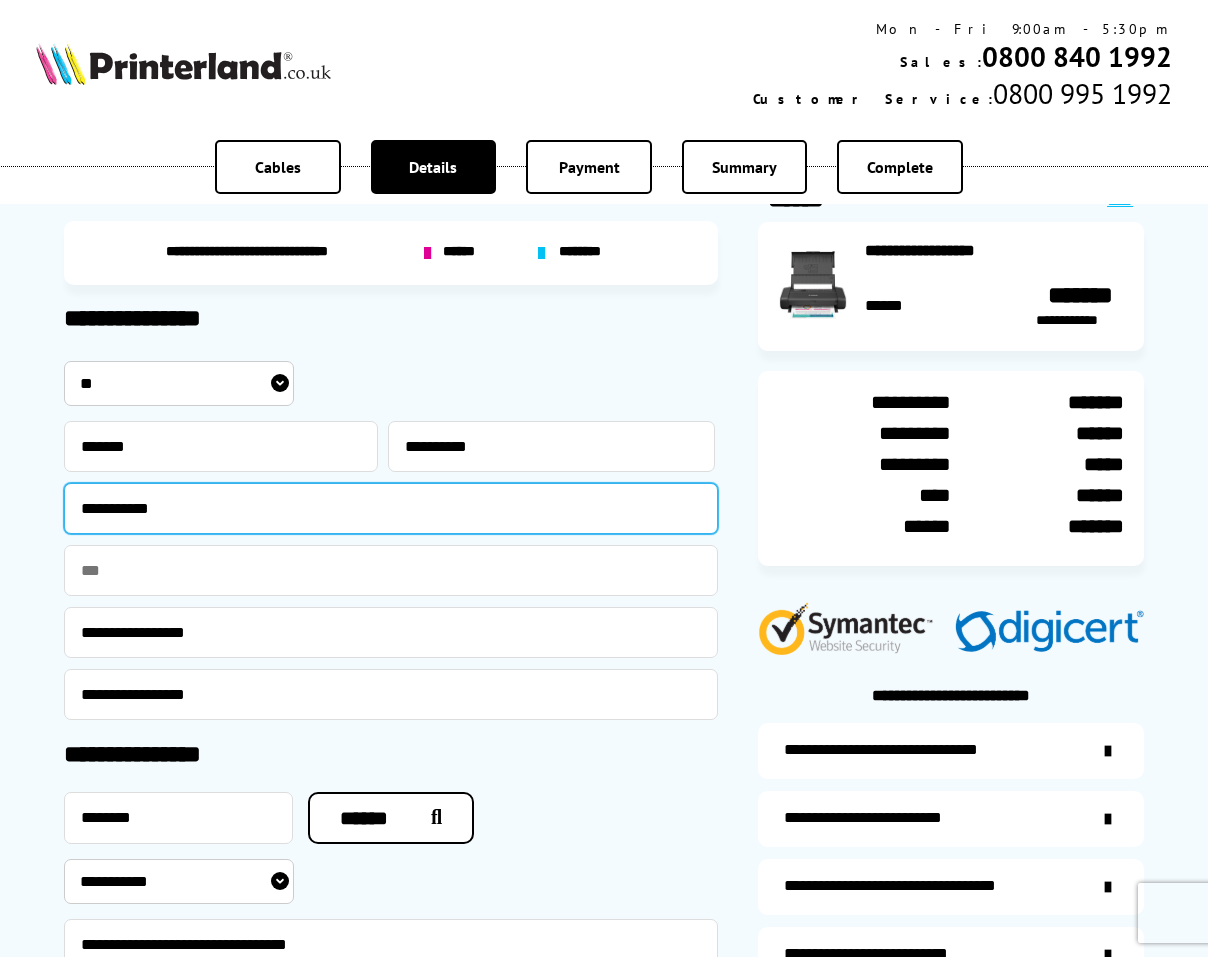 drag, startPoint x: 244, startPoint y: 513, endPoint x: -52, endPoint y: 510, distance: 296.0152 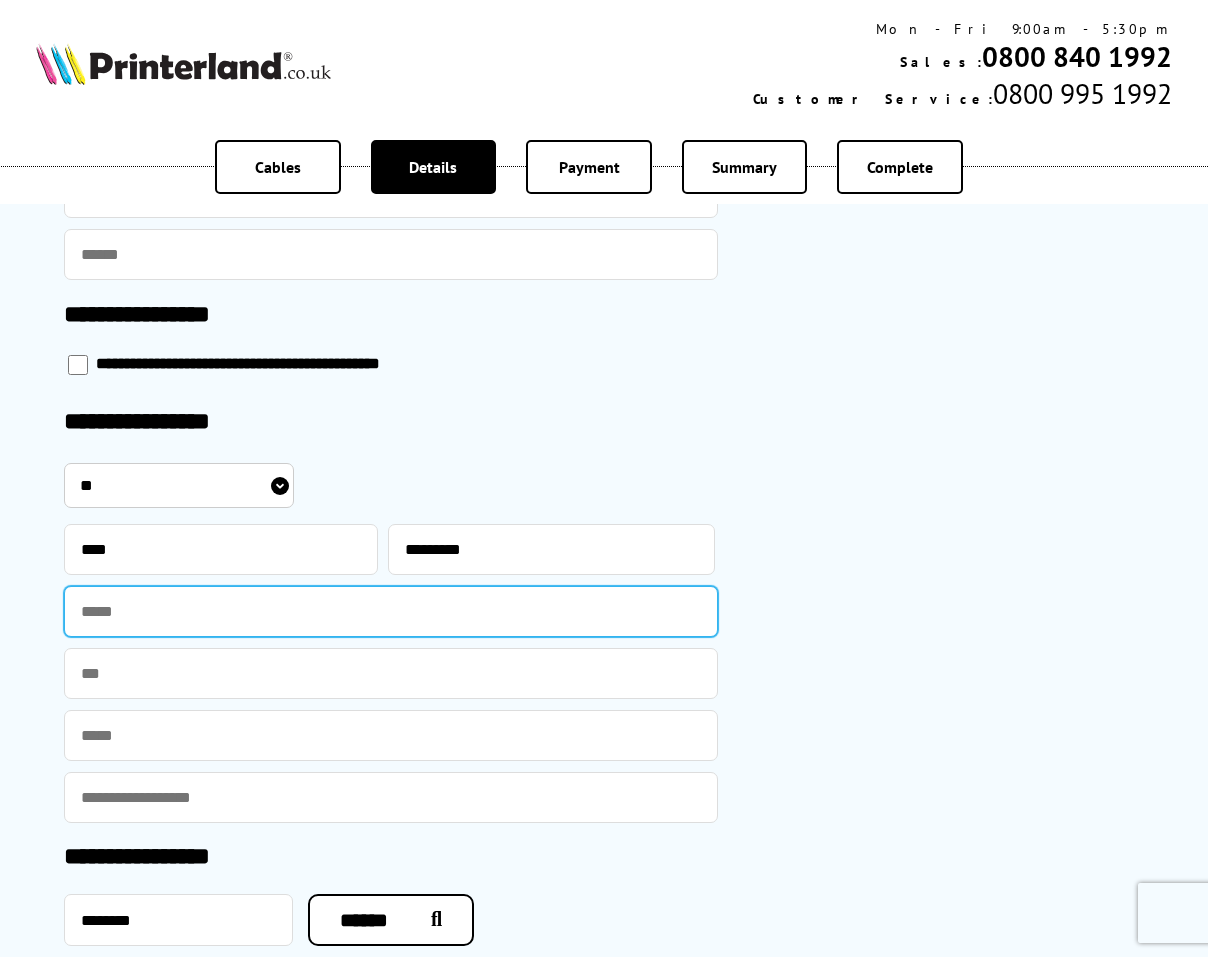 click at bounding box center (391, 611) 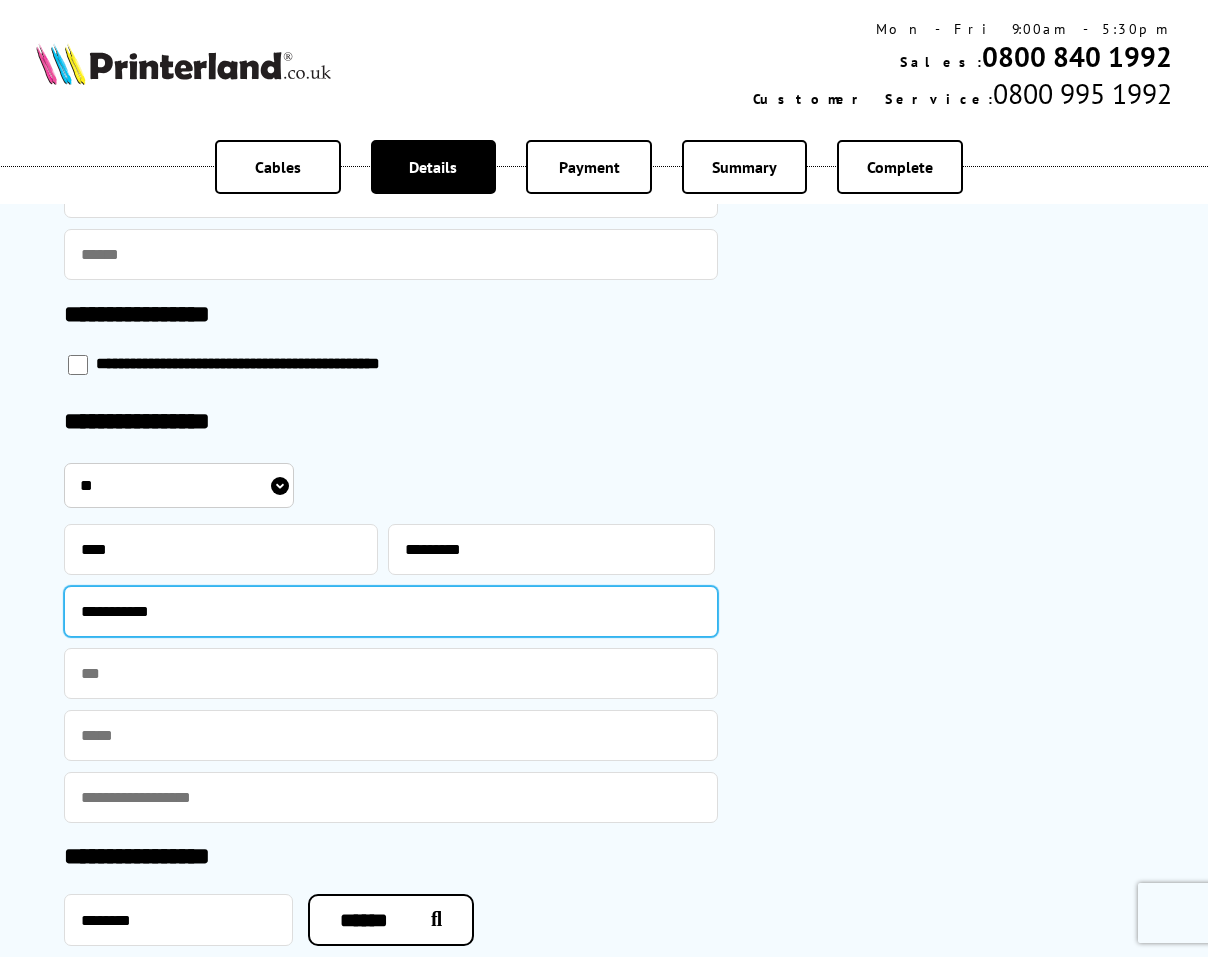 type on "**********" 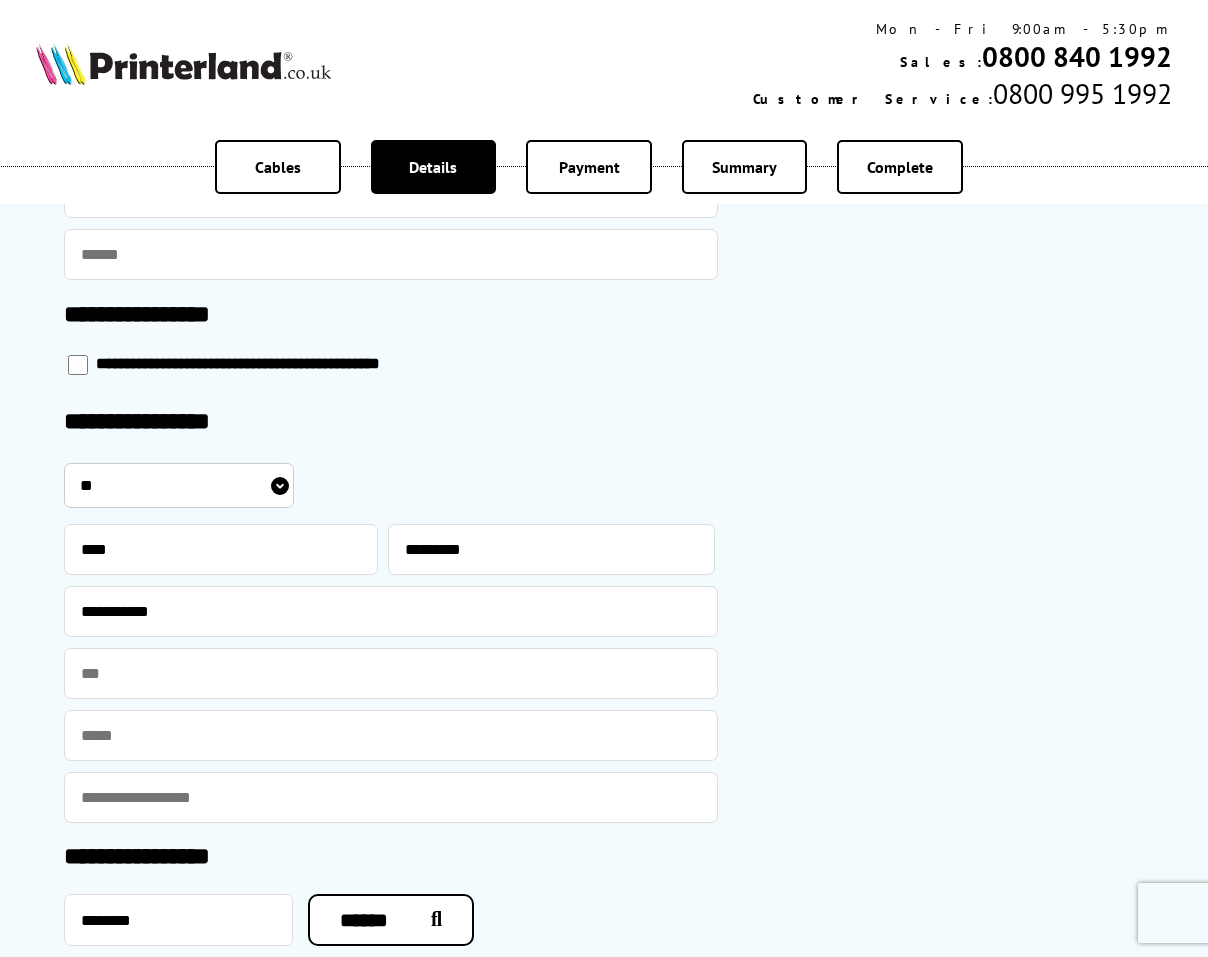 click on "**********" at bounding box center [951, 335] 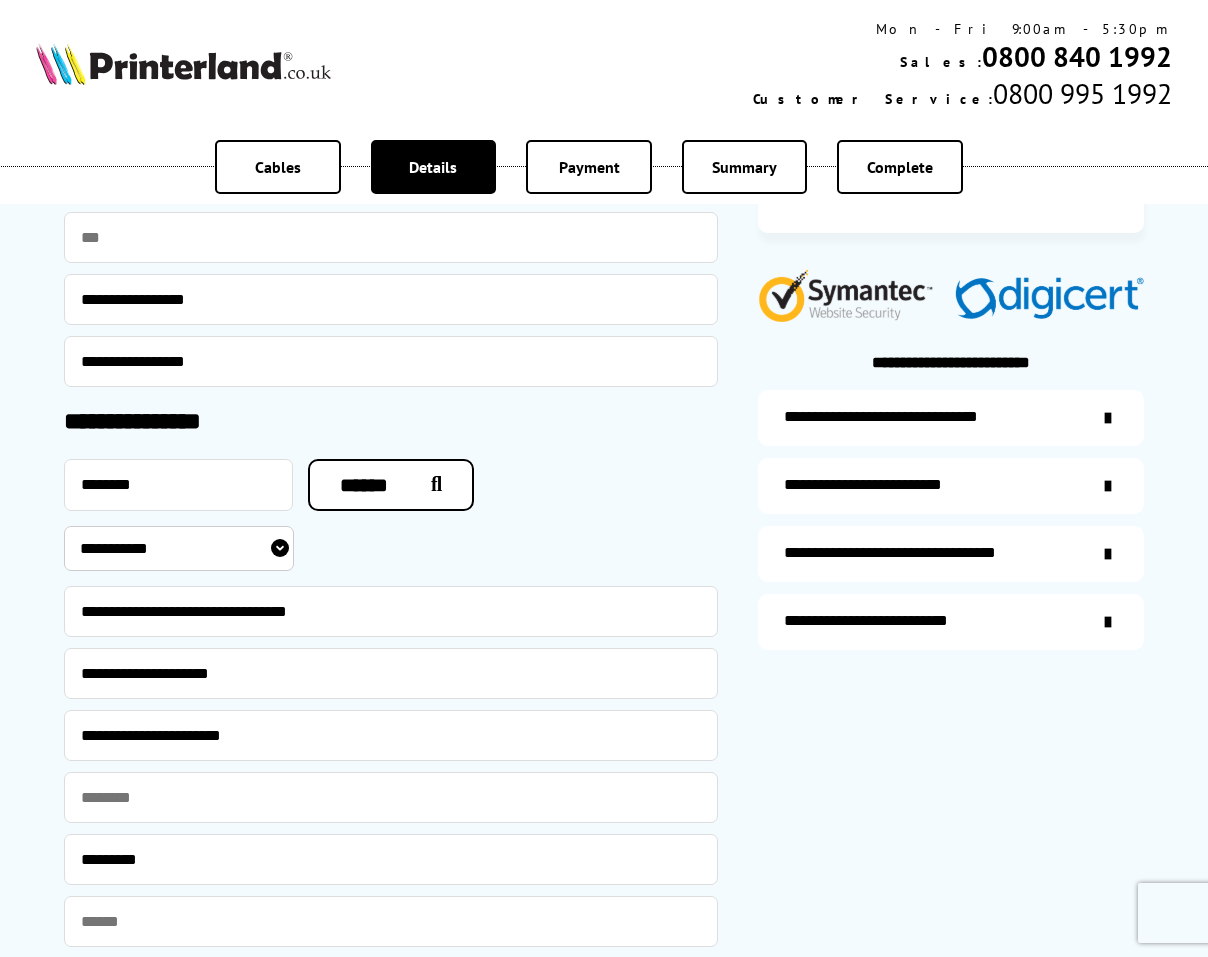 scroll, scrollTop: 34, scrollLeft: 0, axis: vertical 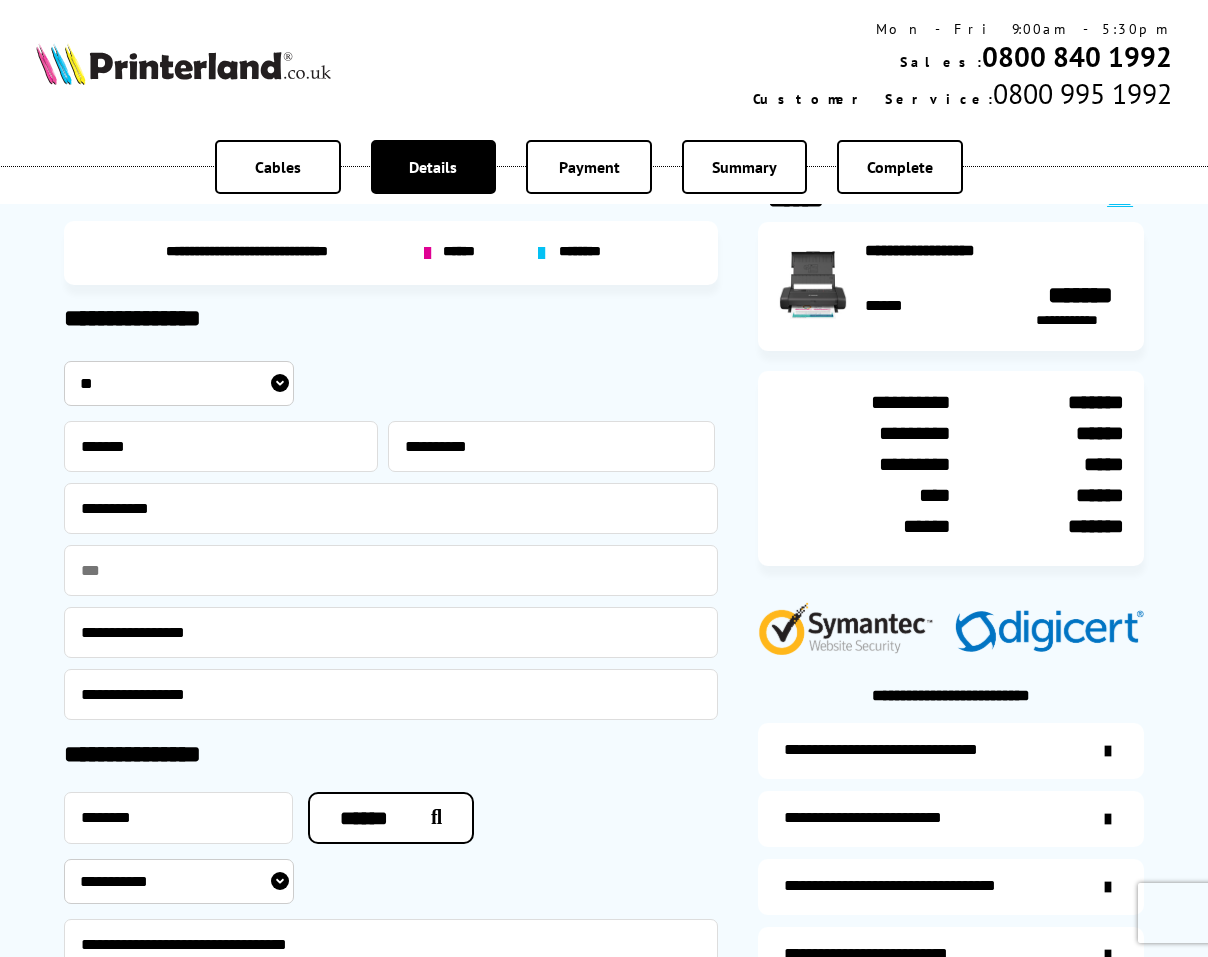 drag, startPoint x: 235, startPoint y: 633, endPoint x: -48, endPoint y: 628, distance: 283.04416 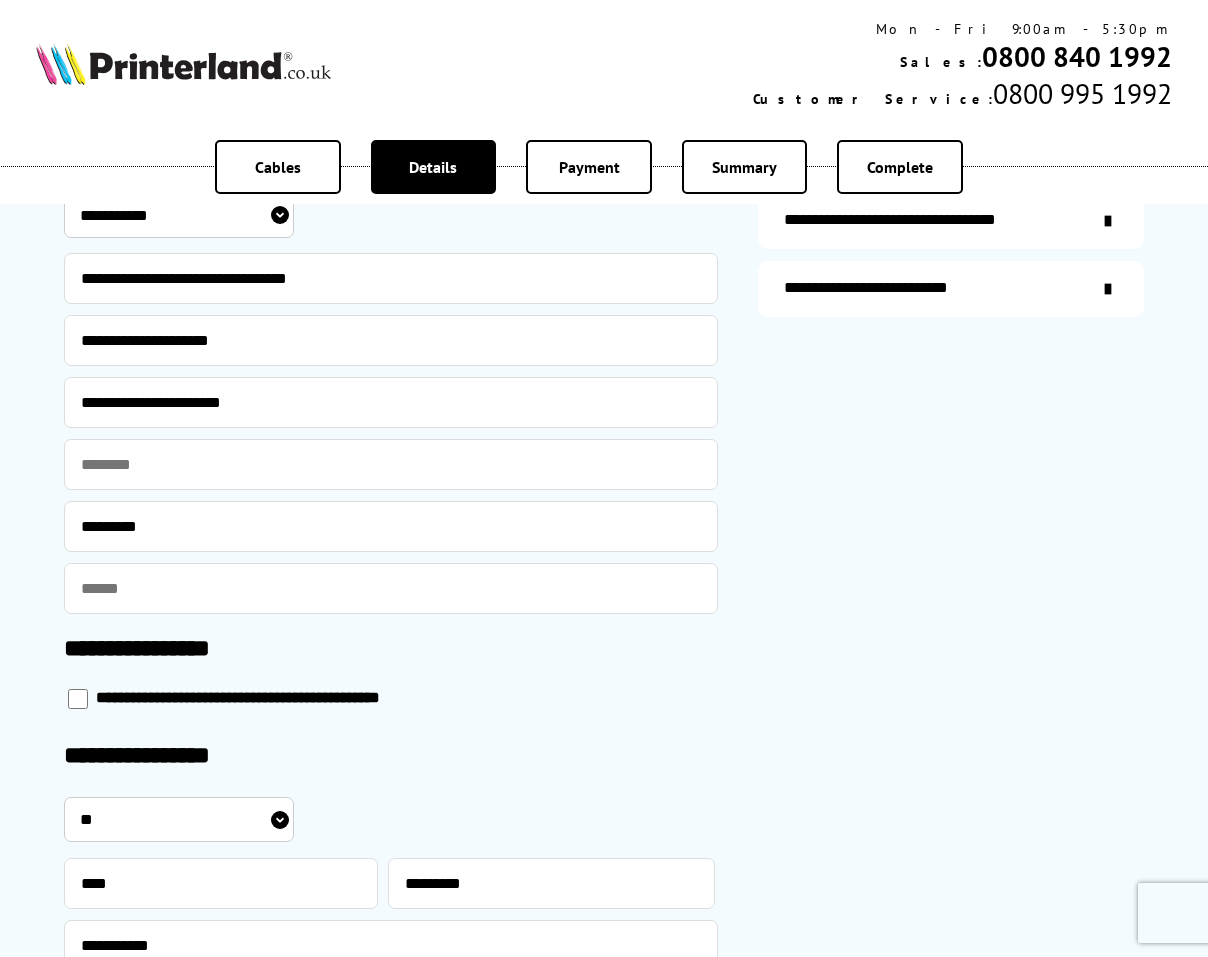 scroll, scrollTop: 1034, scrollLeft: 0, axis: vertical 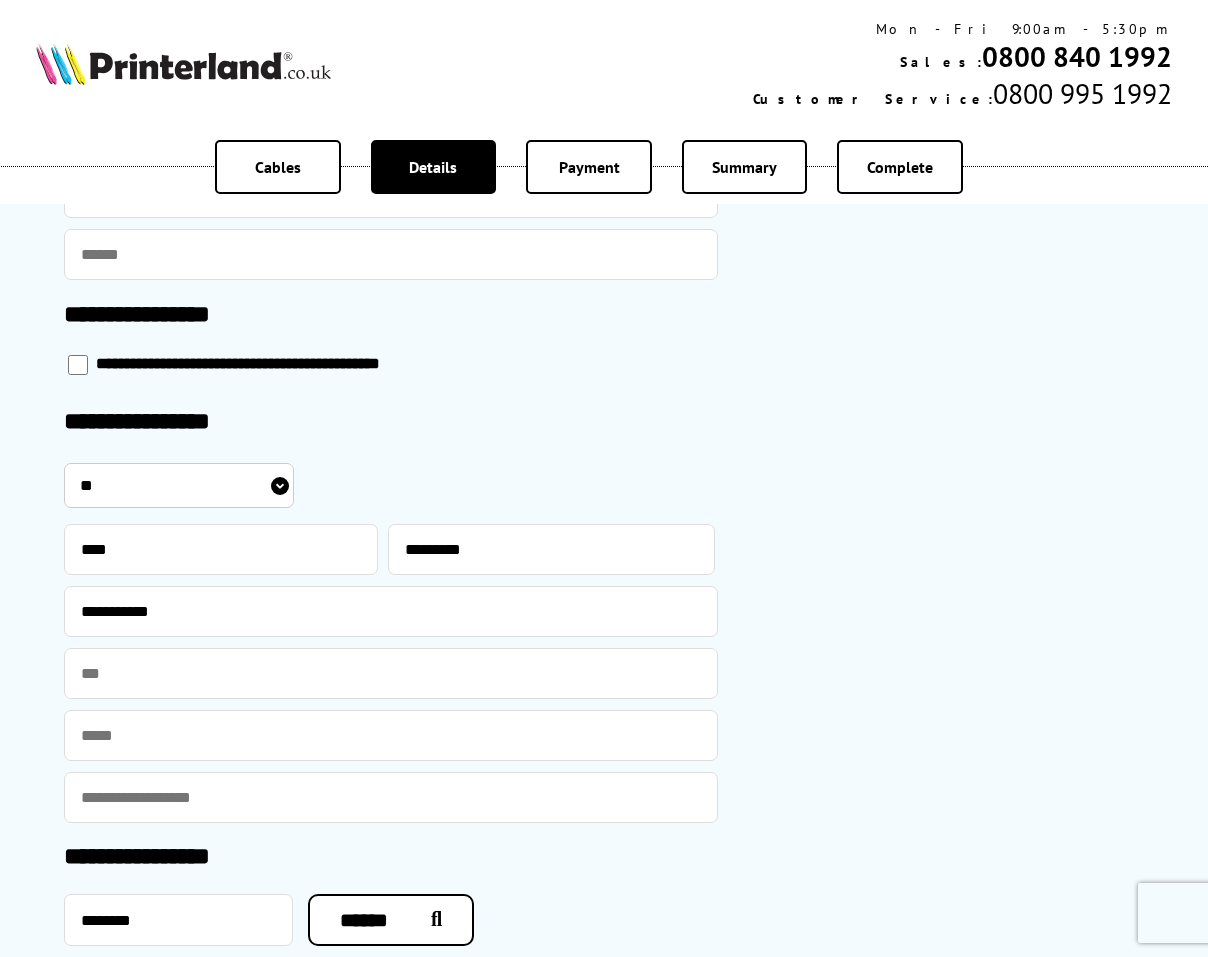click at bounding box center [391, 735] 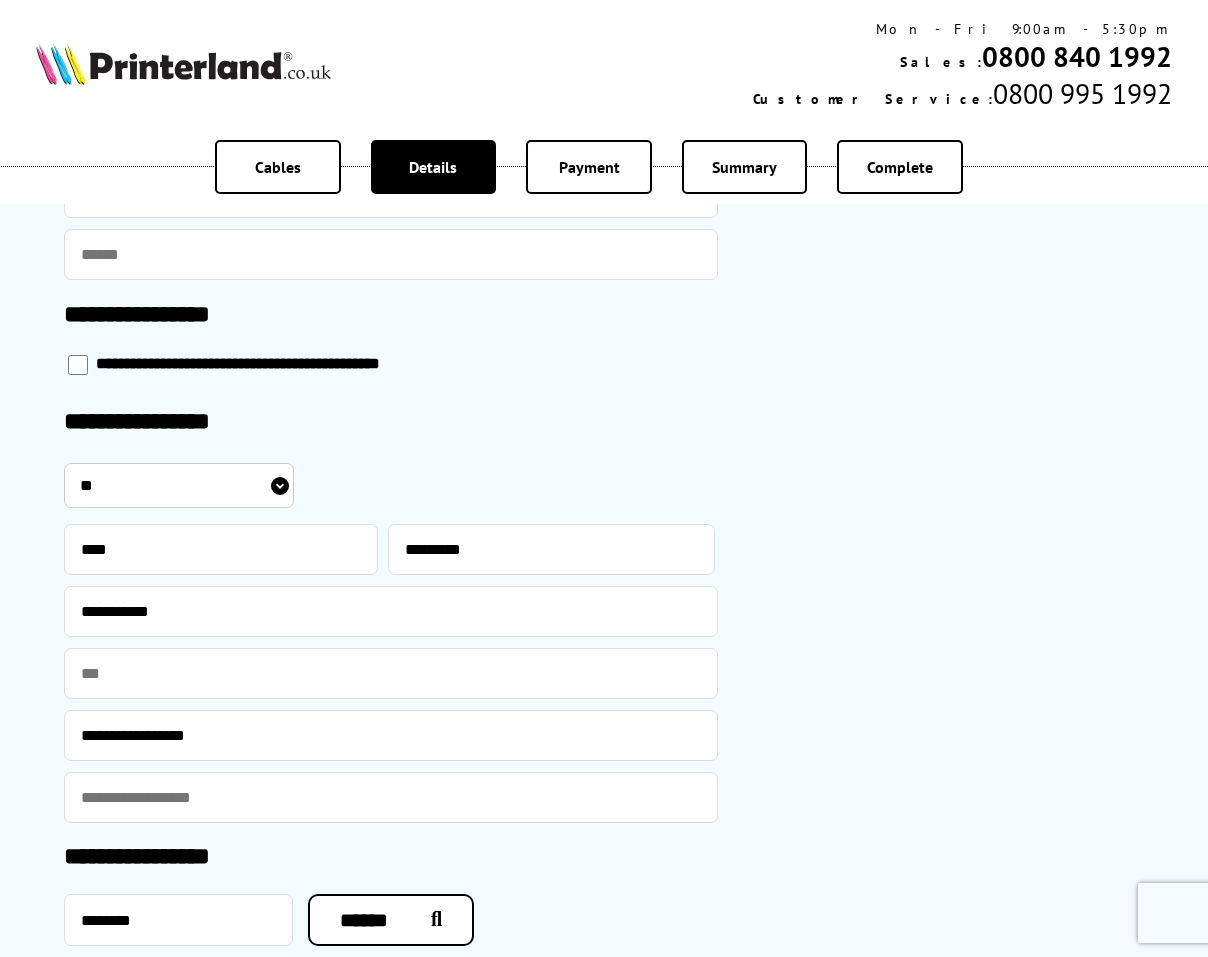 type on "**********" 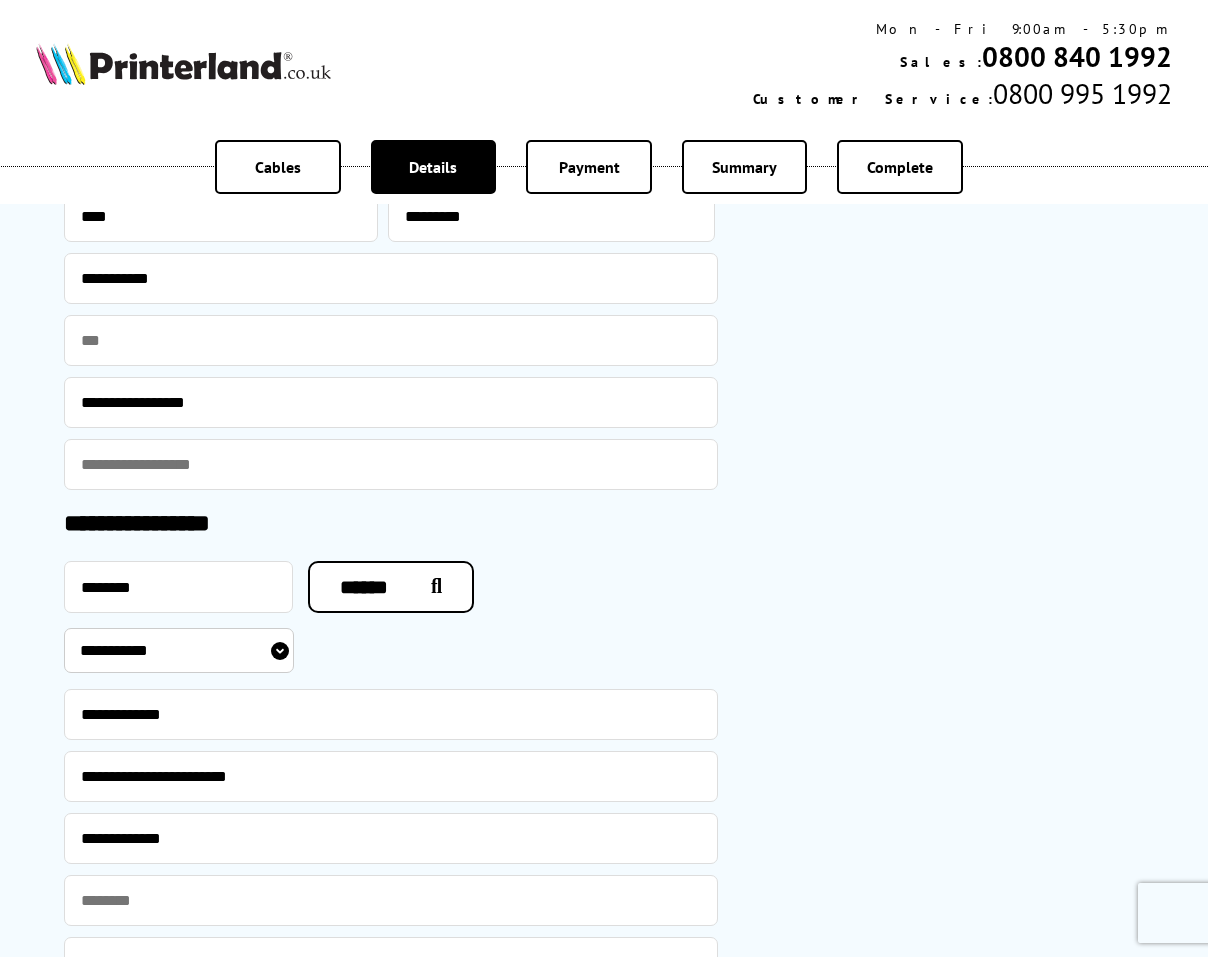 click at bounding box center (391, 464) 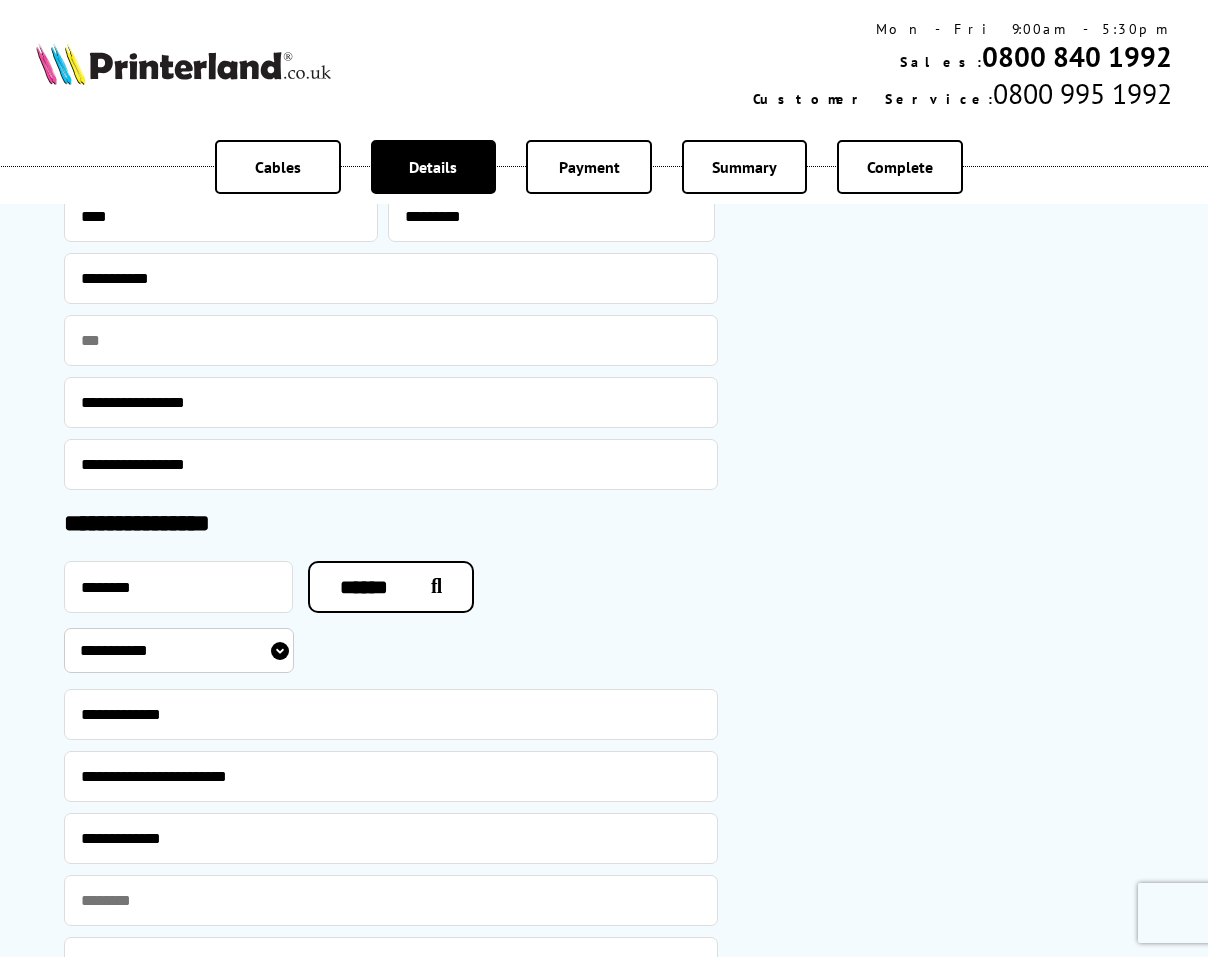 type on "**********" 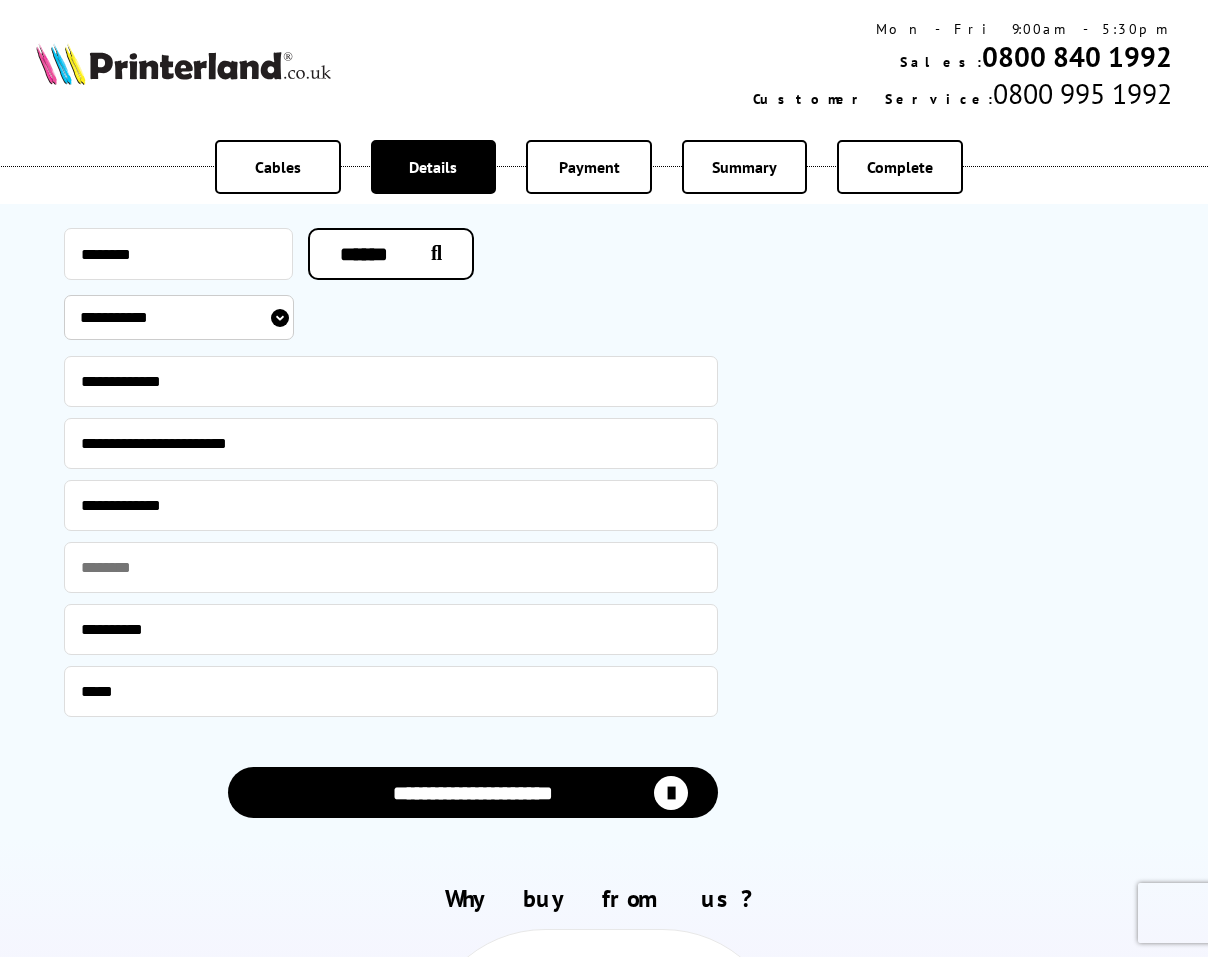 click on "**********" at bounding box center (473, 792) 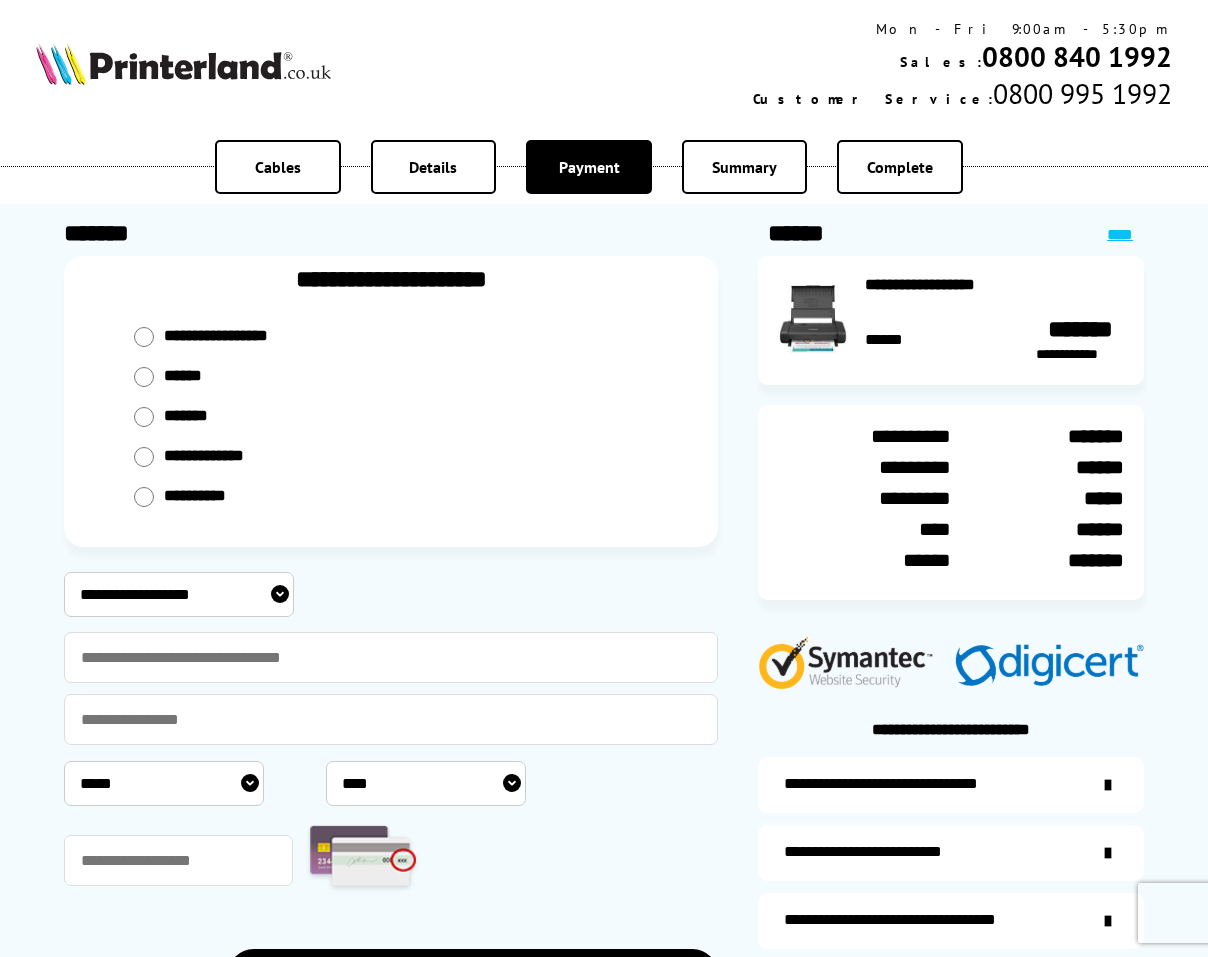 scroll, scrollTop: 0, scrollLeft: 0, axis: both 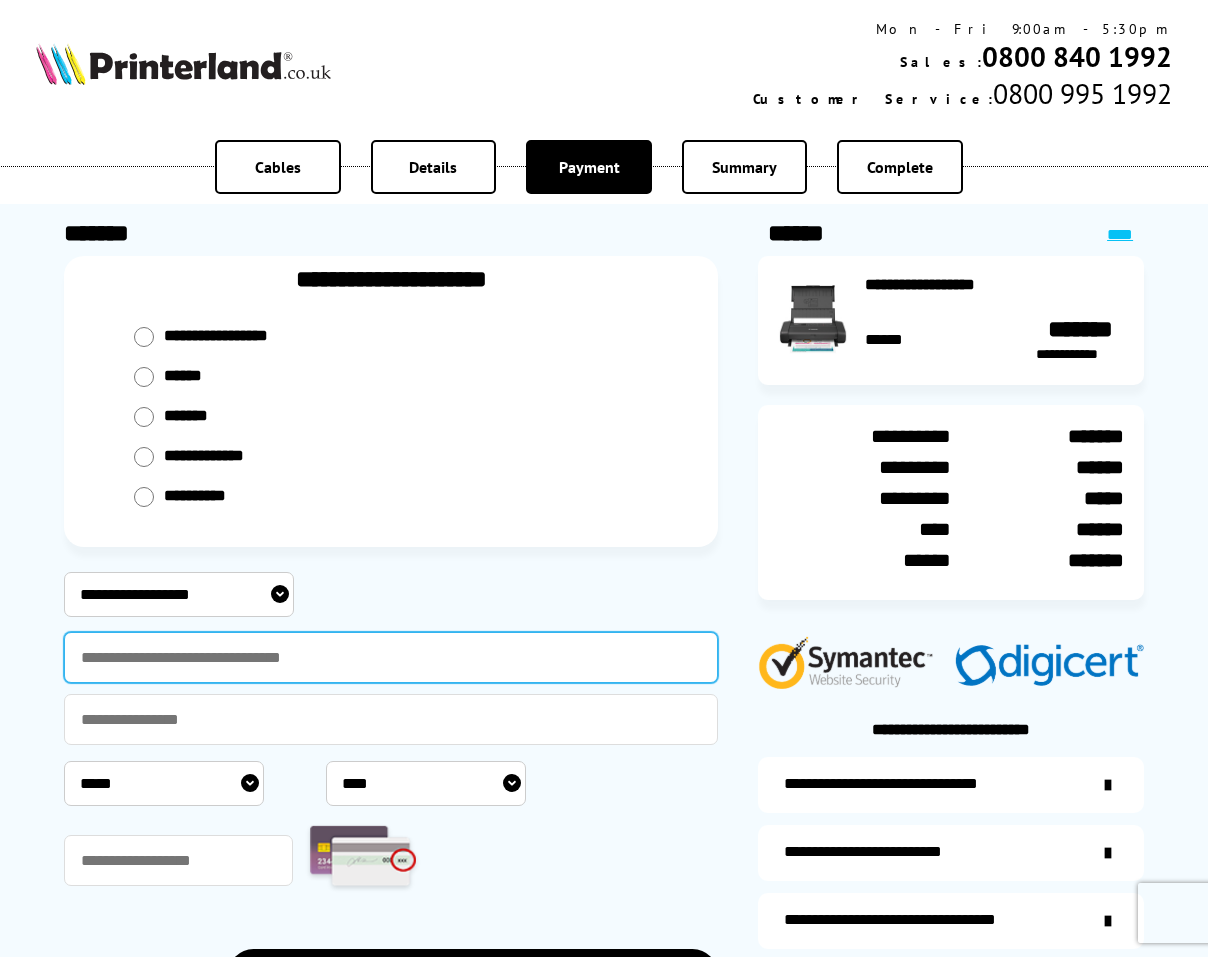 click at bounding box center [391, 657] 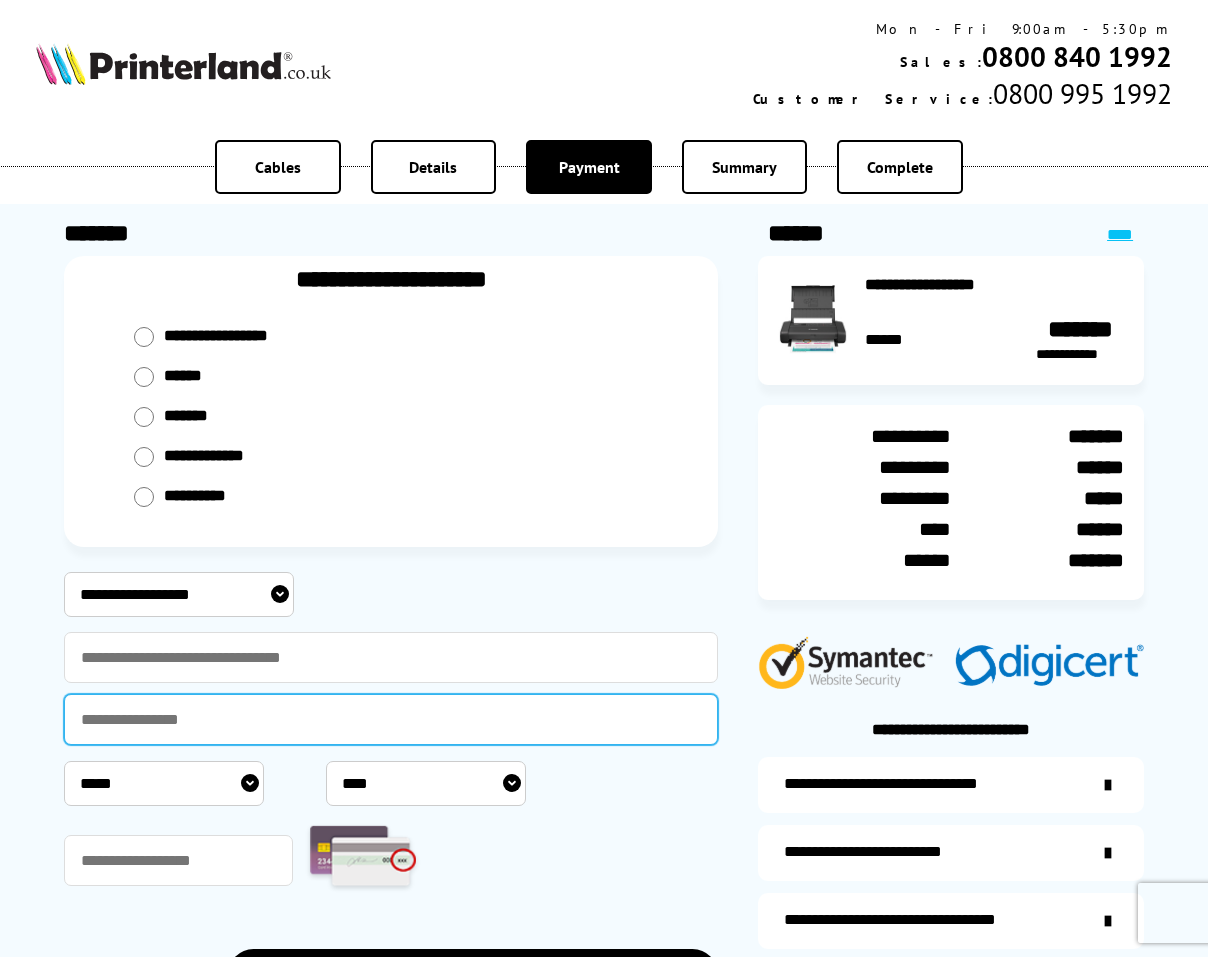 type on "**********" 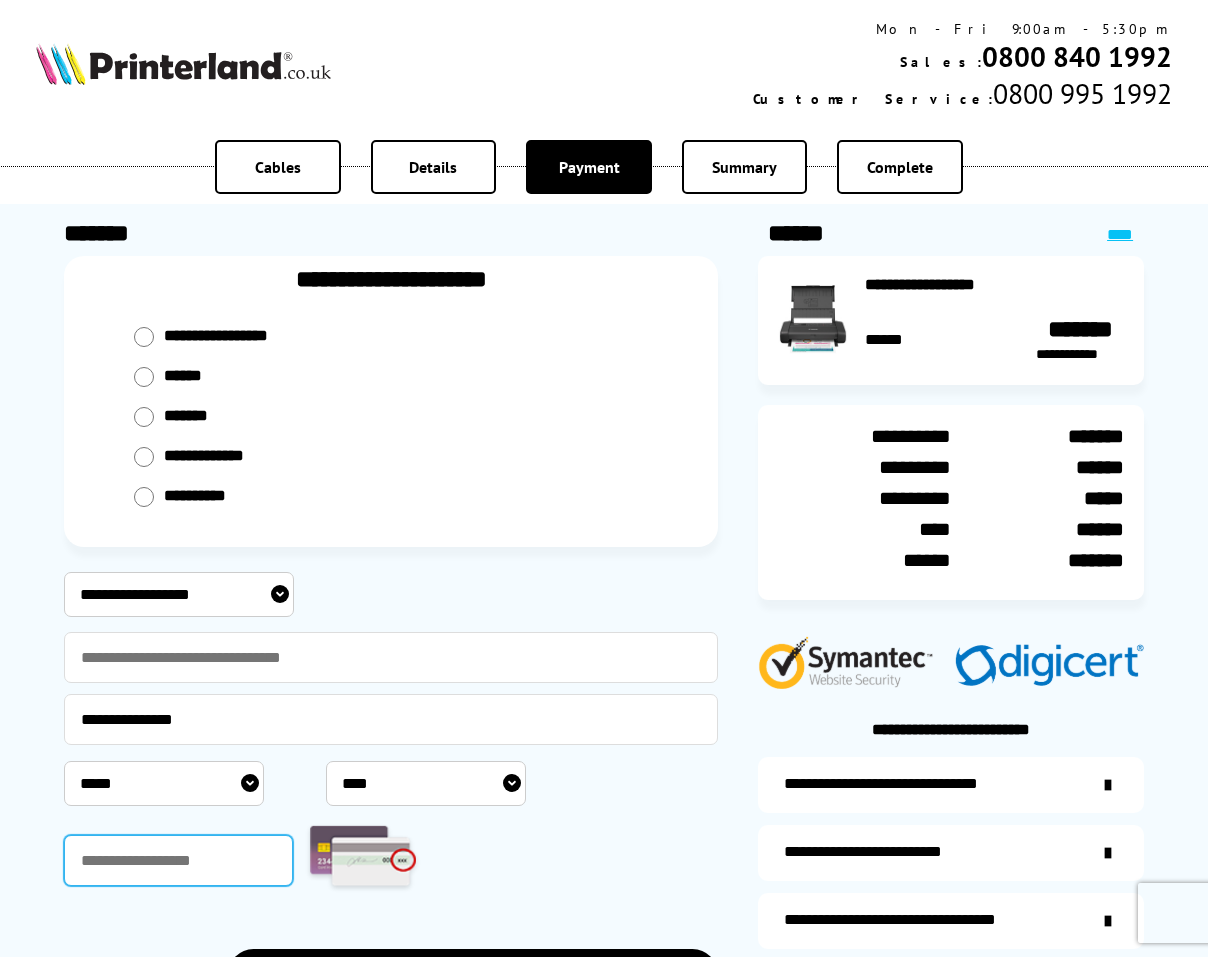 type on "****" 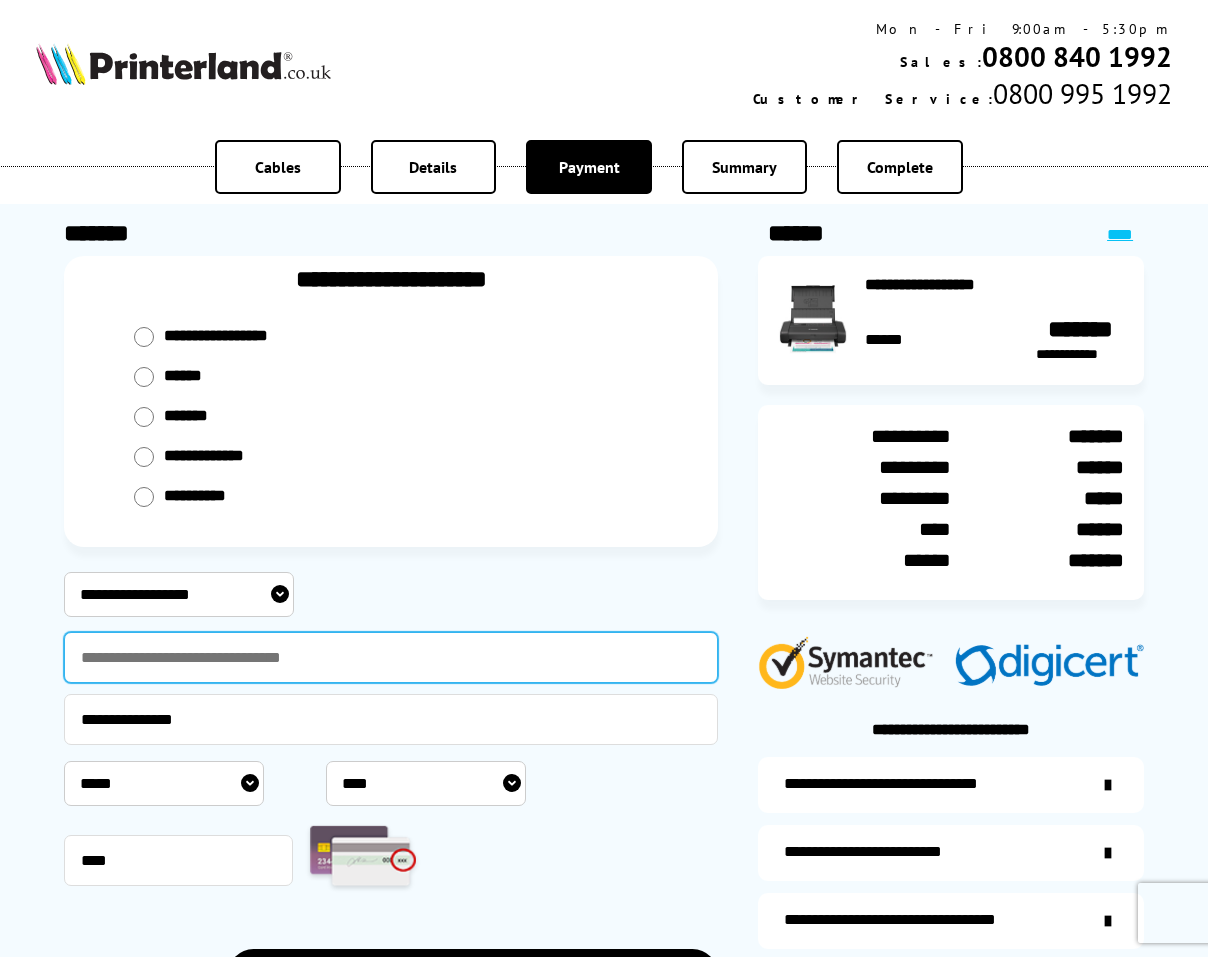 type on "*" 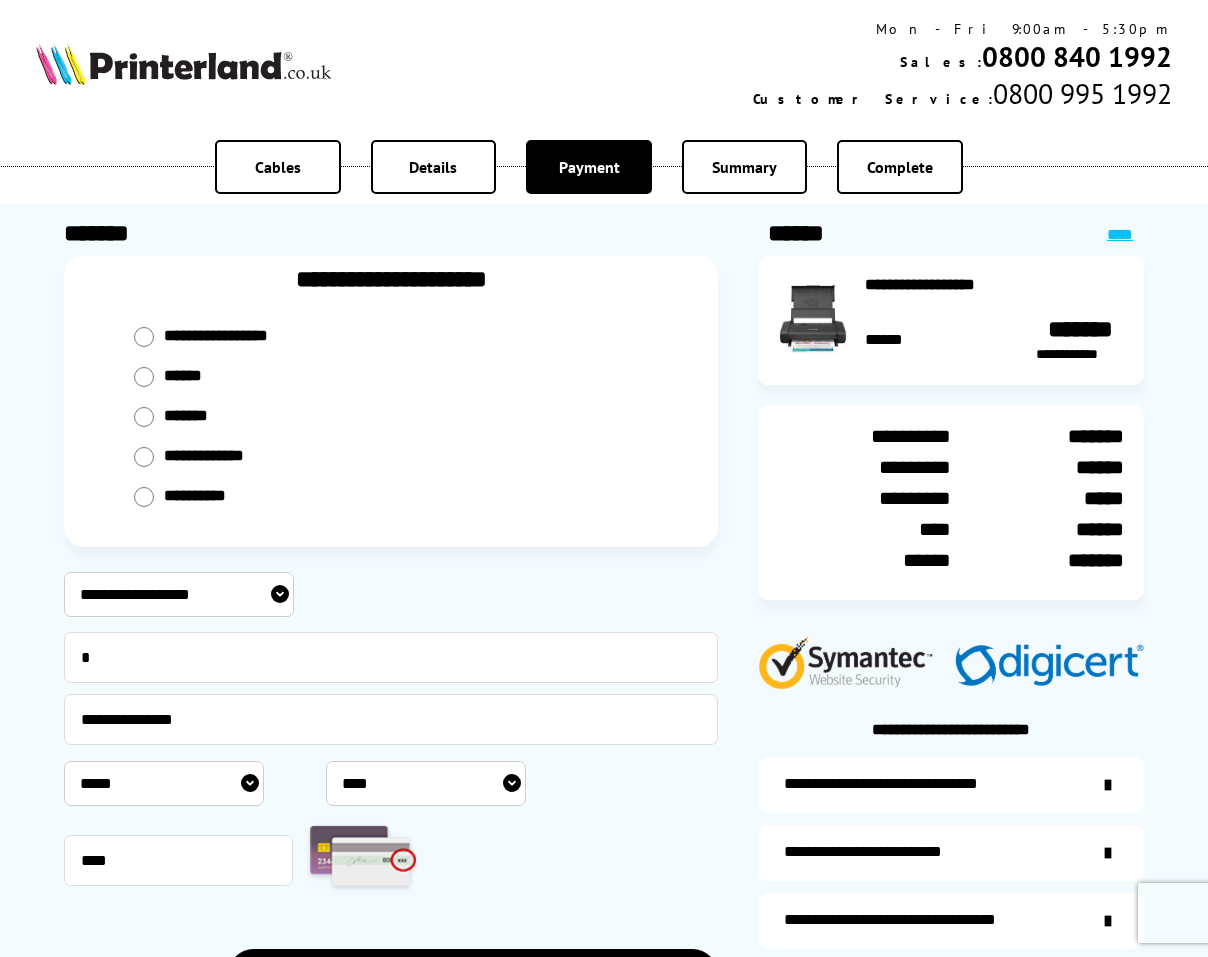 select on "****" 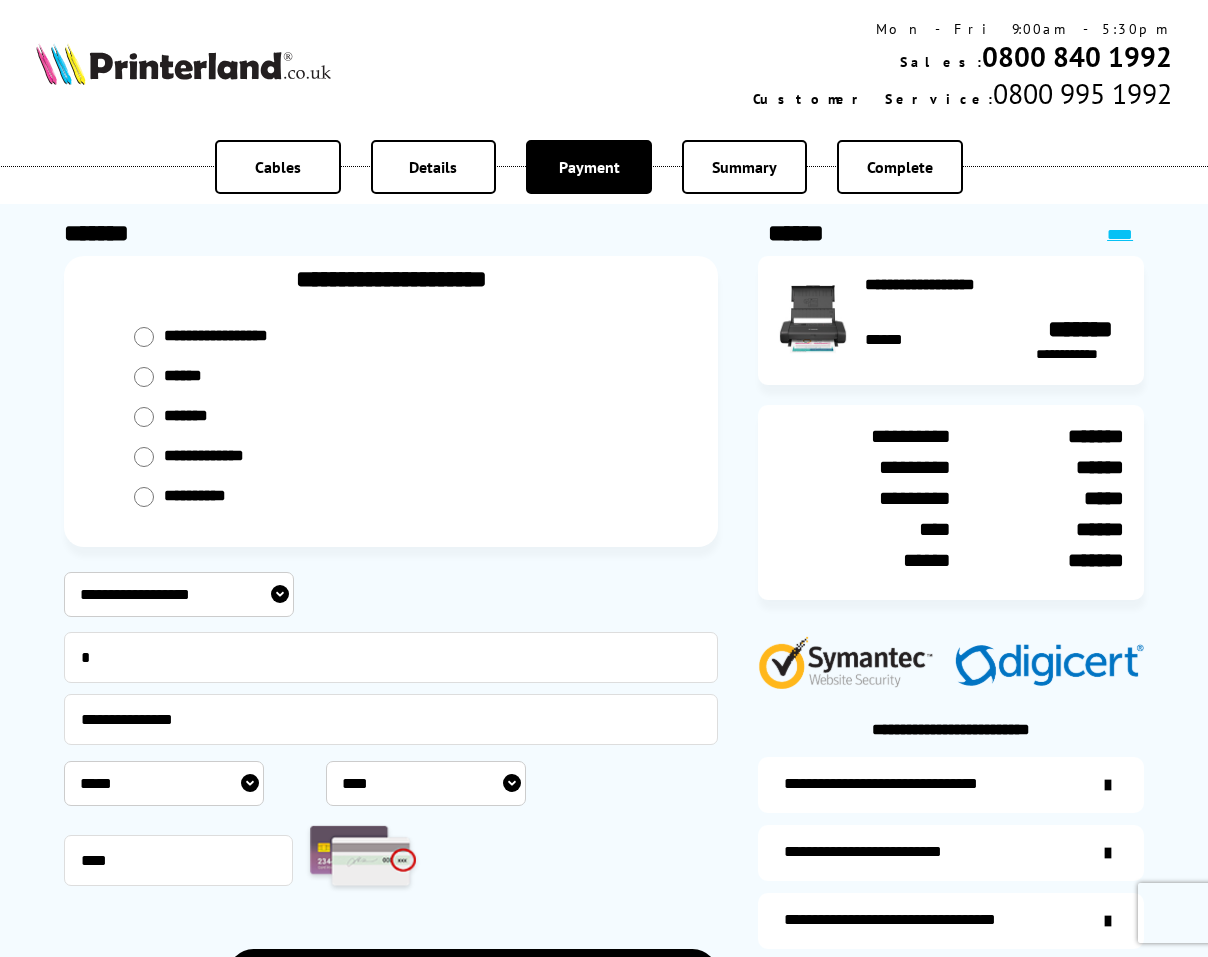 click on "**********" at bounding box center [179, 594] 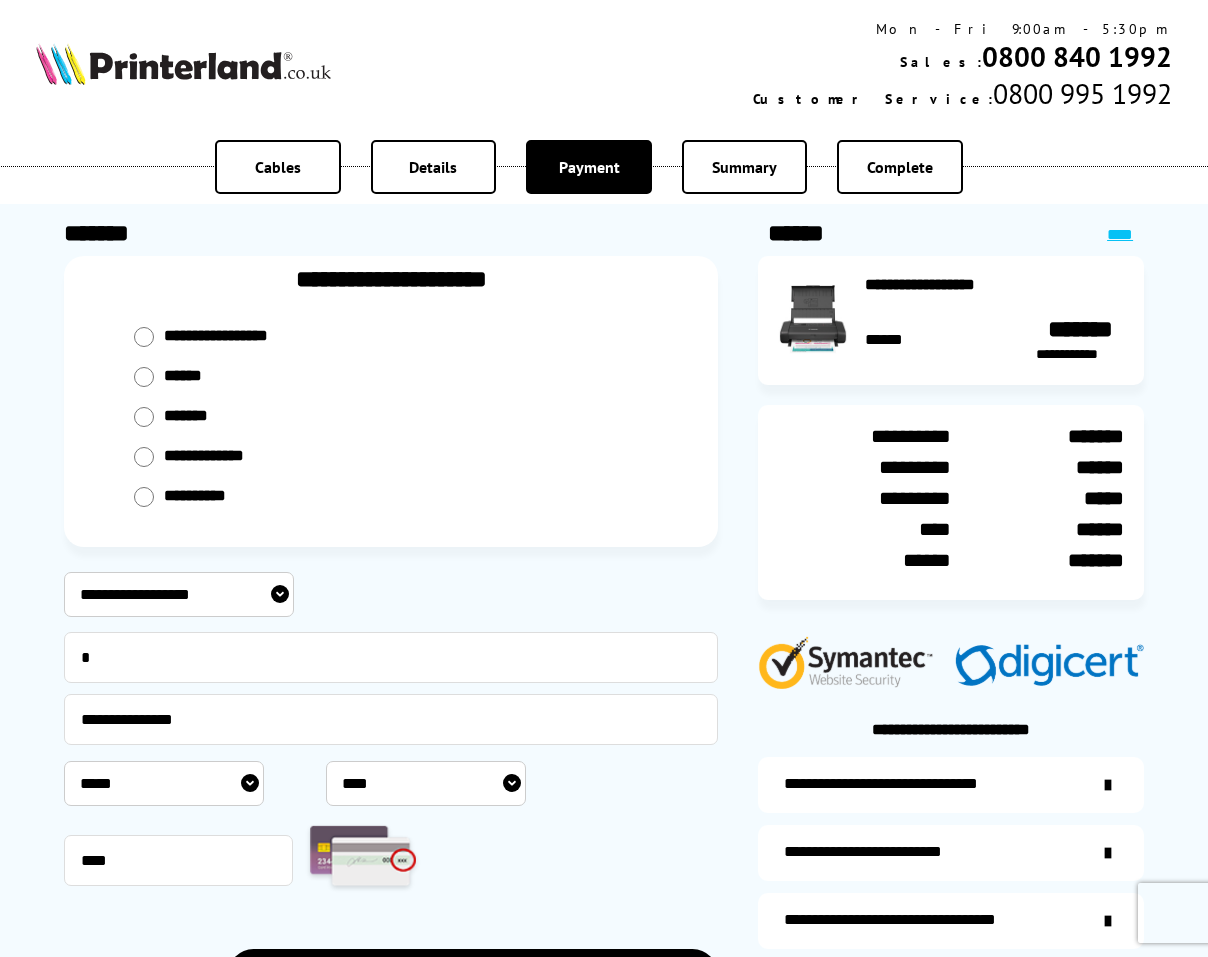select on "**********" 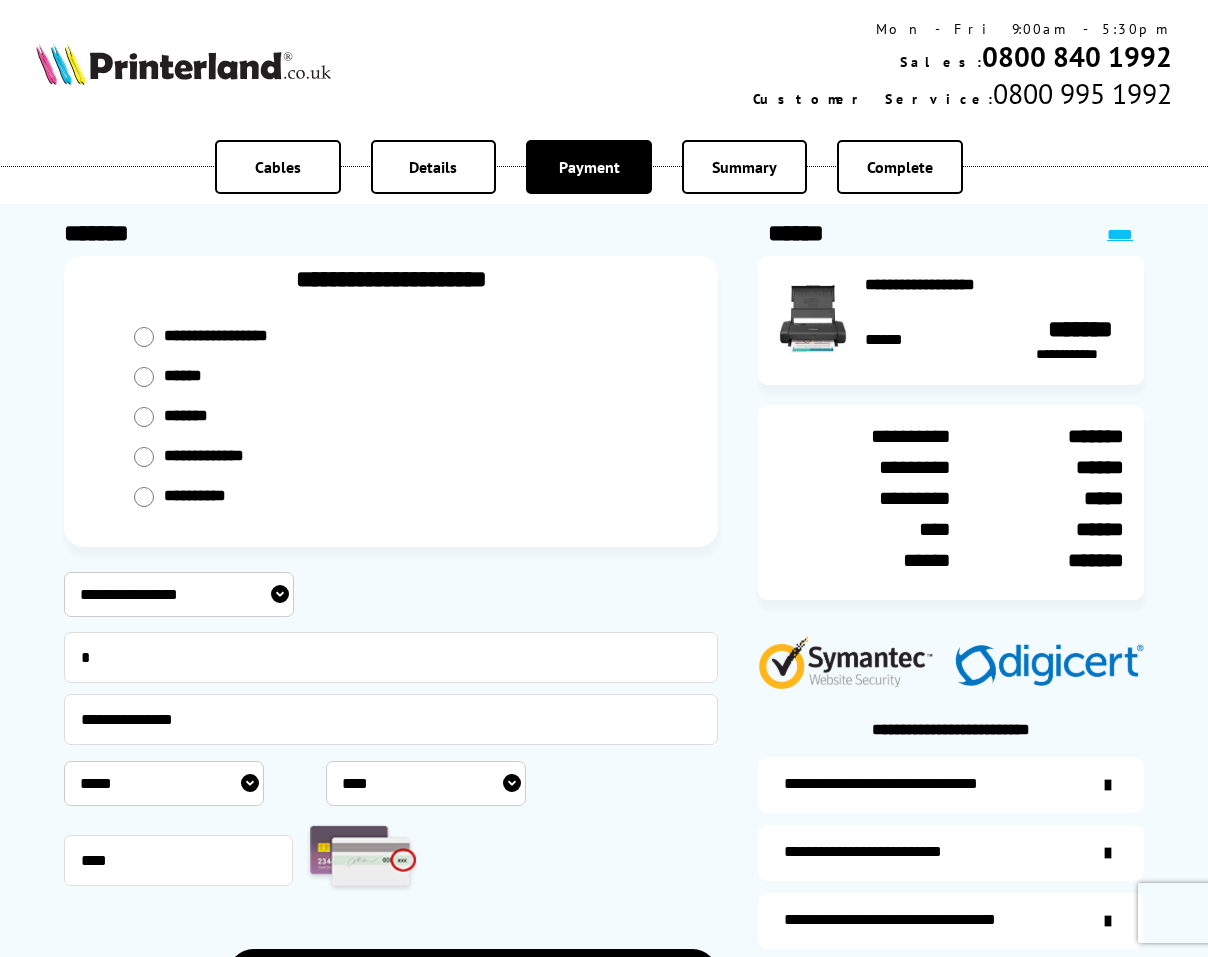 click on "**********" at bounding box center (179, 594) 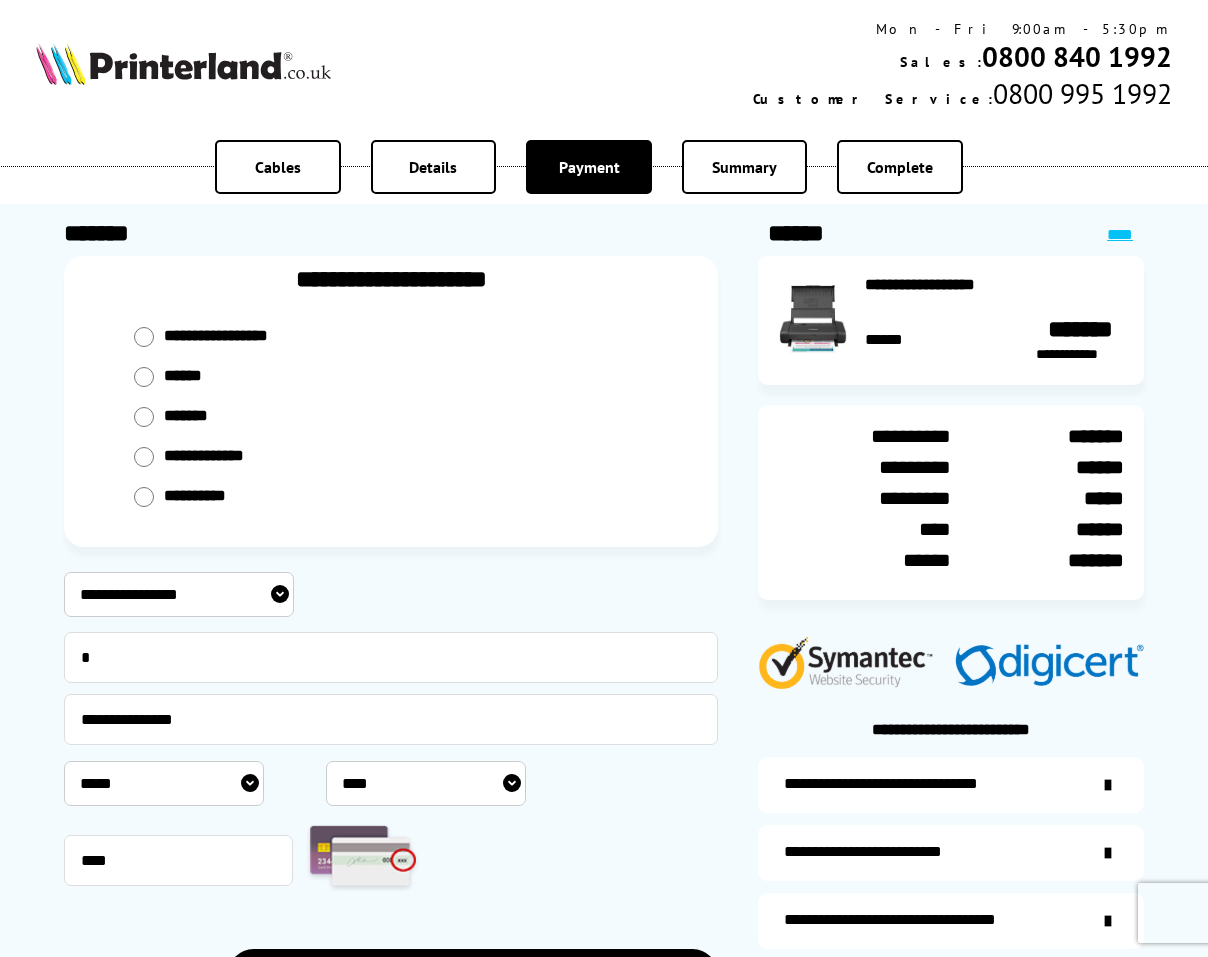 click on "*****
*
*
*
*
*
*
*
*
*
**
**
**" at bounding box center (164, 783) 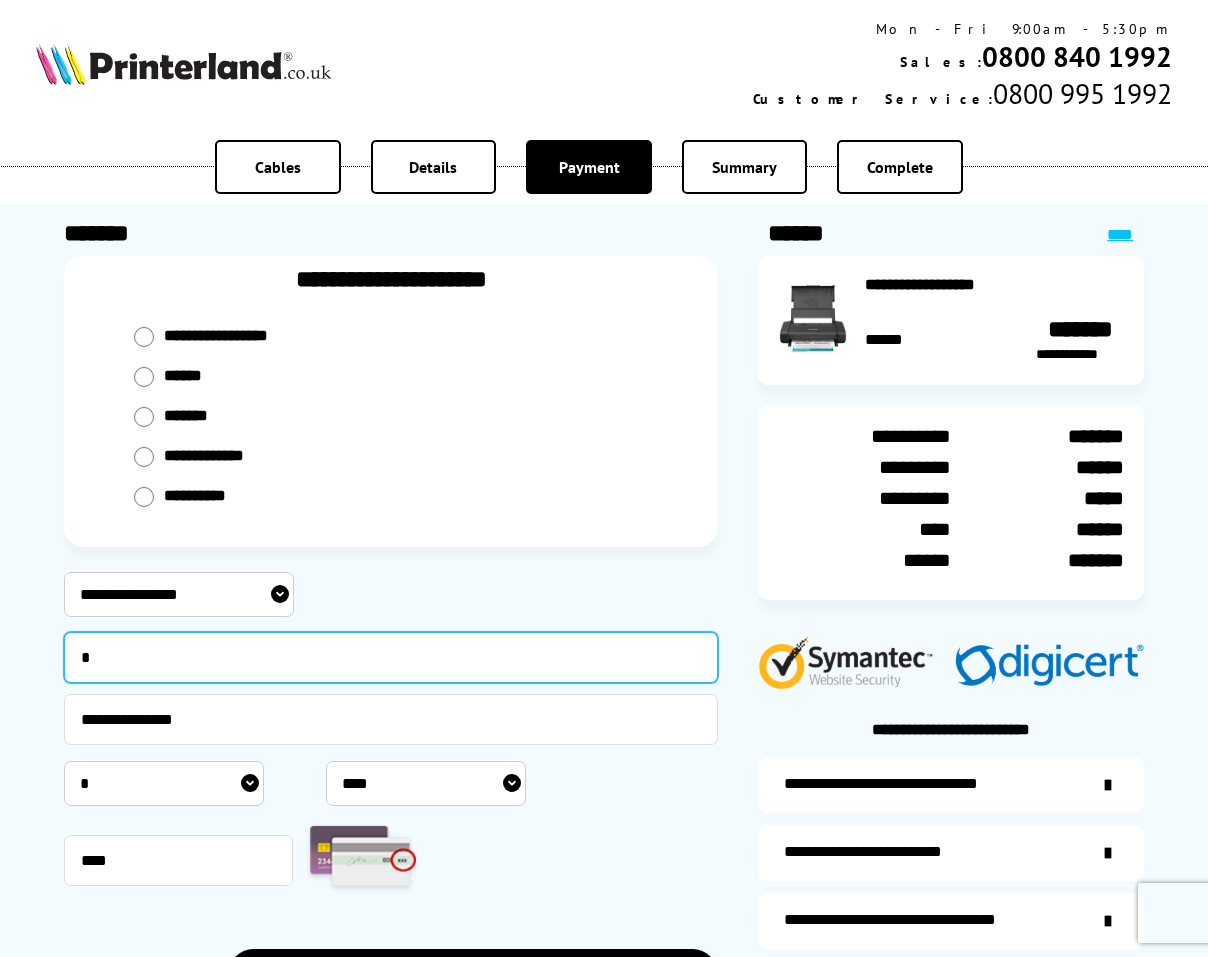 drag, startPoint x: 91, startPoint y: 659, endPoint x: 25, endPoint y: 662, distance: 66.068146 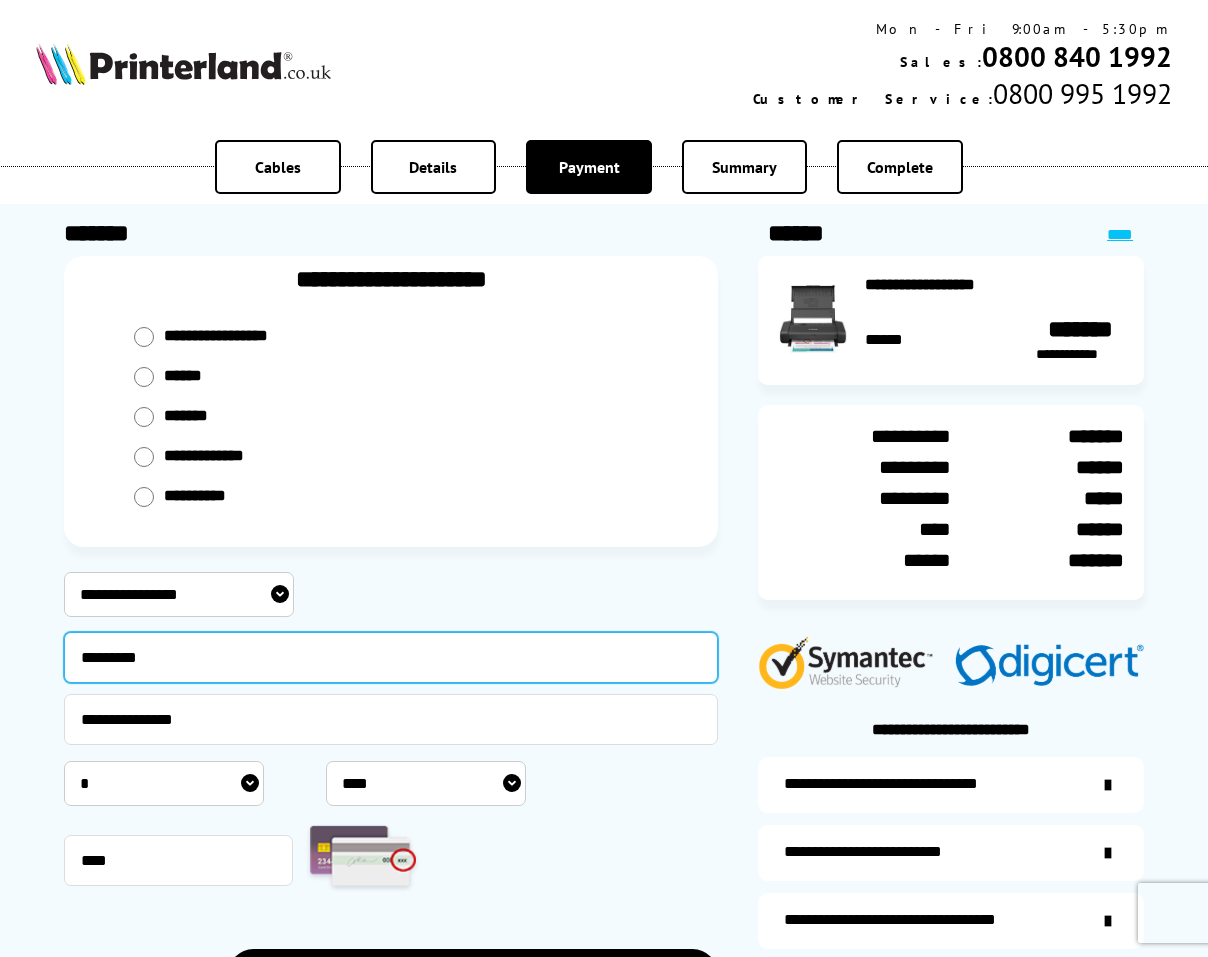 type on "*********" 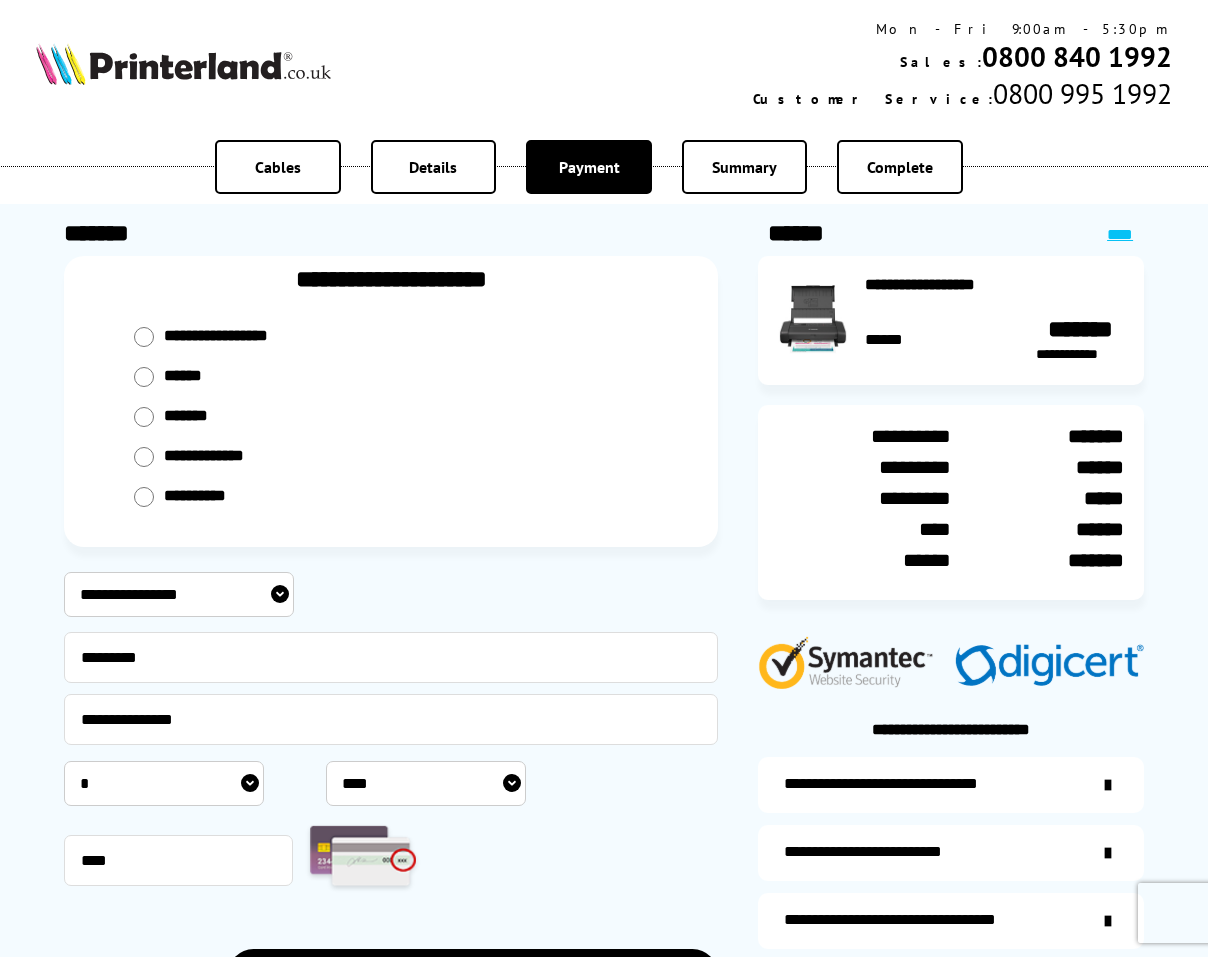 click on "**********" at bounding box center [309, 594] 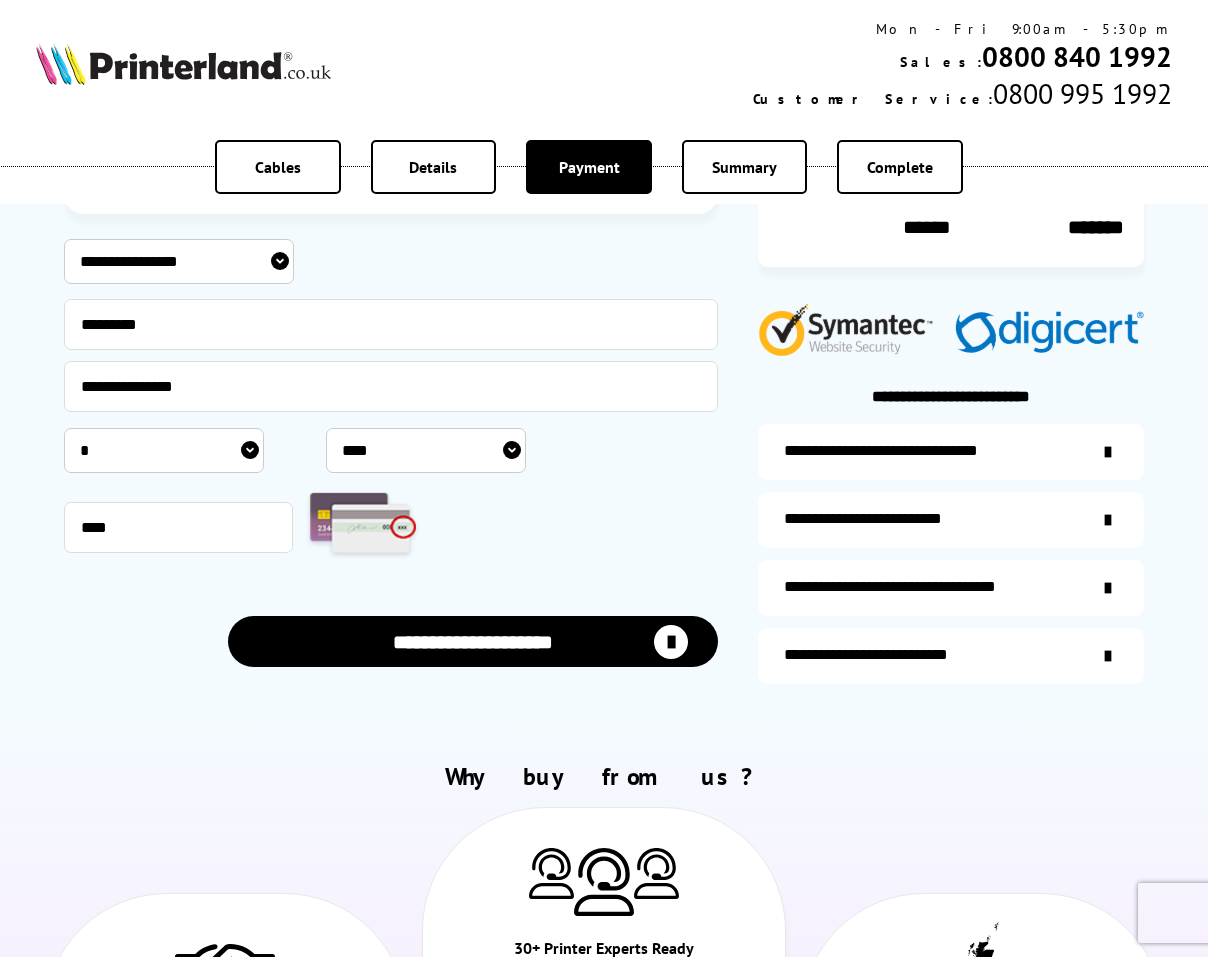 click on "**********" at bounding box center [473, 641] 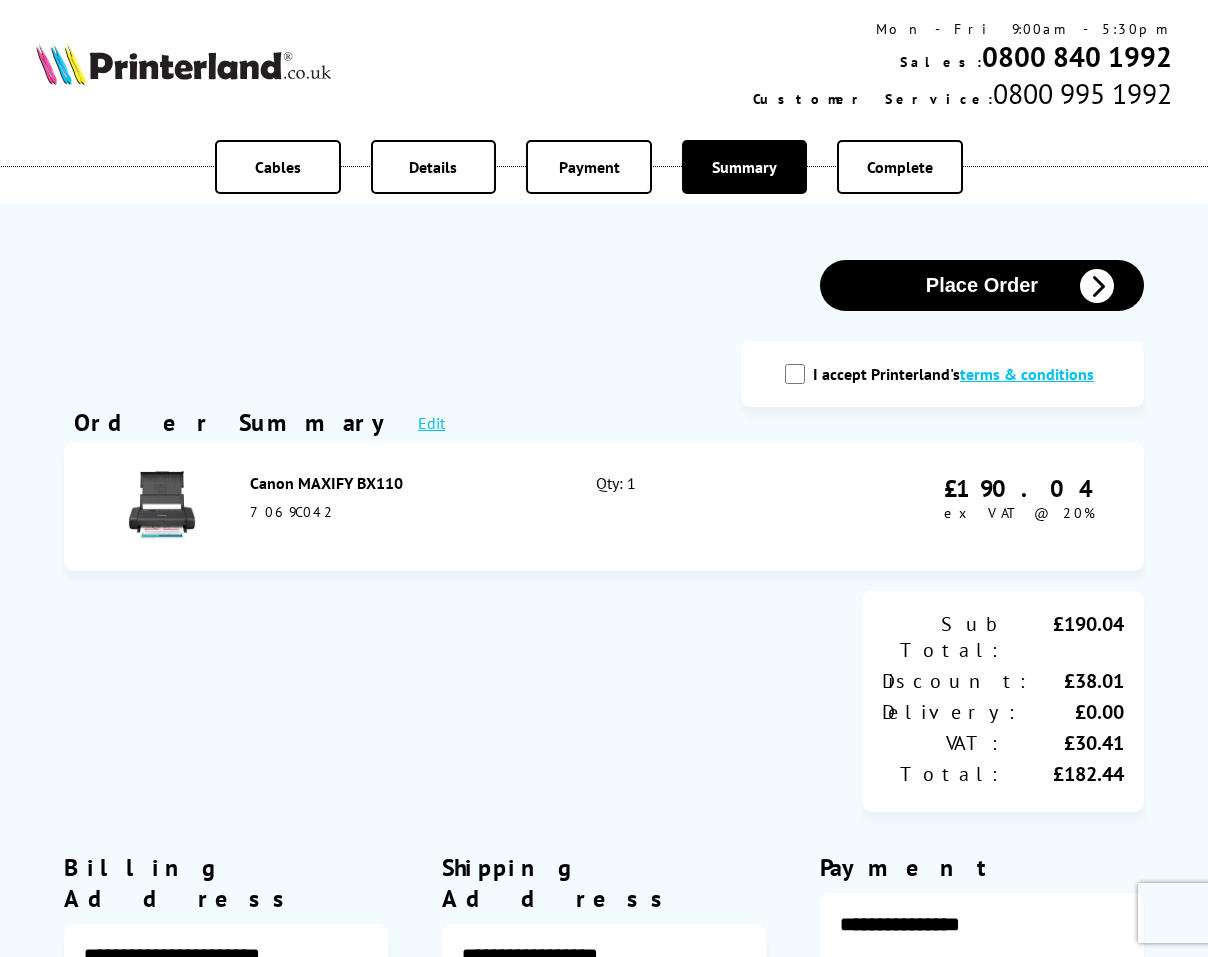 scroll, scrollTop: 0, scrollLeft: 0, axis: both 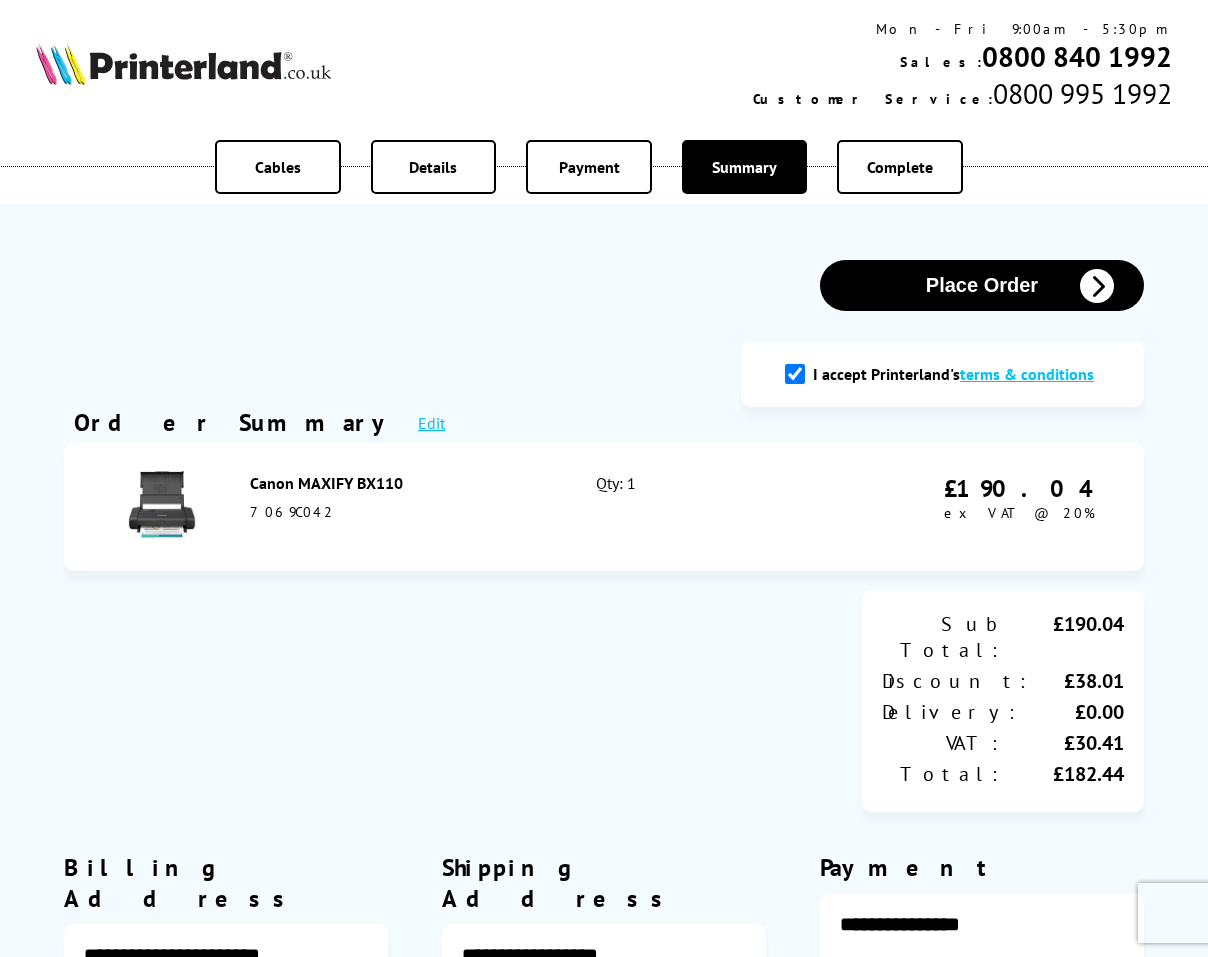 click on "Place Order" at bounding box center [982, 285] 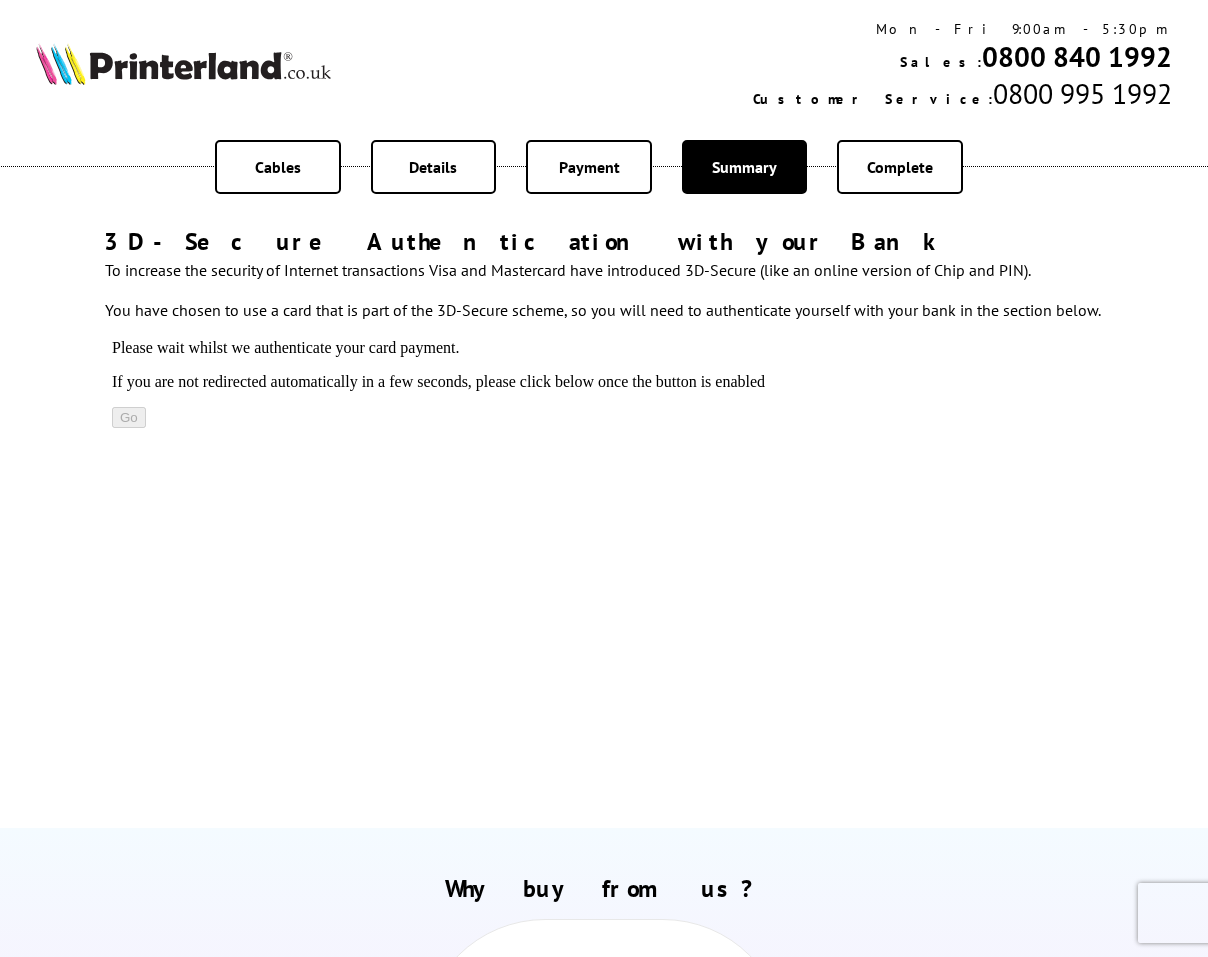 scroll, scrollTop: 0, scrollLeft: 0, axis: both 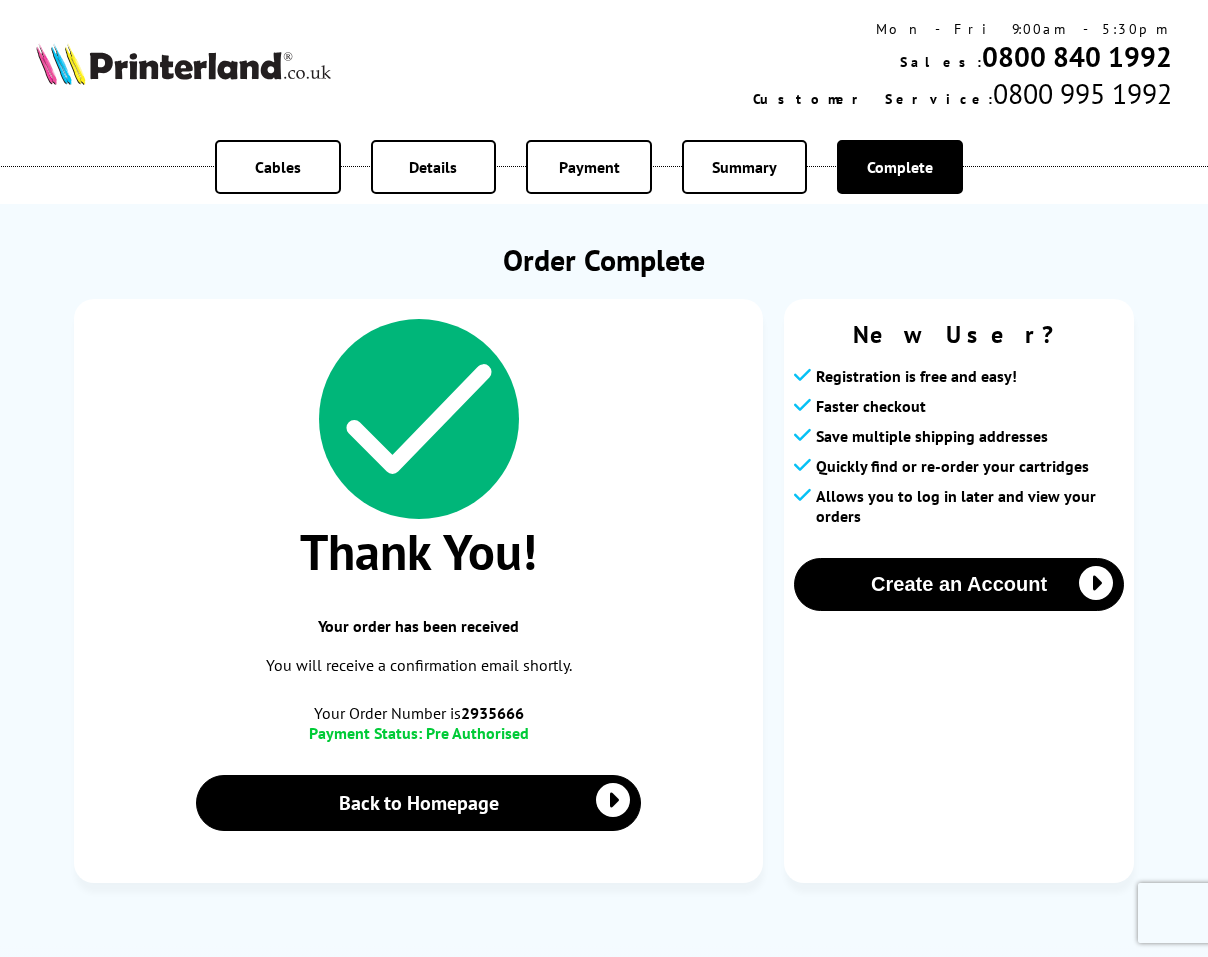 click on "2935666" at bounding box center [492, 713] 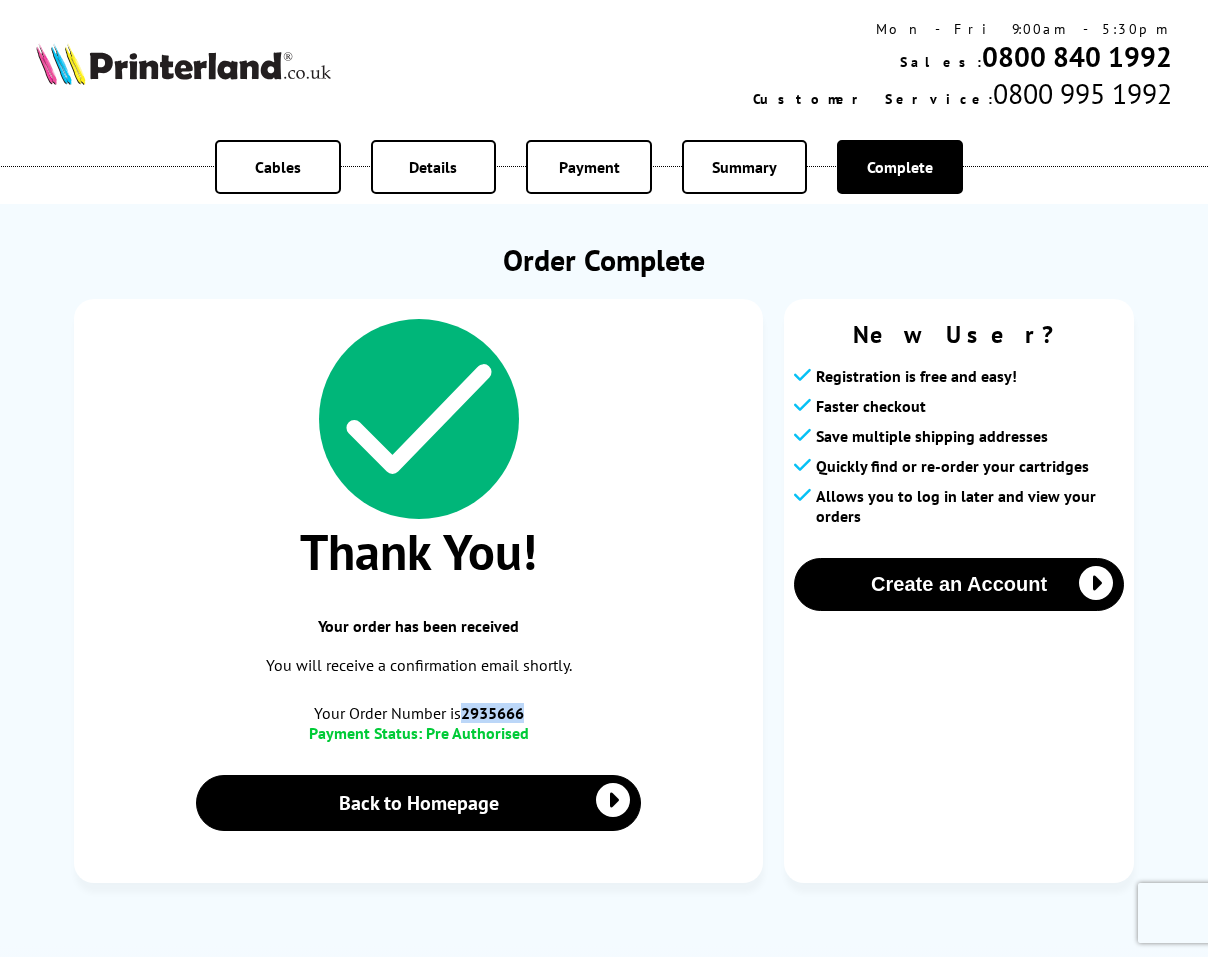 copy on "2935666" 